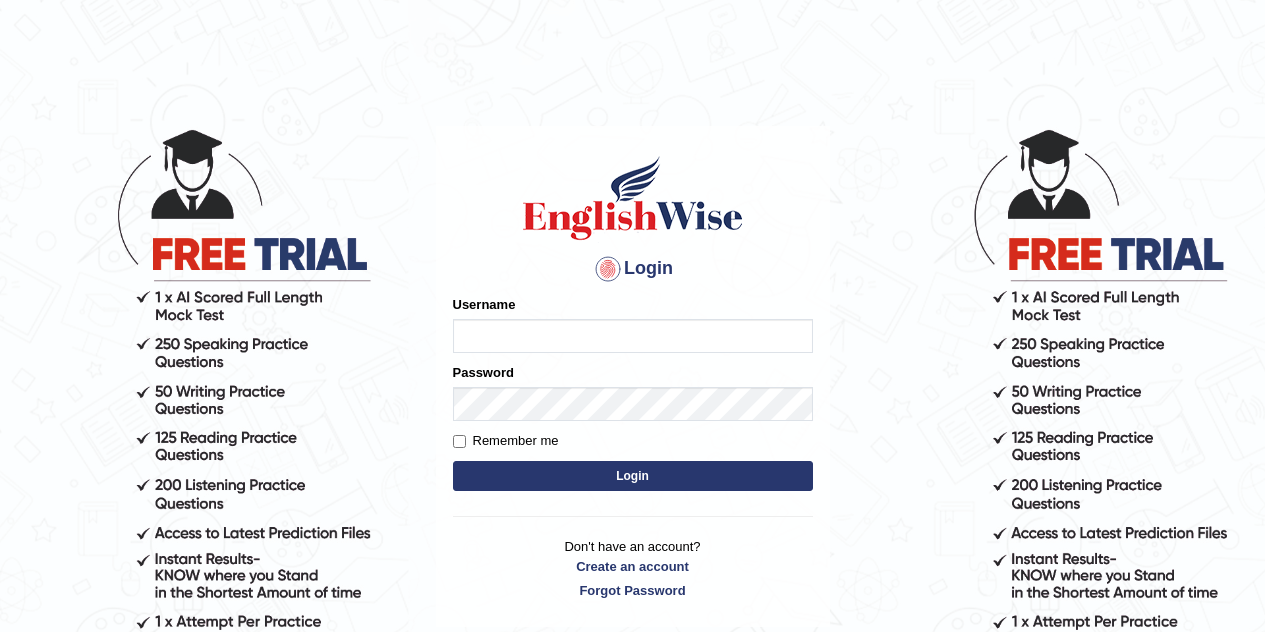 scroll, scrollTop: 0, scrollLeft: 0, axis: both 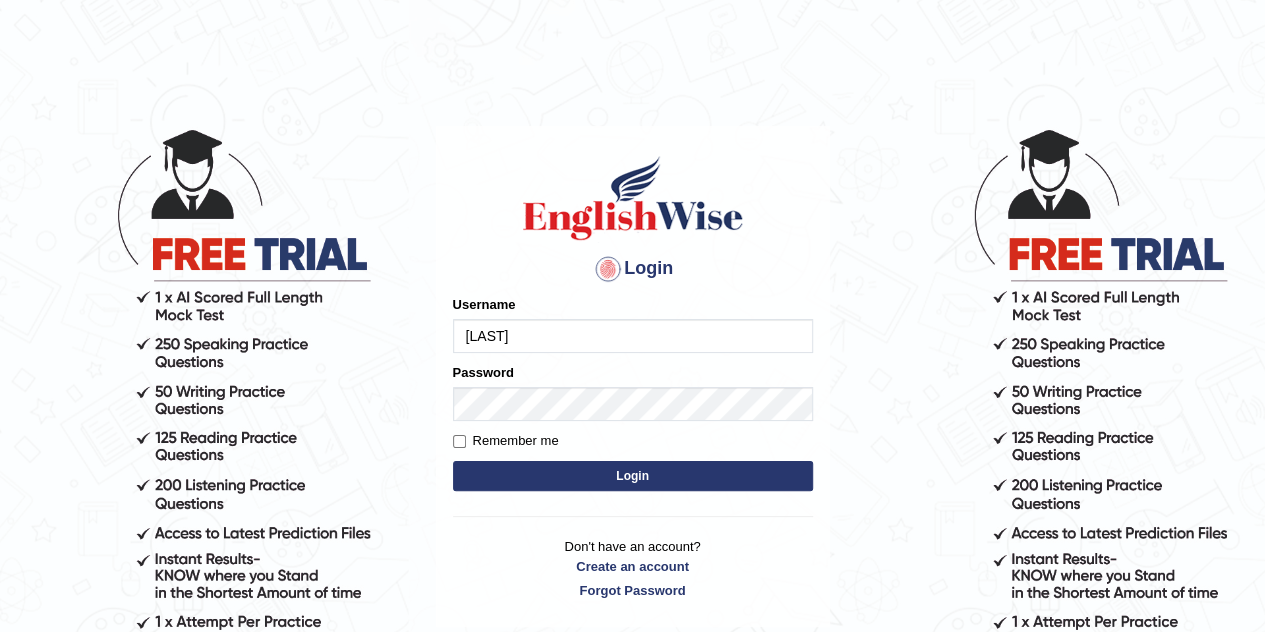 type on "[FIRST]" 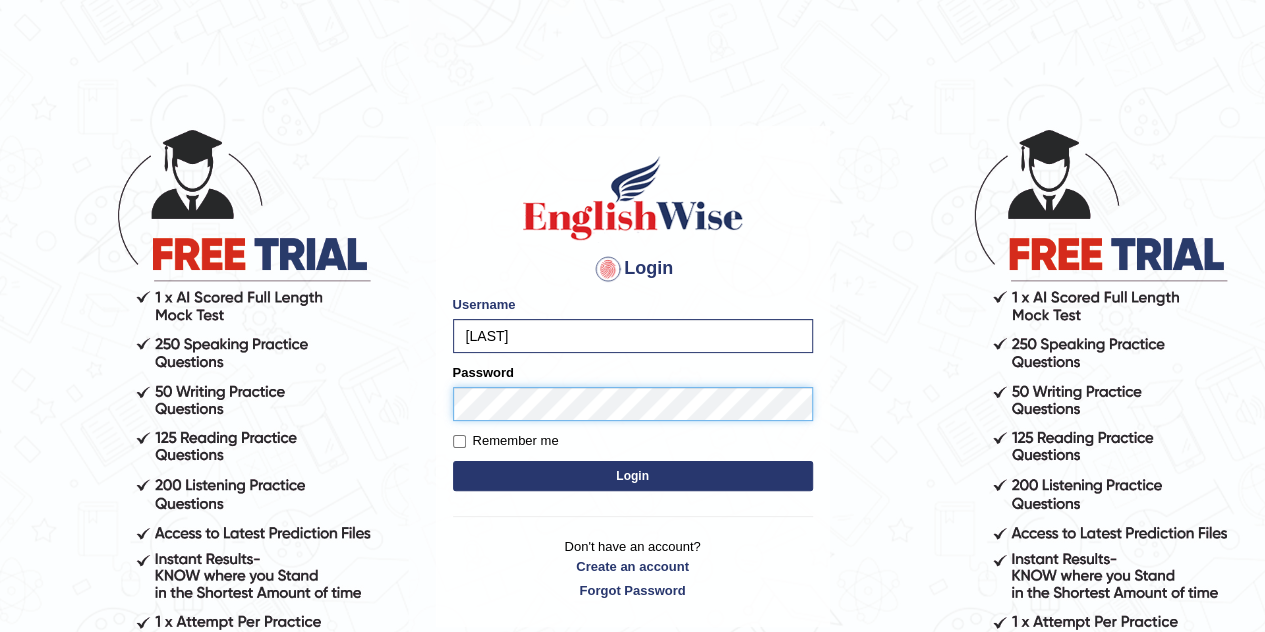 click on "Login" at bounding box center [633, 476] 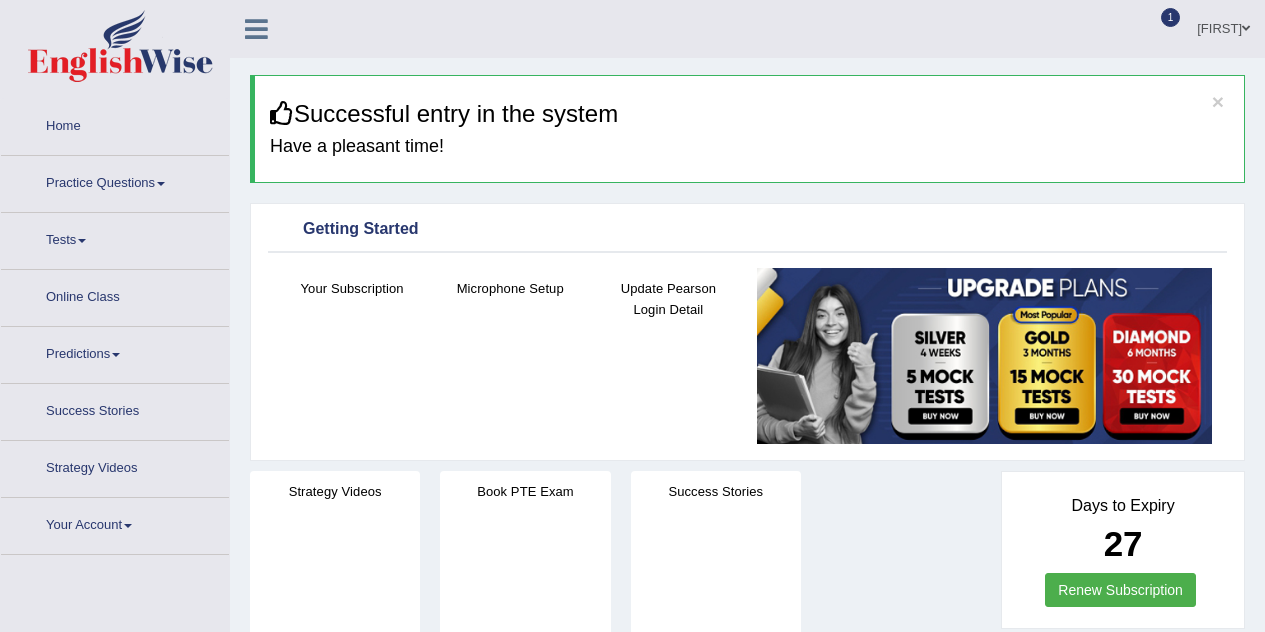 scroll, scrollTop: 0, scrollLeft: 0, axis: both 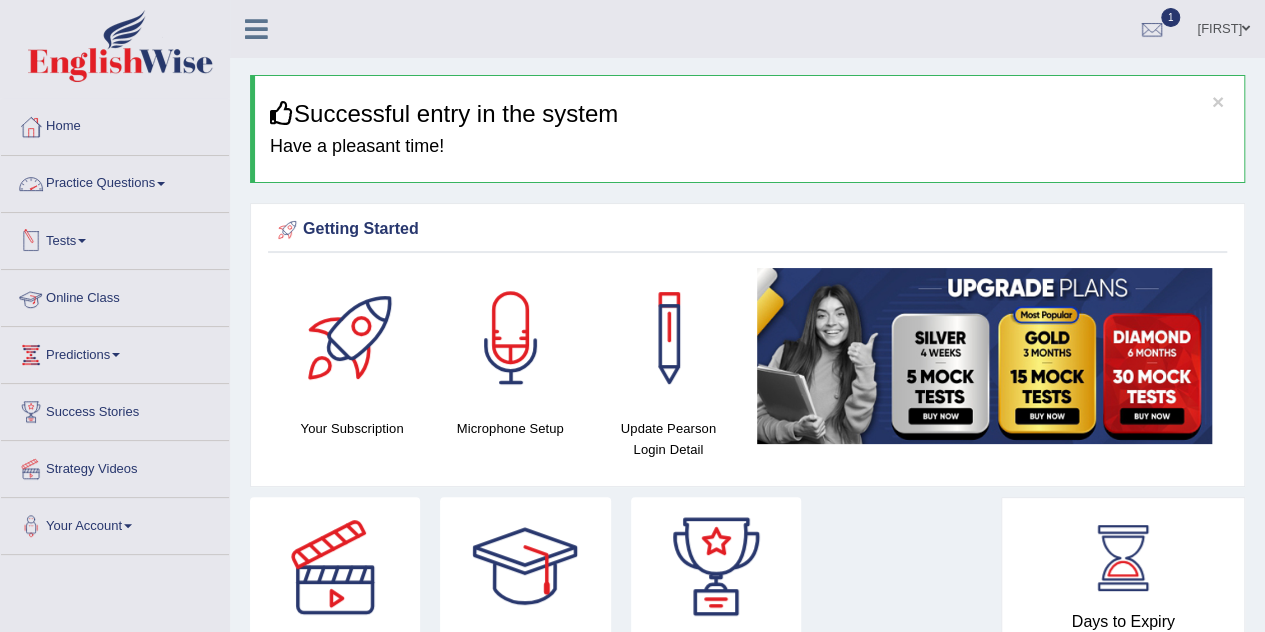 click on "Practice Questions" at bounding box center [115, 181] 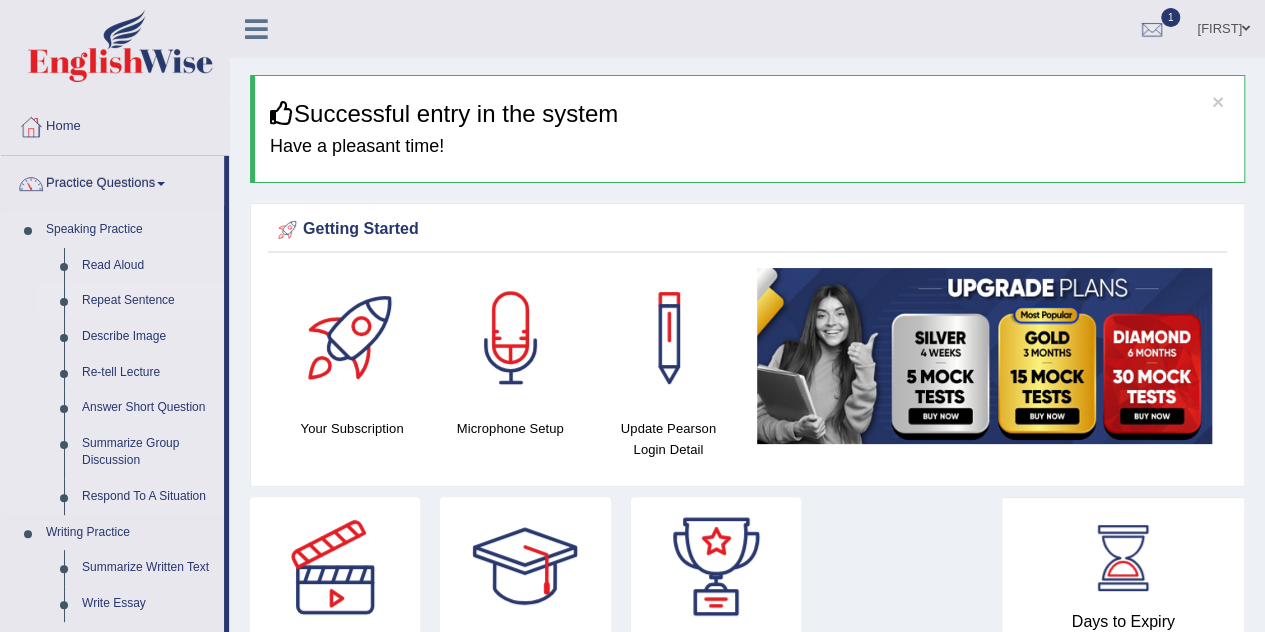 click on "Repeat Sentence" at bounding box center [148, 301] 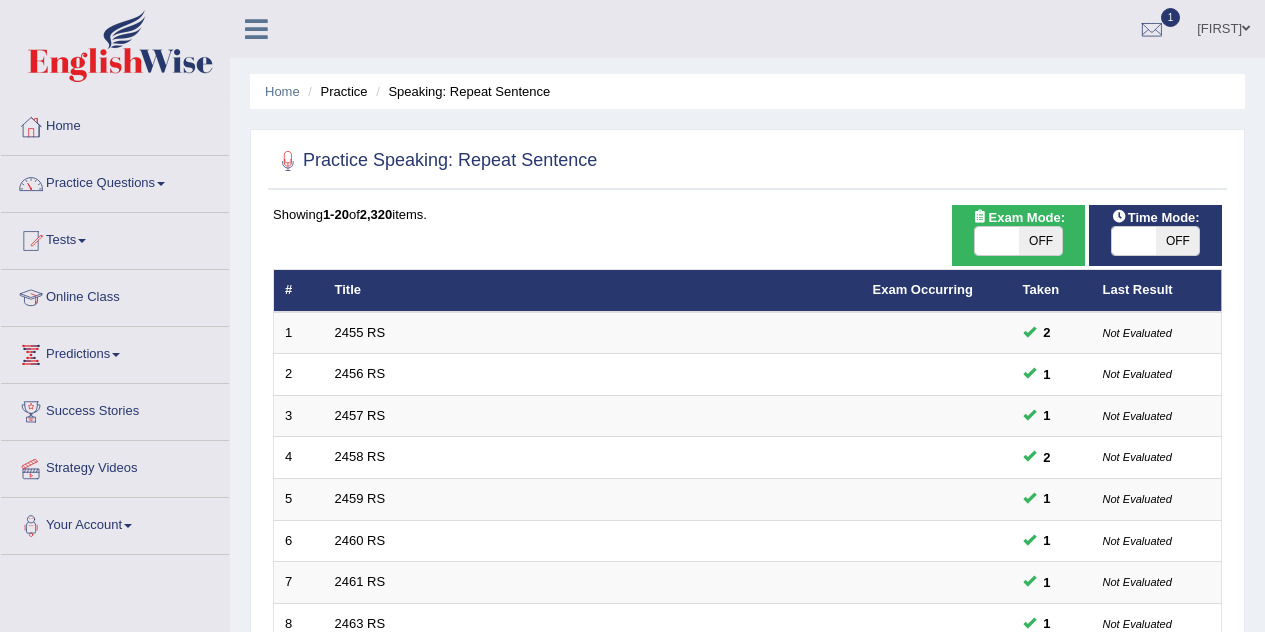 scroll, scrollTop: 0, scrollLeft: 0, axis: both 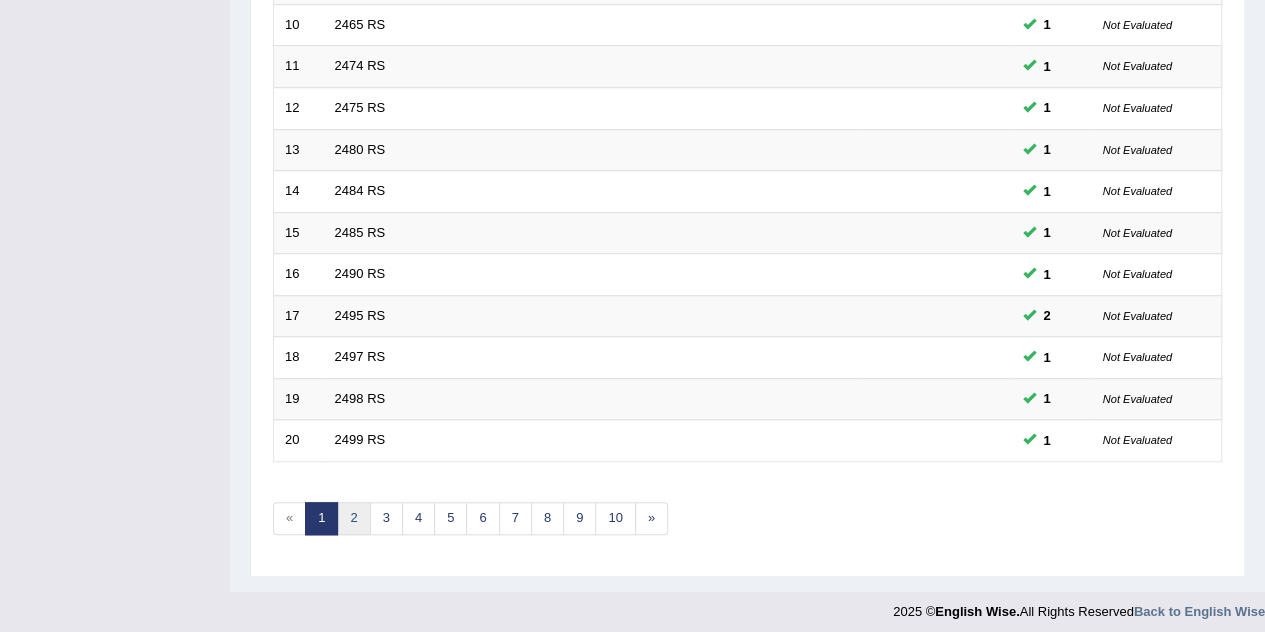 click on "2" at bounding box center [353, 518] 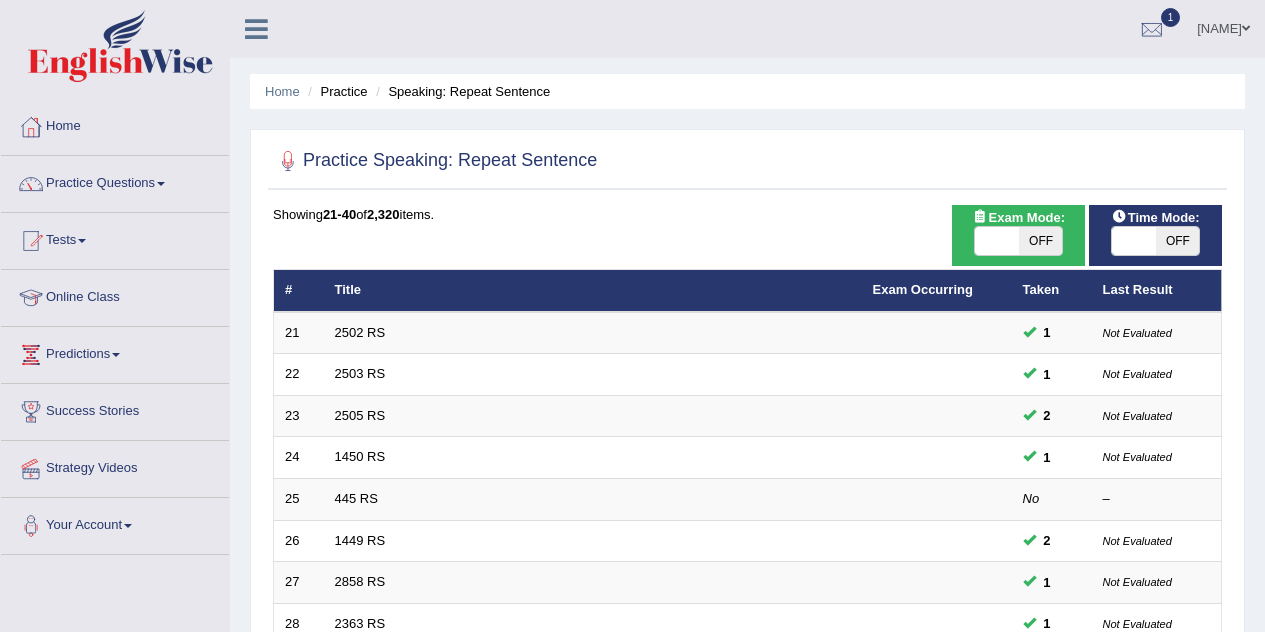 scroll, scrollTop: 0, scrollLeft: 0, axis: both 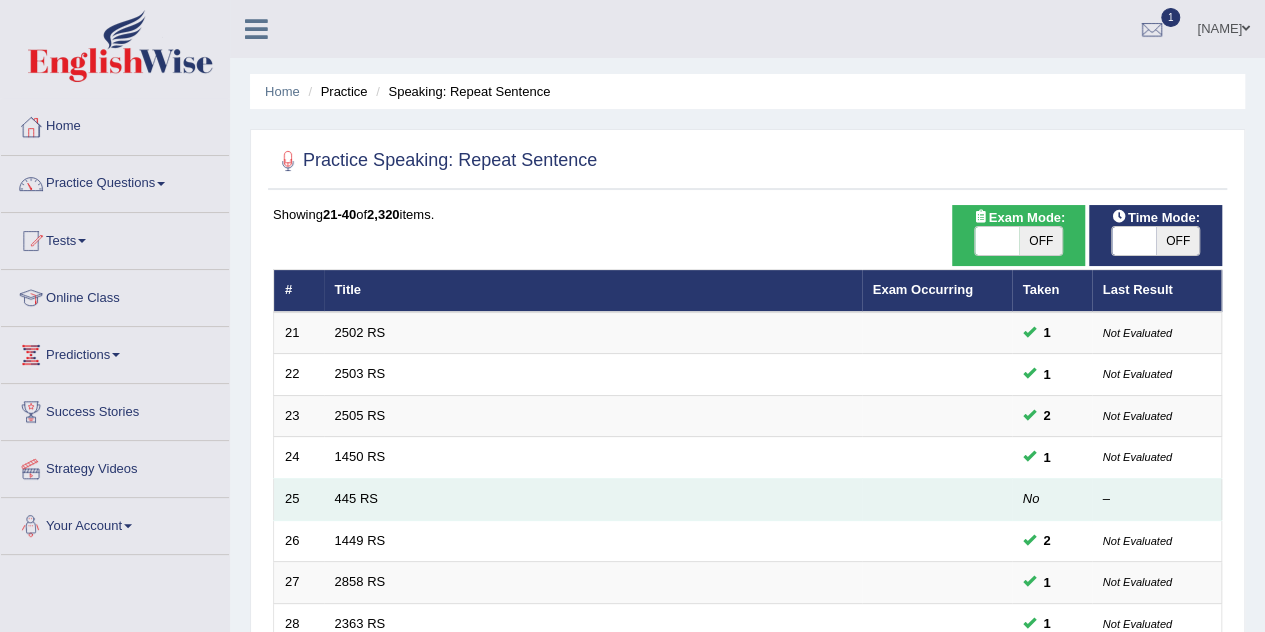 click on "445 RS" at bounding box center (593, 500) 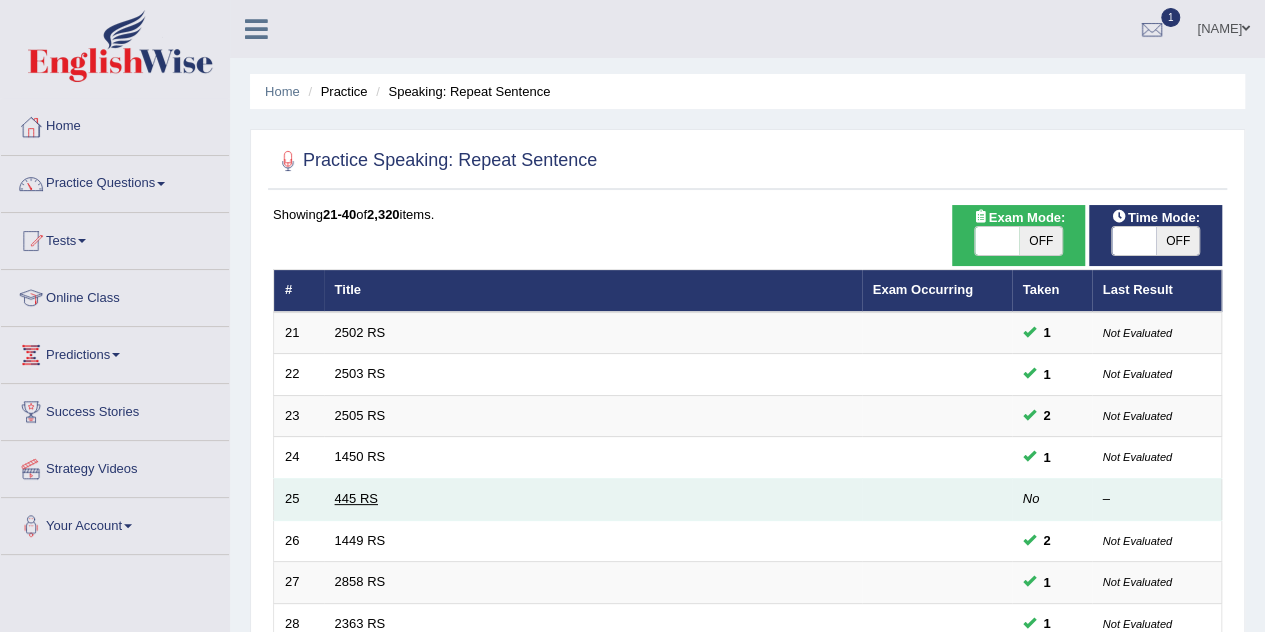 click on "445 RS" at bounding box center [356, 498] 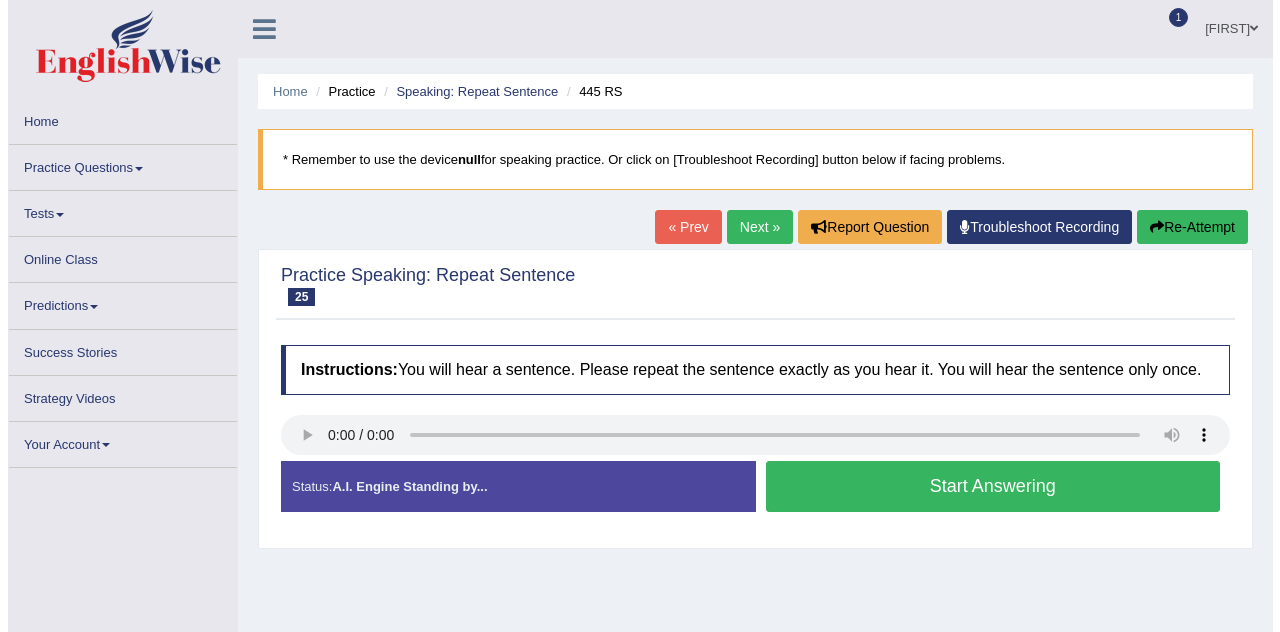 scroll, scrollTop: 0, scrollLeft: 0, axis: both 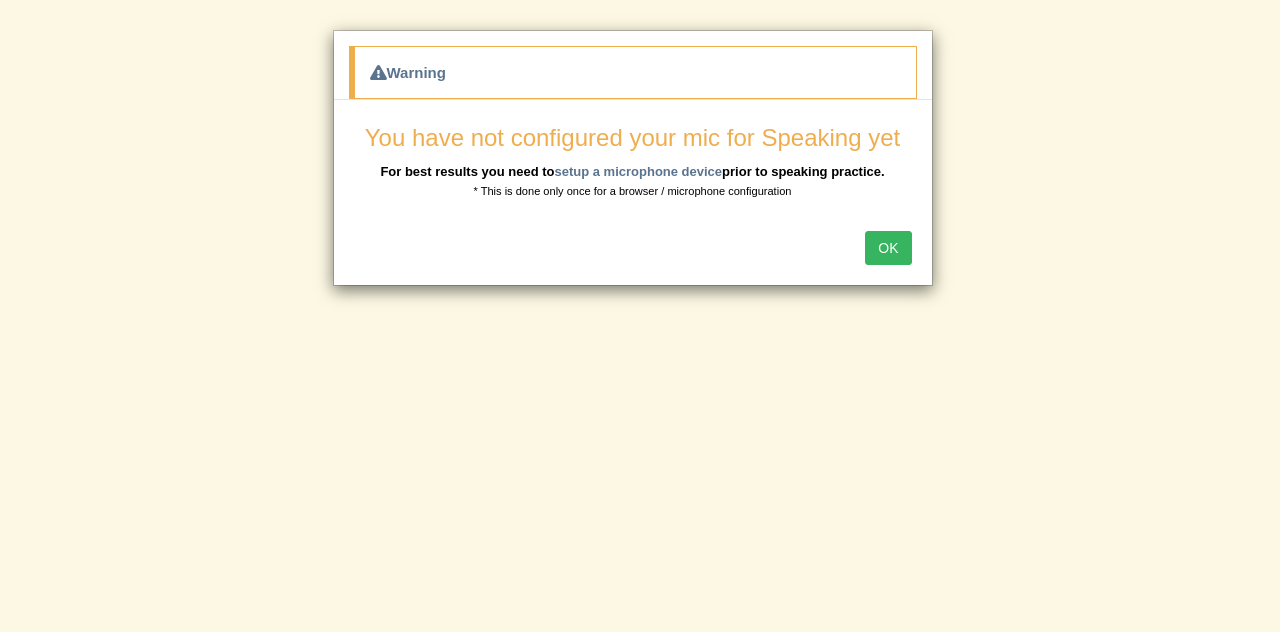 click on "OK" at bounding box center (888, 248) 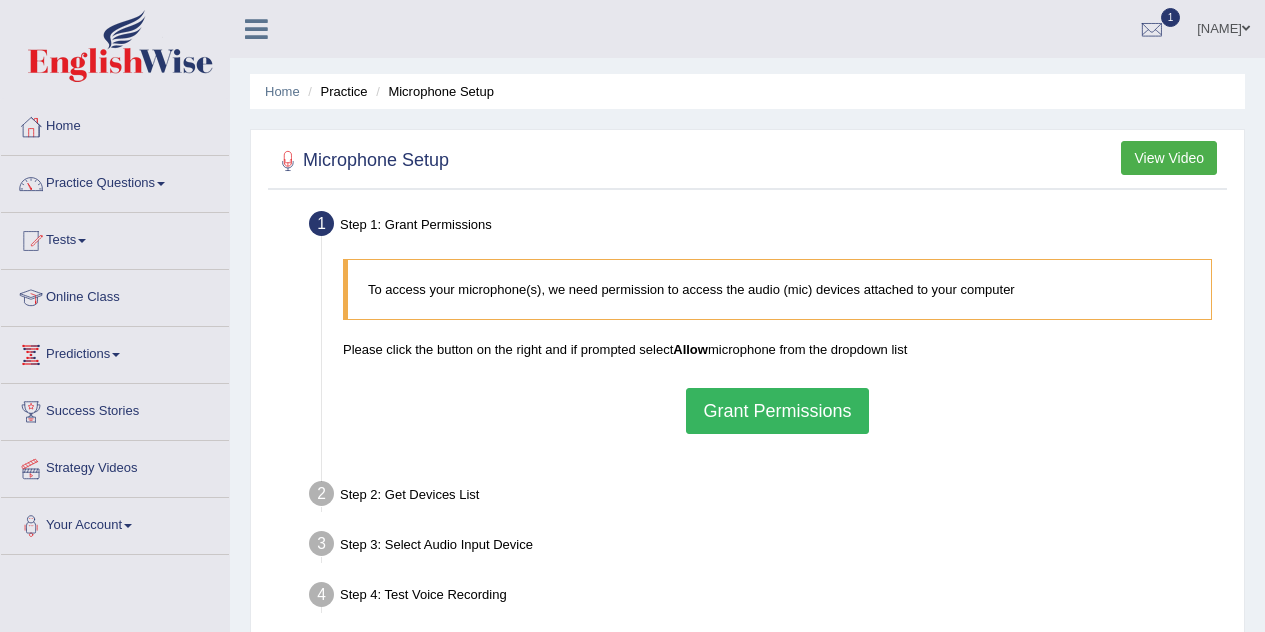 scroll, scrollTop: 0, scrollLeft: 0, axis: both 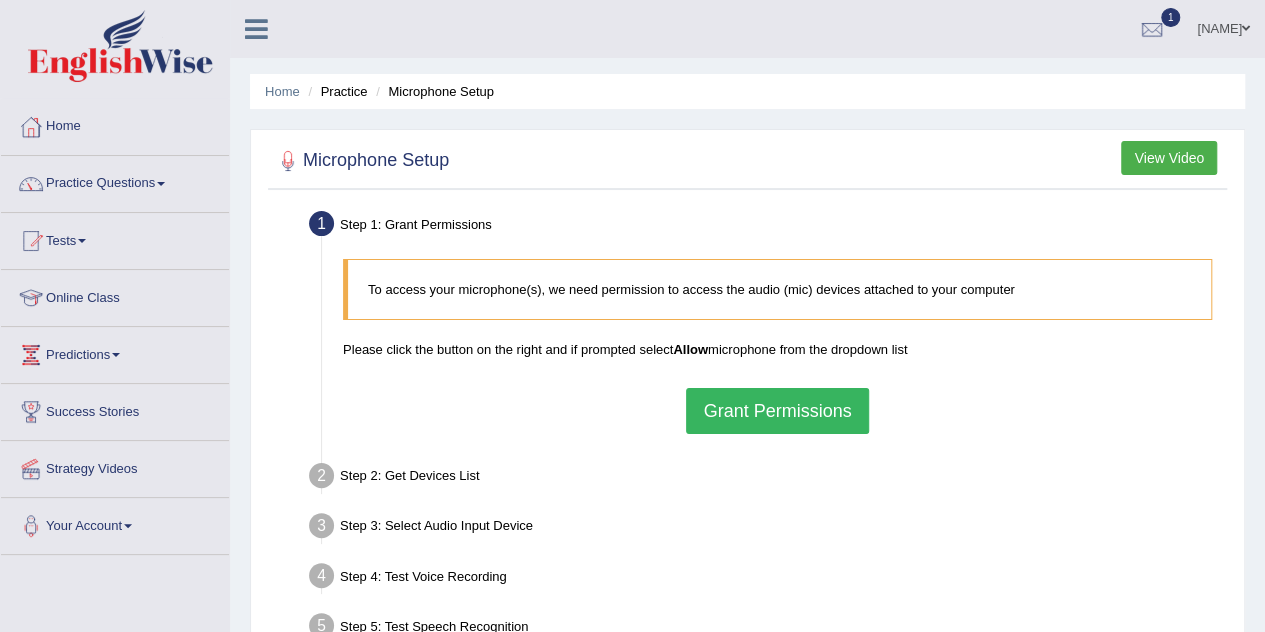 click on "Grant Permissions" at bounding box center (777, 411) 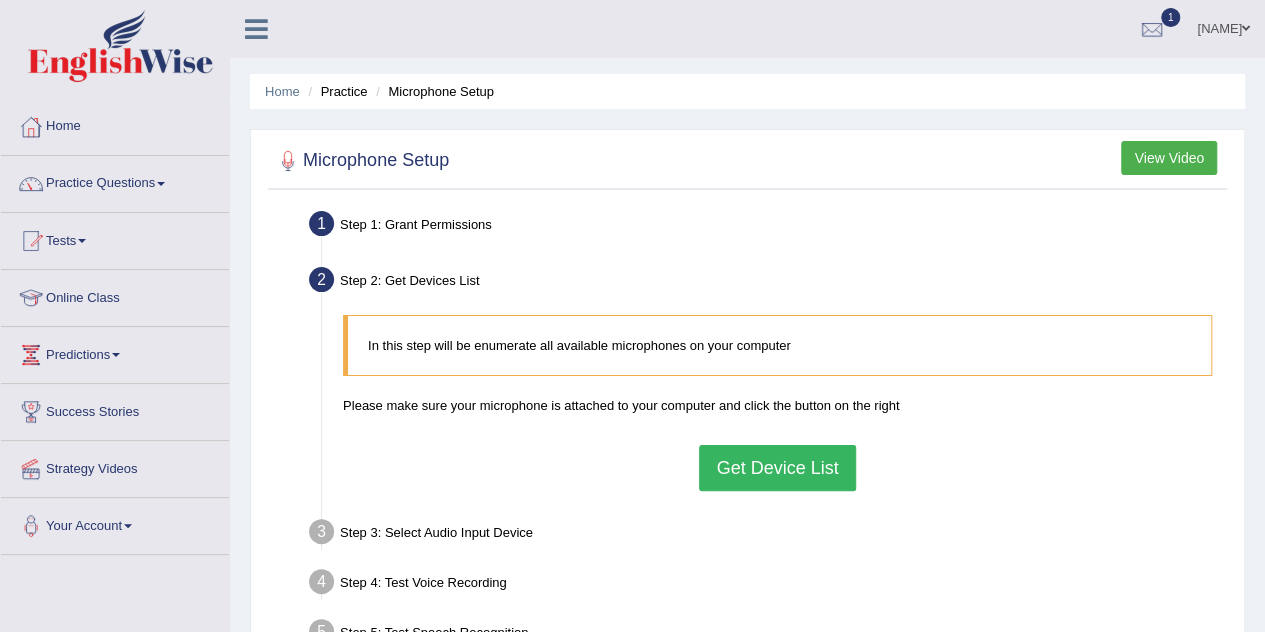 click on "Get Device List" at bounding box center [777, 468] 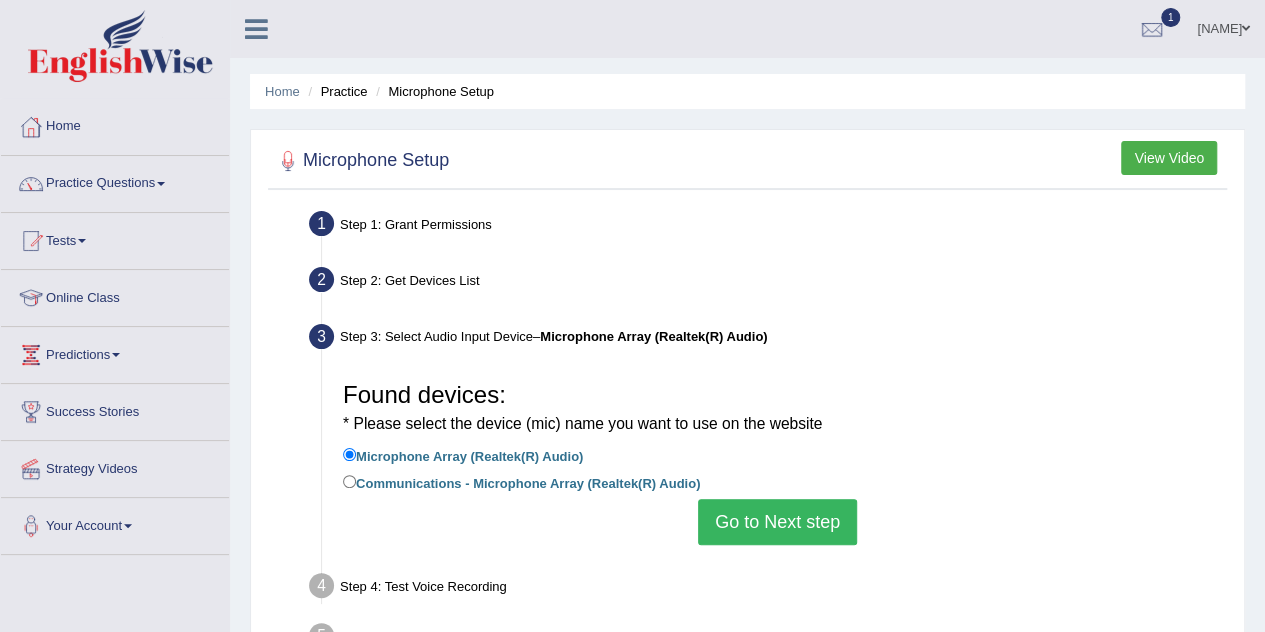 click on "Go to Next step" at bounding box center (777, 522) 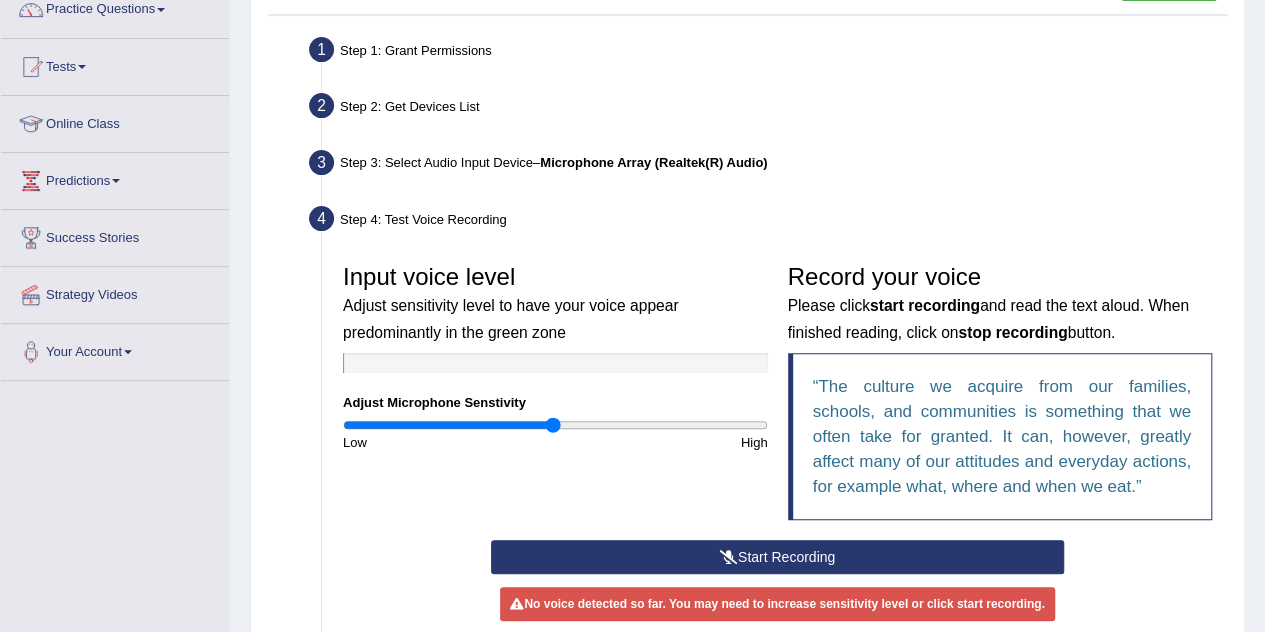 scroll, scrollTop: 202, scrollLeft: 0, axis: vertical 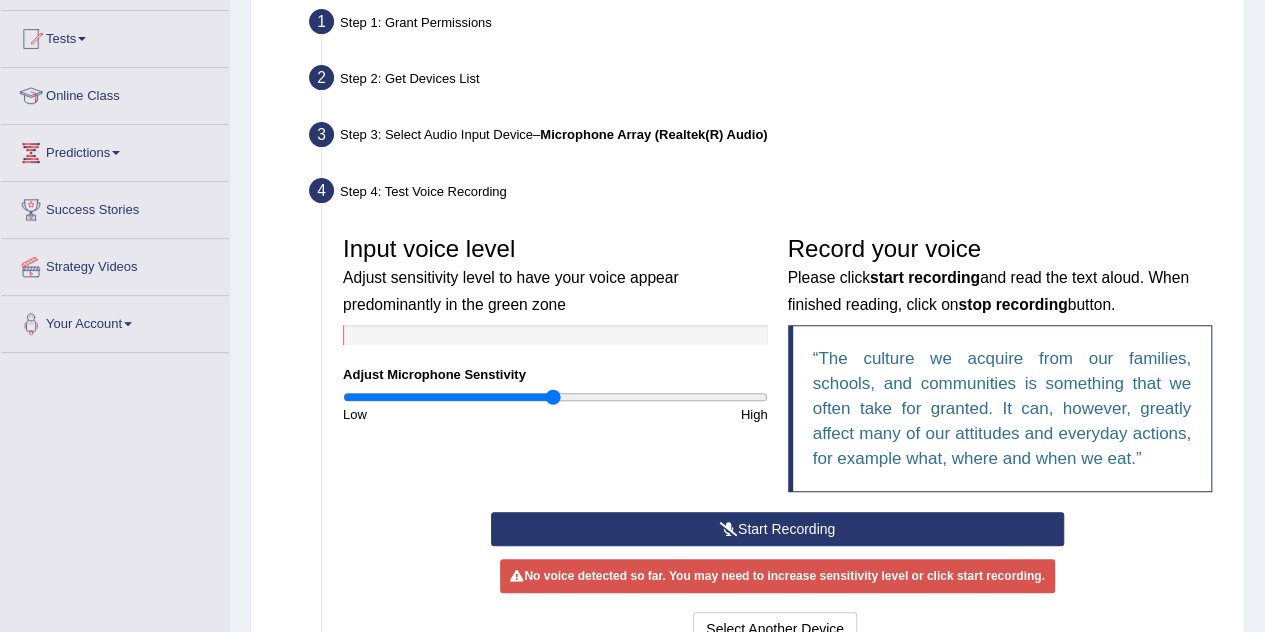 click at bounding box center (729, 529) 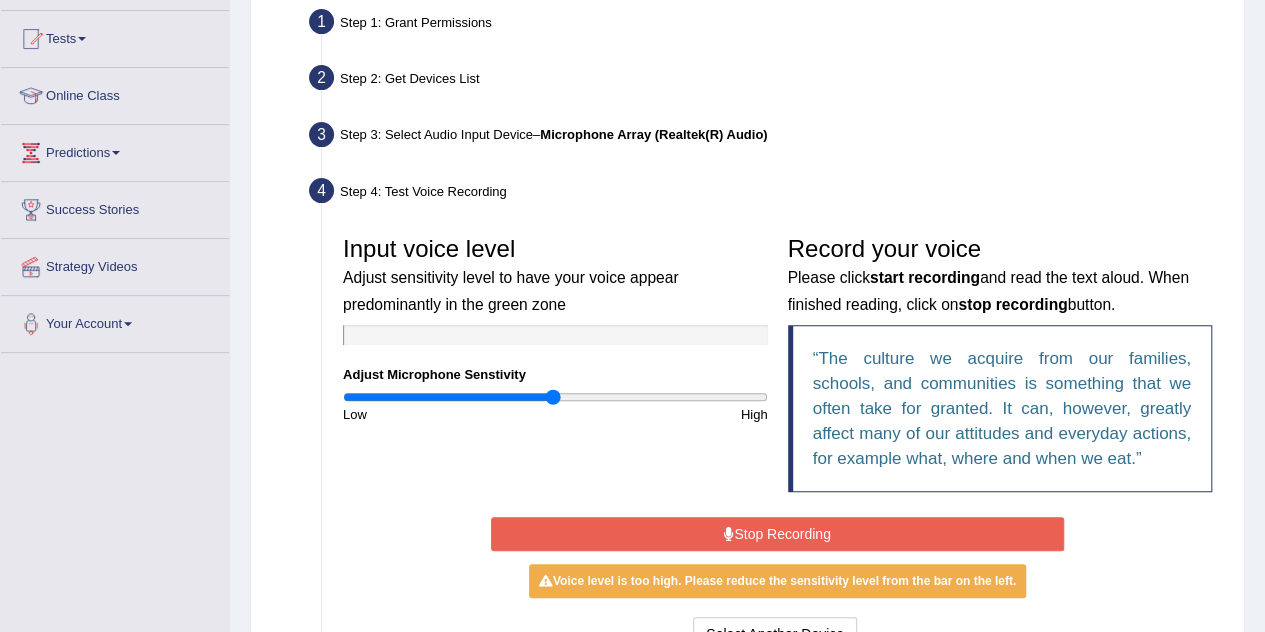 click on "Stop Recording" at bounding box center (777, 534) 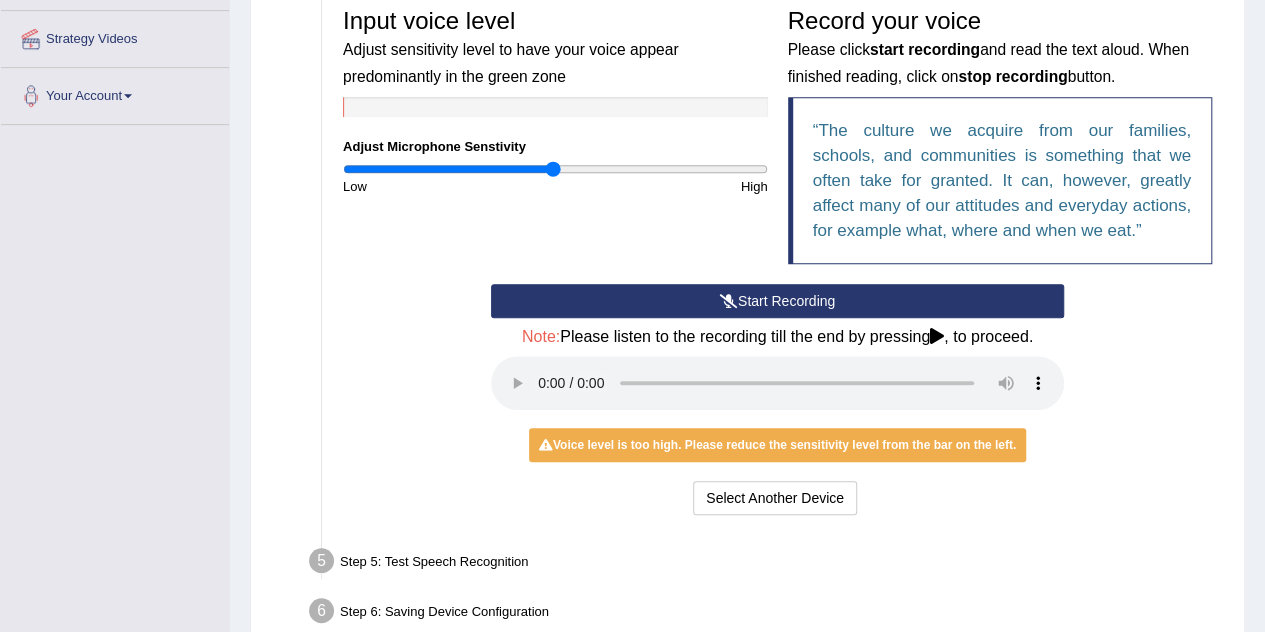 scroll, scrollTop: 439, scrollLeft: 0, axis: vertical 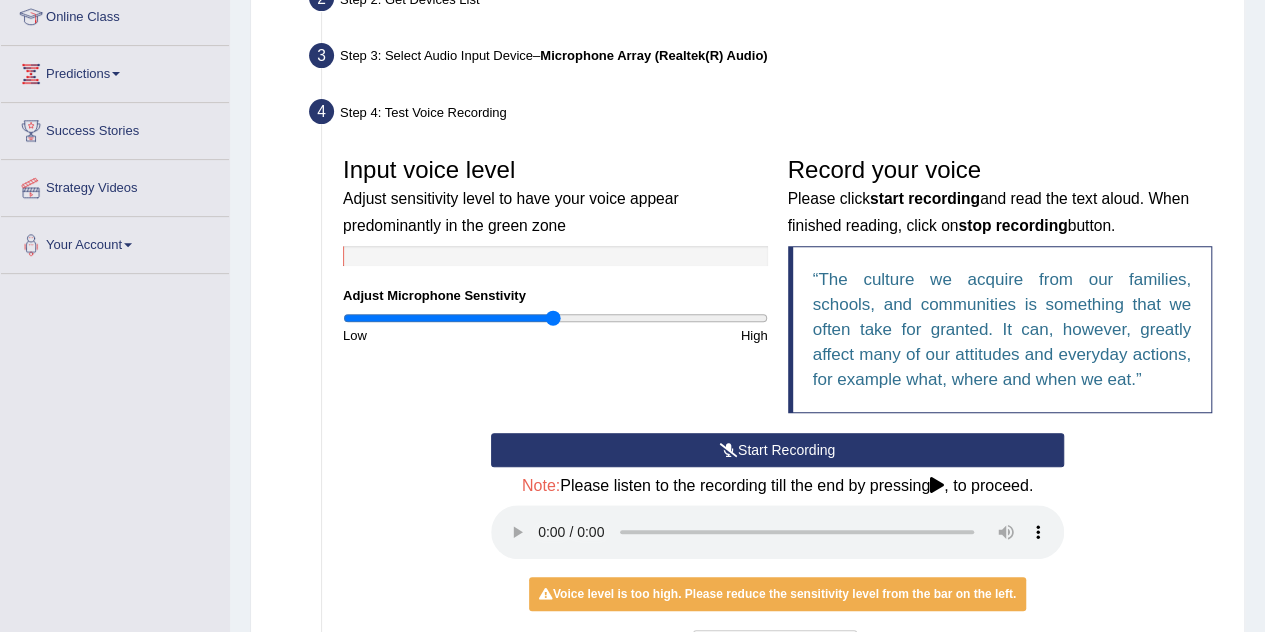 click on "Start Recording" at bounding box center [777, 450] 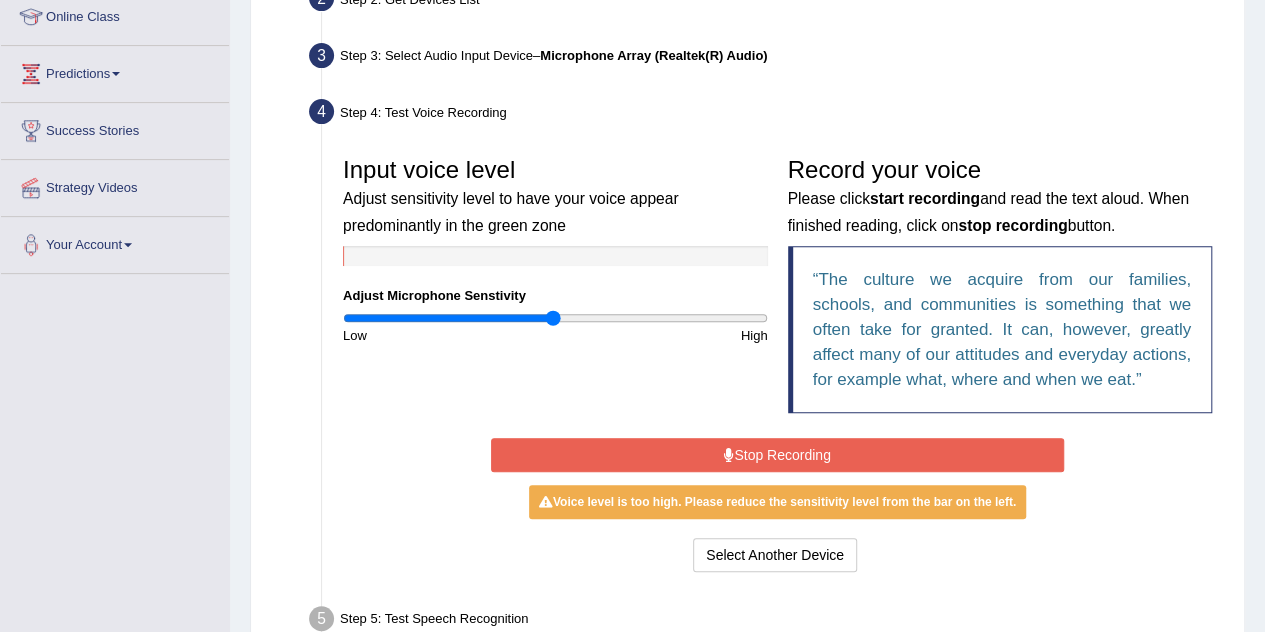 click on "Stop Recording" at bounding box center (777, 455) 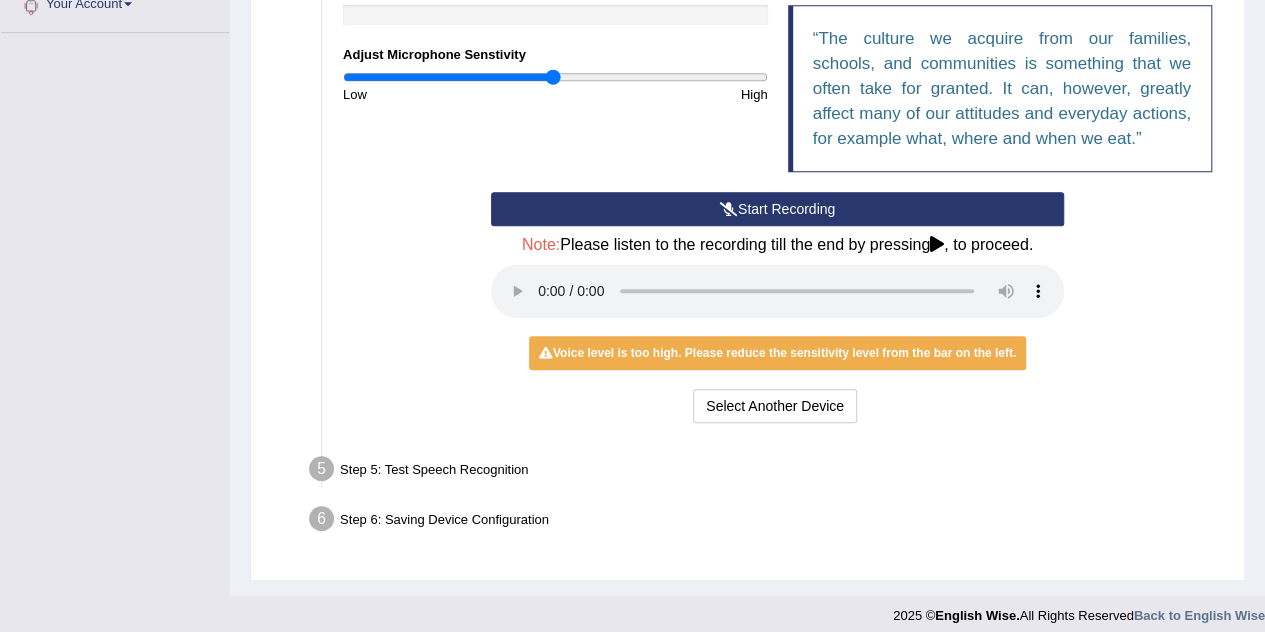 scroll, scrollTop: 533, scrollLeft: 0, axis: vertical 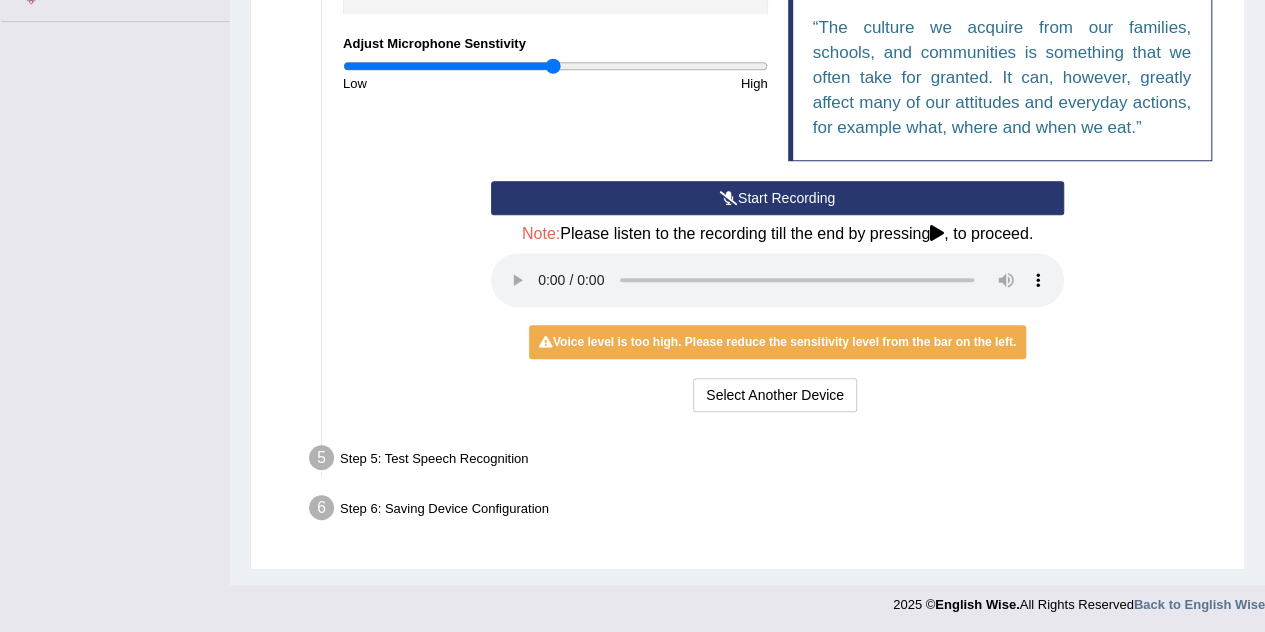 click on "Step 5: Test Speech Recognition" at bounding box center (767, 461) 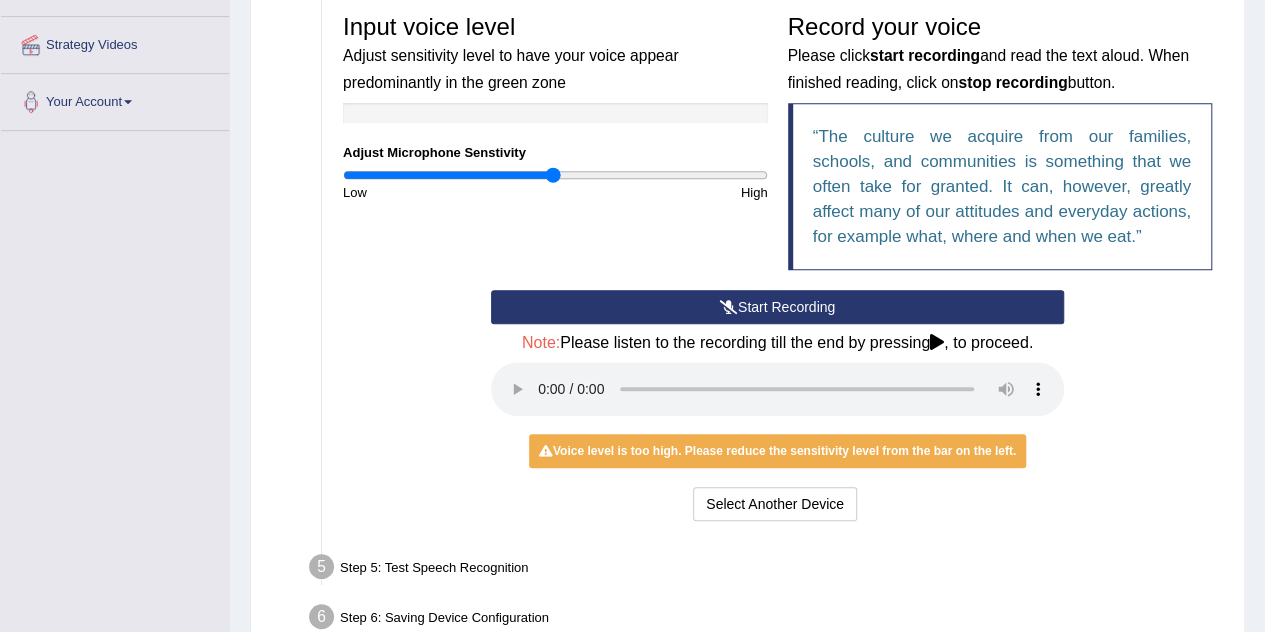 scroll, scrollTop: 402, scrollLeft: 0, axis: vertical 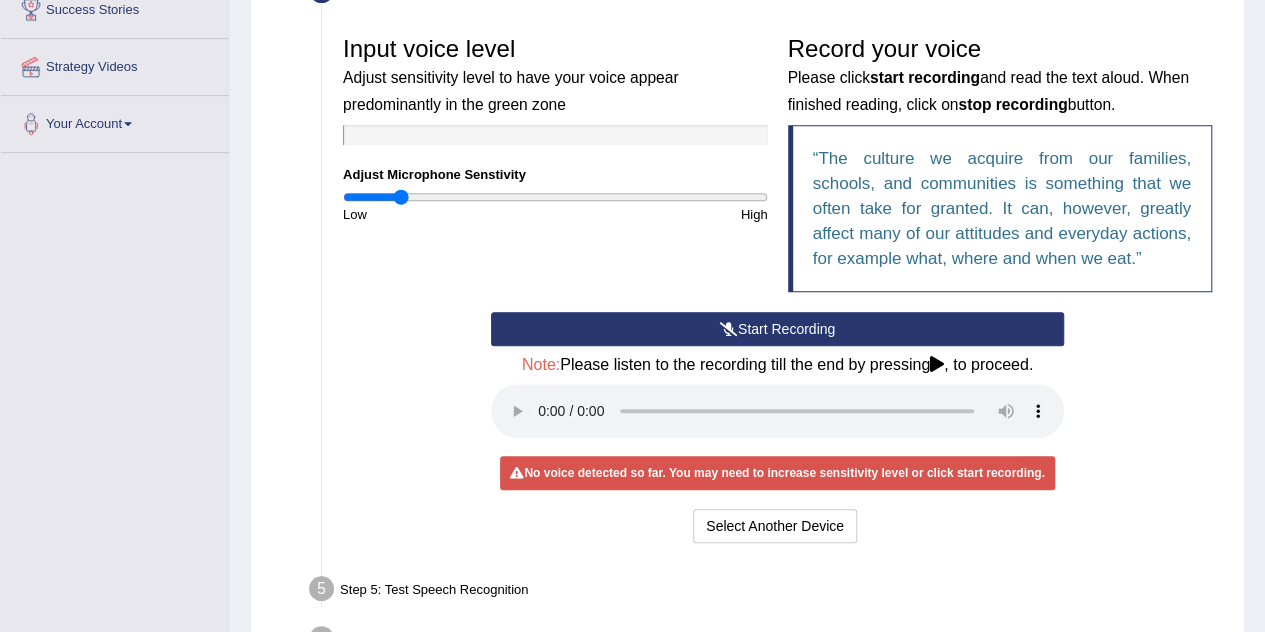 click at bounding box center [555, 197] 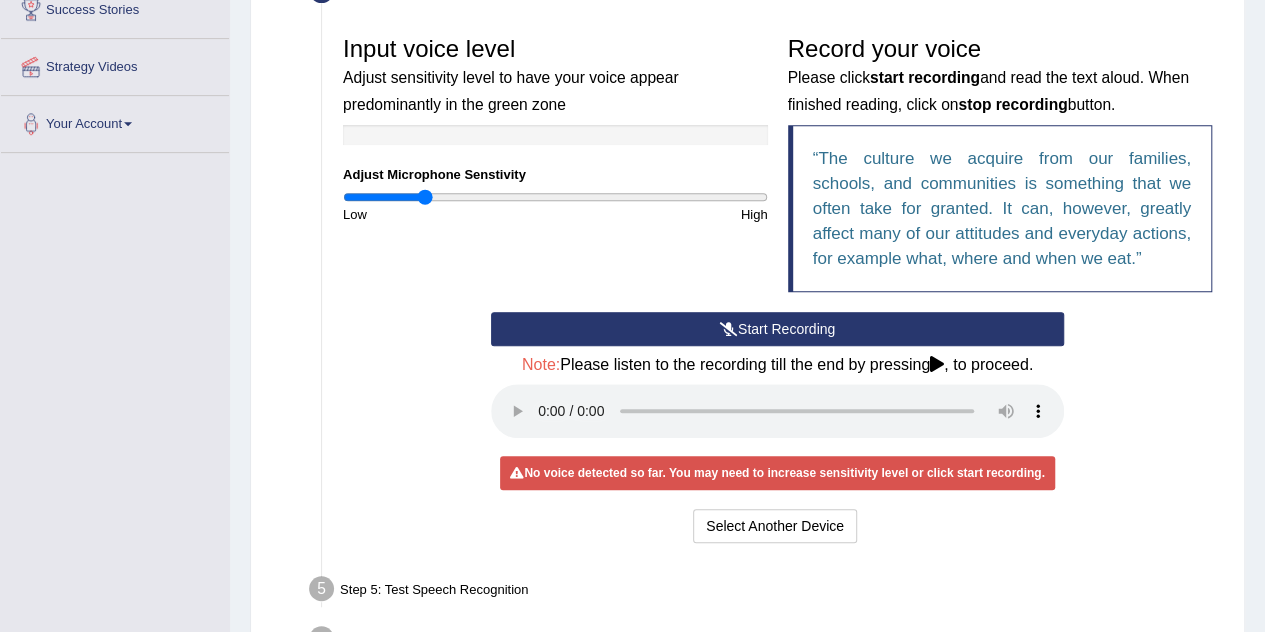 click at bounding box center (555, 197) 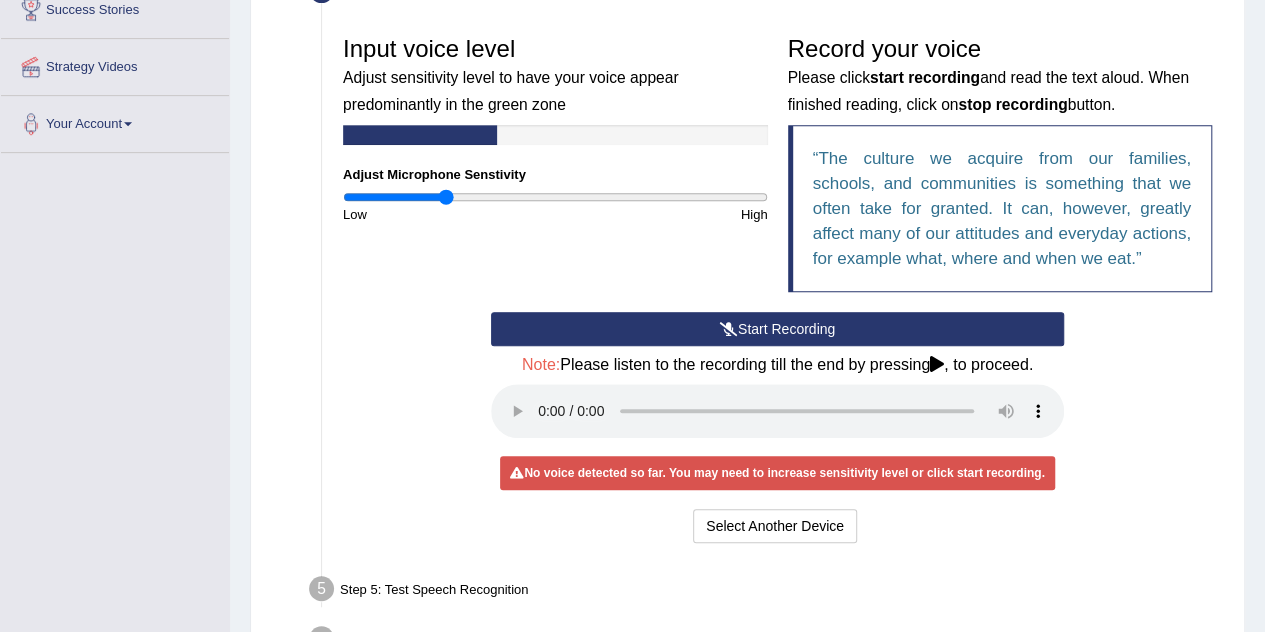 click at bounding box center (555, 197) 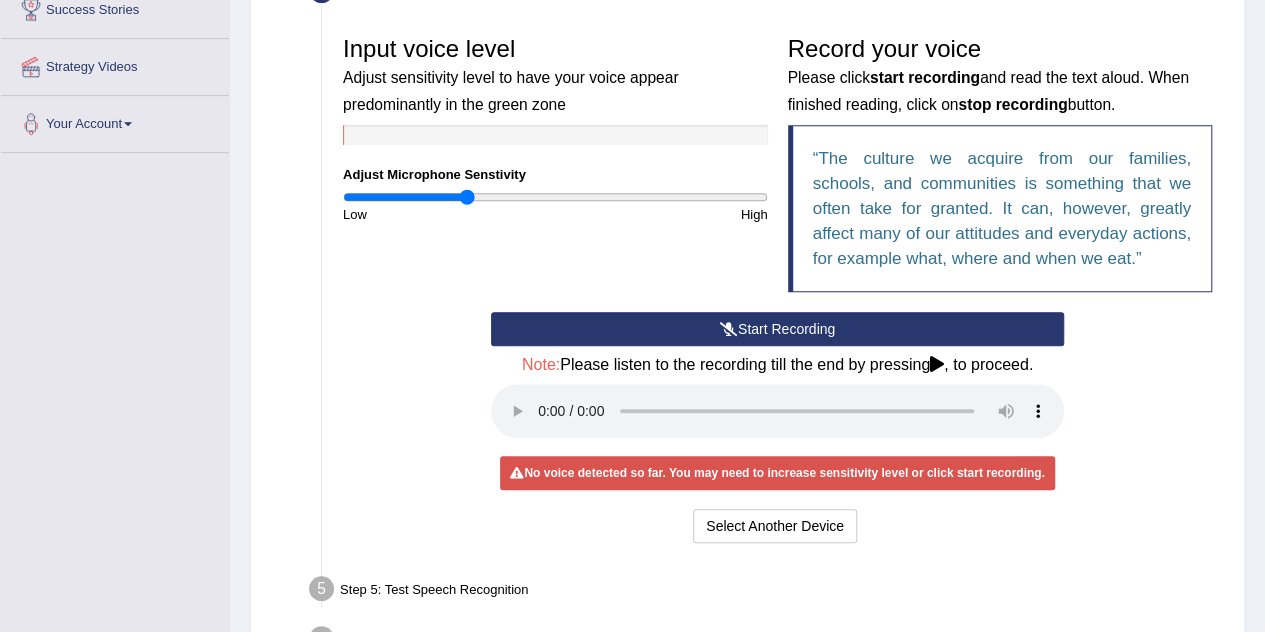 type on "0.58" 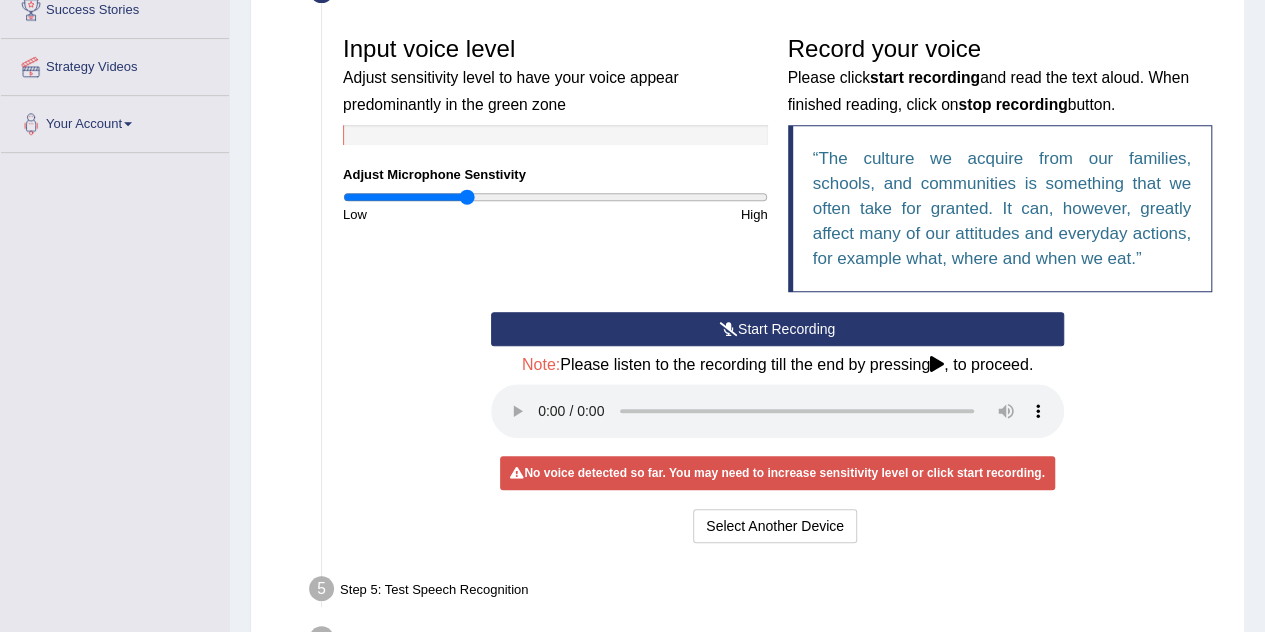 click on "Start Recording" at bounding box center (777, 329) 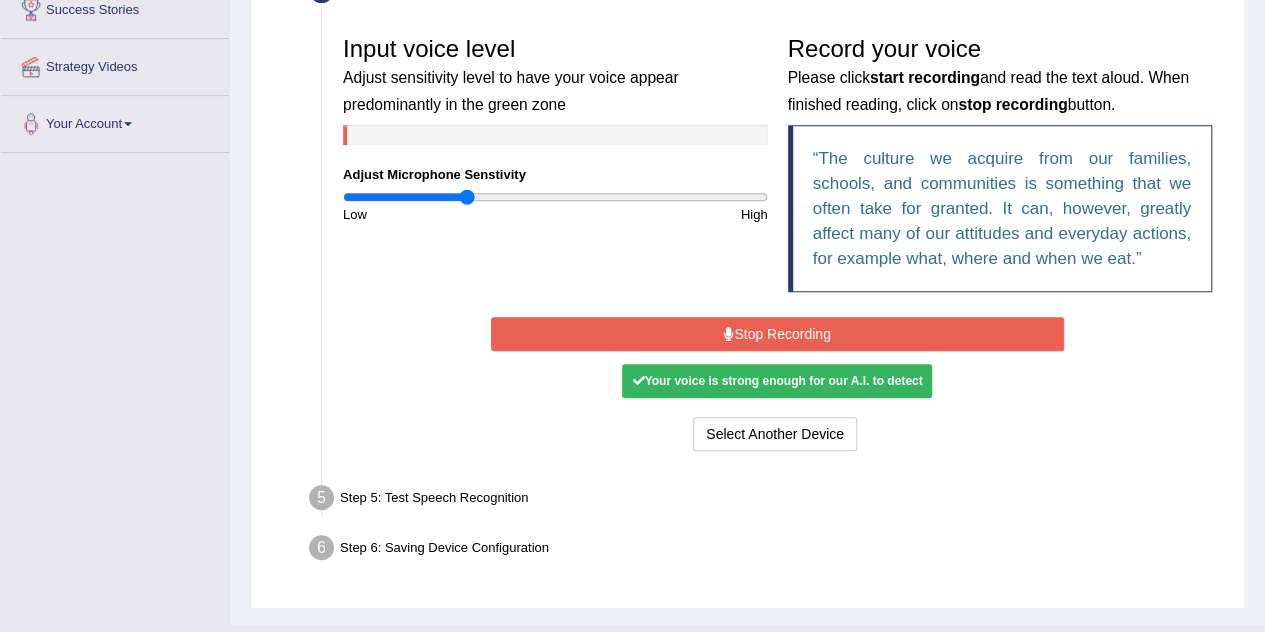 click on "Stop Recording" at bounding box center [777, 334] 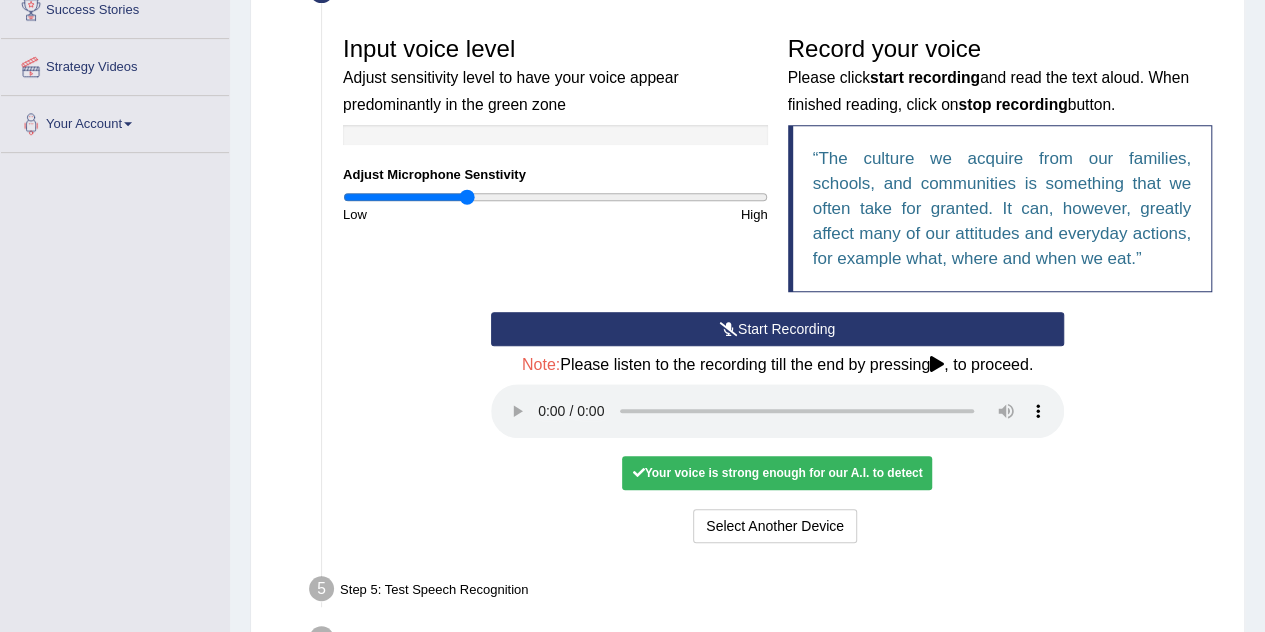 scroll, scrollTop: 533, scrollLeft: 0, axis: vertical 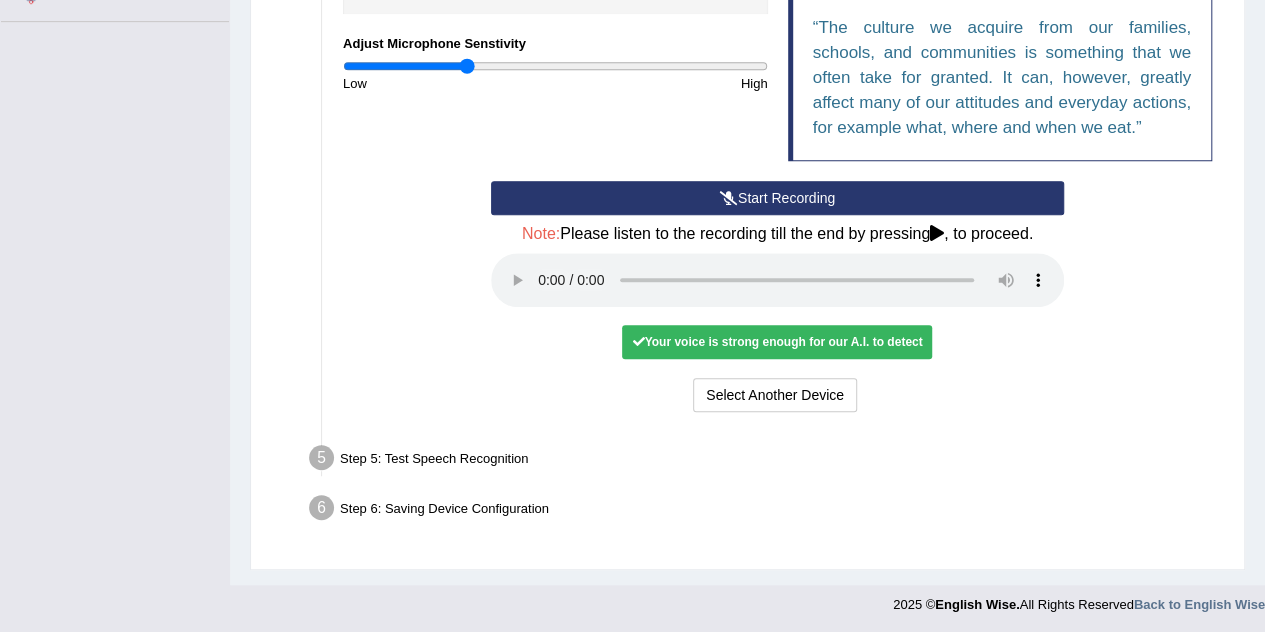 click on "Your voice is strong enough for our A.I. to detect" at bounding box center (777, 342) 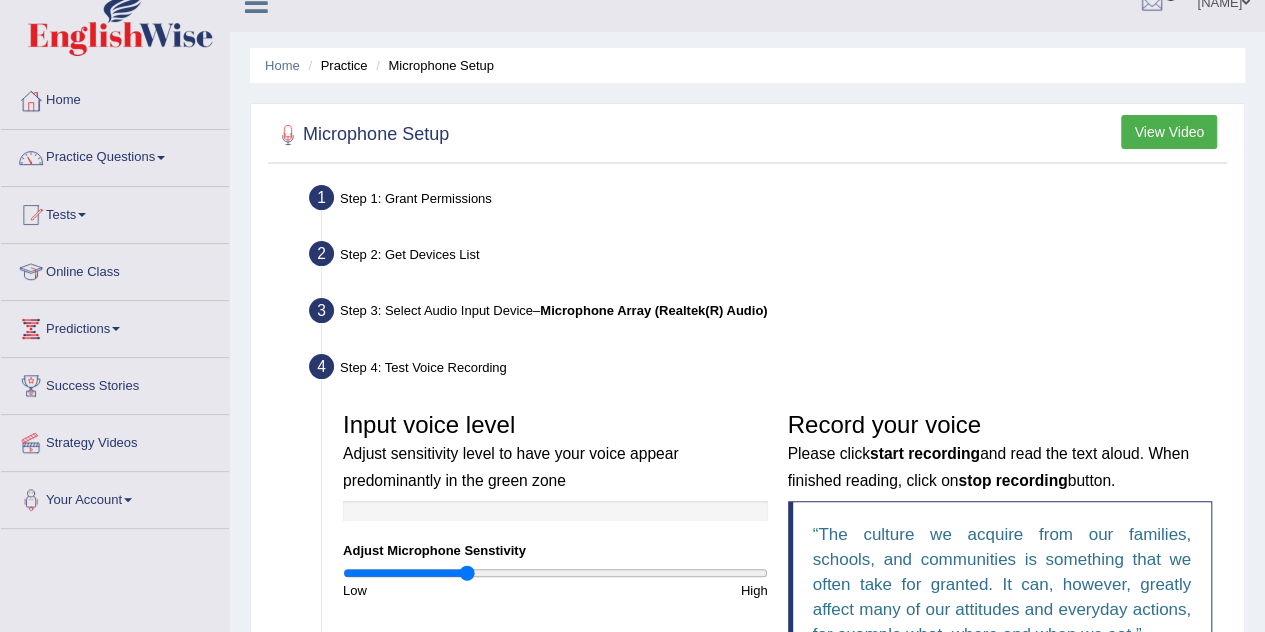 scroll, scrollTop: 0, scrollLeft: 0, axis: both 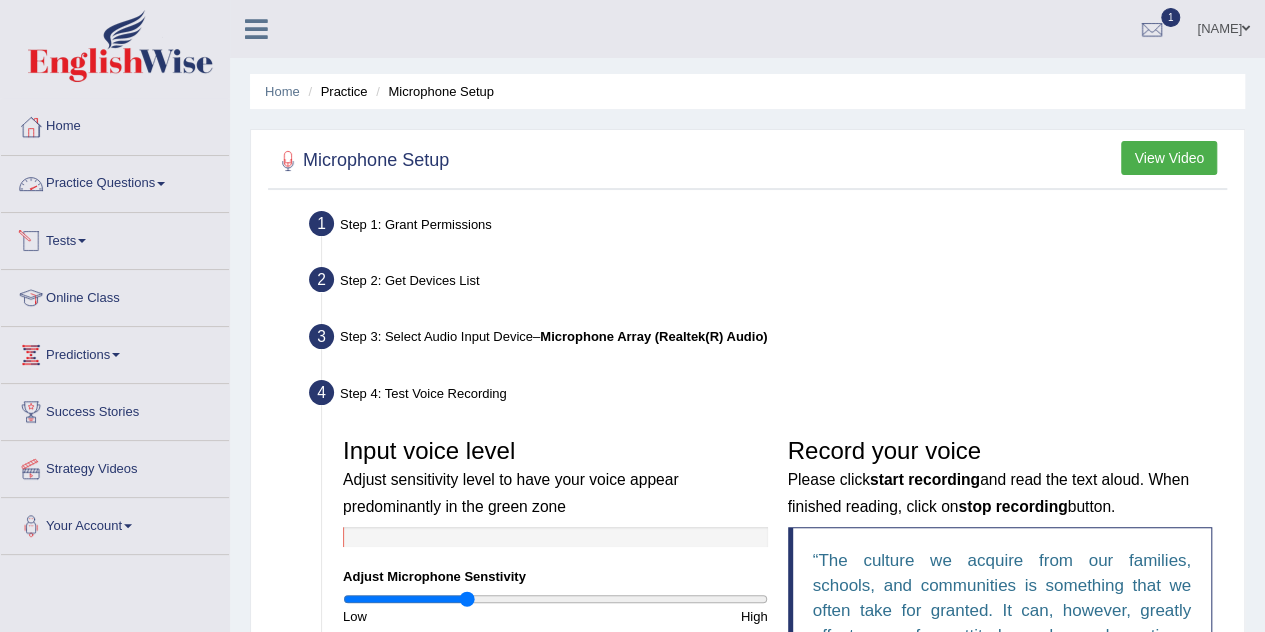 click on "Practice Questions" at bounding box center [115, 181] 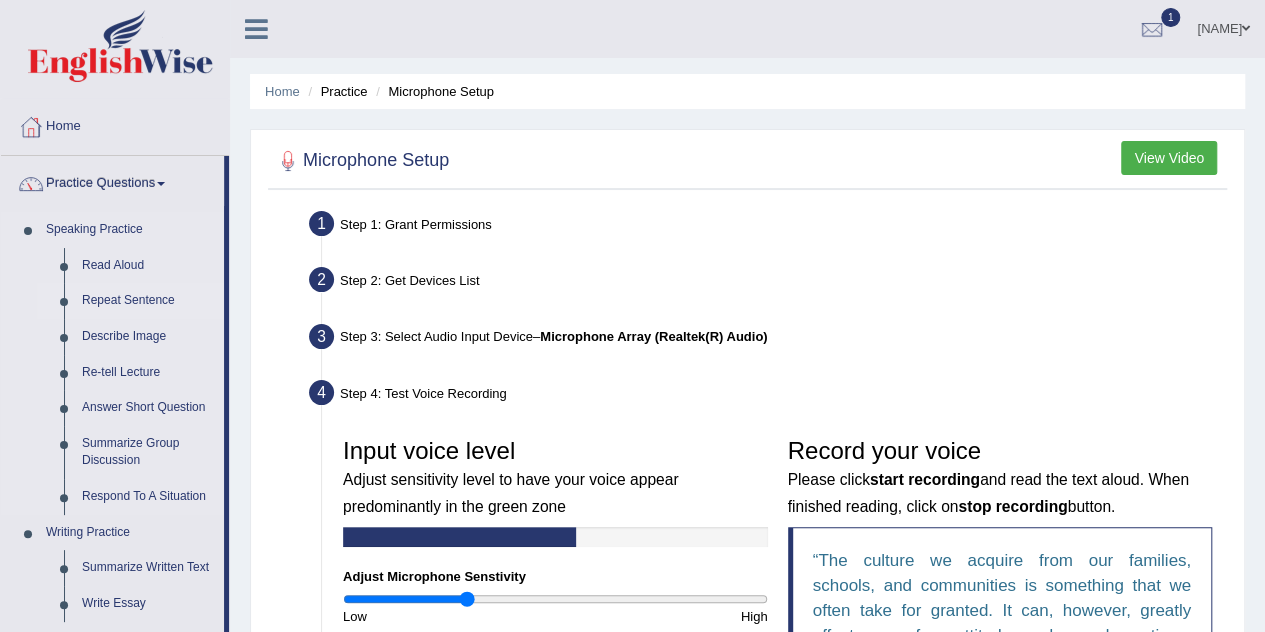click on "Repeat Sentence" at bounding box center [148, 301] 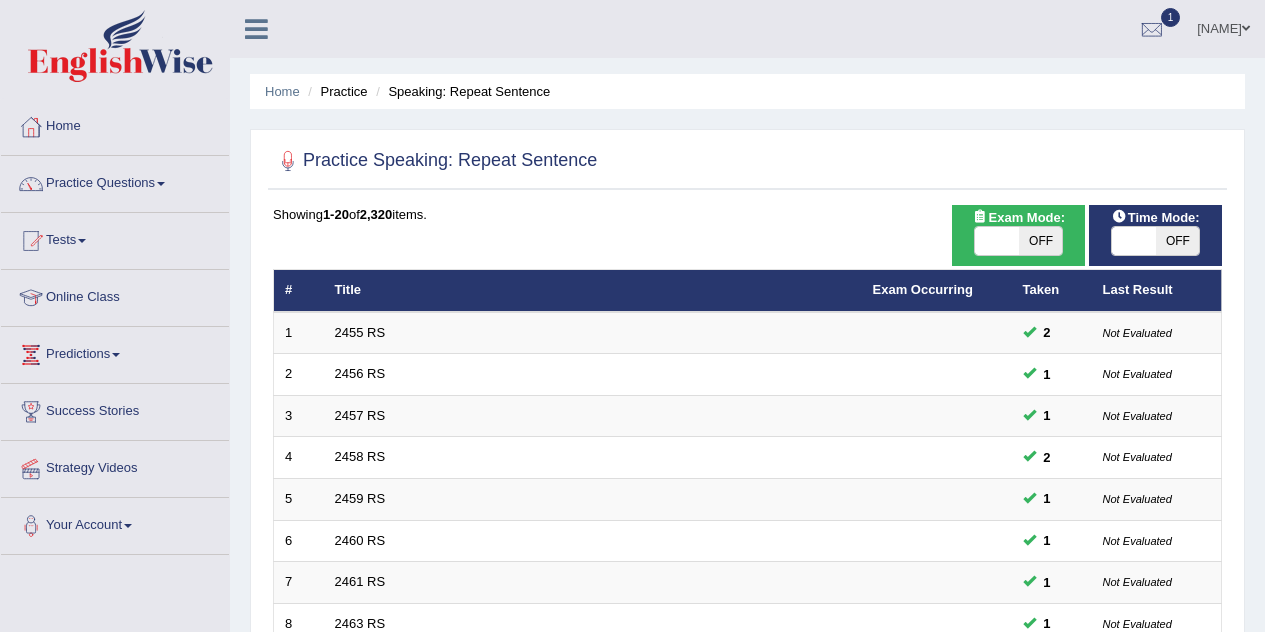 scroll, scrollTop: 0, scrollLeft: 0, axis: both 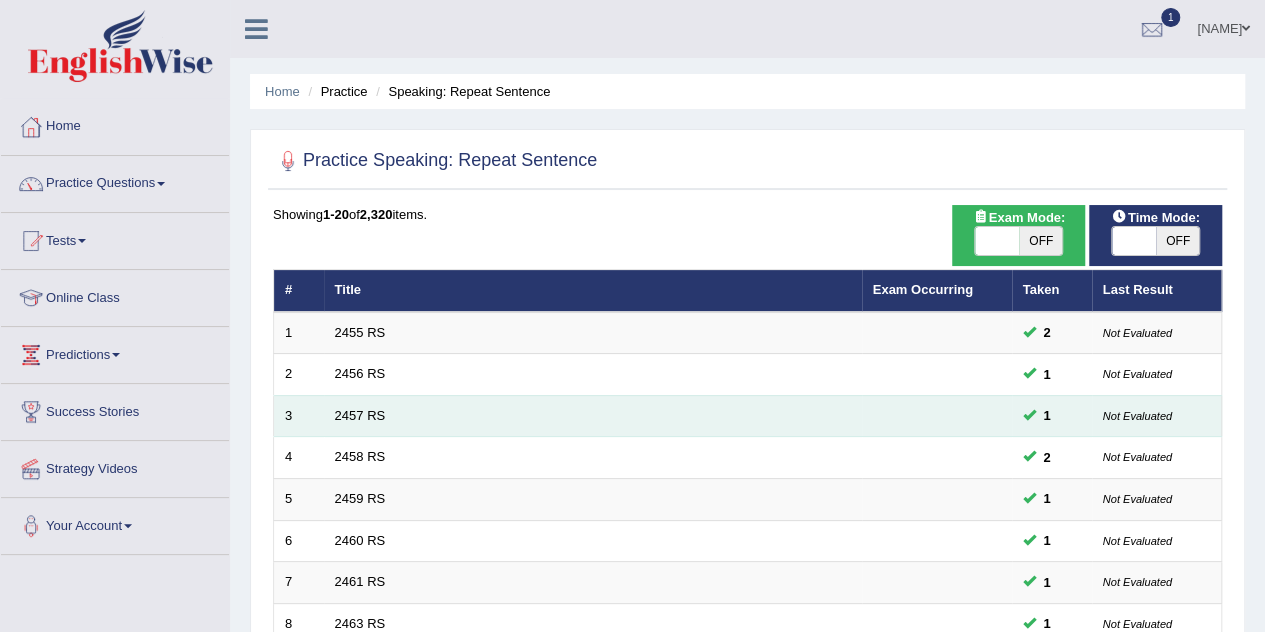 click on "2457 RS" at bounding box center [593, 416] 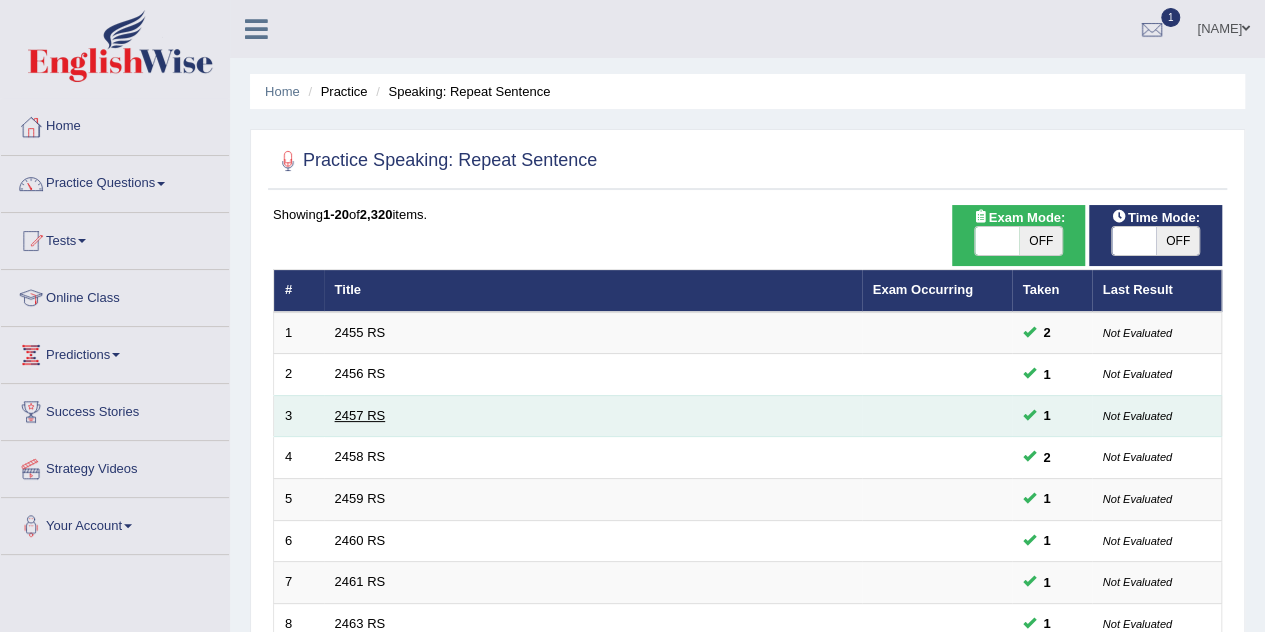 click on "2457 RS" at bounding box center [360, 415] 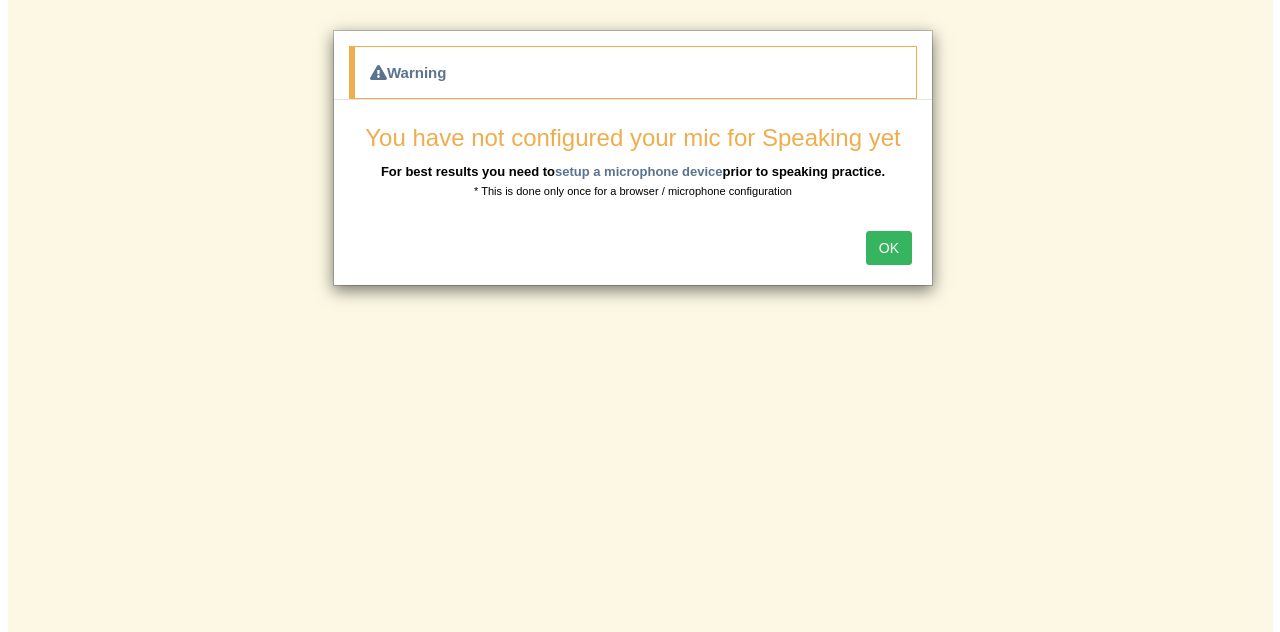 scroll, scrollTop: 0, scrollLeft: 0, axis: both 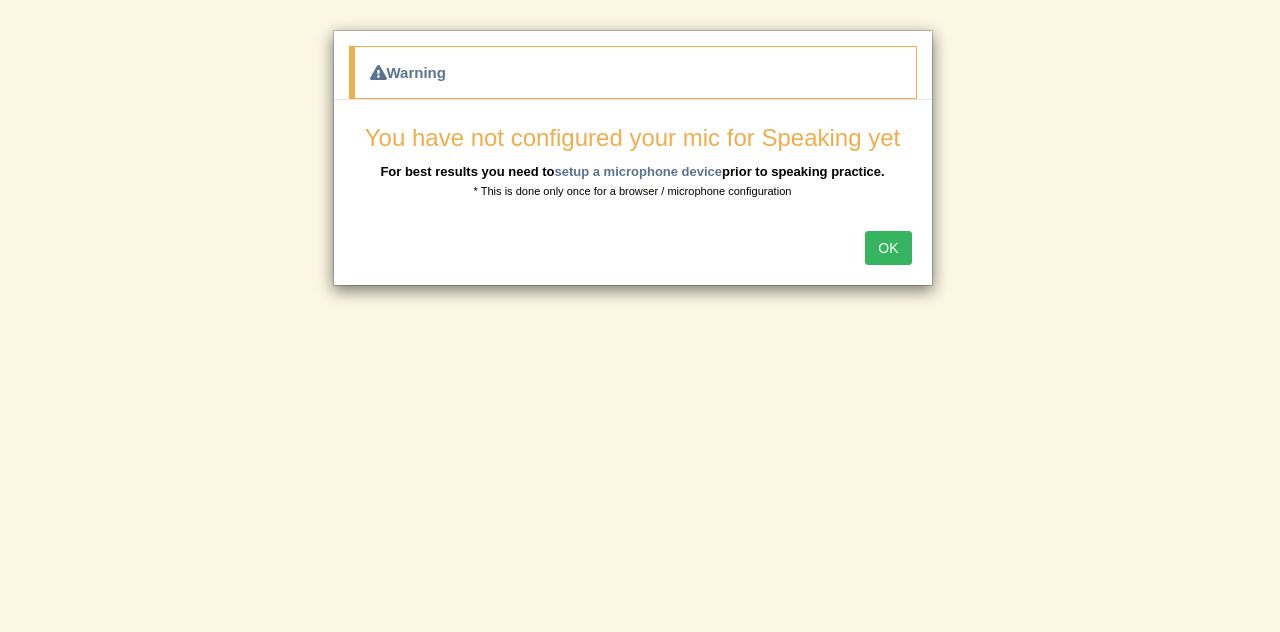 click on "OK" at bounding box center (888, 248) 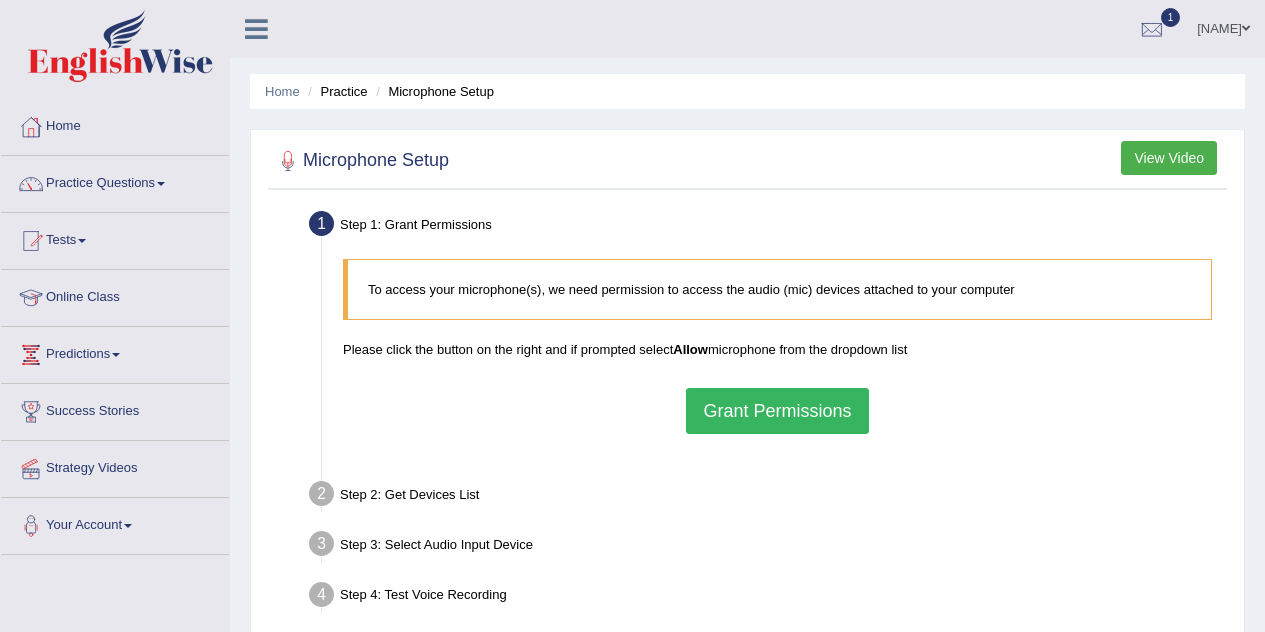 scroll, scrollTop: 0, scrollLeft: 0, axis: both 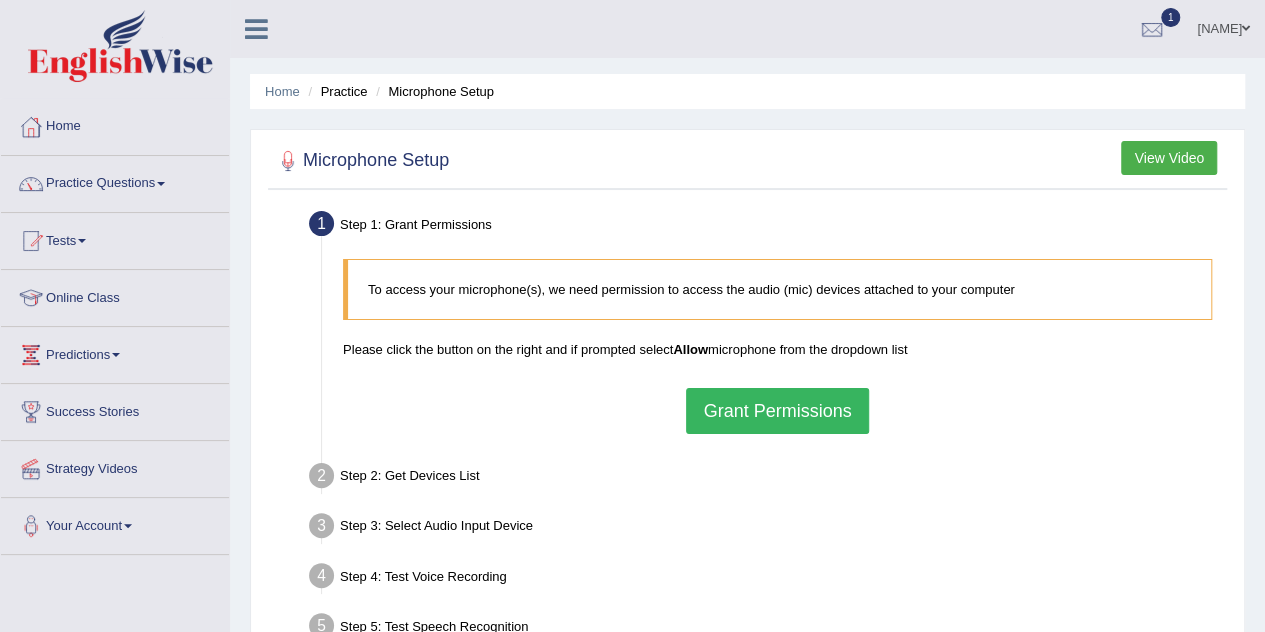 click on "Grant Permissions" at bounding box center [777, 411] 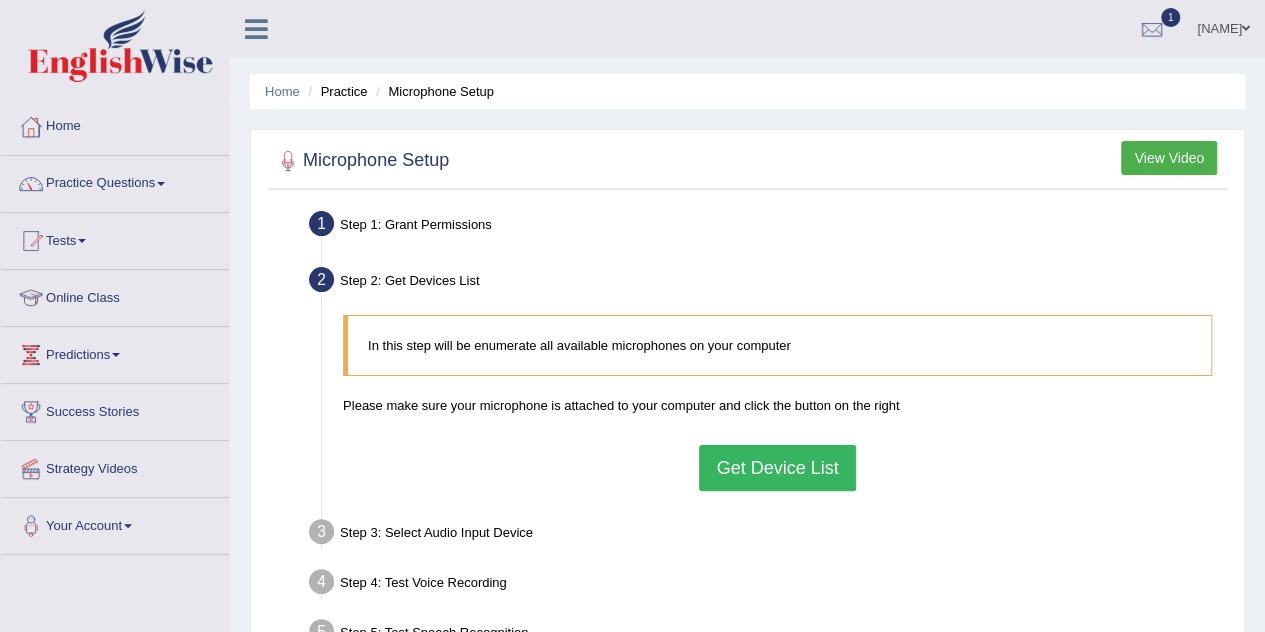click on "Get Device List" at bounding box center [777, 468] 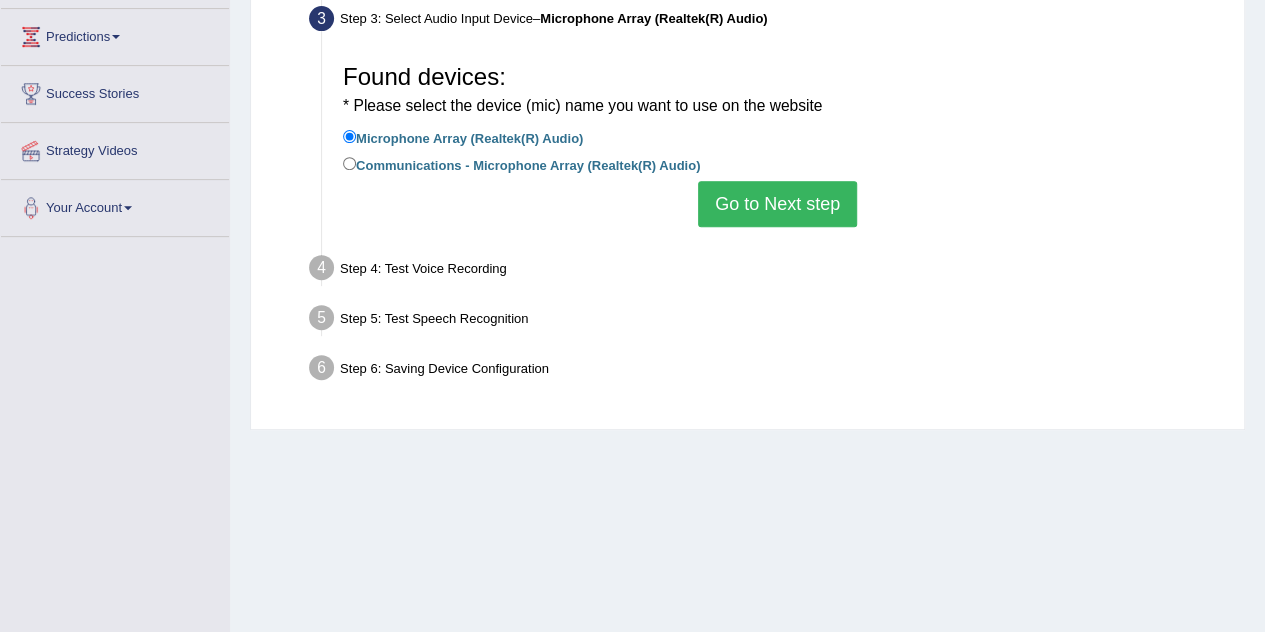 scroll, scrollTop: 335, scrollLeft: 0, axis: vertical 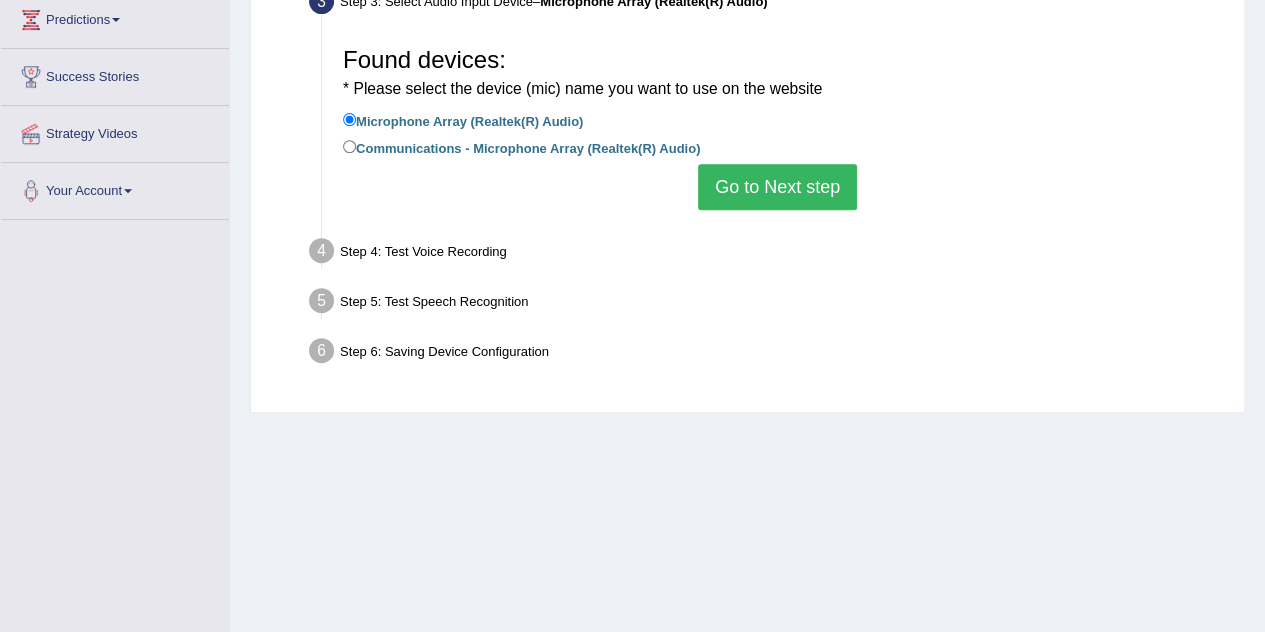 click on "Go to Next step" at bounding box center (777, 187) 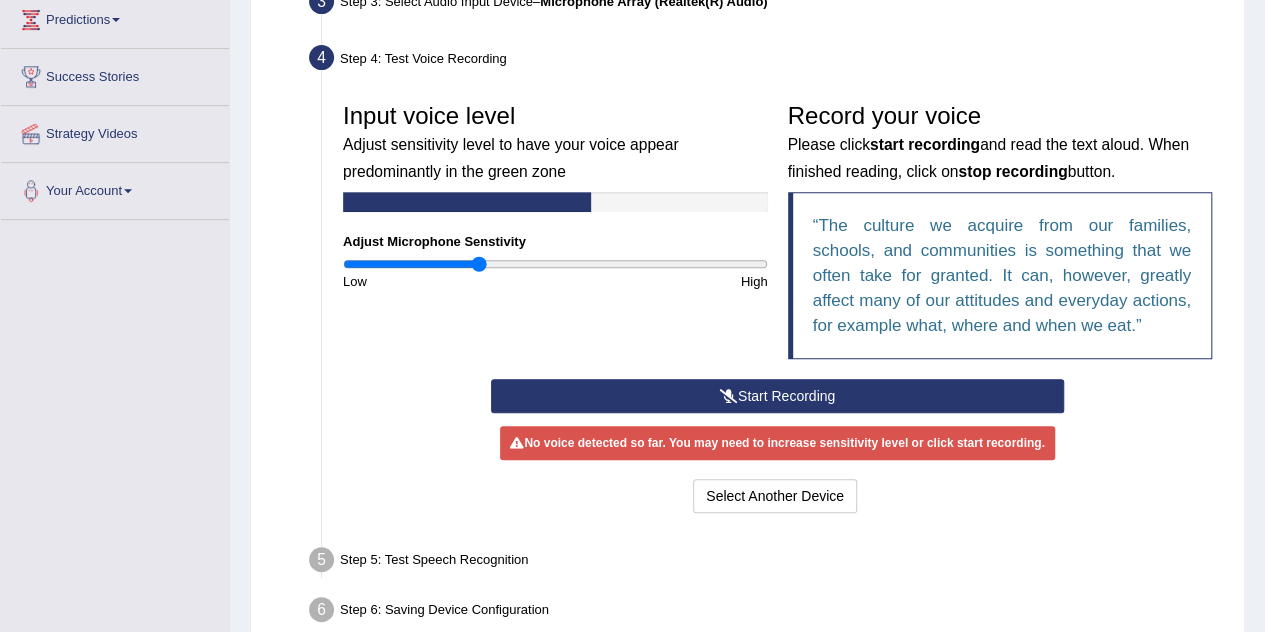 type on "0.64" 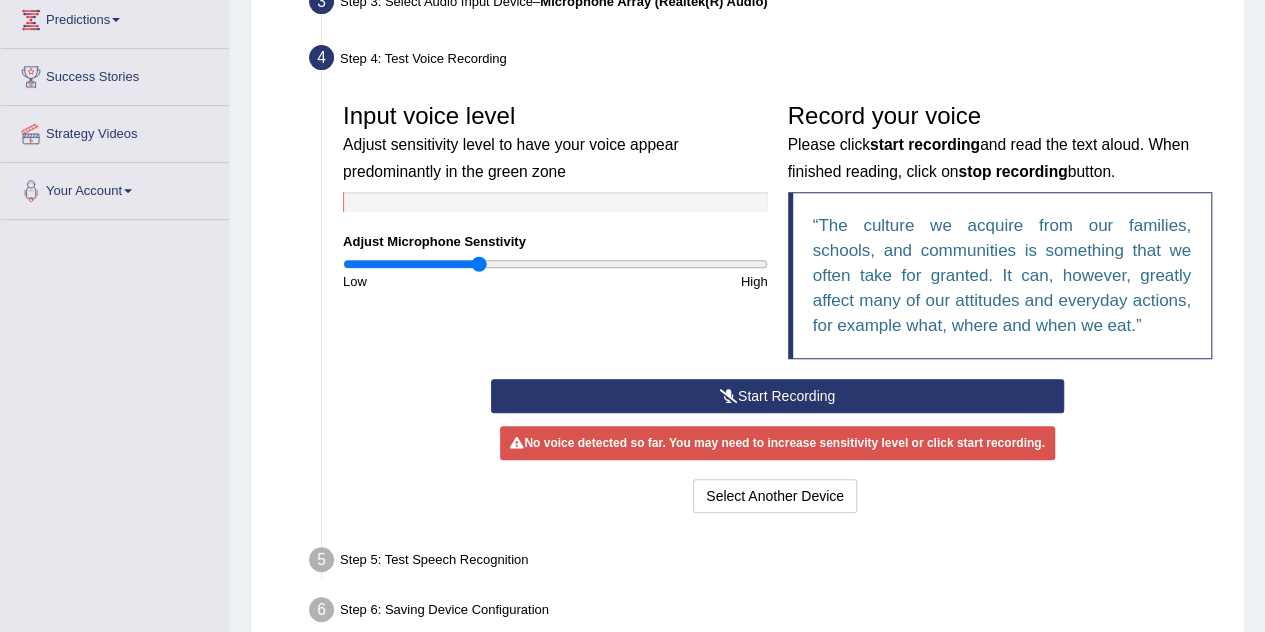 click at bounding box center [729, 396] 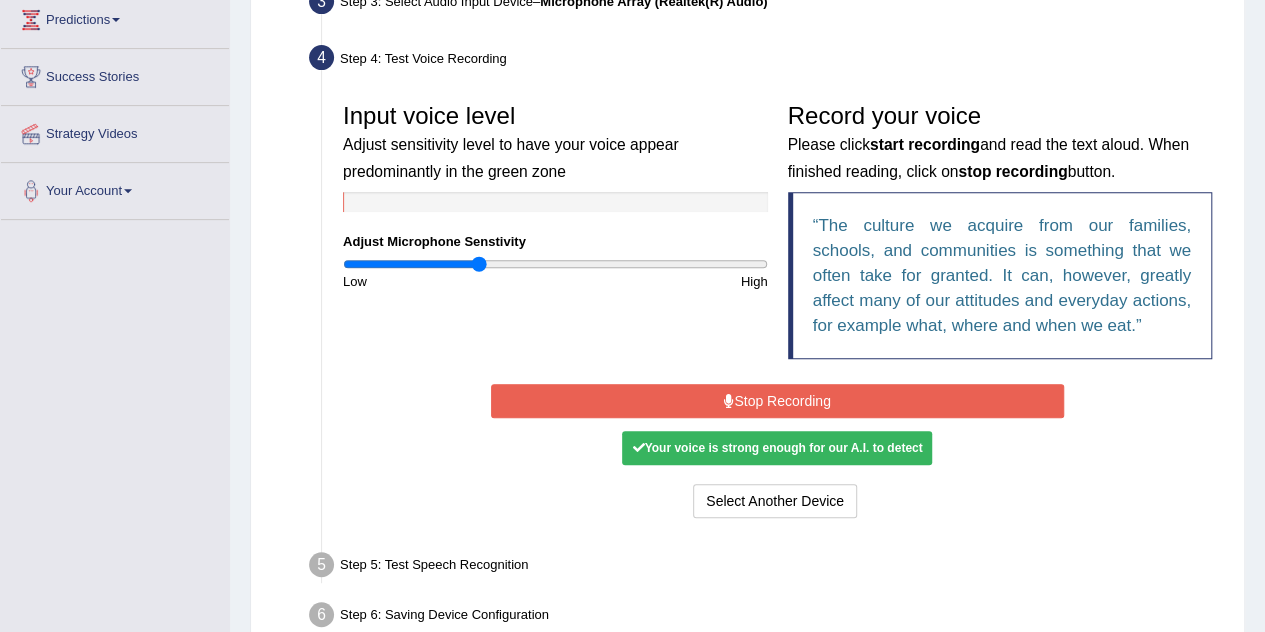 click at bounding box center [729, 401] 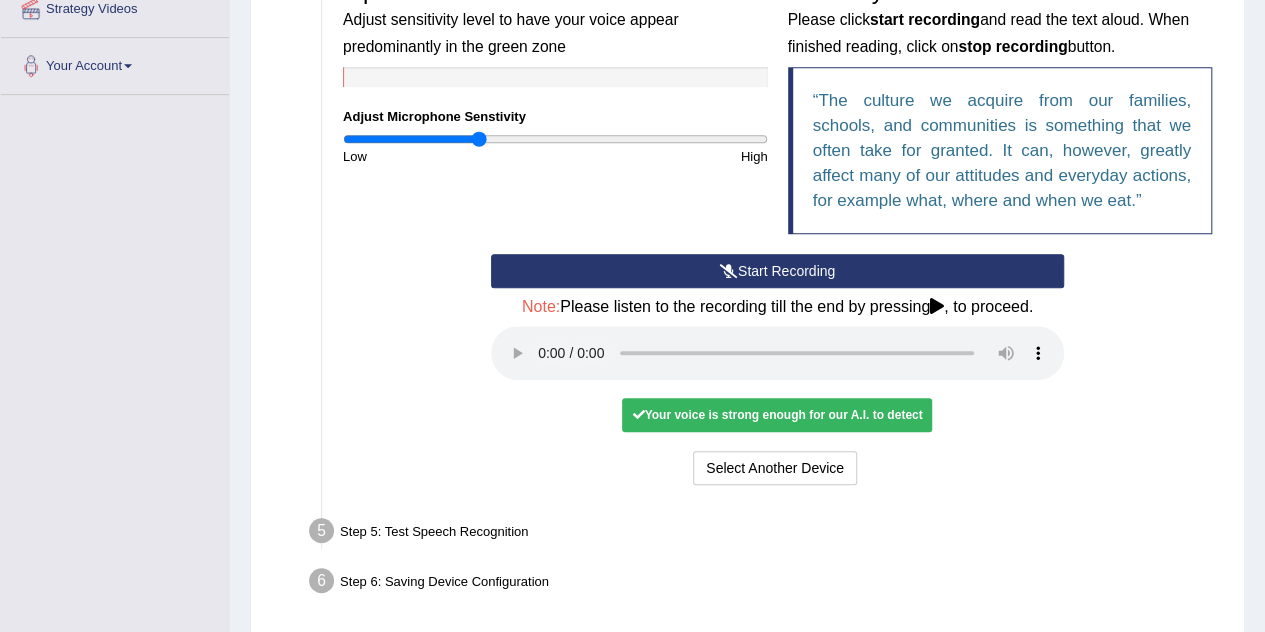 scroll, scrollTop: 533, scrollLeft: 0, axis: vertical 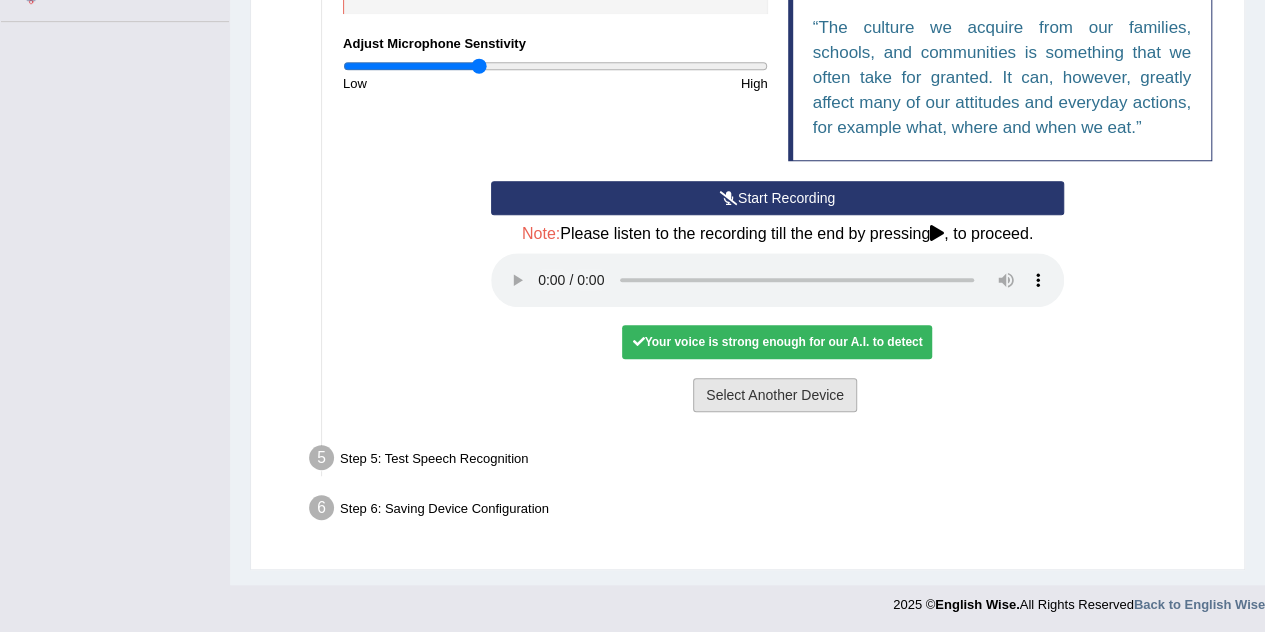 click on "Select Another Device" at bounding box center (775, 395) 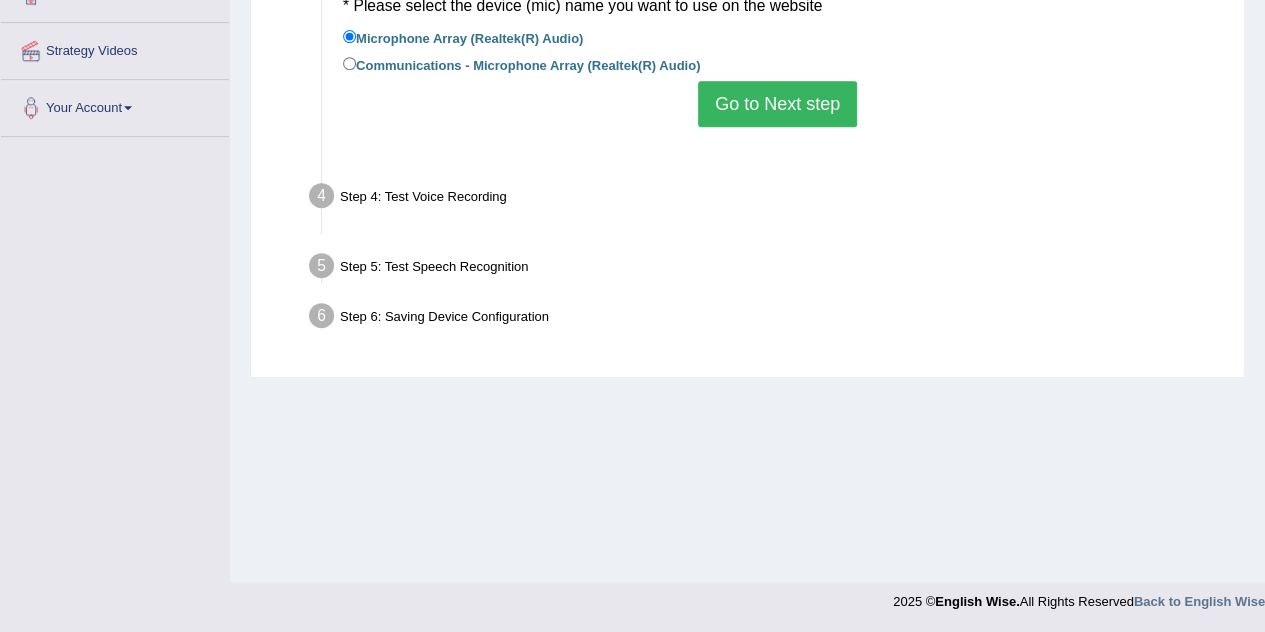 scroll, scrollTop: 418, scrollLeft: 0, axis: vertical 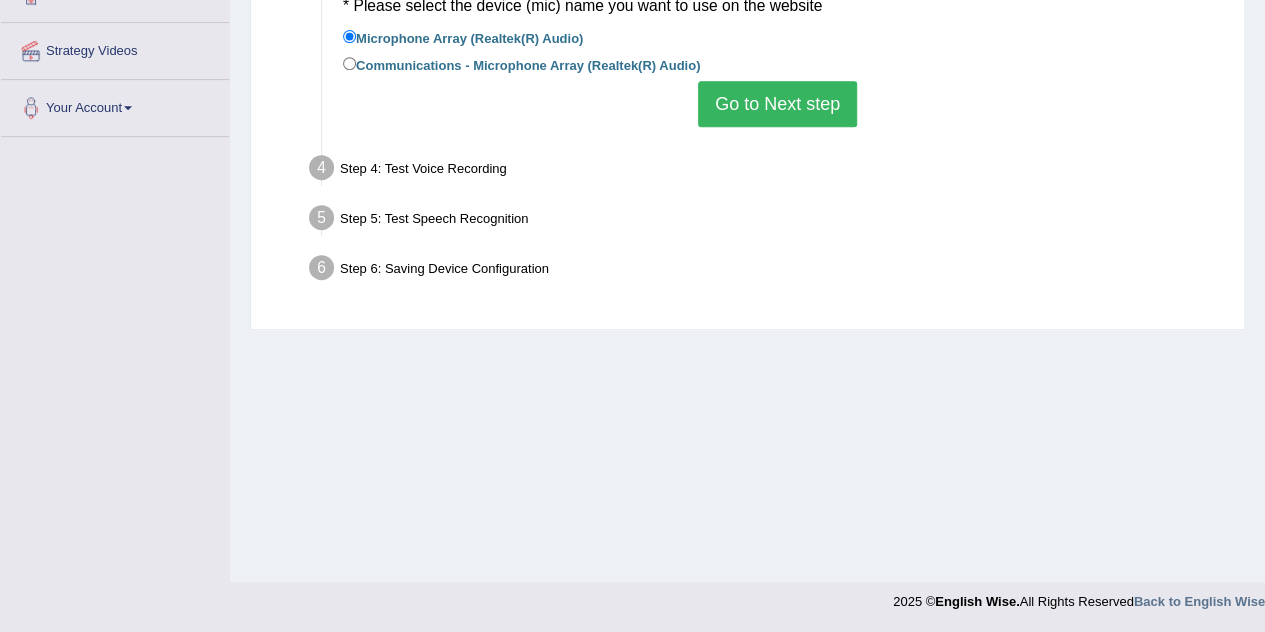 drag, startPoint x: 754, startPoint y: 98, endPoint x: 455, endPoint y: 93, distance: 299.0418 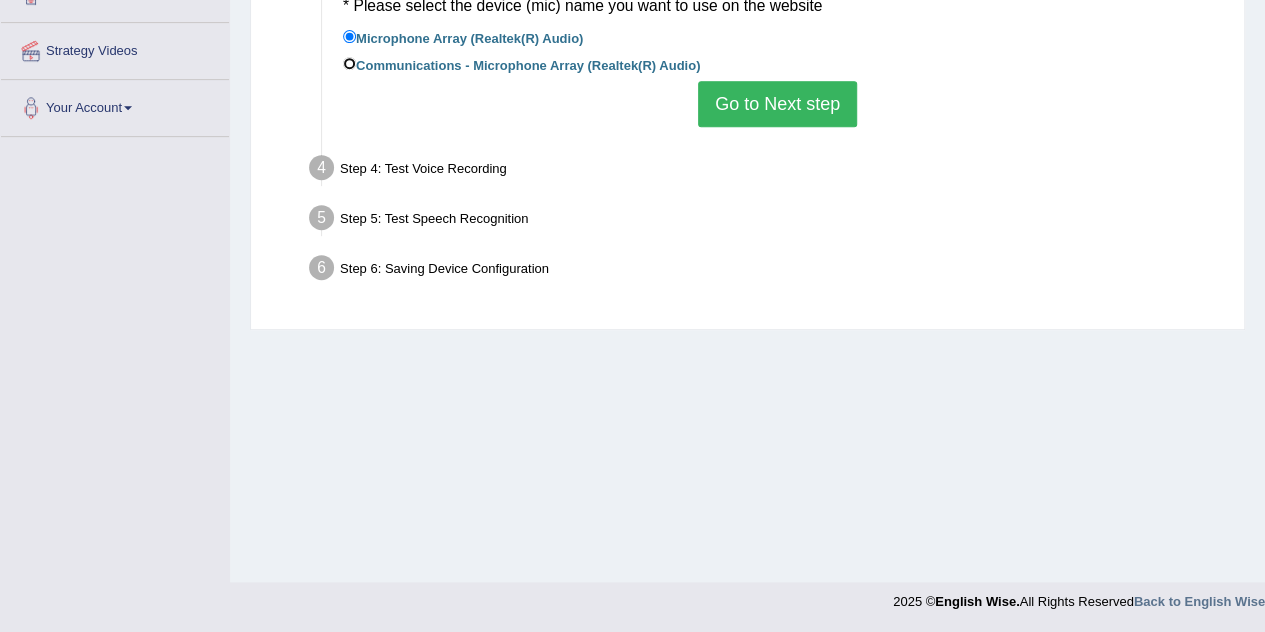 click on "Communications - Microphone Array (Realtek(R) Audio)" at bounding box center [349, 63] 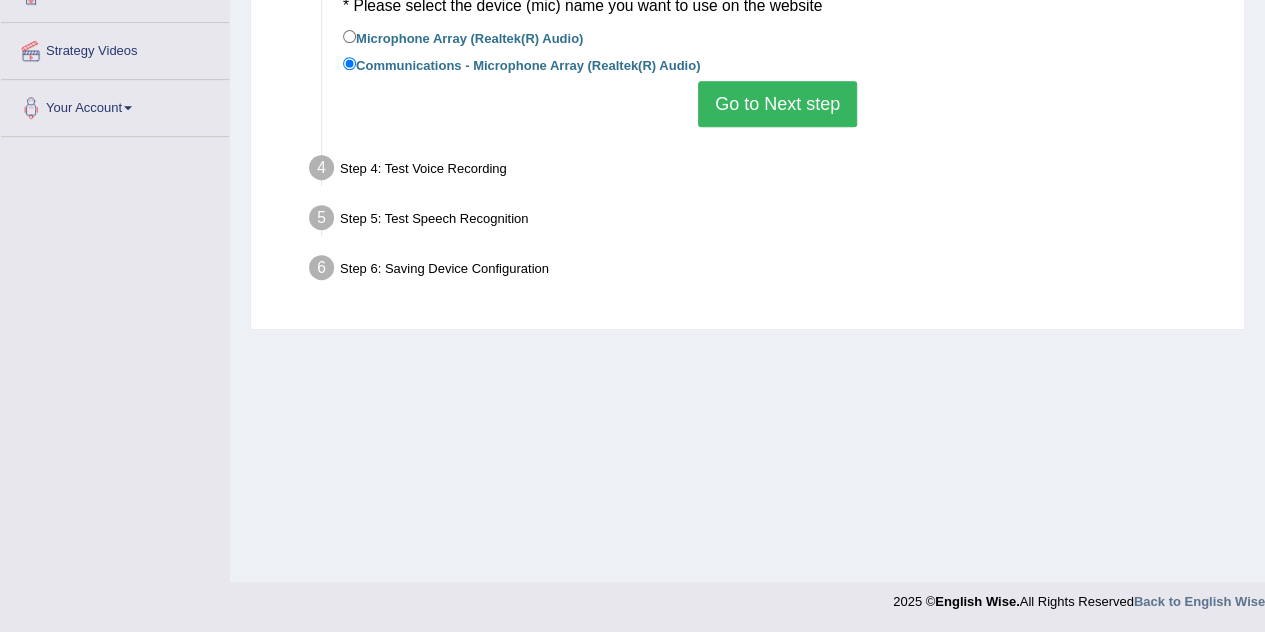 click on "Go to Next step" at bounding box center (777, 104) 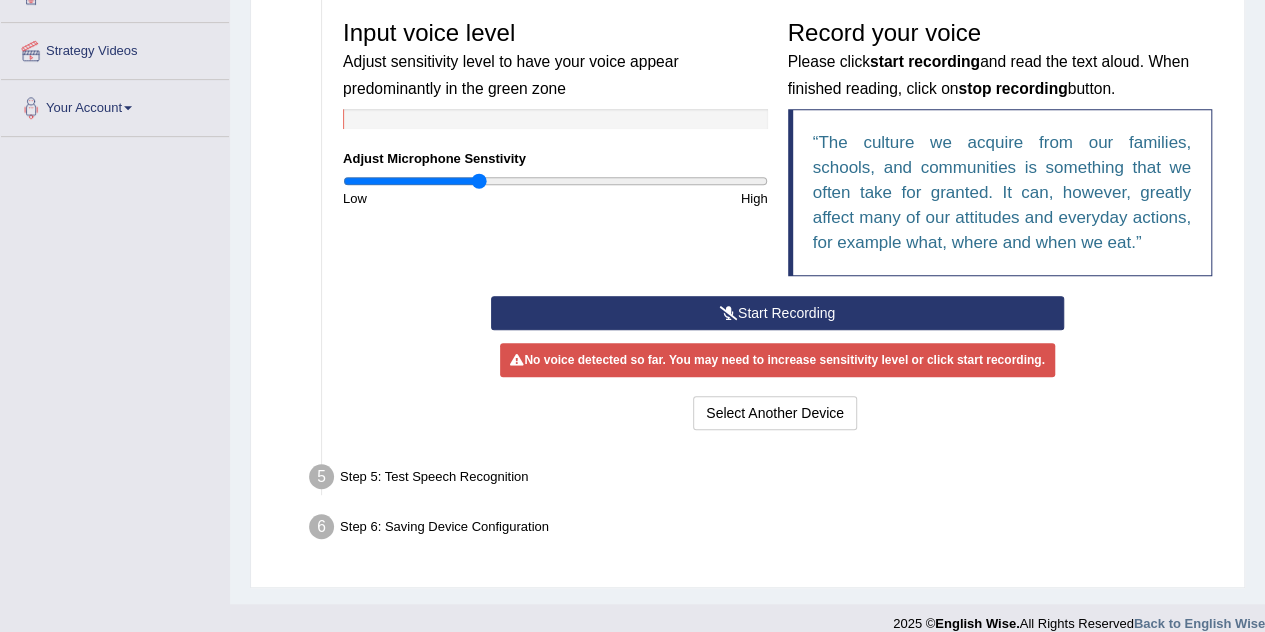 click on "Start Recording" at bounding box center [777, 313] 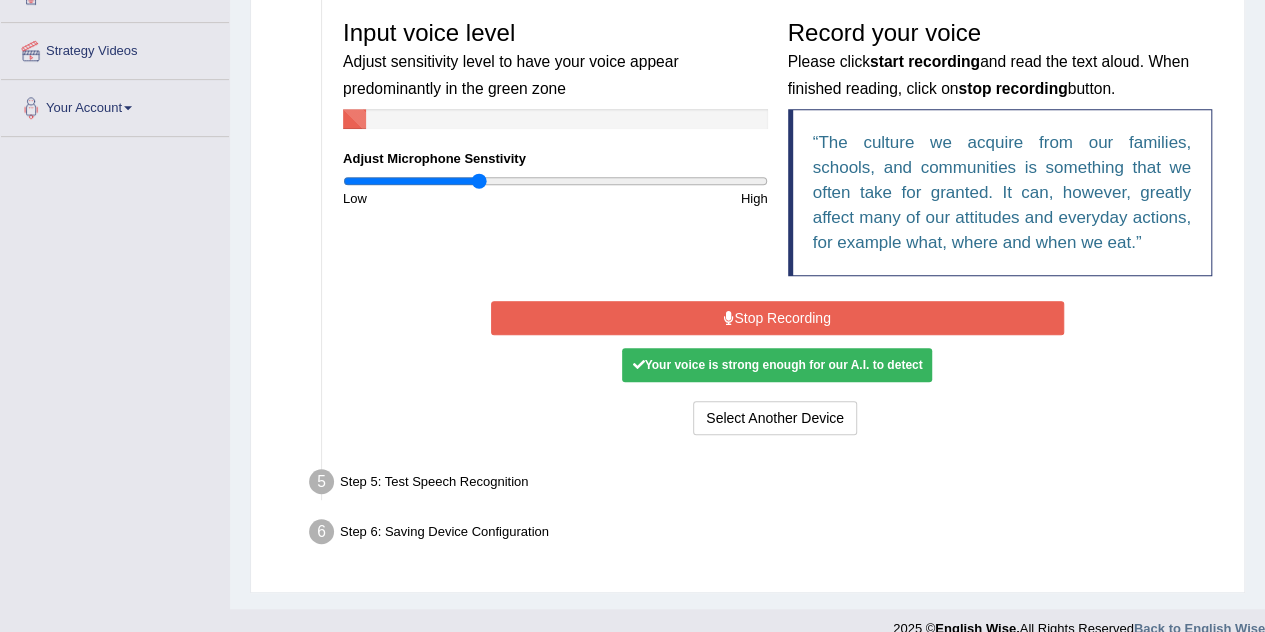 click on "Stop Recording" at bounding box center [777, 318] 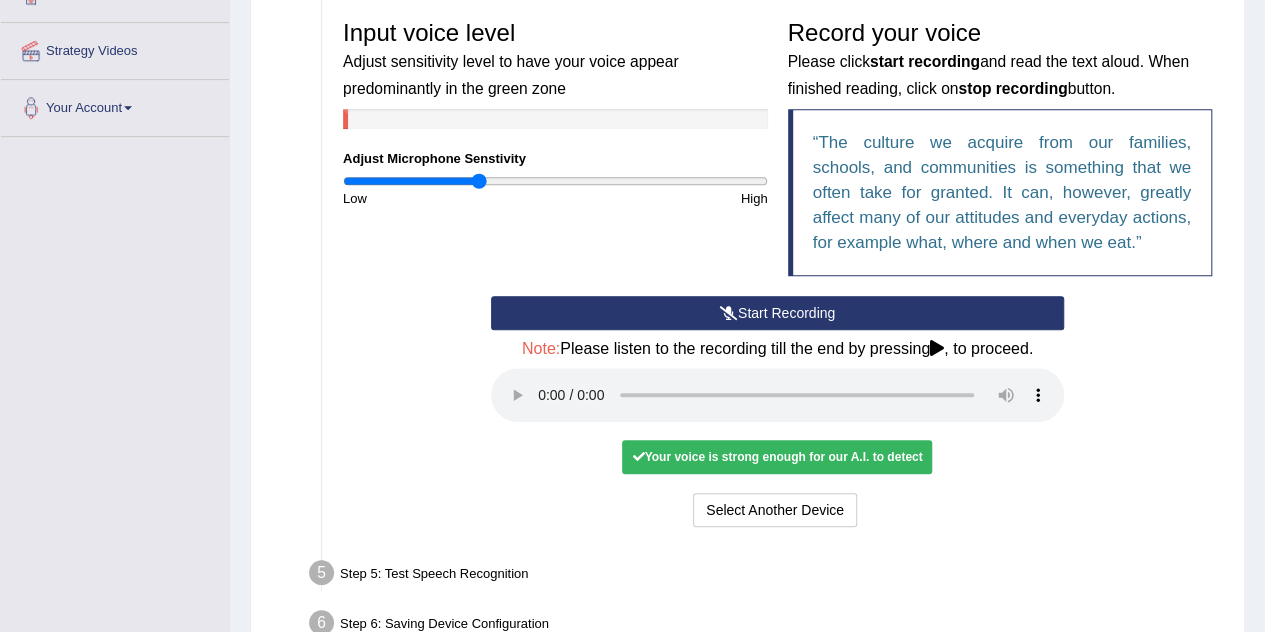 scroll, scrollTop: 533, scrollLeft: 0, axis: vertical 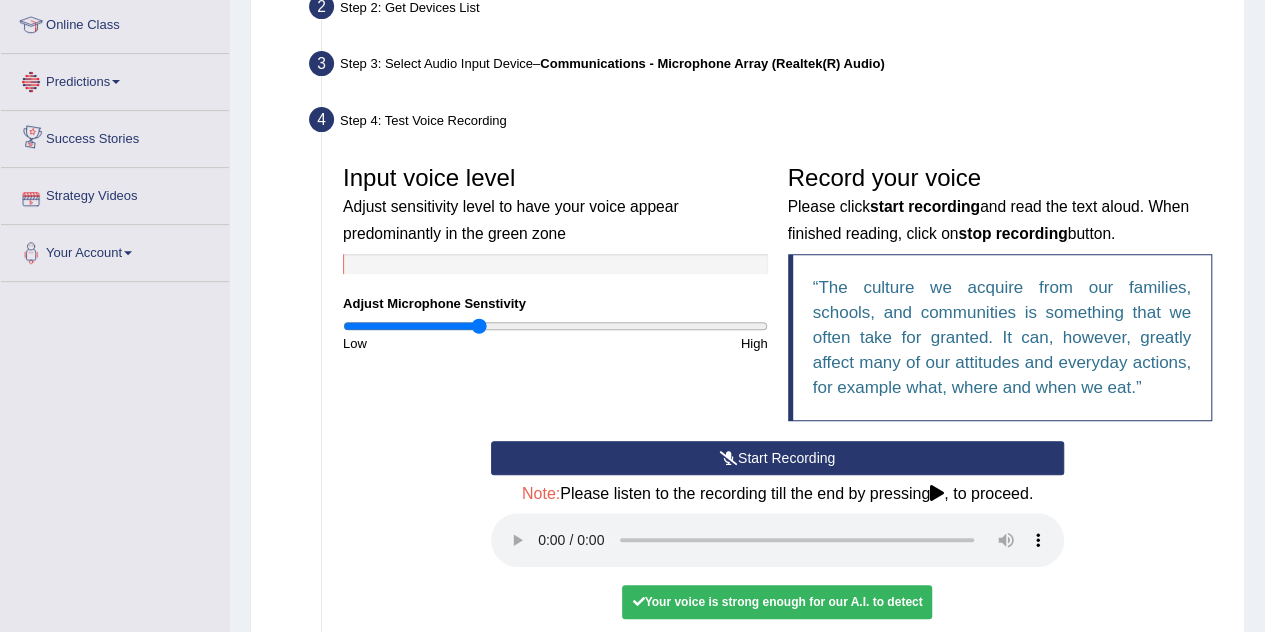 click on "Predictions" at bounding box center (115, 79) 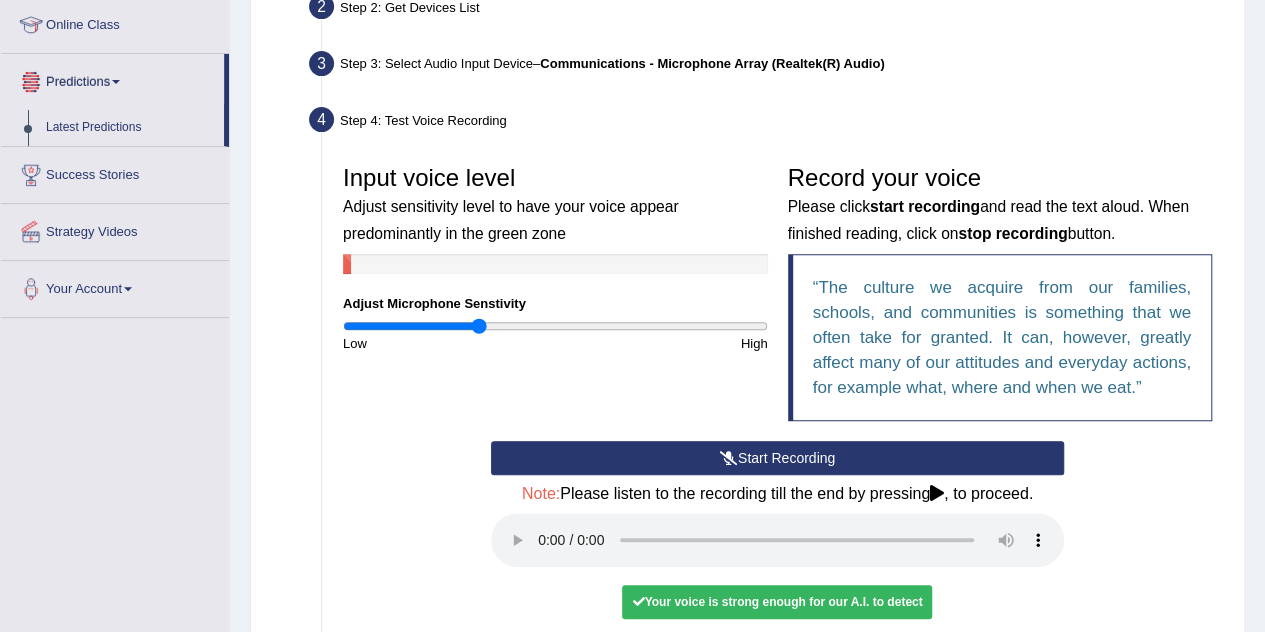 click on "Predictions" at bounding box center (112, 79) 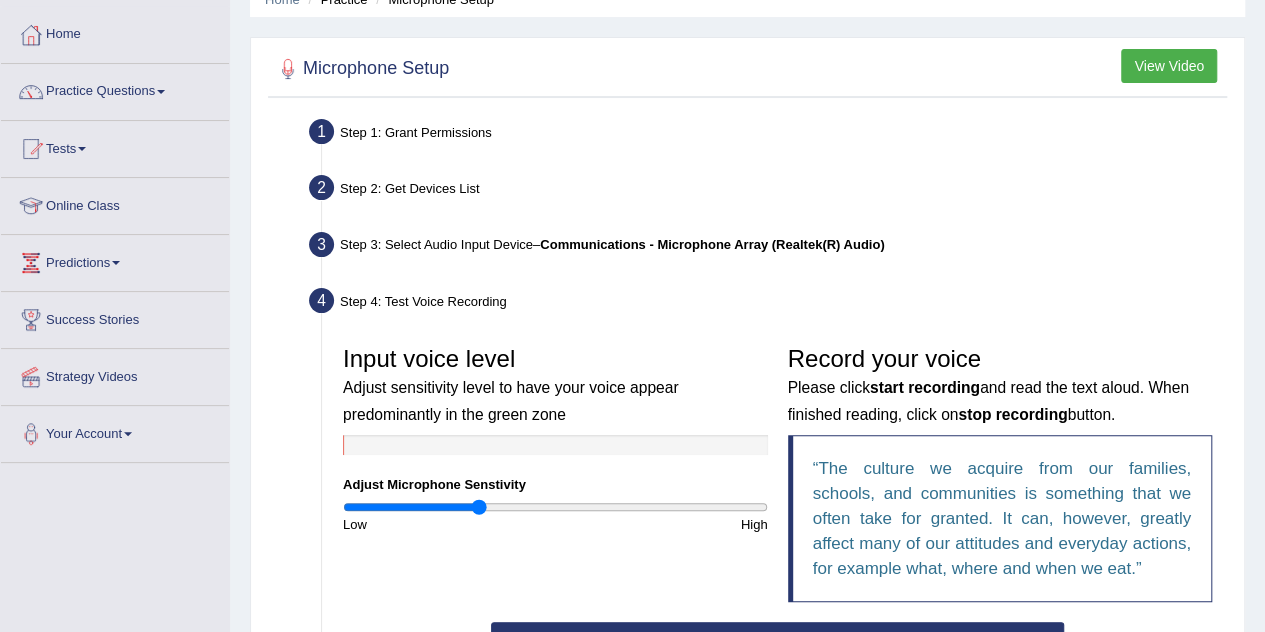 scroll, scrollTop: 2, scrollLeft: 0, axis: vertical 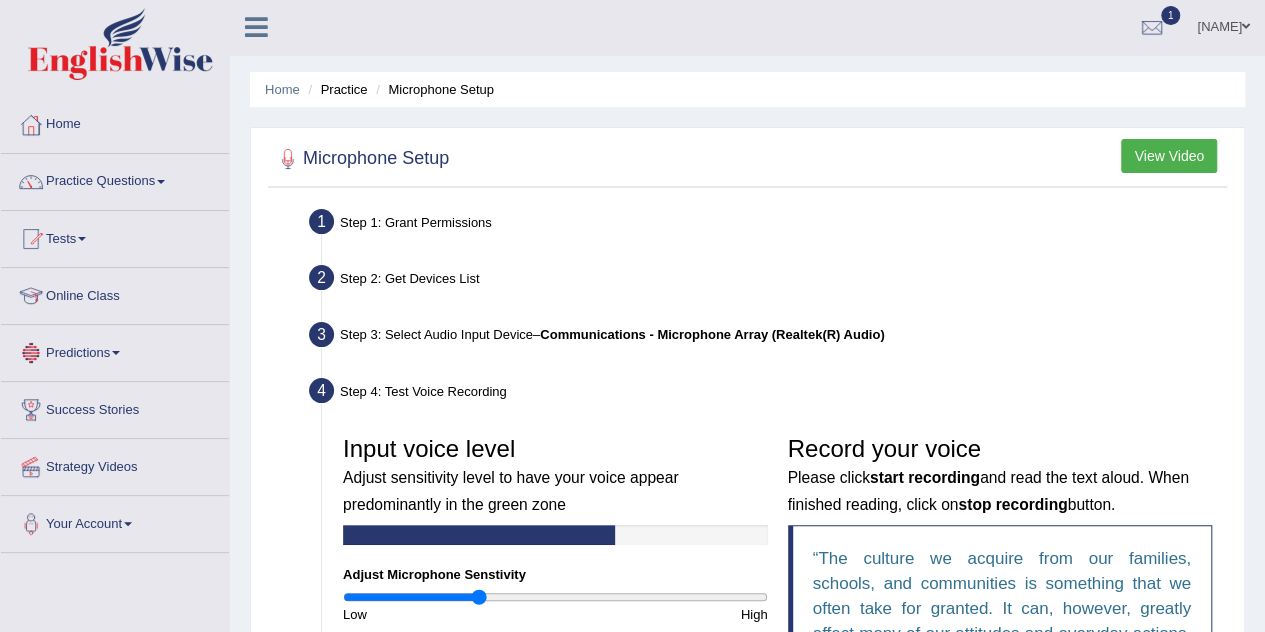 click on "Online Class" at bounding box center (115, 293) 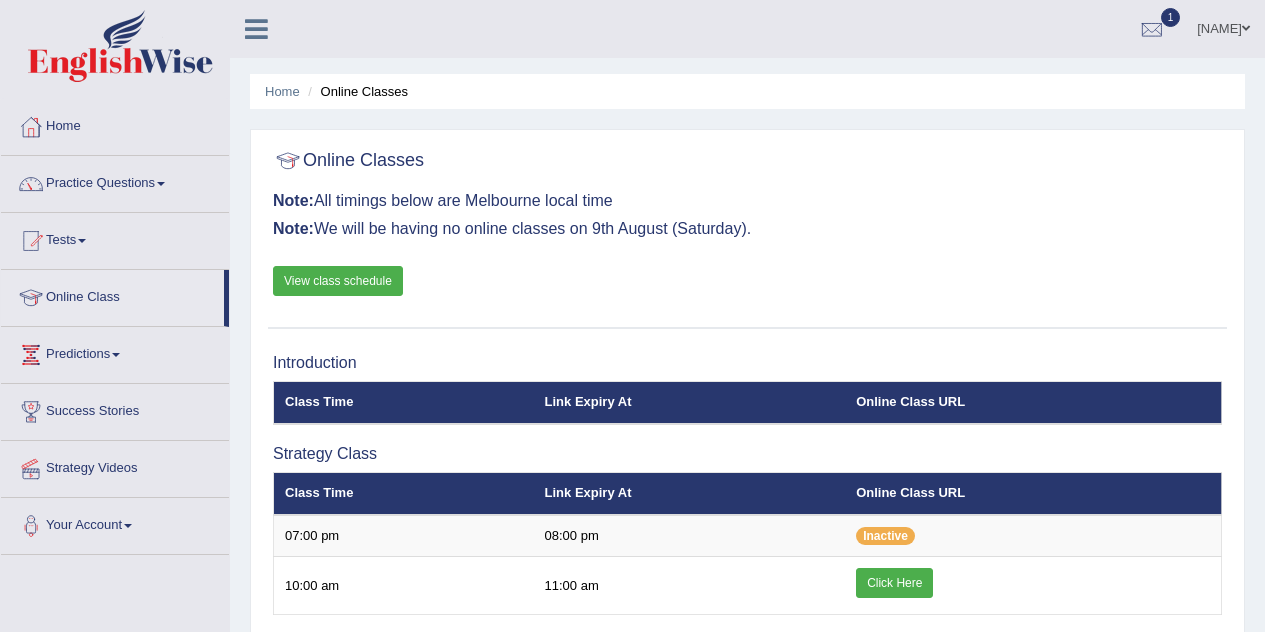 scroll, scrollTop: 0, scrollLeft: 0, axis: both 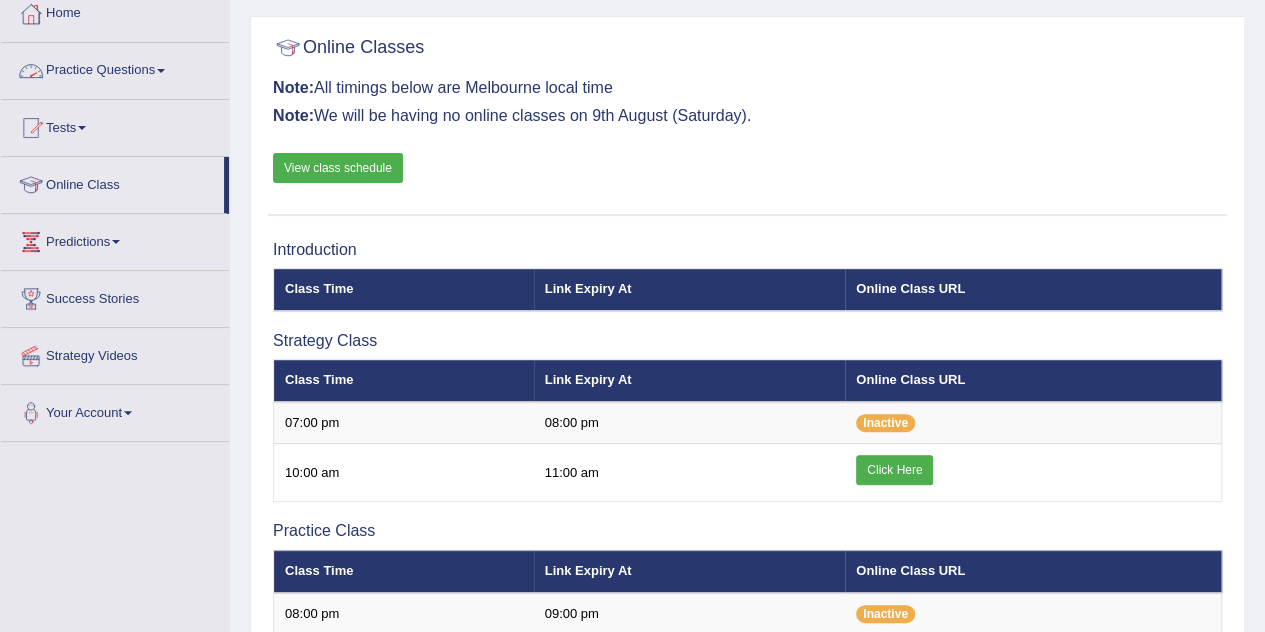 click on "Practice Questions" at bounding box center (115, 68) 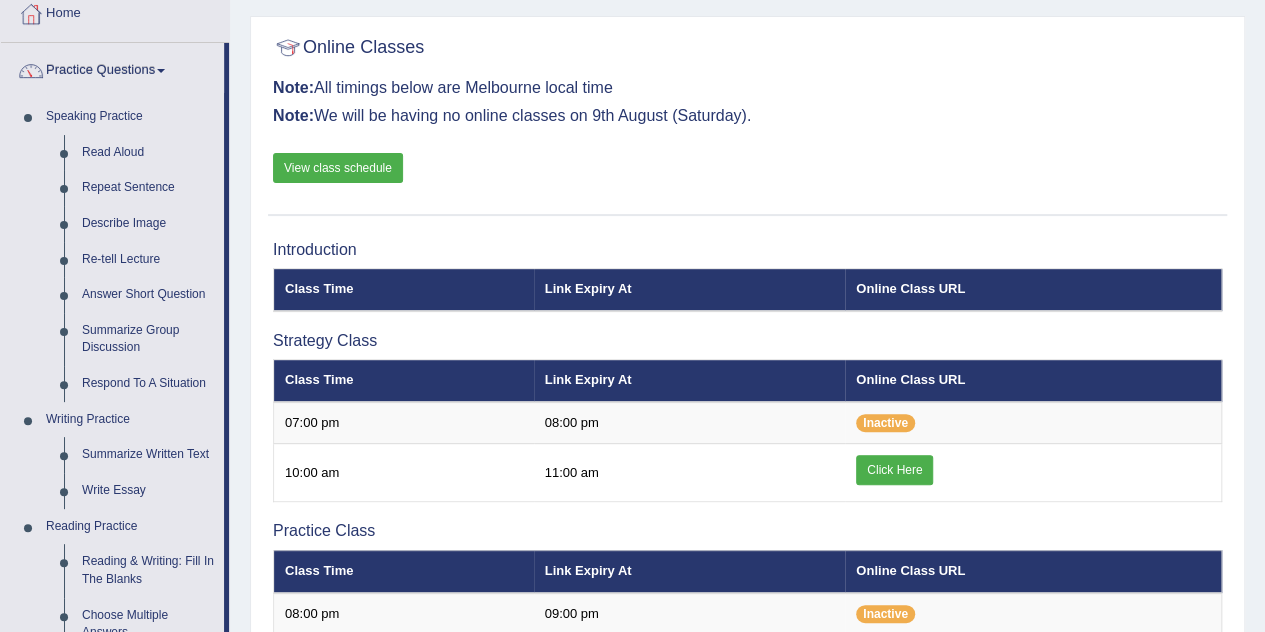 drag, startPoint x: 230, startPoint y: 277, endPoint x: 245, endPoint y: 327, distance: 52.201534 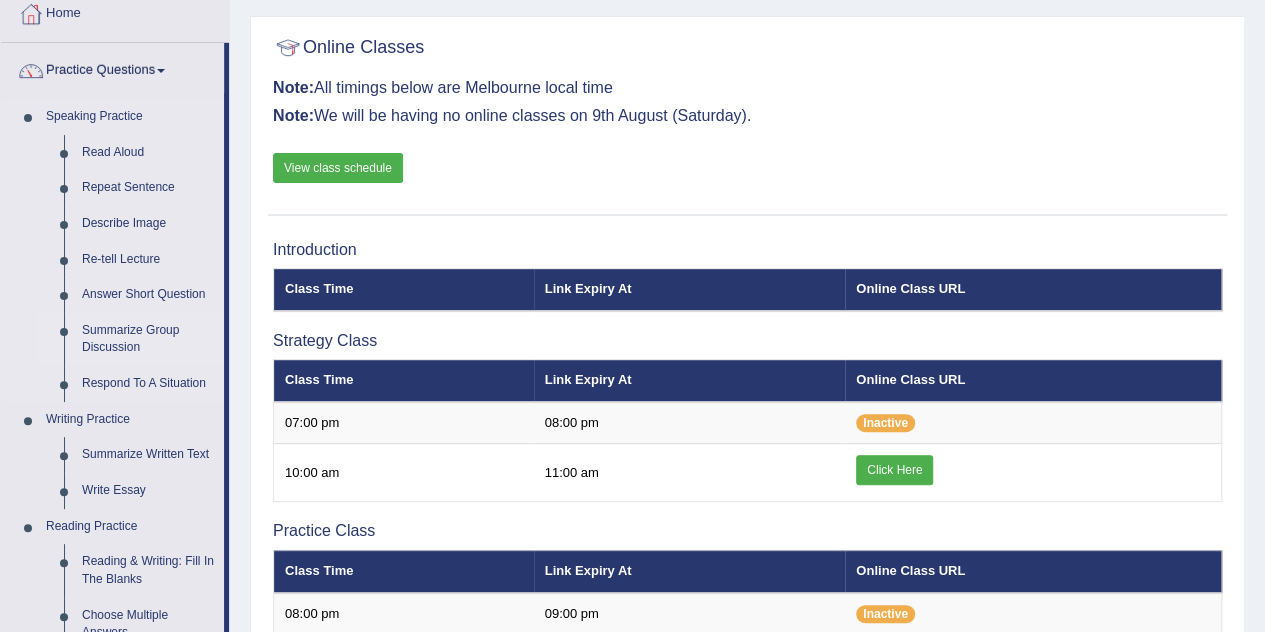 click on "Summarize Group Discussion" at bounding box center [148, 339] 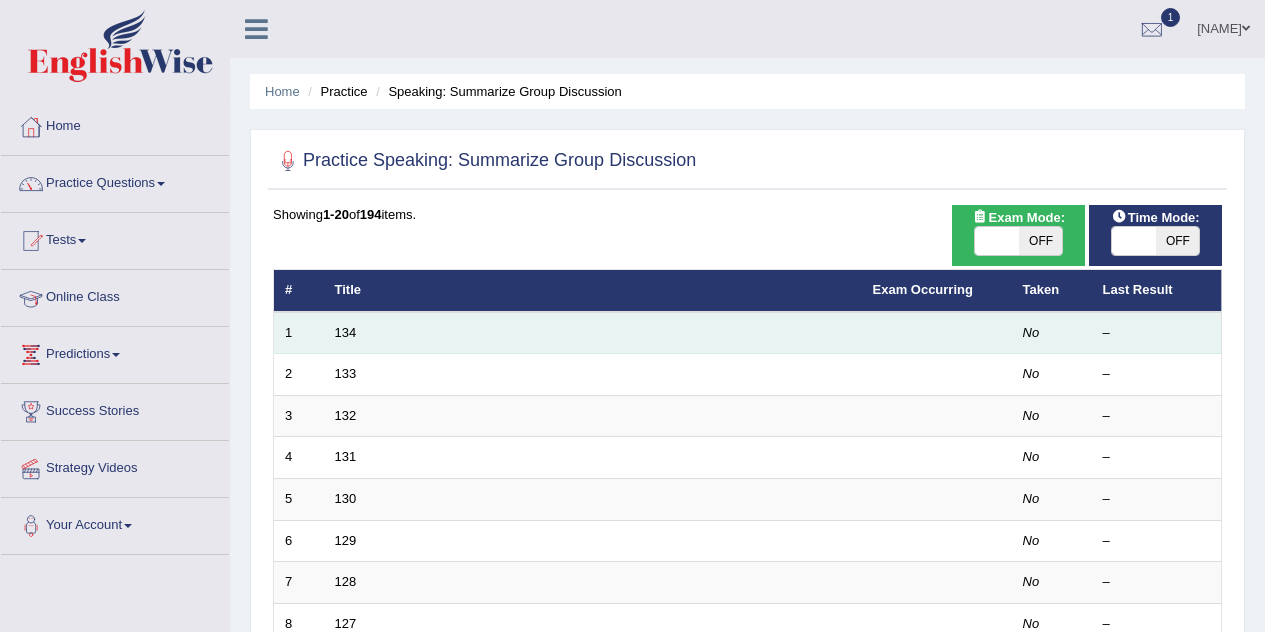 scroll, scrollTop: 0, scrollLeft: 0, axis: both 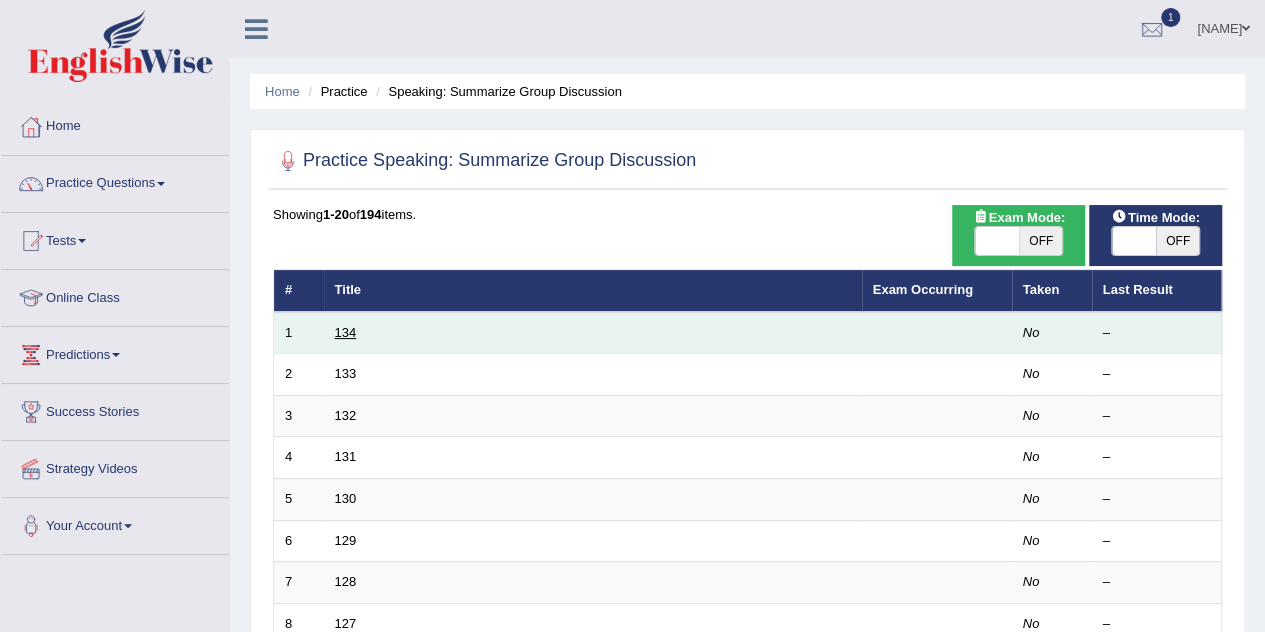 click on "134" at bounding box center (346, 332) 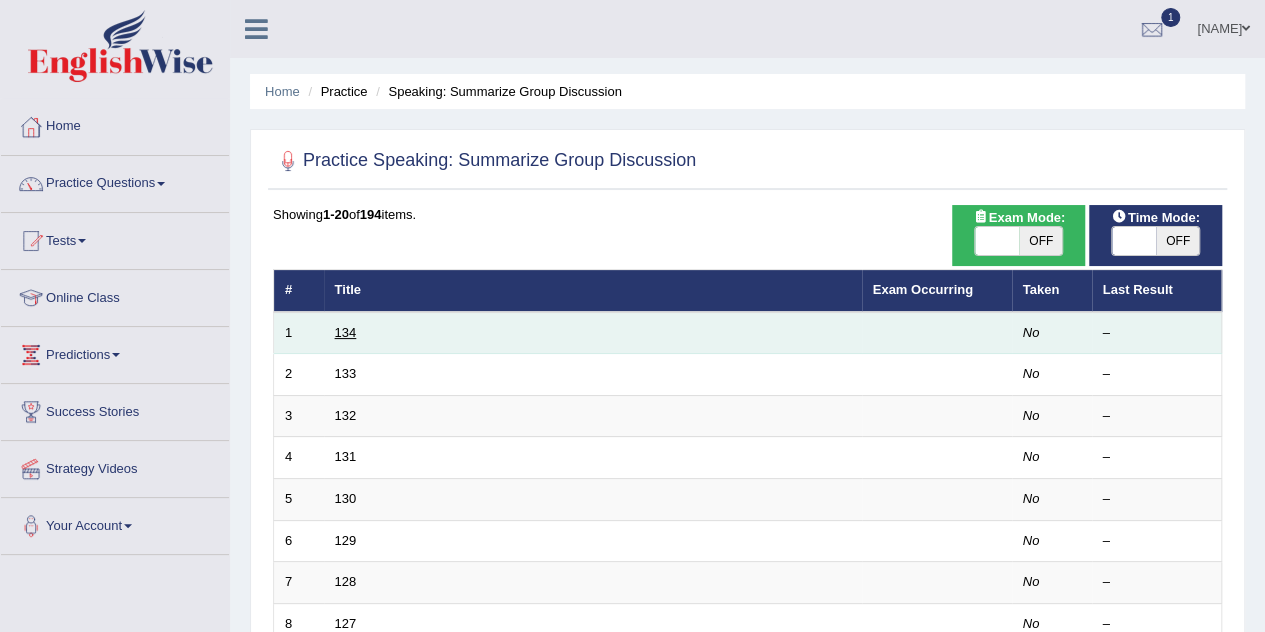 click on "134" at bounding box center [346, 332] 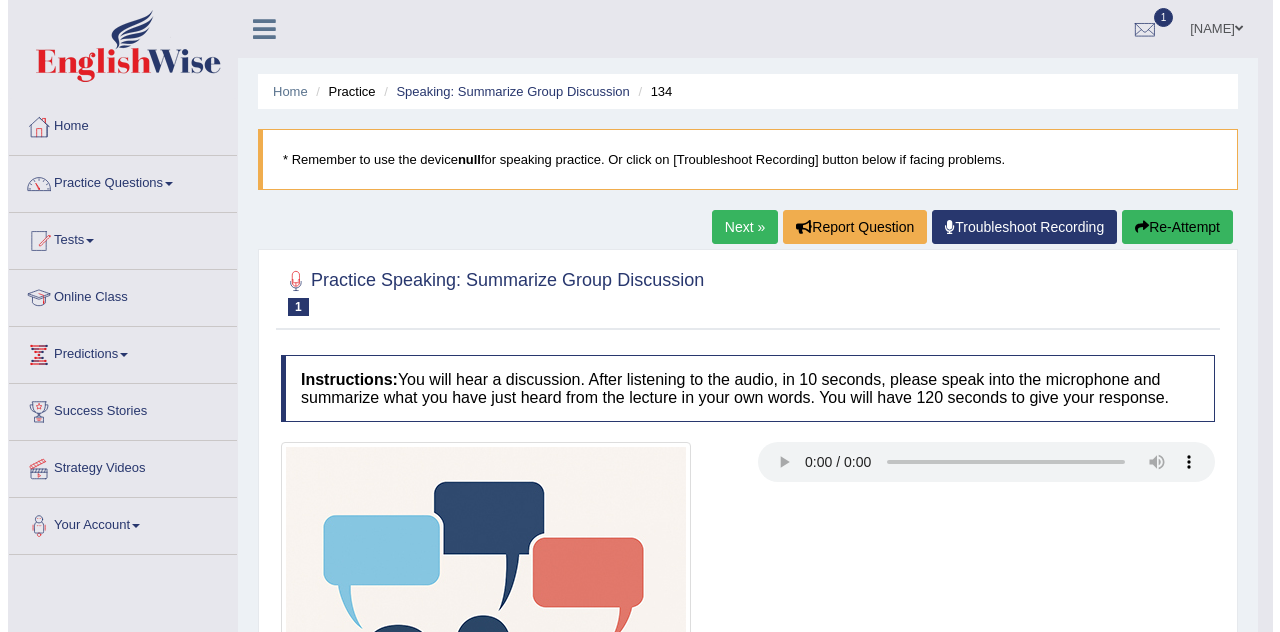 scroll, scrollTop: 0, scrollLeft: 0, axis: both 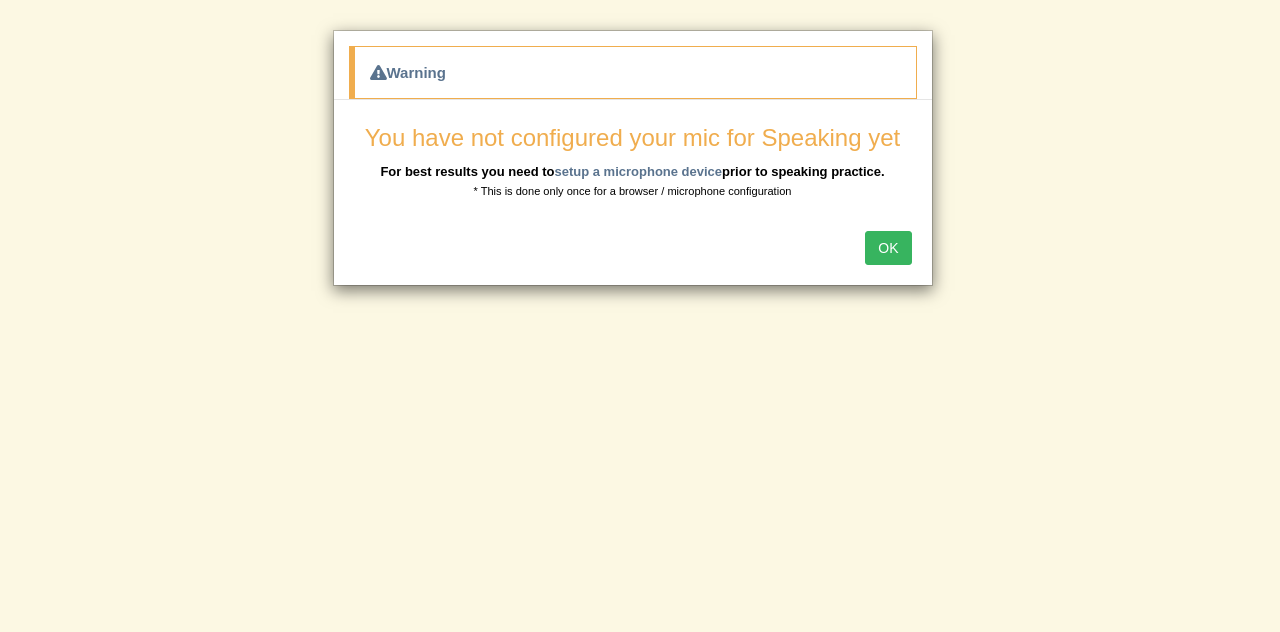 click on "OK" at bounding box center [888, 248] 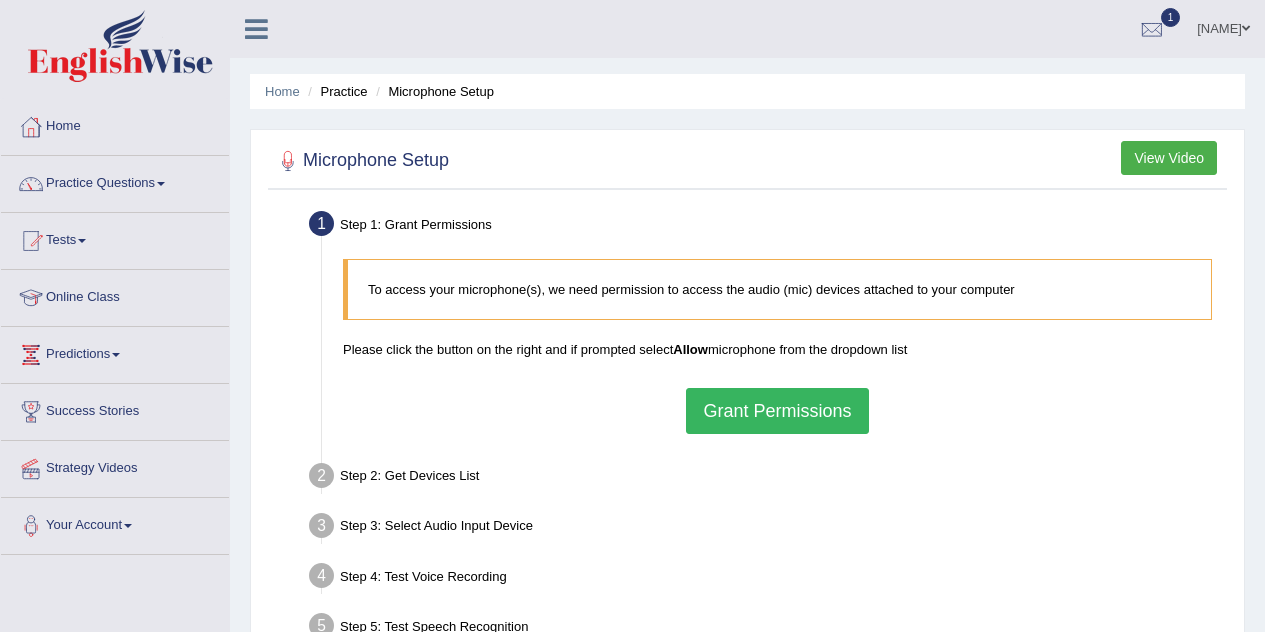 scroll, scrollTop: 0, scrollLeft: 0, axis: both 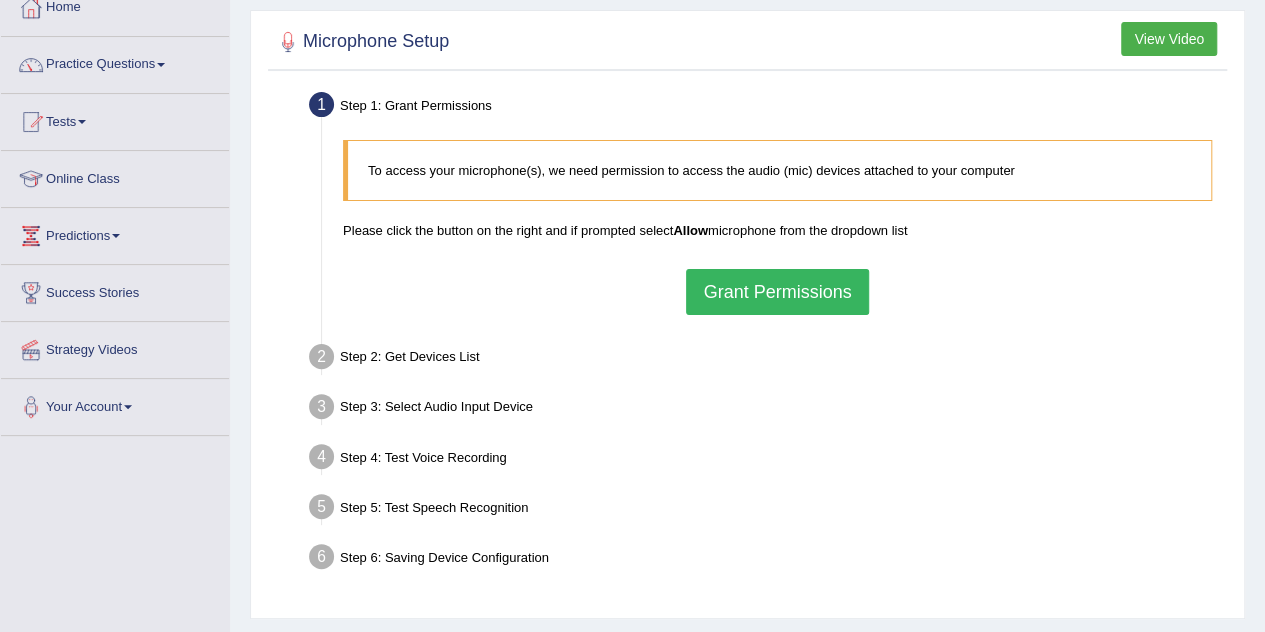 click on "Grant Permissions" at bounding box center [777, 292] 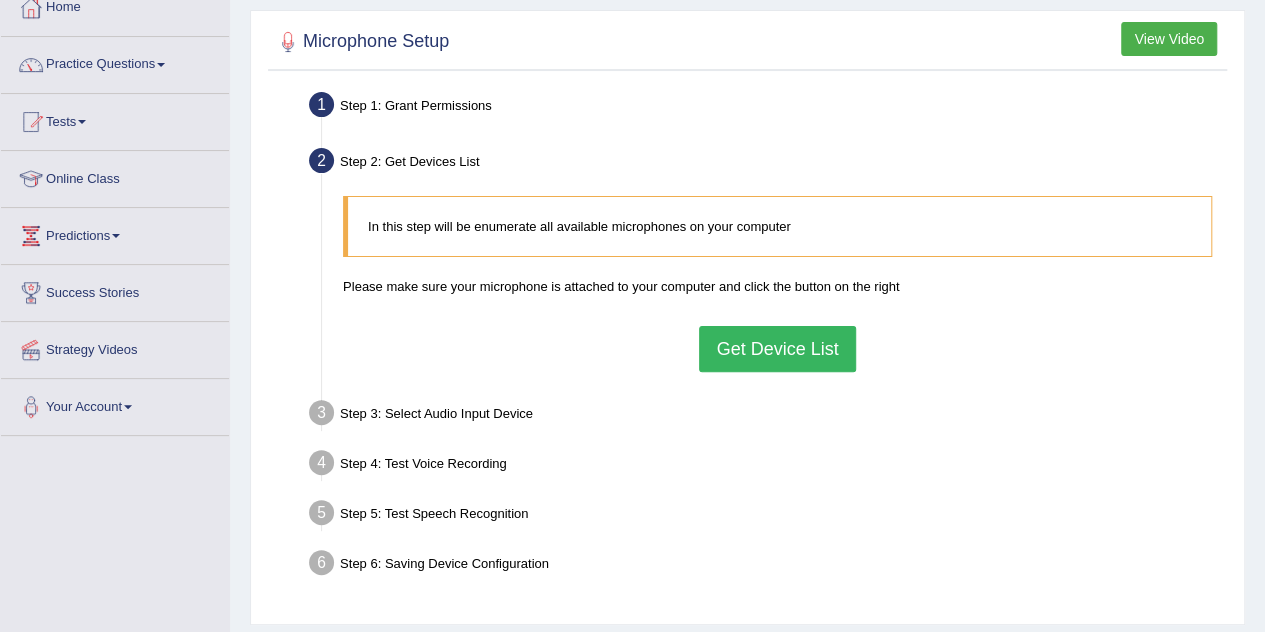click on "Get Device List" at bounding box center [777, 349] 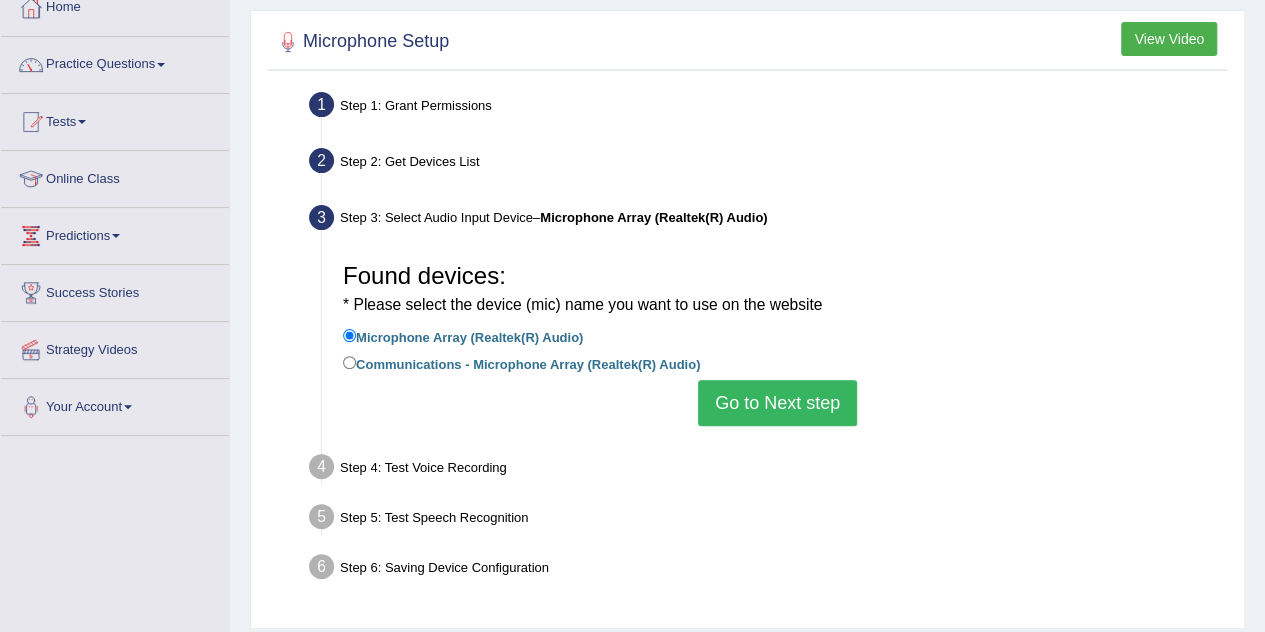 click on "Go to Next step" at bounding box center (777, 403) 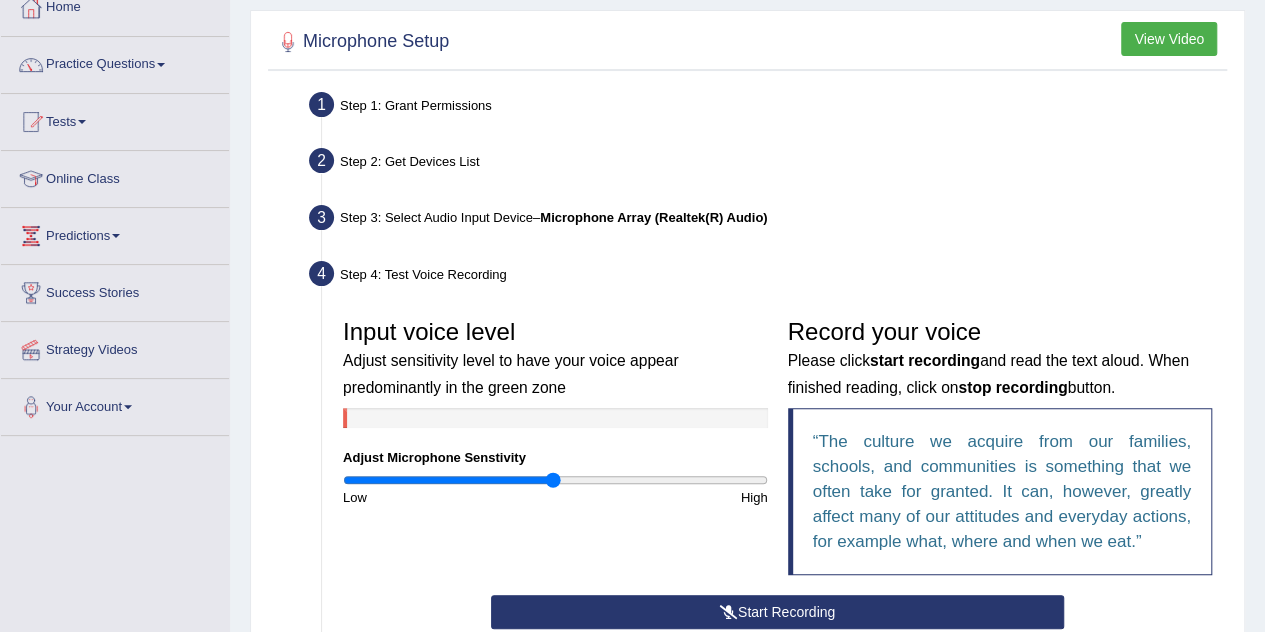 scroll, scrollTop: 436, scrollLeft: 0, axis: vertical 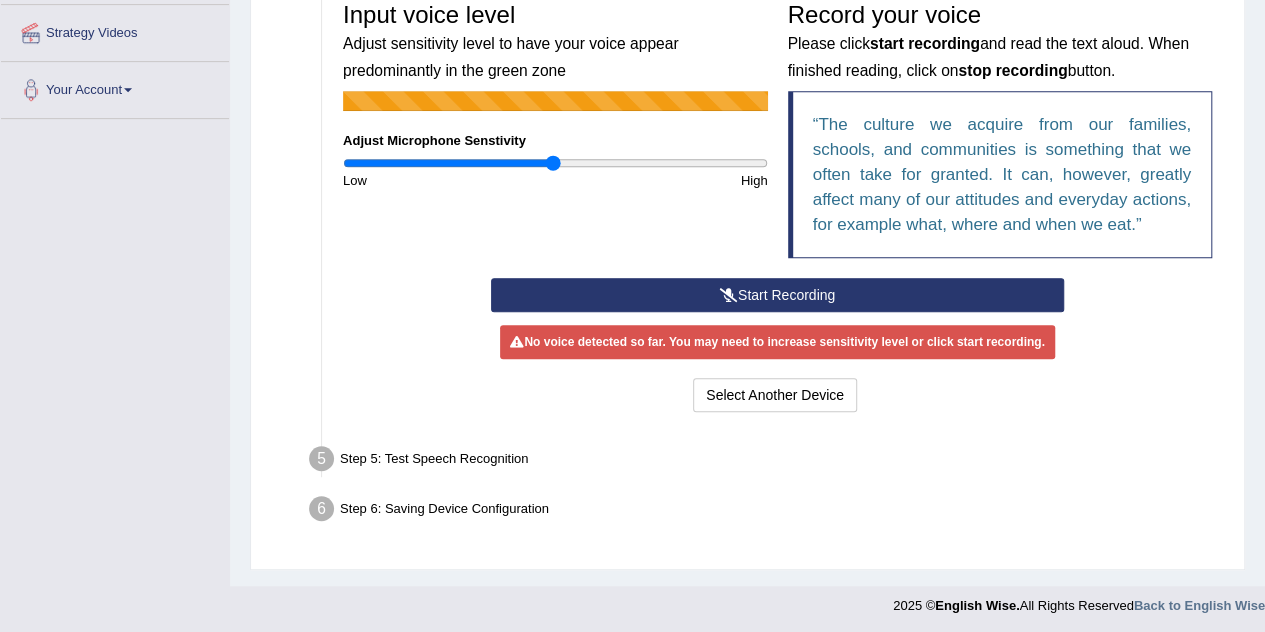 click on "Input voice level   Adjust sensitivity level to have your voice appear predominantly in the green zone     Adjust Microphone Senstivity     Low   High   Record your voice Please click  start recording  and read the text aloud. When finished reading, click on  stop recording  button.   The culture we acquire from our families, schools, and communities is something that we often take for granted. It can, however, greatly affect many of our attitudes and everyday actions, for example what, where and when we eat." at bounding box center (777, 135) 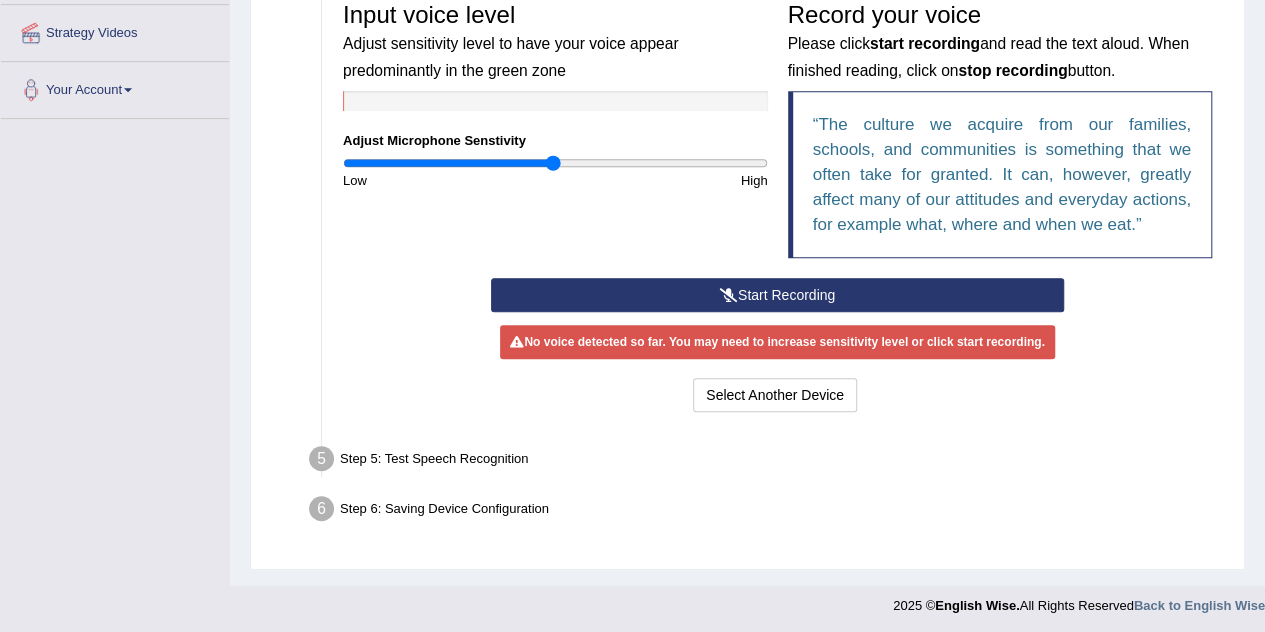 click on "Start Recording" at bounding box center [777, 295] 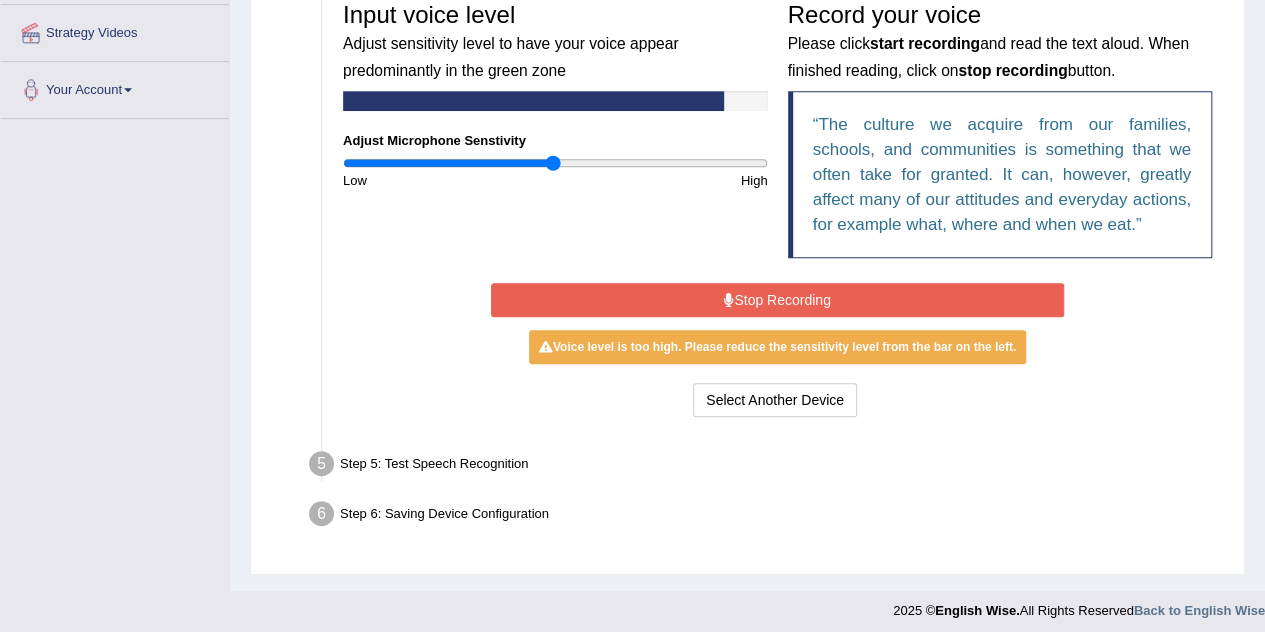 click on "Stop Recording" at bounding box center (777, 300) 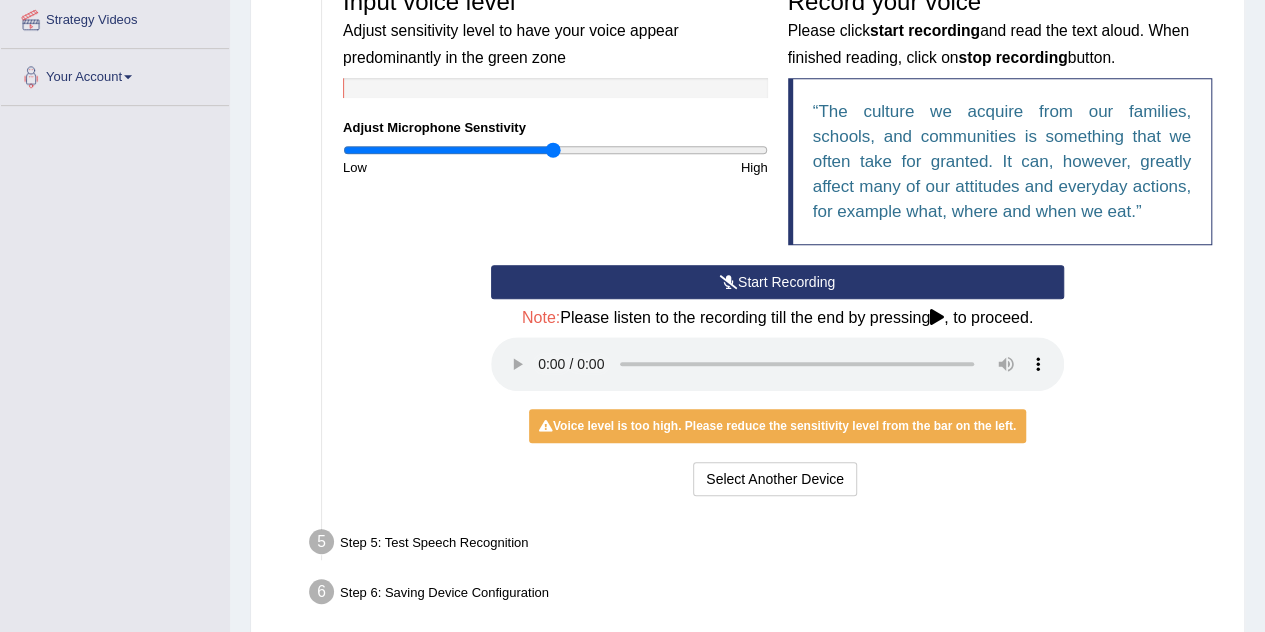 scroll, scrollTop: 436, scrollLeft: 0, axis: vertical 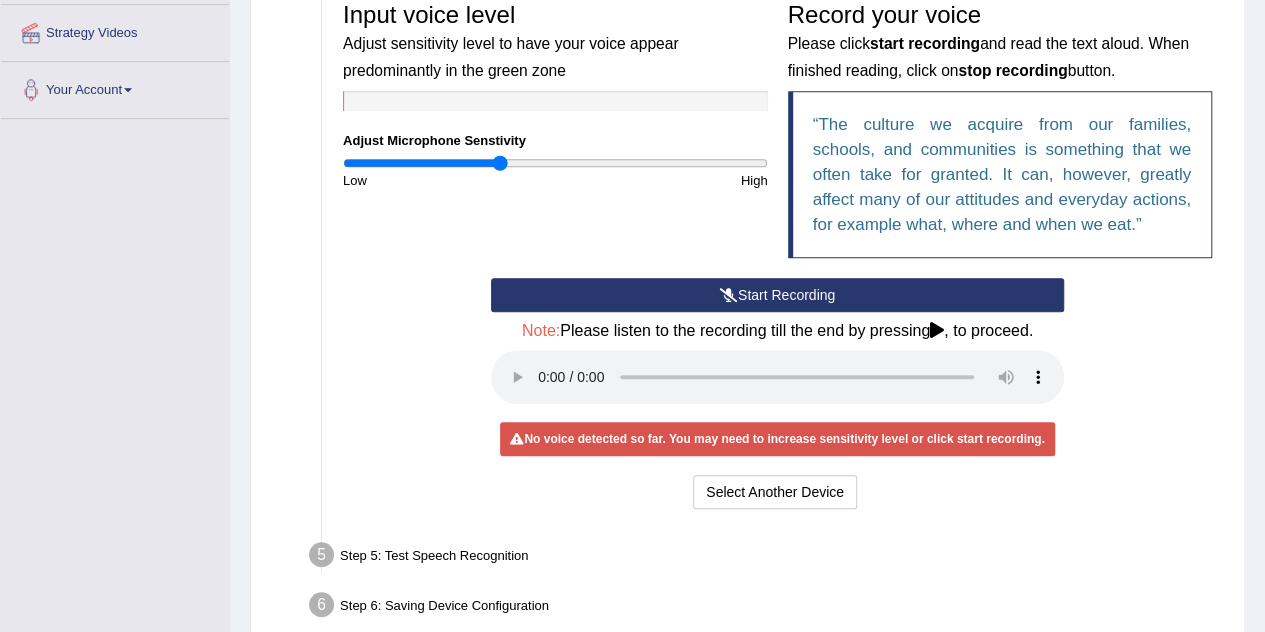 click at bounding box center (555, 163) 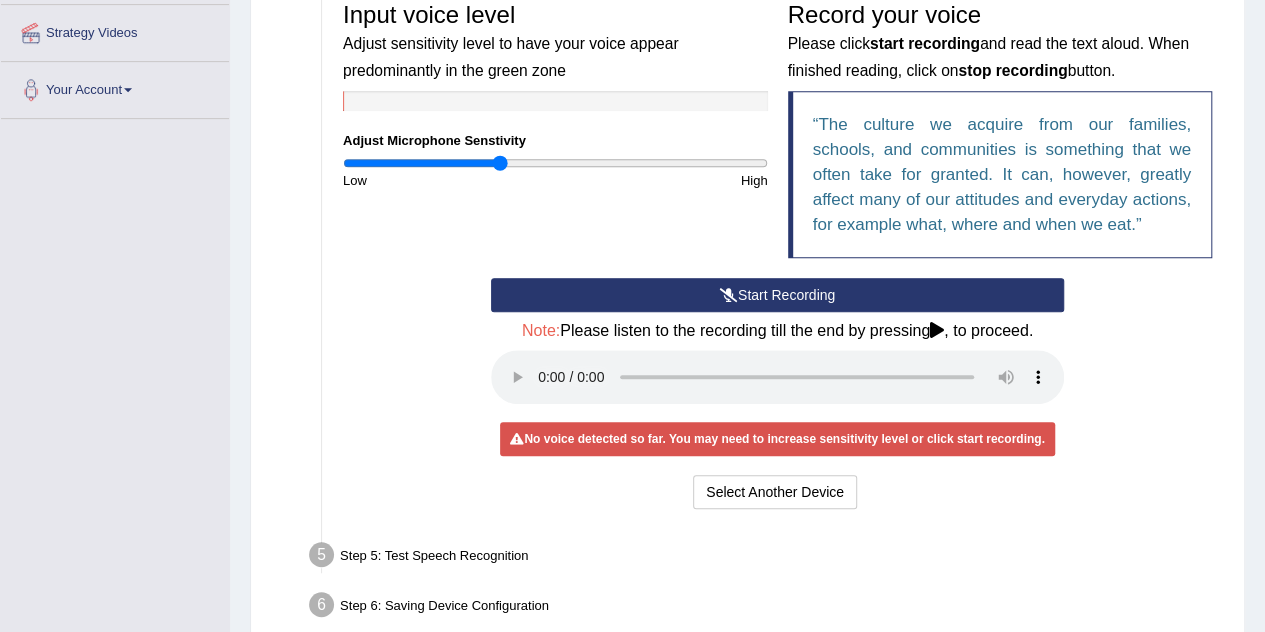 click on "Start Recording" at bounding box center [777, 295] 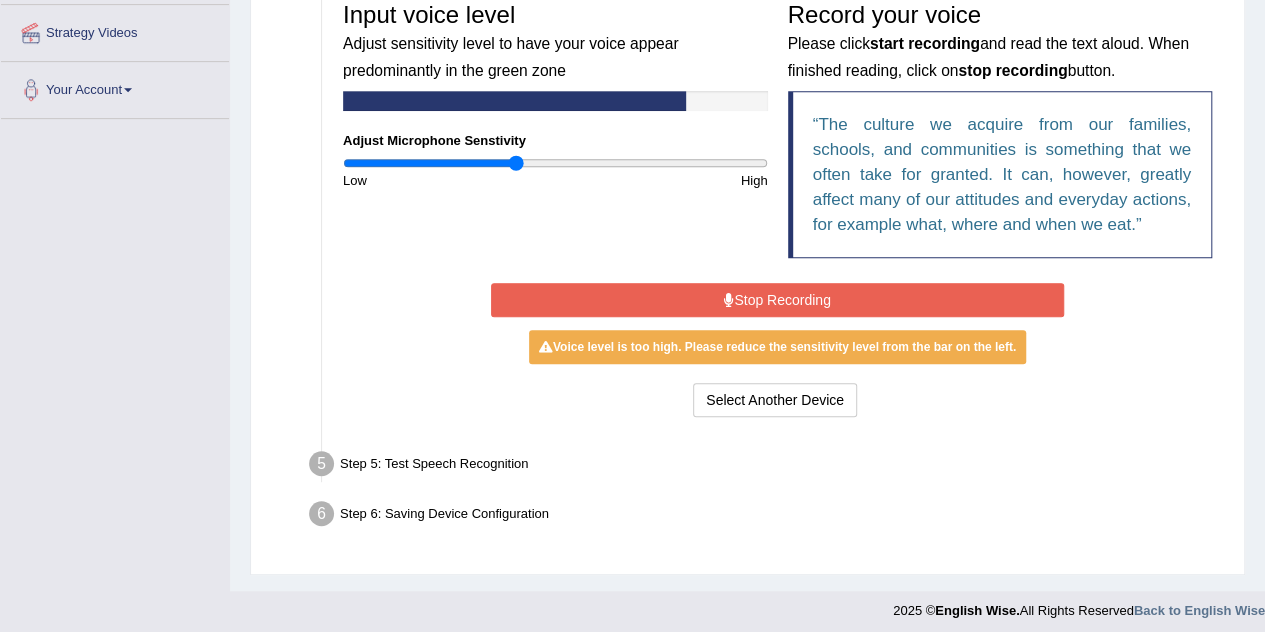 click at bounding box center [555, 163] 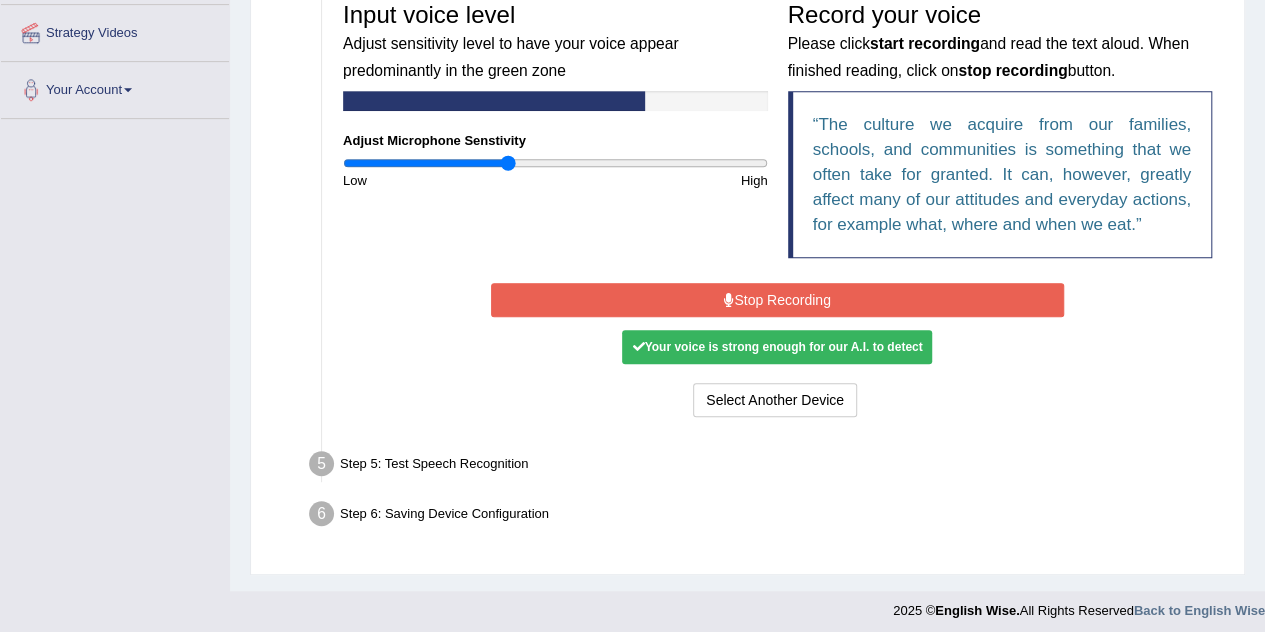 type on "0.78" 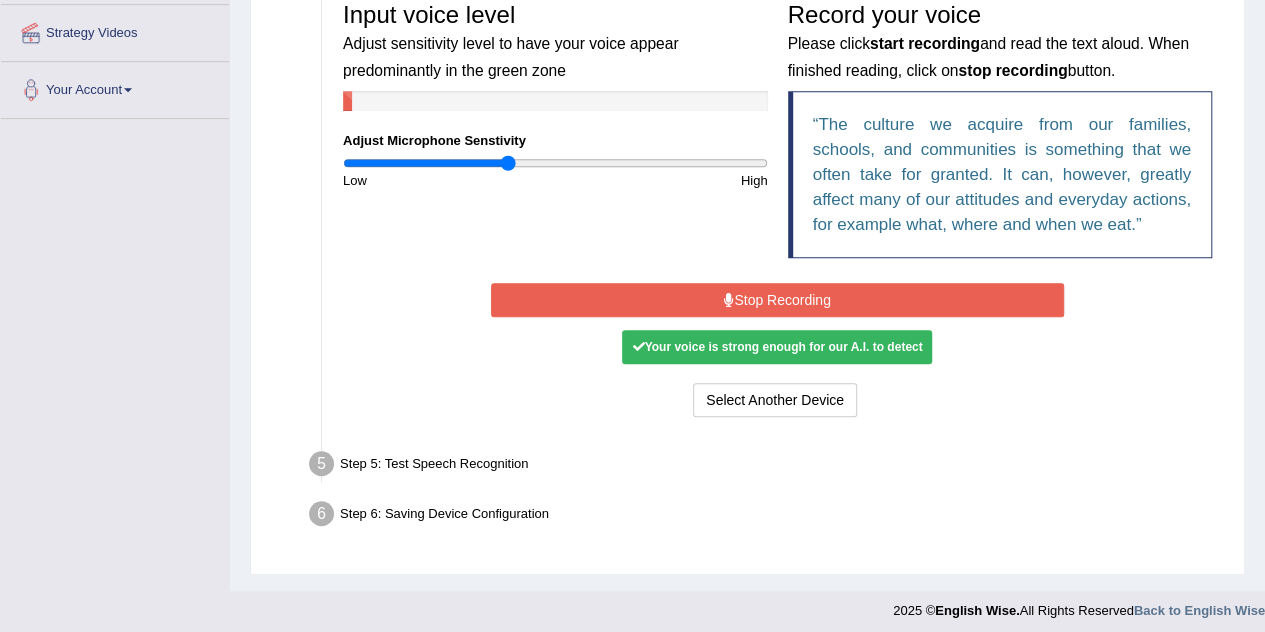 click on "Your voice is strong enough for our A.I. to detect" at bounding box center [777, 347] 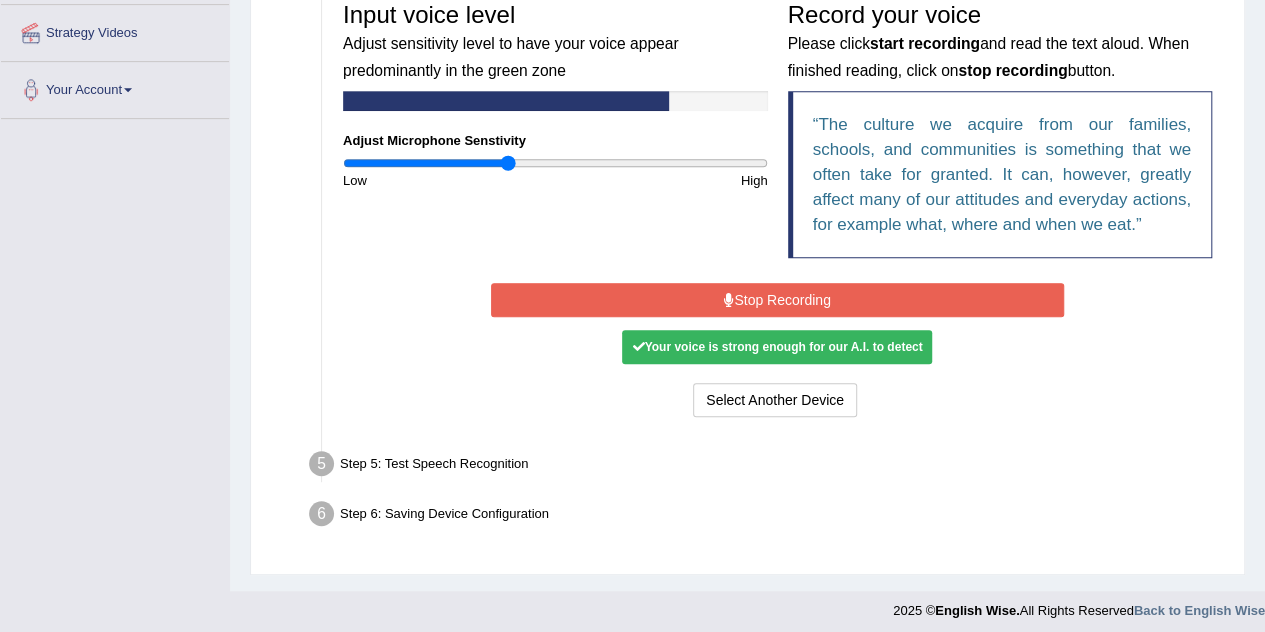 click on "Stop Recording" at bounding box center [777, 300] 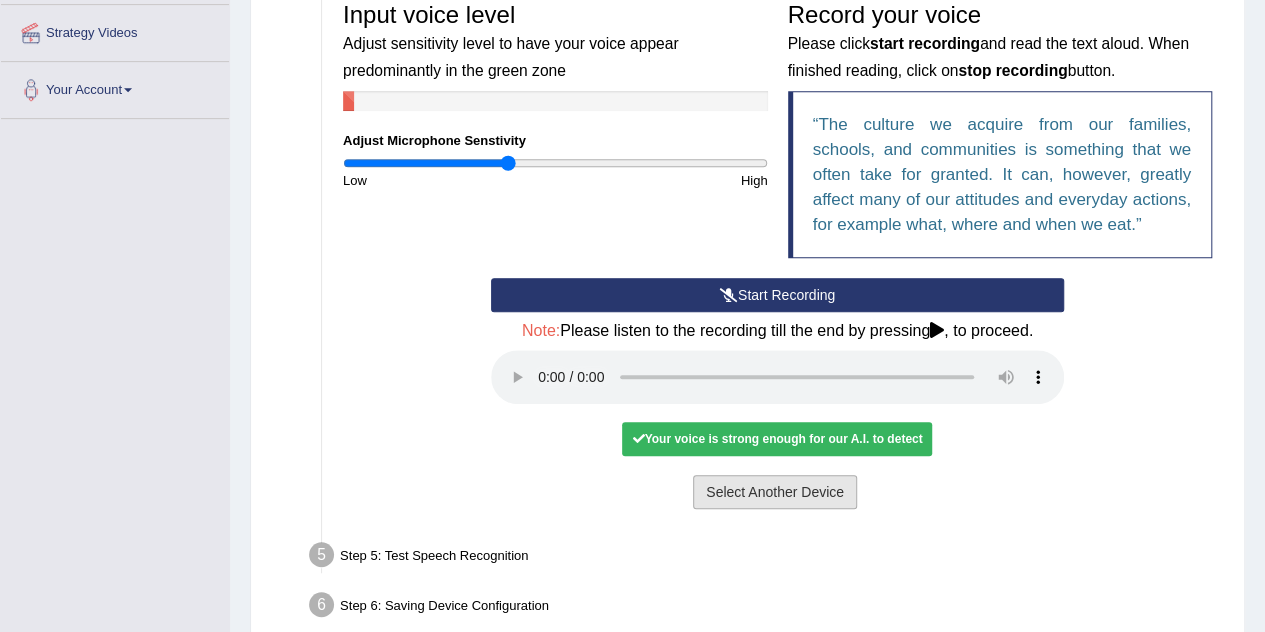 click on "Select Another Device" at bounding box center [775, 492] 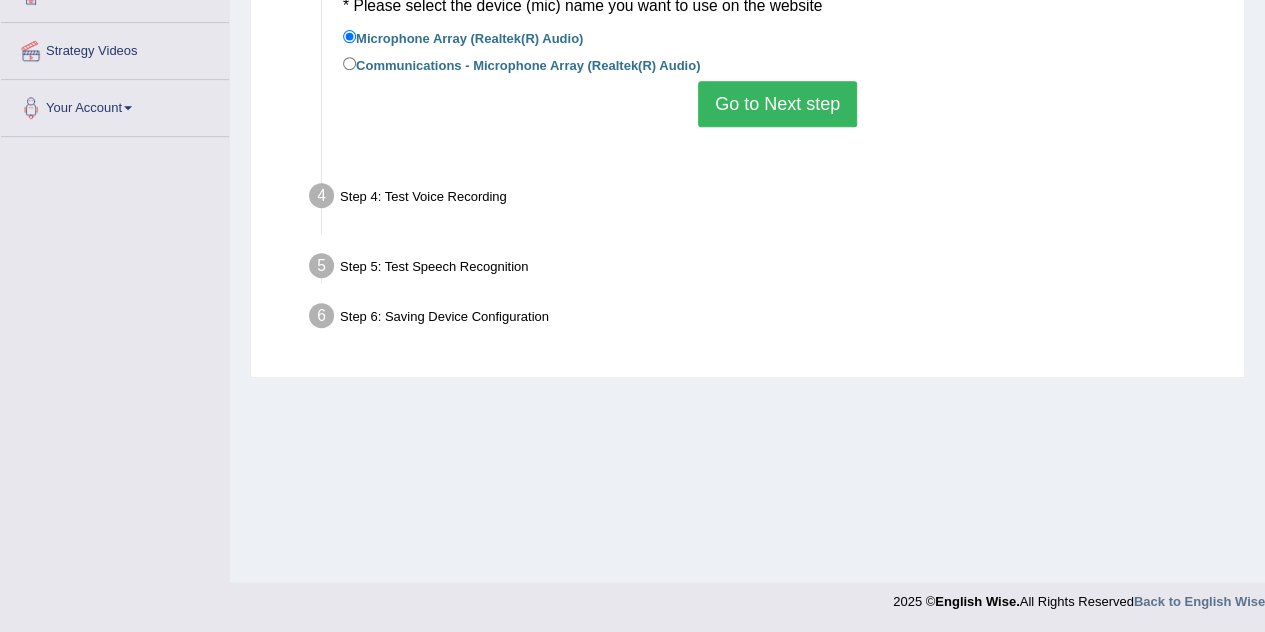 scroll, scrollTop: 418, scrollLeft: 0, axis: vertical 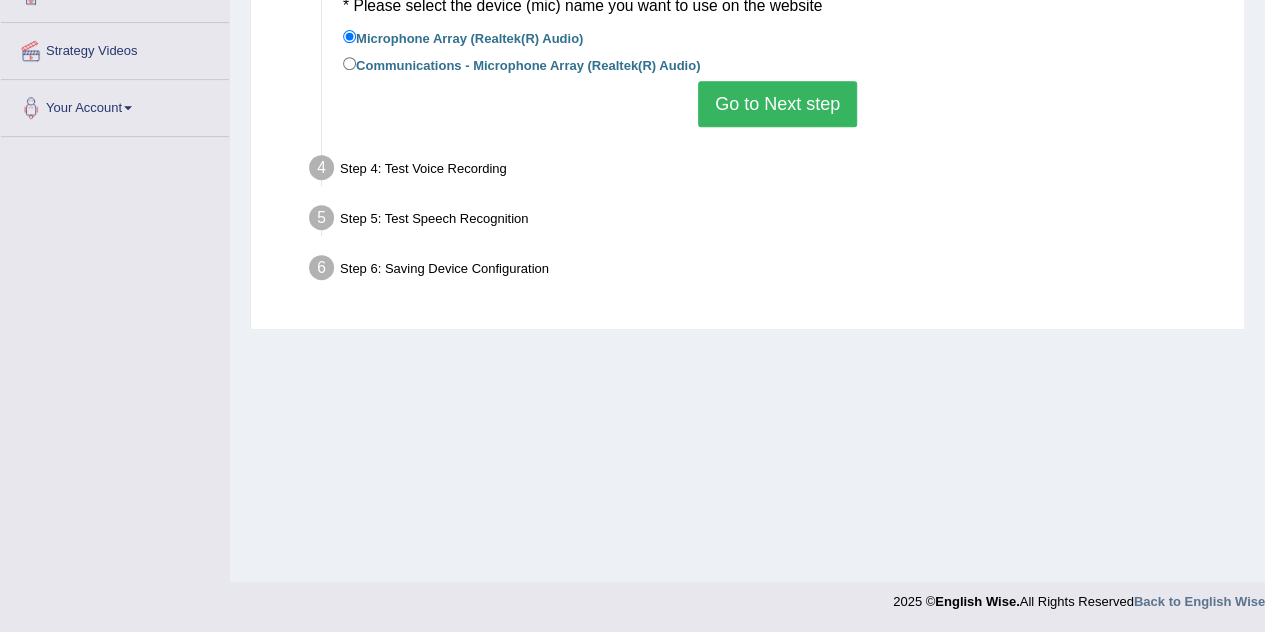 click on "Go to Next step" at bounding box center [777, 104] 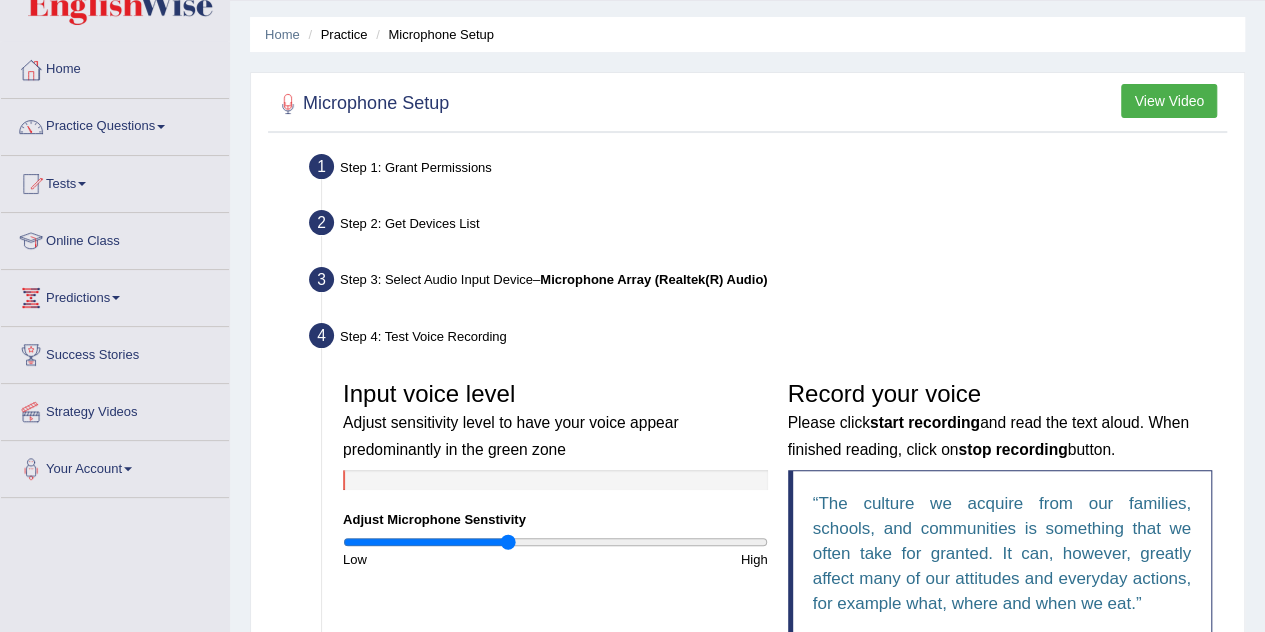scroll, scrollTop: 0, scrollLeft: 0, axis: both 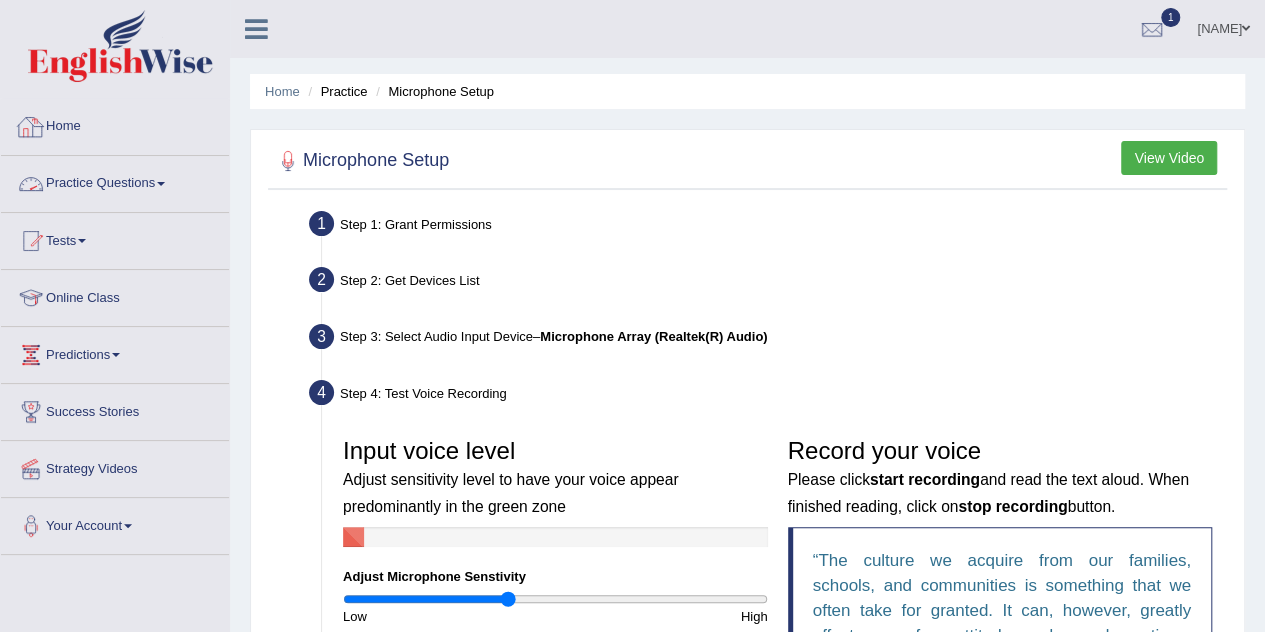click on "Practice Questions" at bounding box center [115, 181] 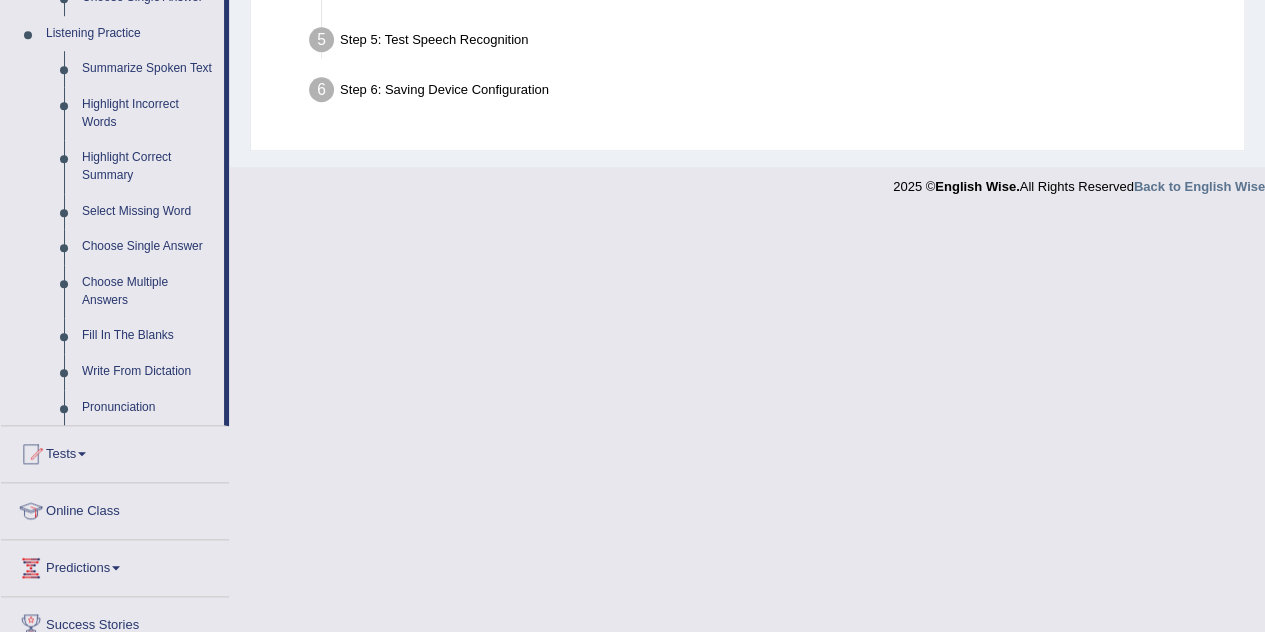 scroll, scrollTop: 739, scrollLeft: 0, axis: vertical 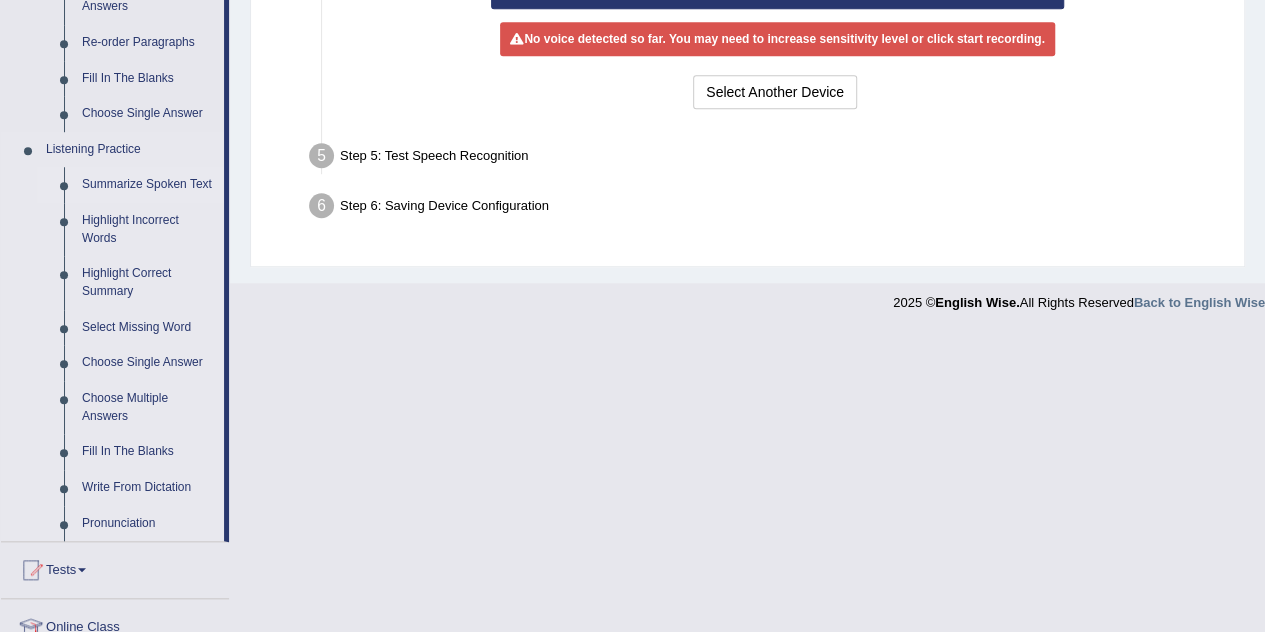 click on "Summarize Spoken Text" at bounding box center [148, 185] 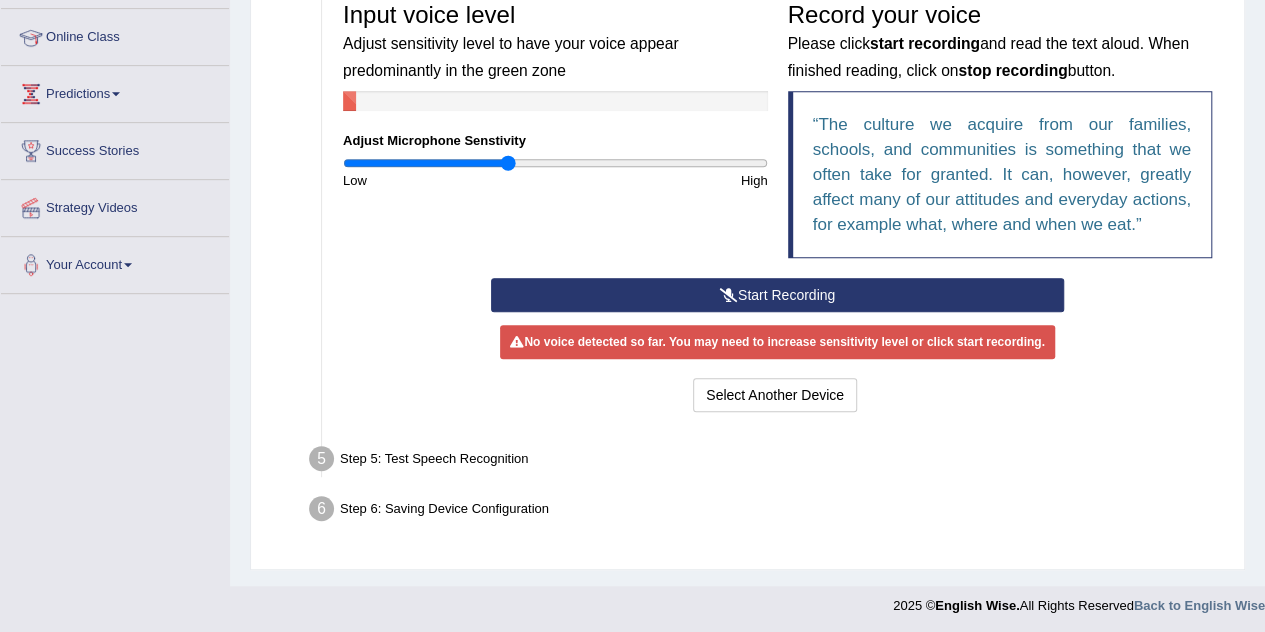 scroll, scrollTop: 312, scrollLeft: 0, axis: vertical 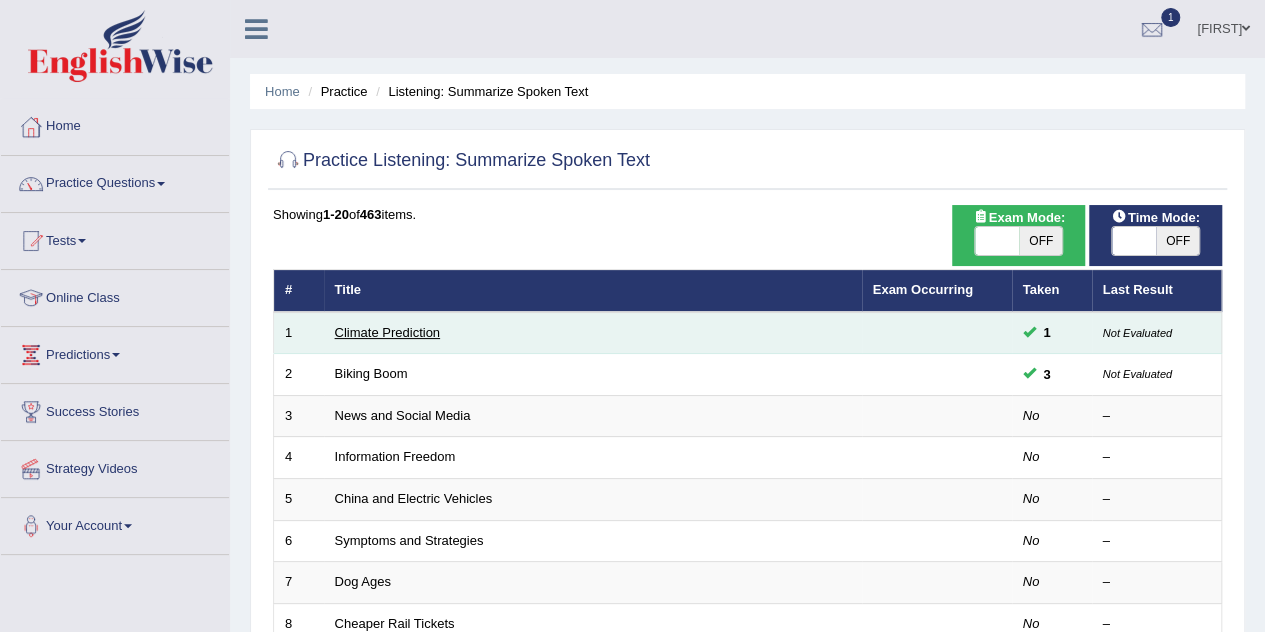 click on "Climate Prediction" at bounding box center (388, 332) 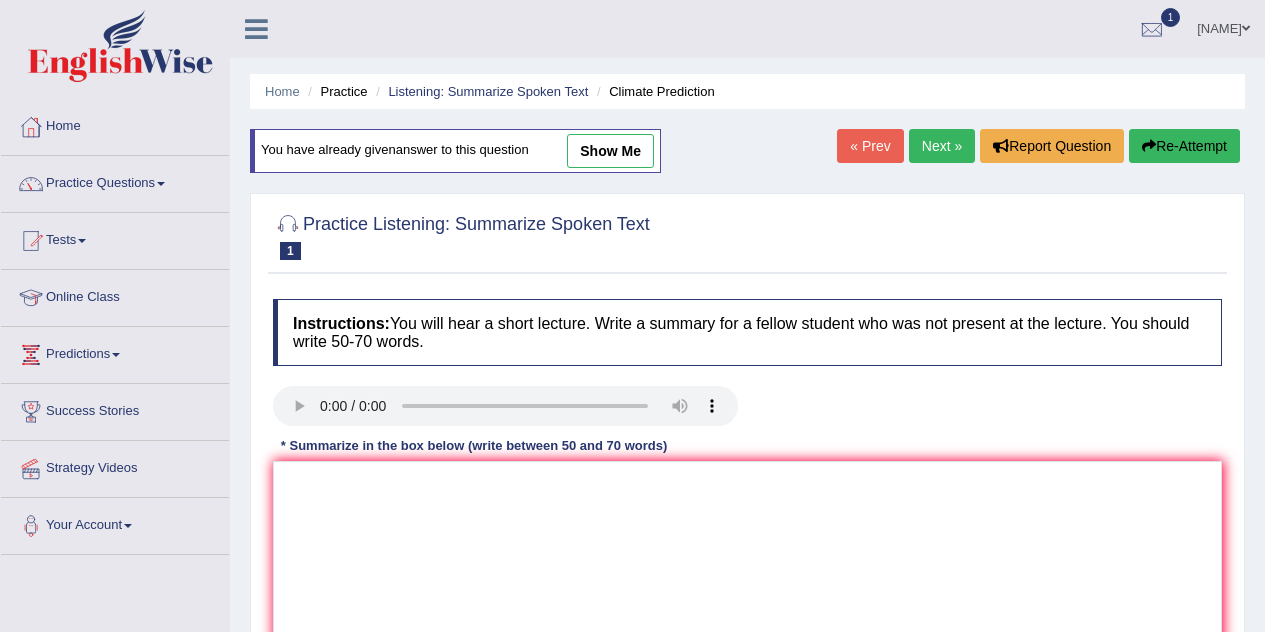 scroll, scrollTop: 0, scrollLeft: 0, axis: both 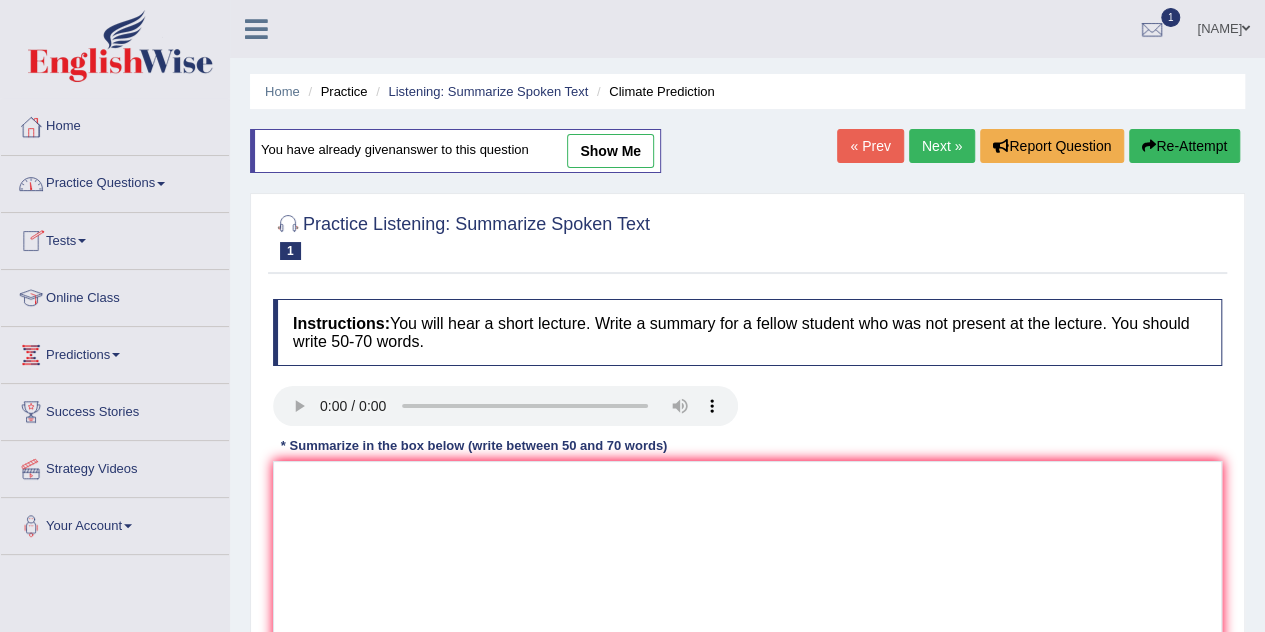click on "Practice Questions" at bounding box center (115, 181) 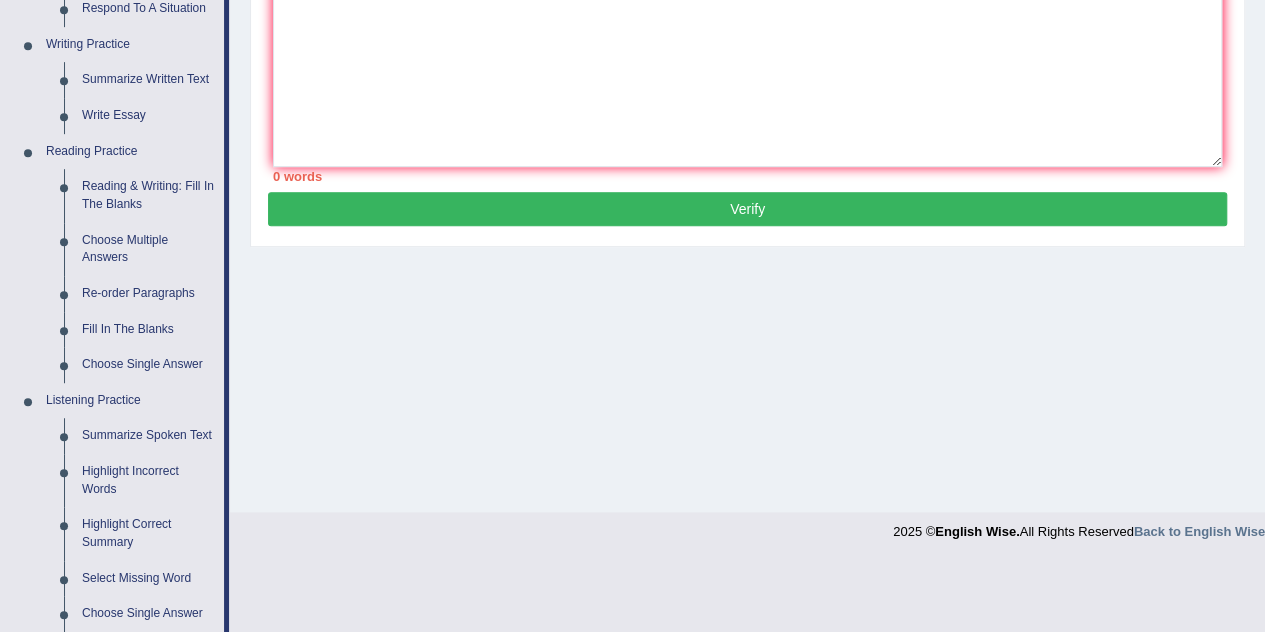 scroll, scrollTop: 483, scrollLeft: 0, axis: vertical 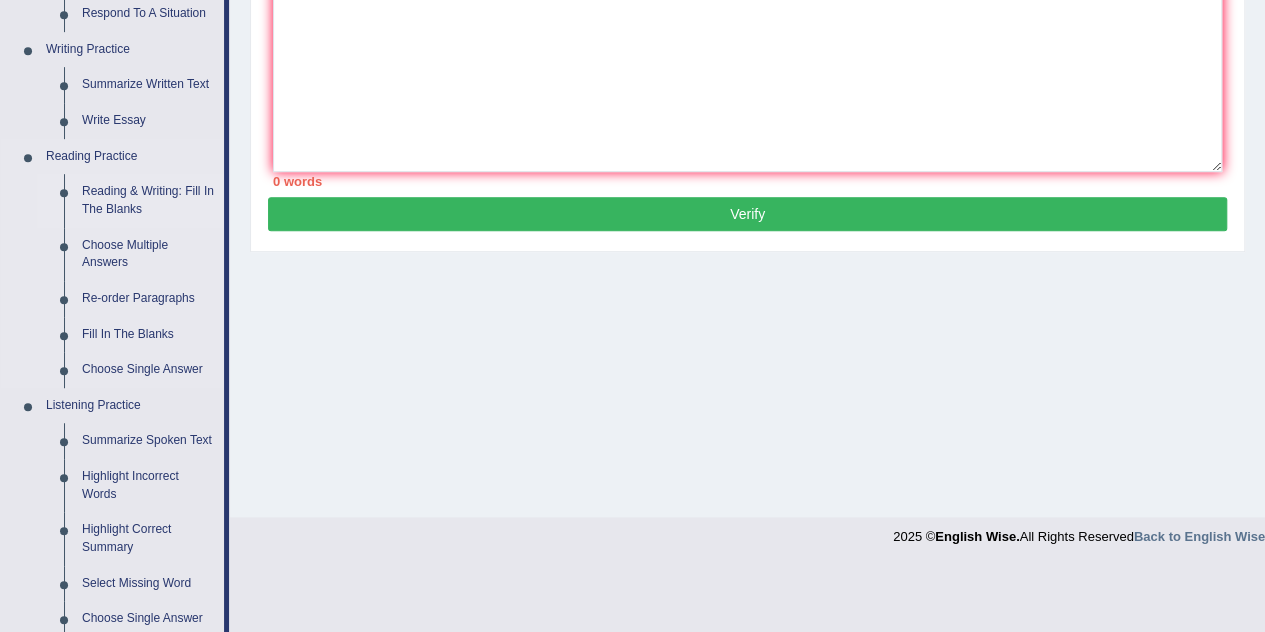 click on "Reading & Writing: Fill In The Blanks" at bounding box center (148, 200) 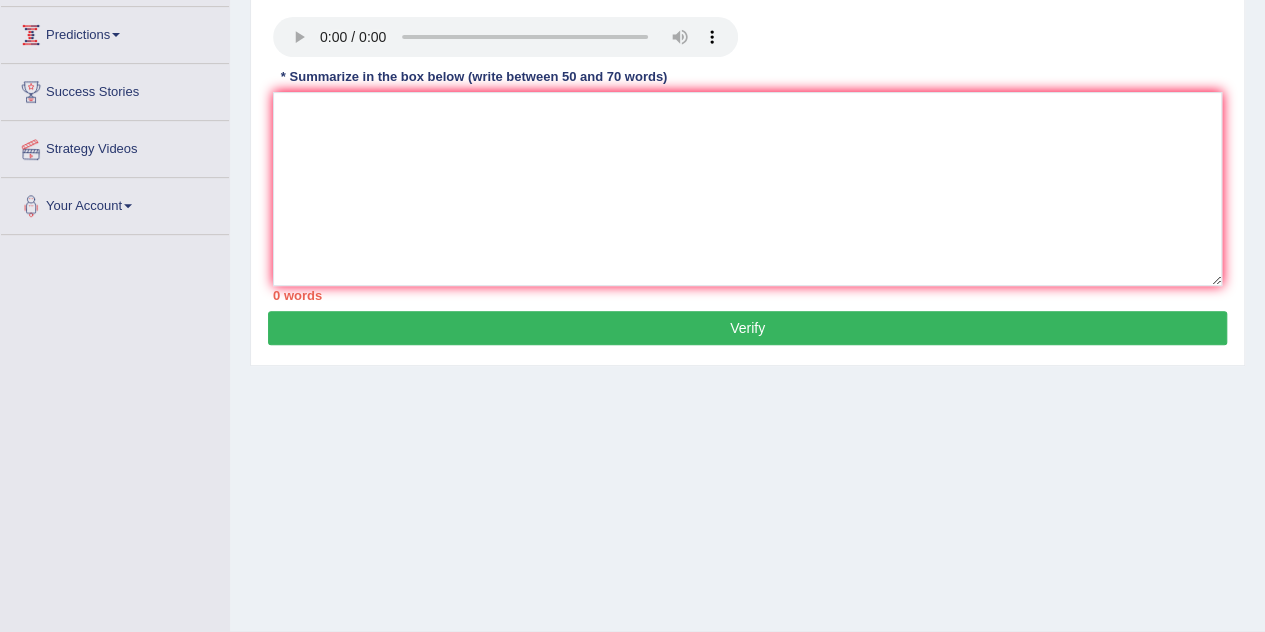 scroll, scrollTop: 250, scrollLeft: 0, axis: vertical 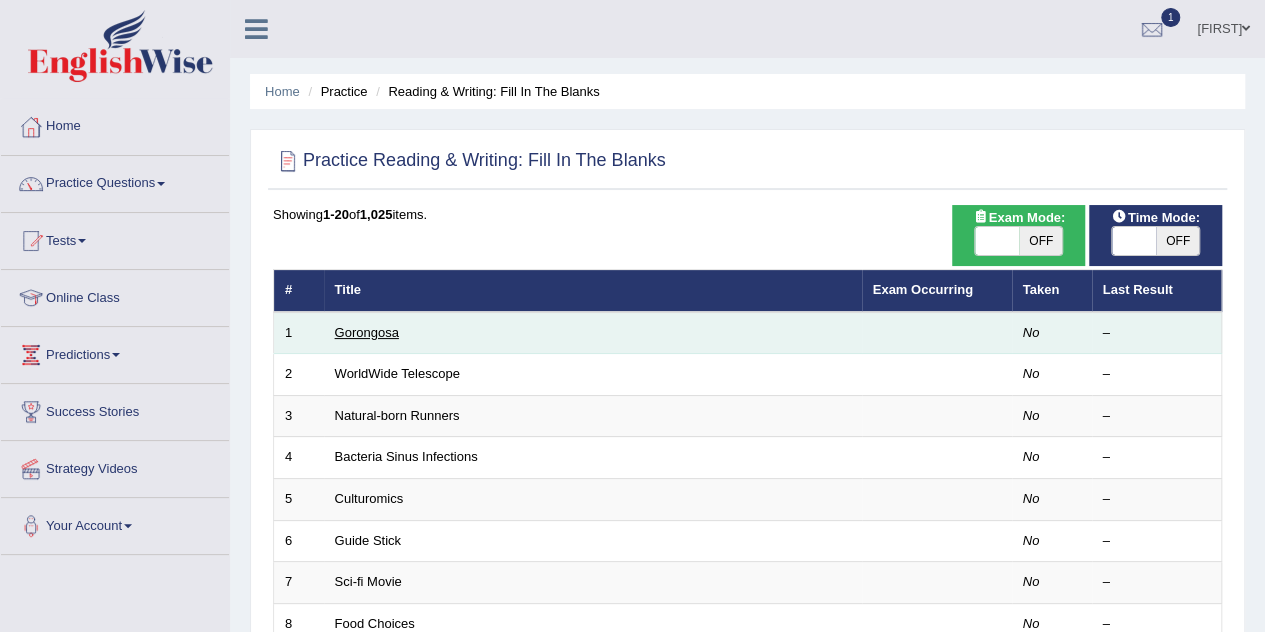 click on "Gorongosa" at bounding box center (367, 332) 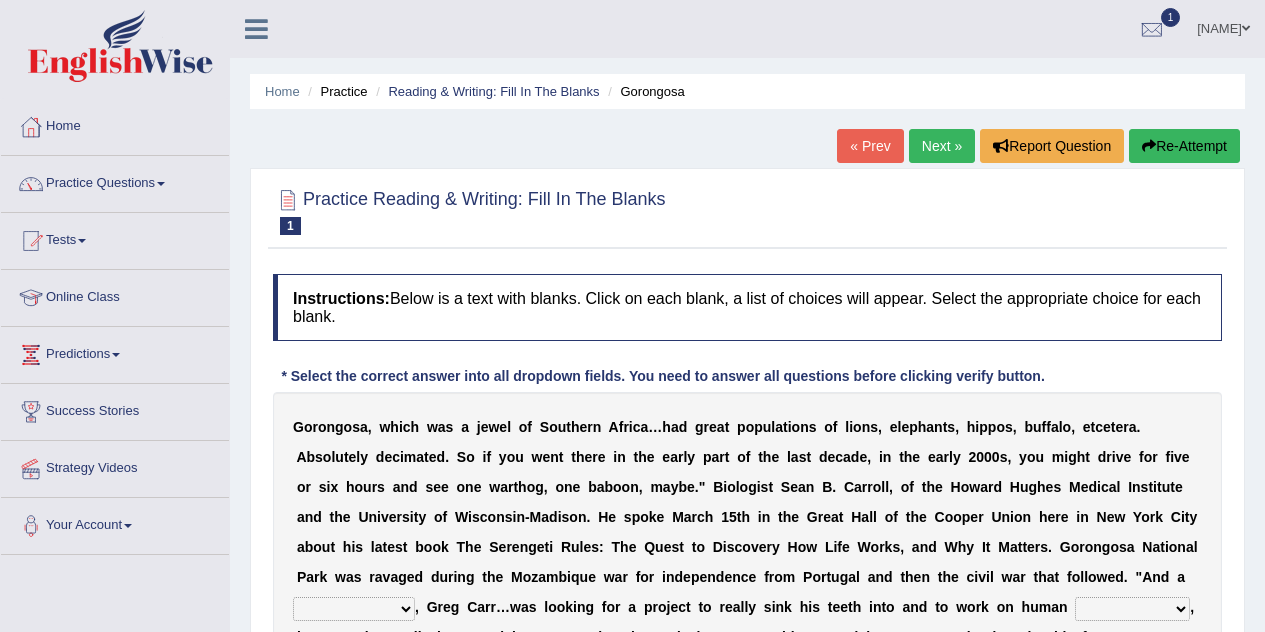 scroll, scrollTop: 0, scrollLeft: 0, axis: both 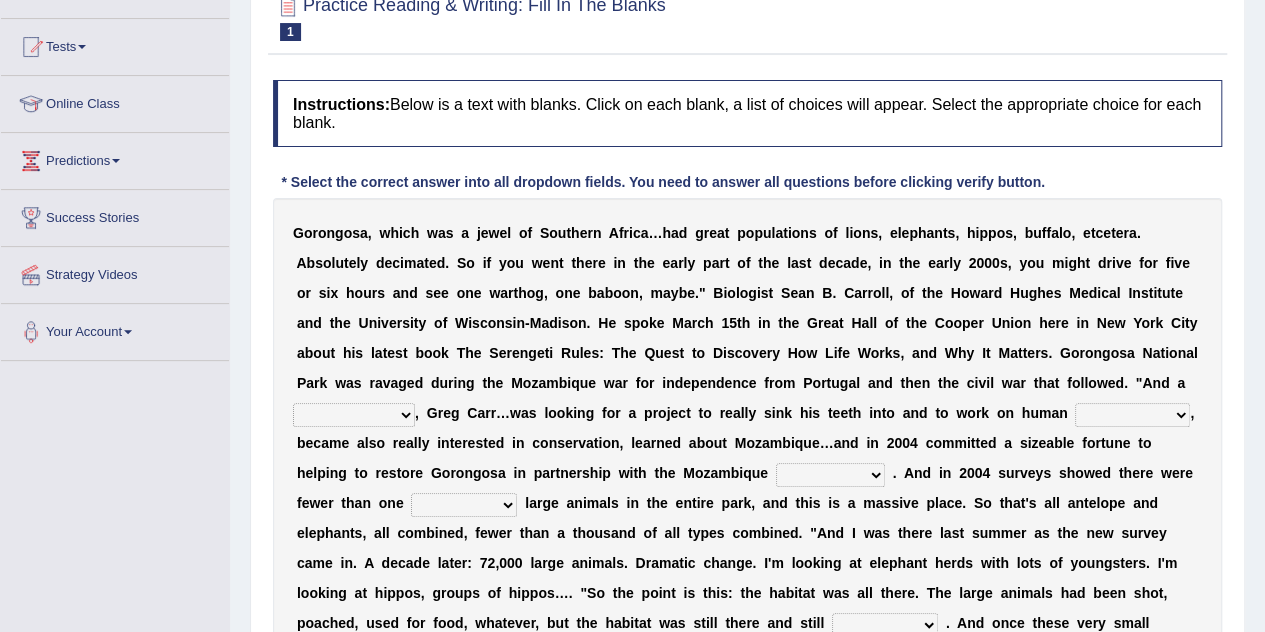 click on "passion solstice ballast philanthropist" at bounding box center (354, 415) 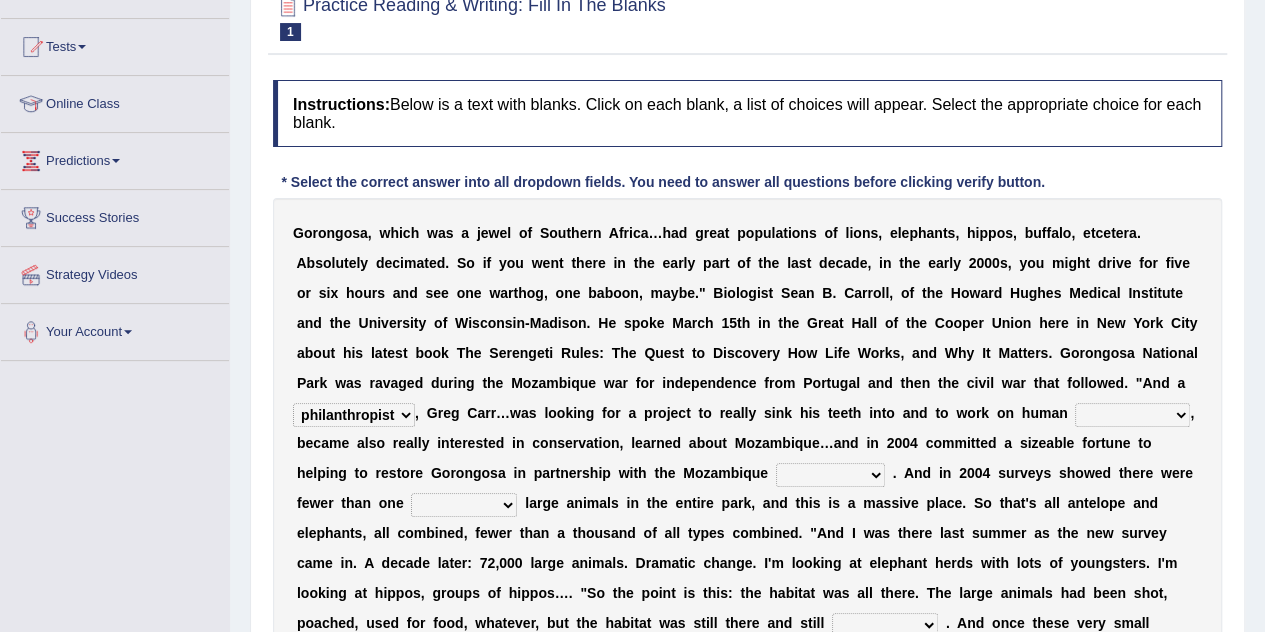 click on "passion solstice ballast philanthropist" at bounding box center [354, 415] 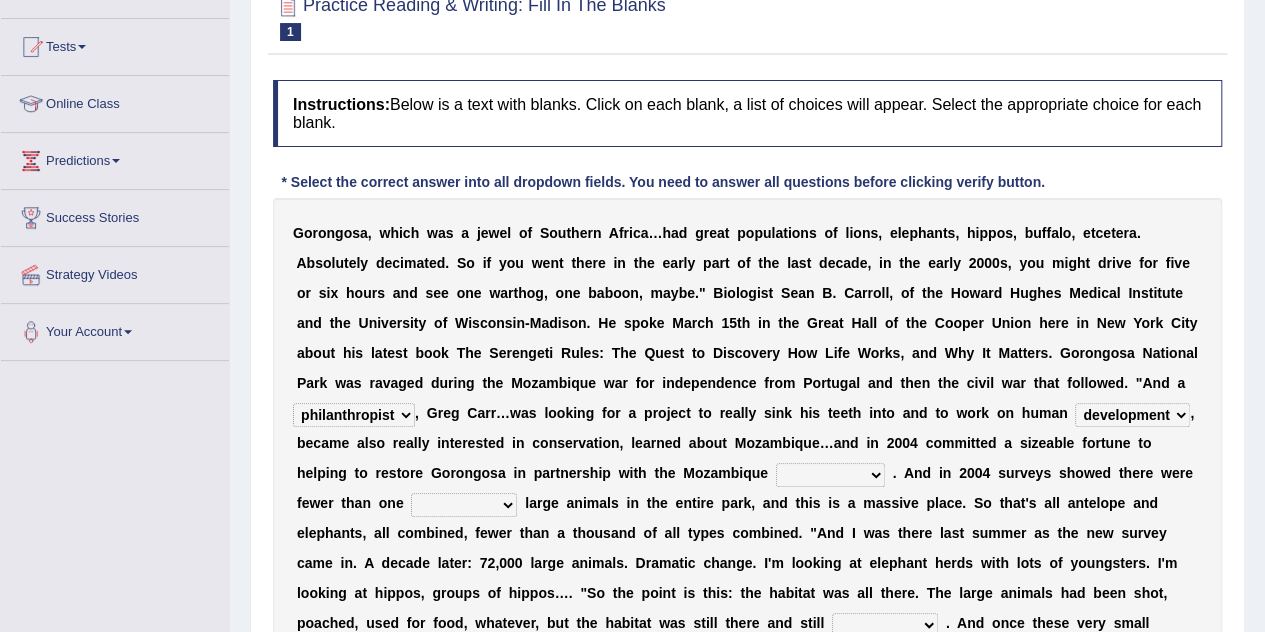 click on "negligence prevalence development malevolence" at bounding box center [1132, 415] 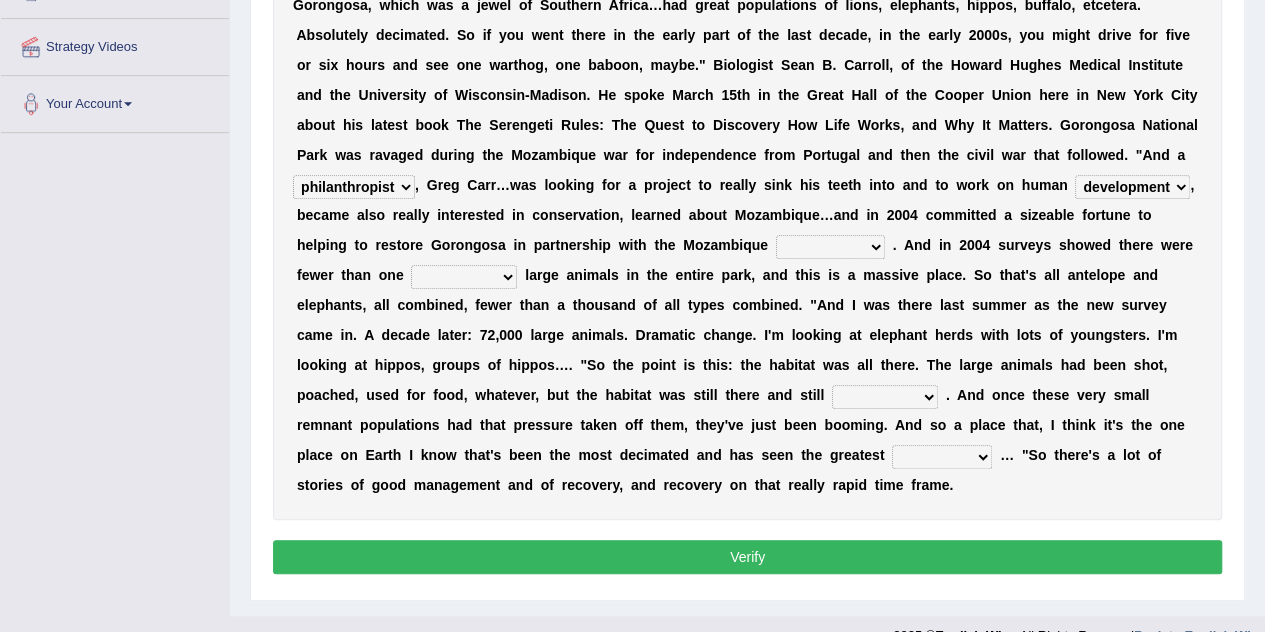scroll, scrollTop: 435, scrollLeft: 0, axis: vertical 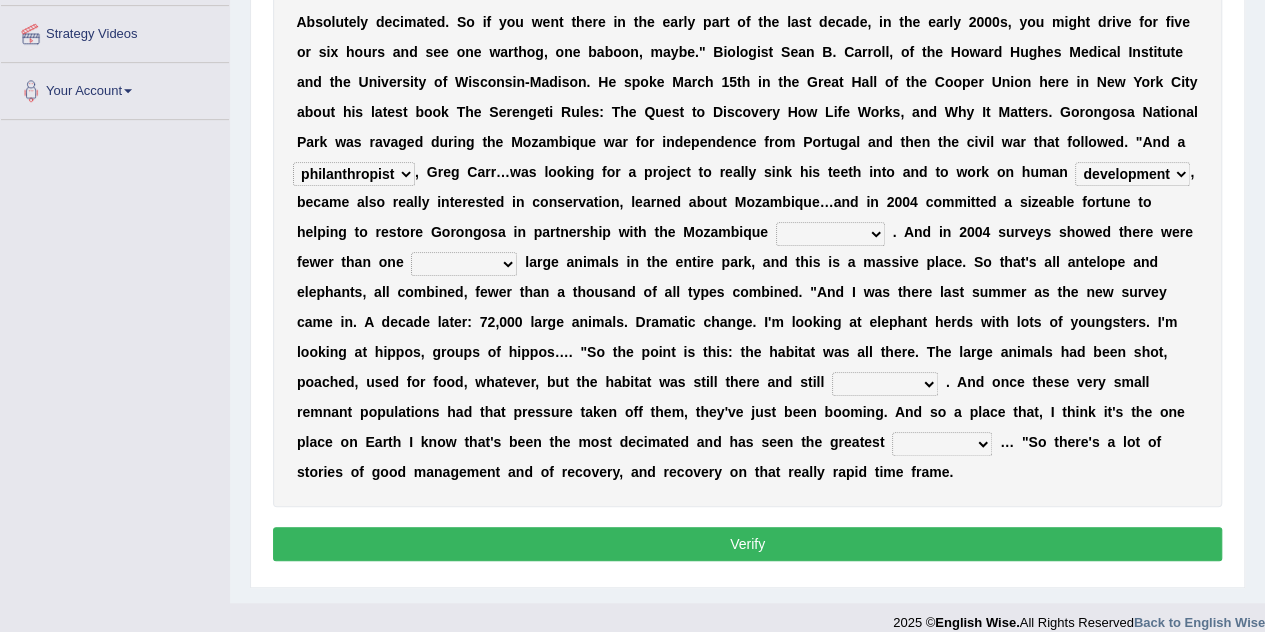 click on "parliament semanticist government journalist" at bounding box center [830, 234] 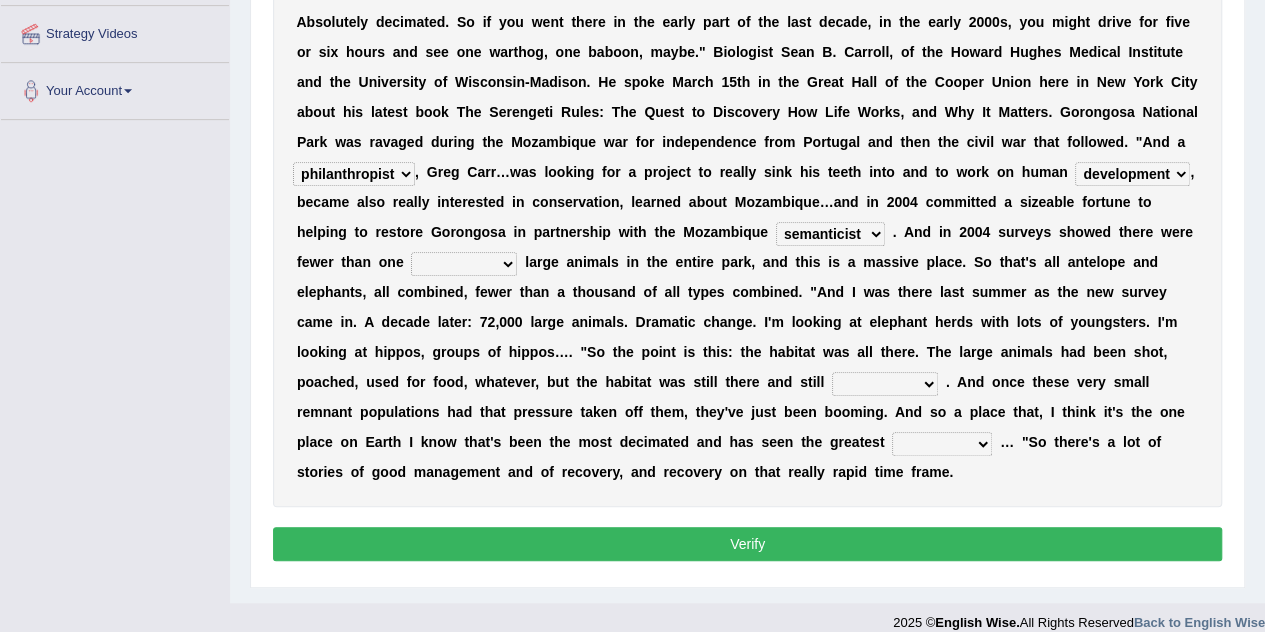 click on "parliament semanticist government journalist" at bounding box center [830, 234] 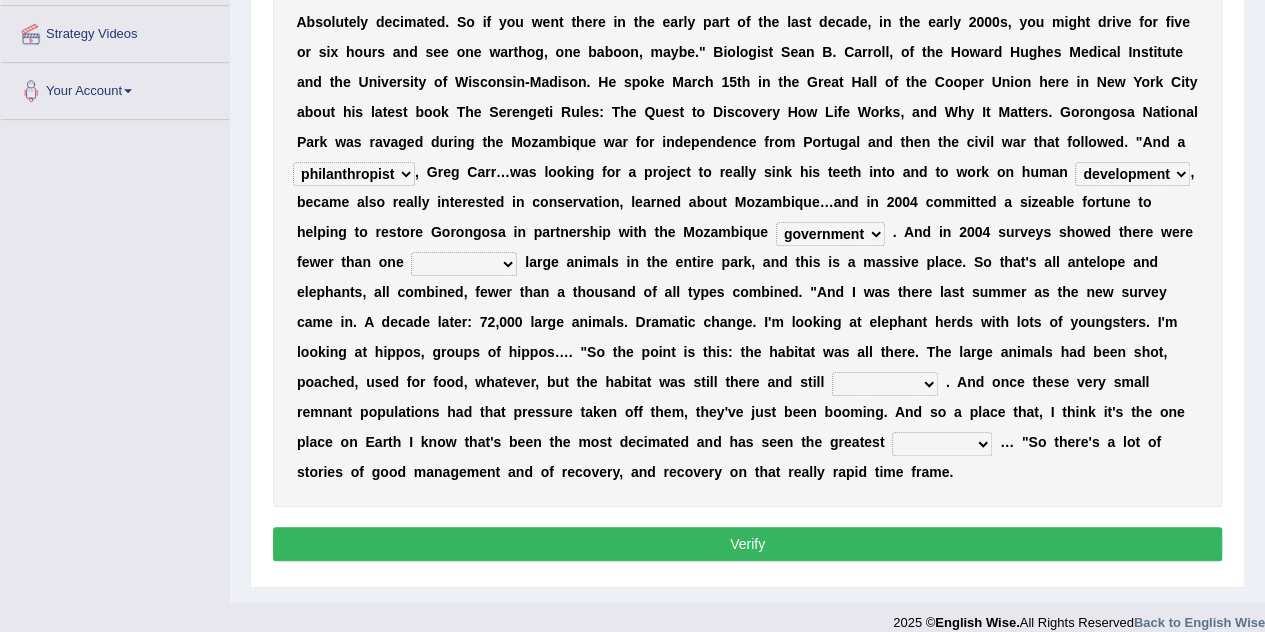 click on "deflowered embowered roundest thousand" at bounding box center (464, 264) 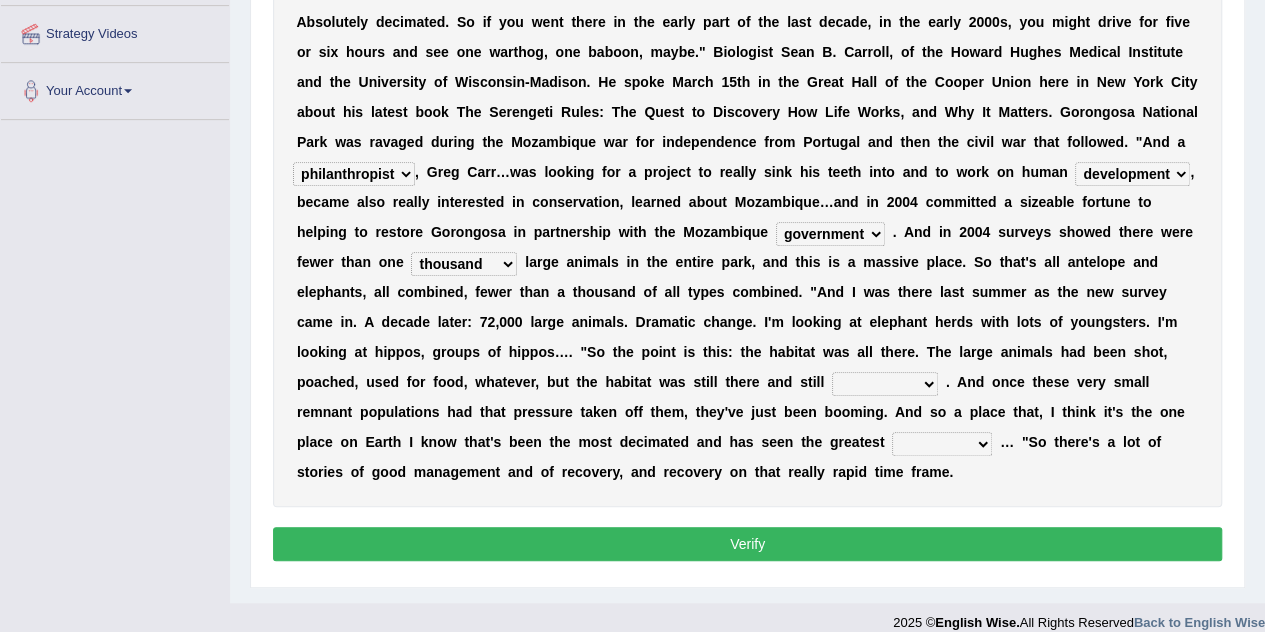 click on "deflowered embowered roundest thousand" at bounding box center (464, 264) 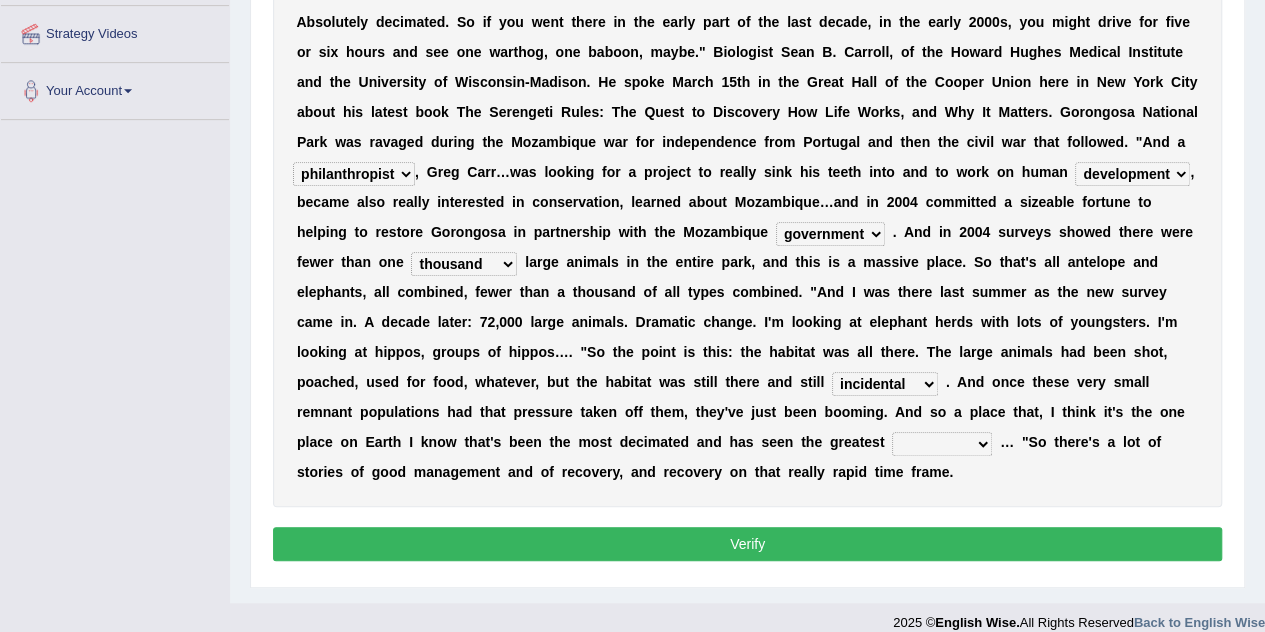 click on "recovery efficacy golly stumpy" at bounding box center [942, 444] 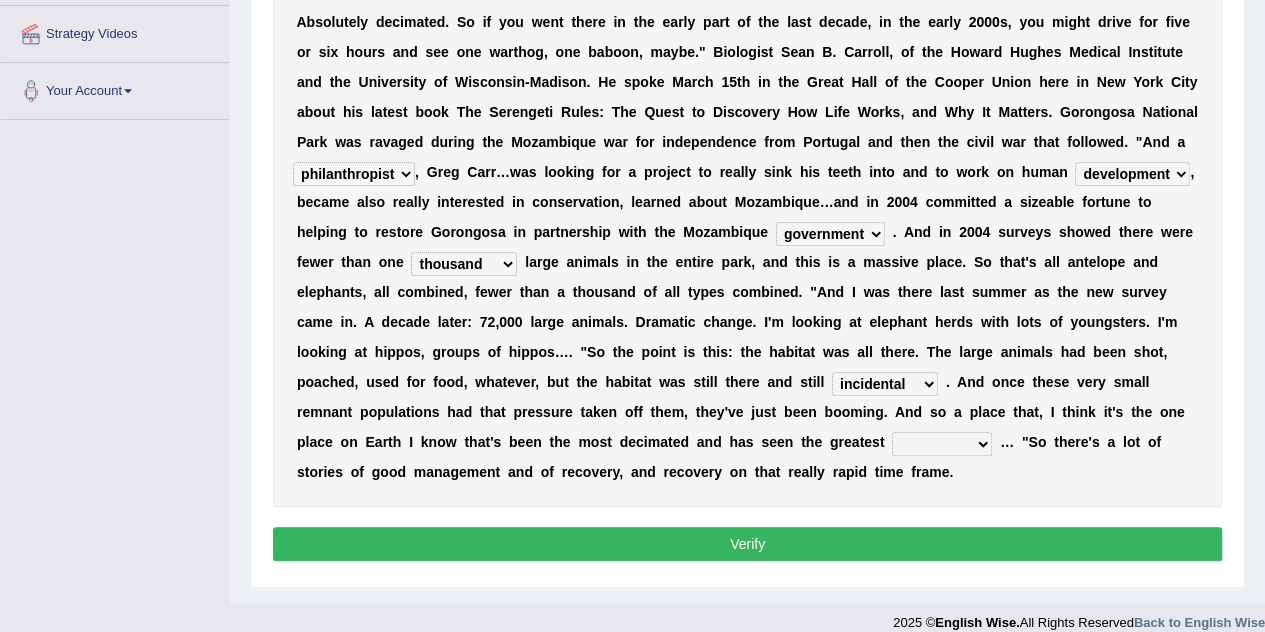 select on "recovery" 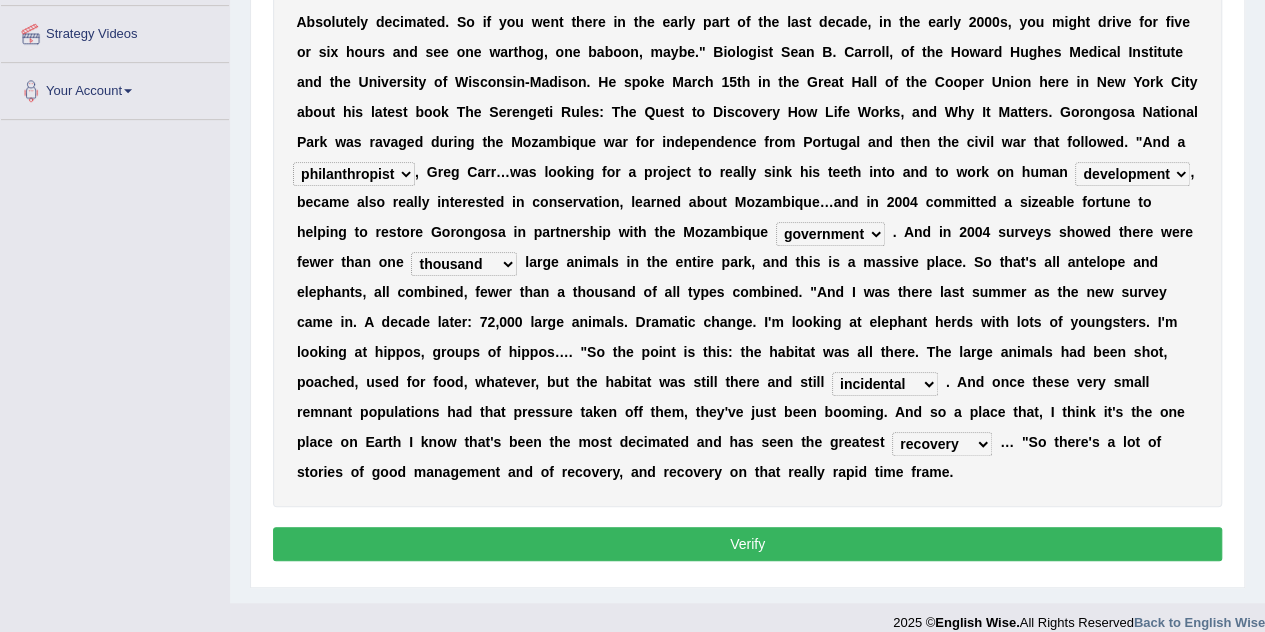 click on "Verify" at bounding box center (747, 544) 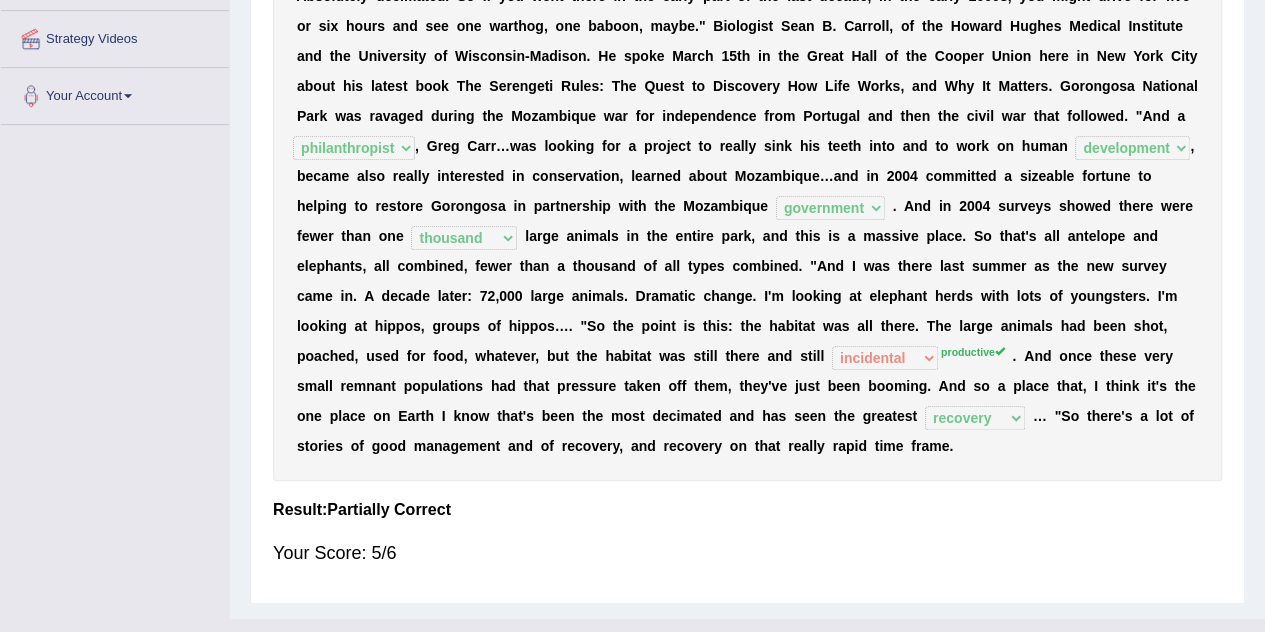 scroll, scrollTop: 442, scrollLeft: 0, axis: vertical 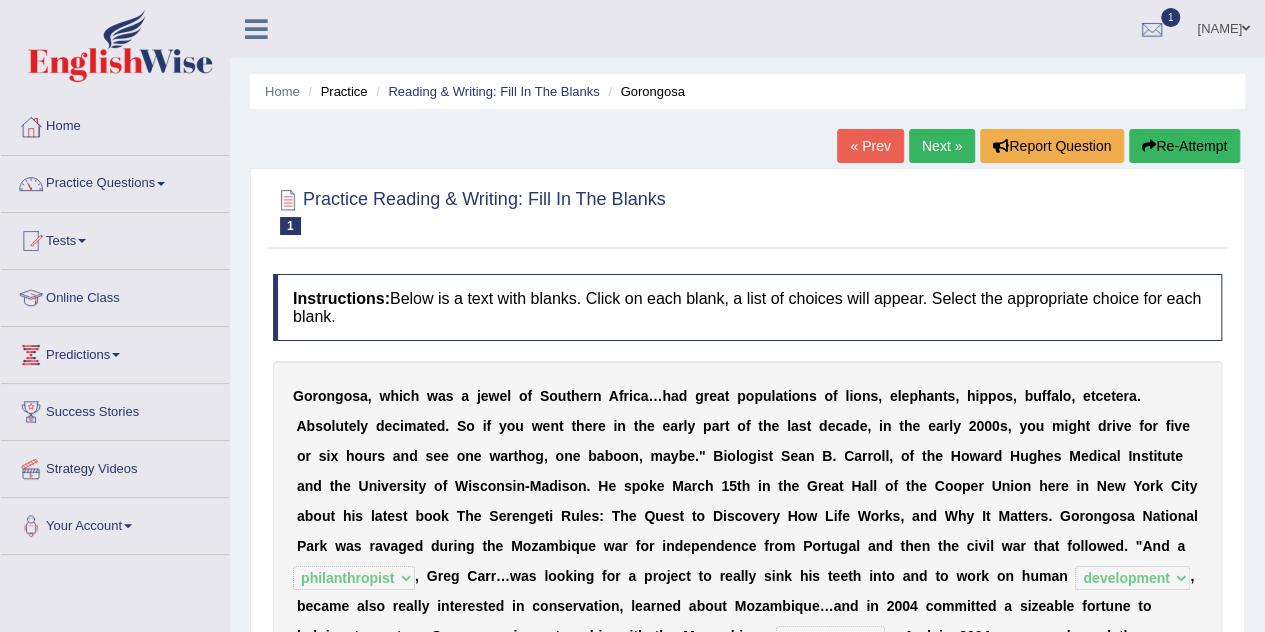 click on "Next »" at bounding box center (942, 146) 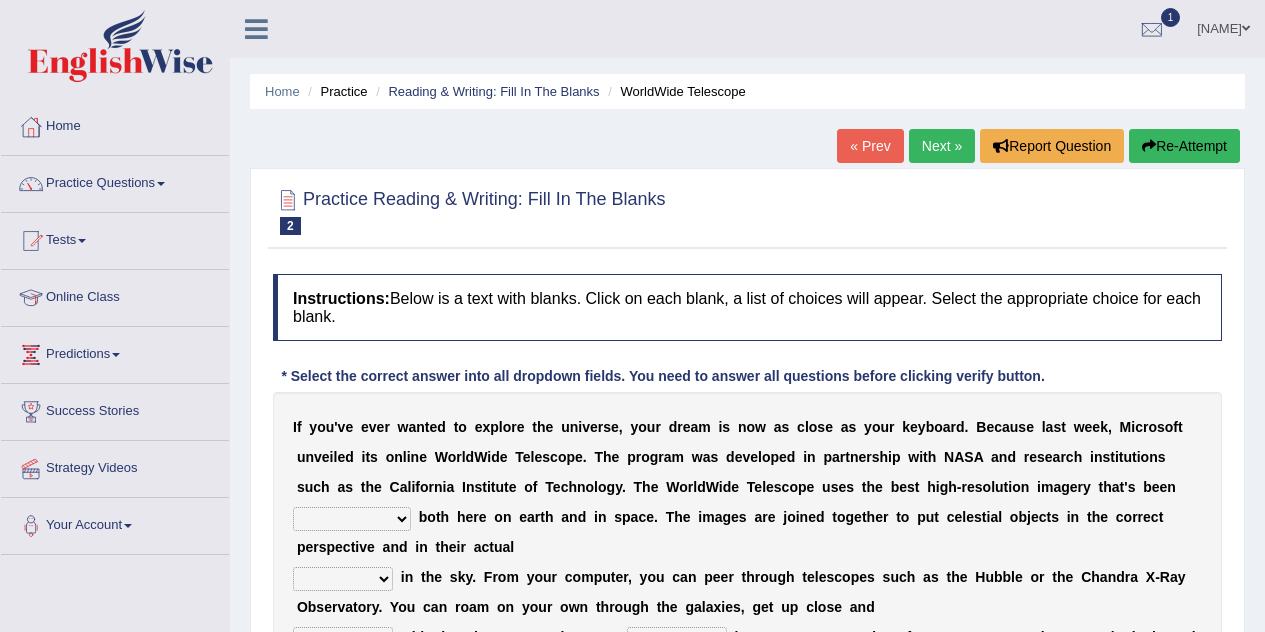 scroll, scrollTop: 0, scrollLeft: 0, axis: both 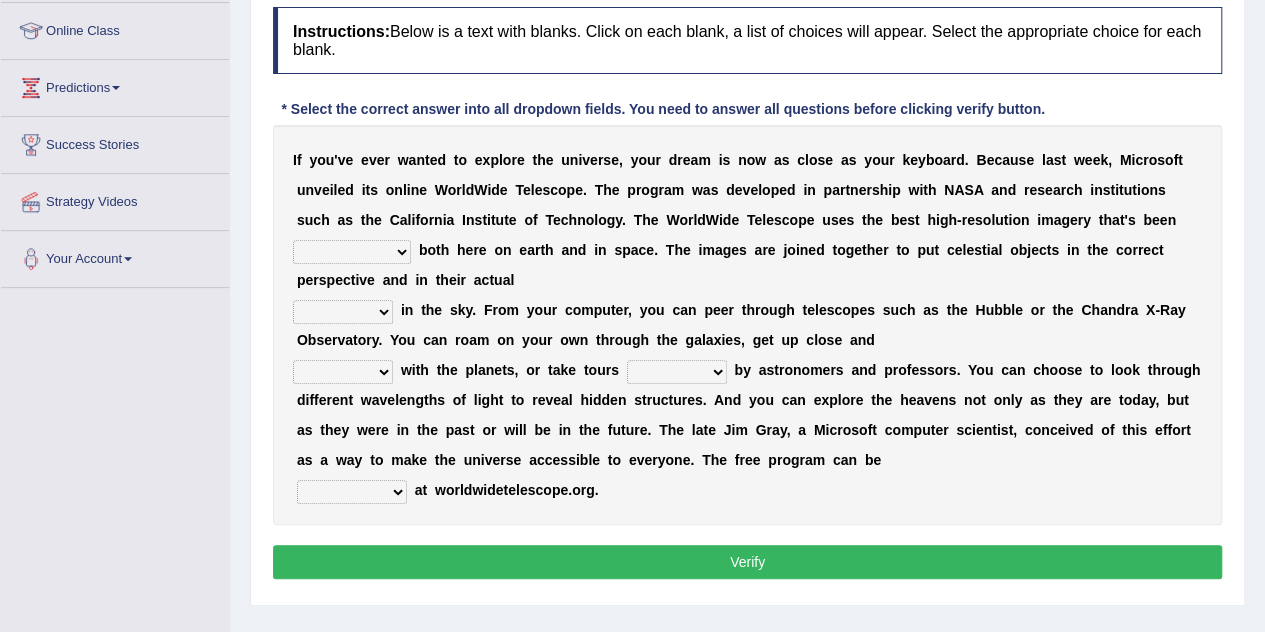 click on "degraded ascended remonstrated generated" at bounding box center (352, 252) 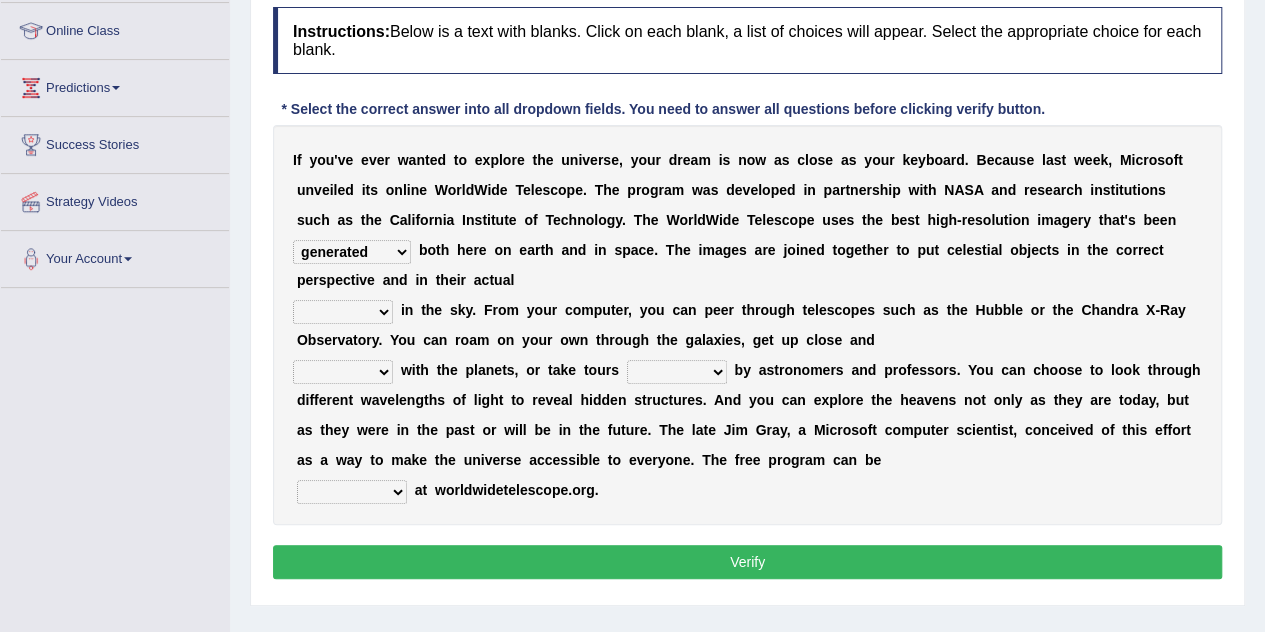 click on "degraded ascended remonstrated generated" at bounding box center [352, 252] 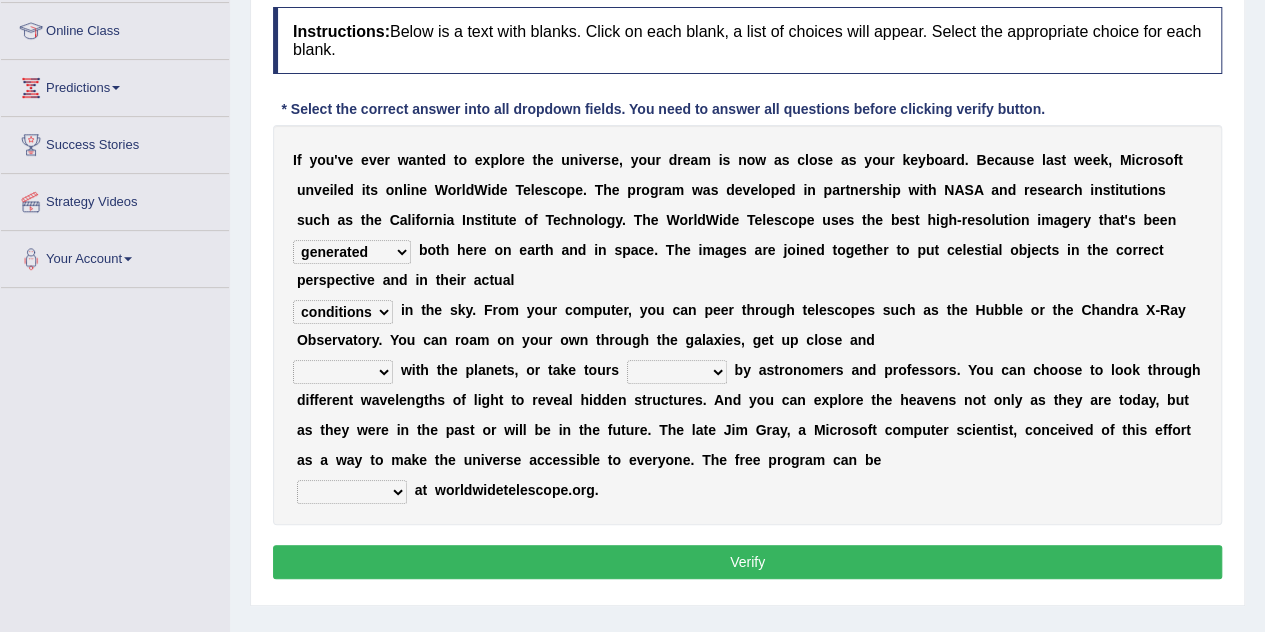 click on "aspects parts conditions positions" at bounding box center (343, 312) 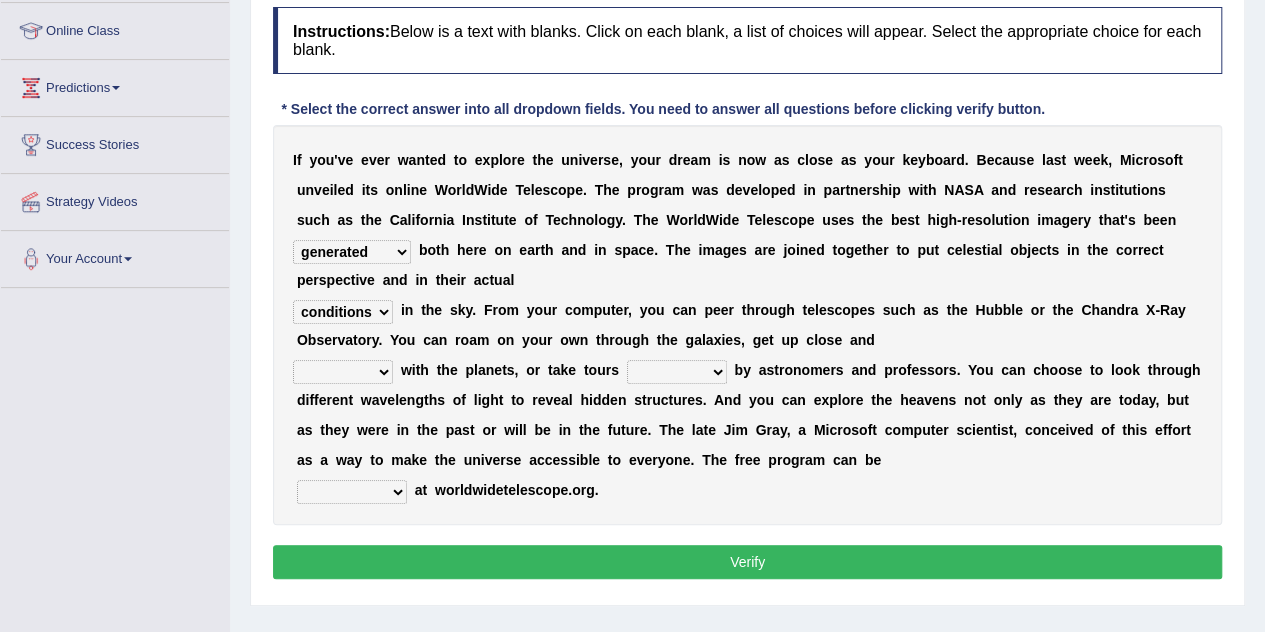 click on "personal individual apart polite" at bounding box center [343, 372] 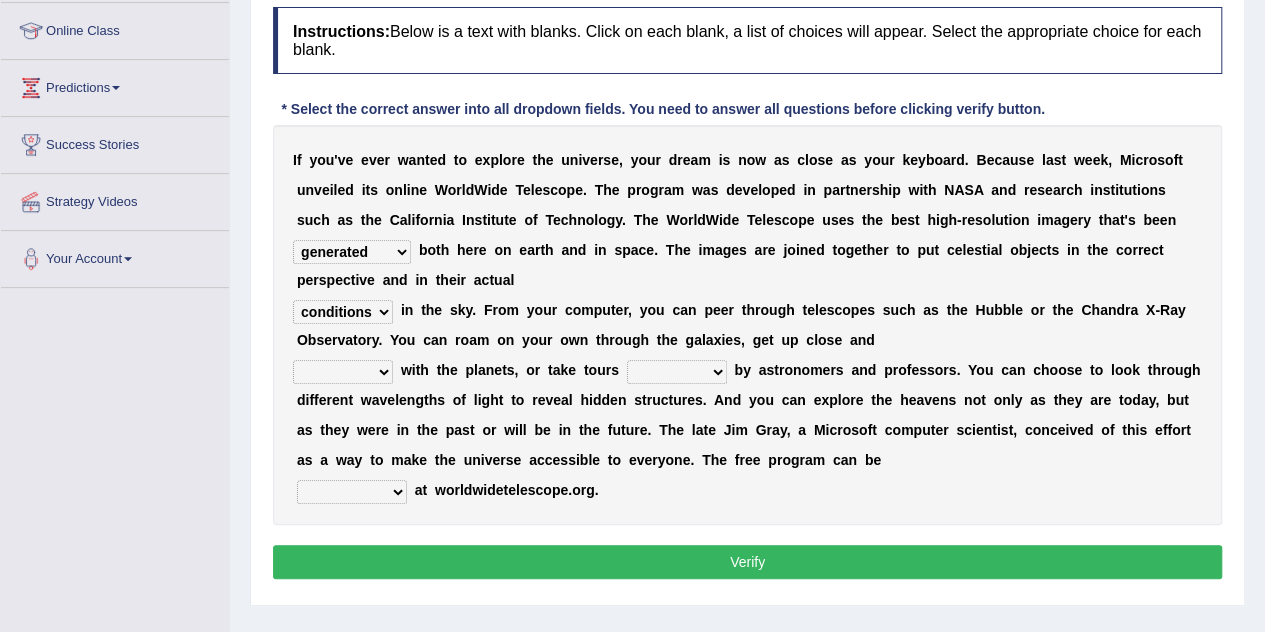 select on "personal" 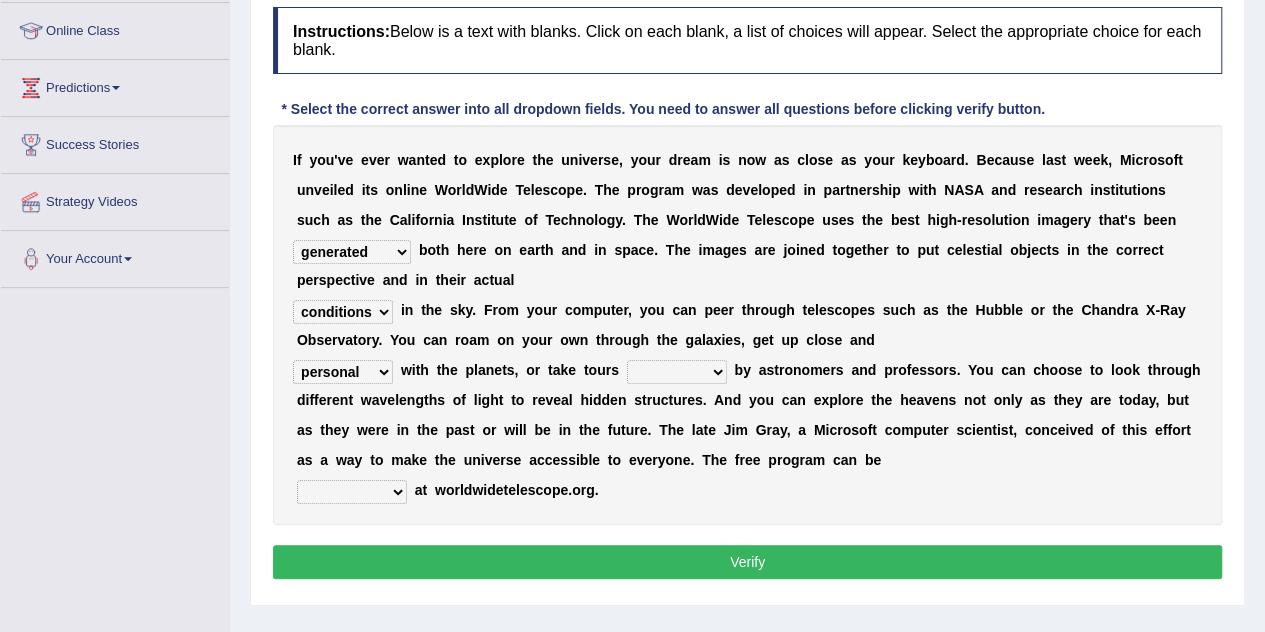 click on "guide guided guiding to guide" at bounding box center (677, 372) 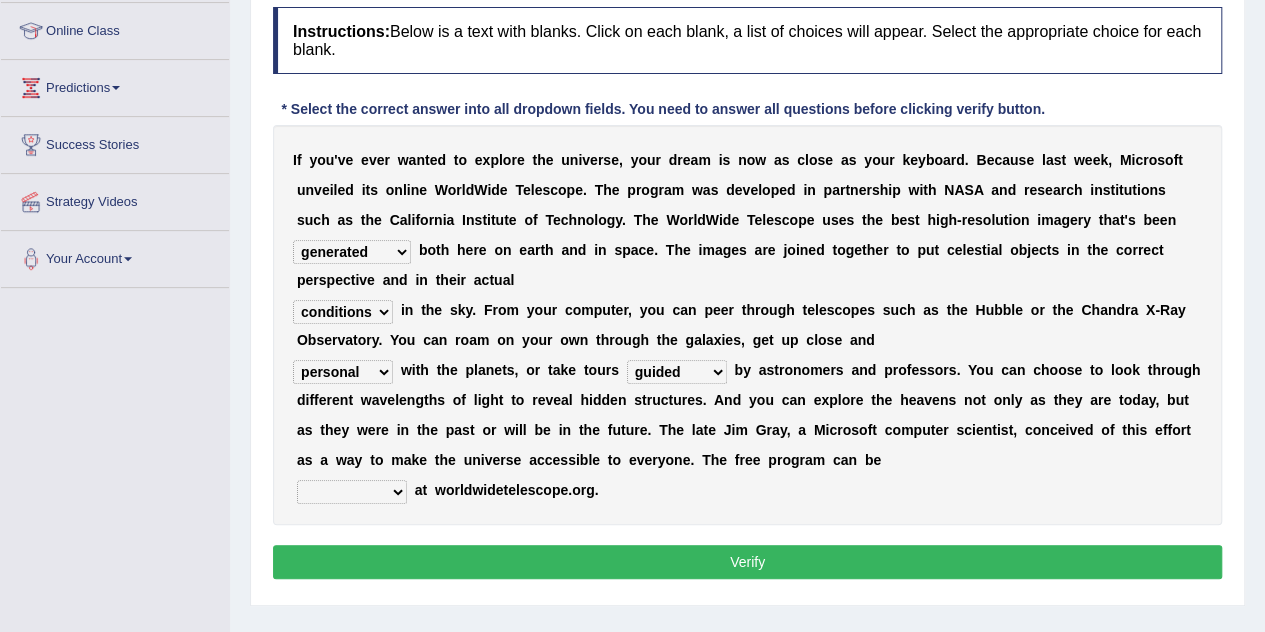 click on "guide guided guiding to guide" at bounding box center [677, 372] 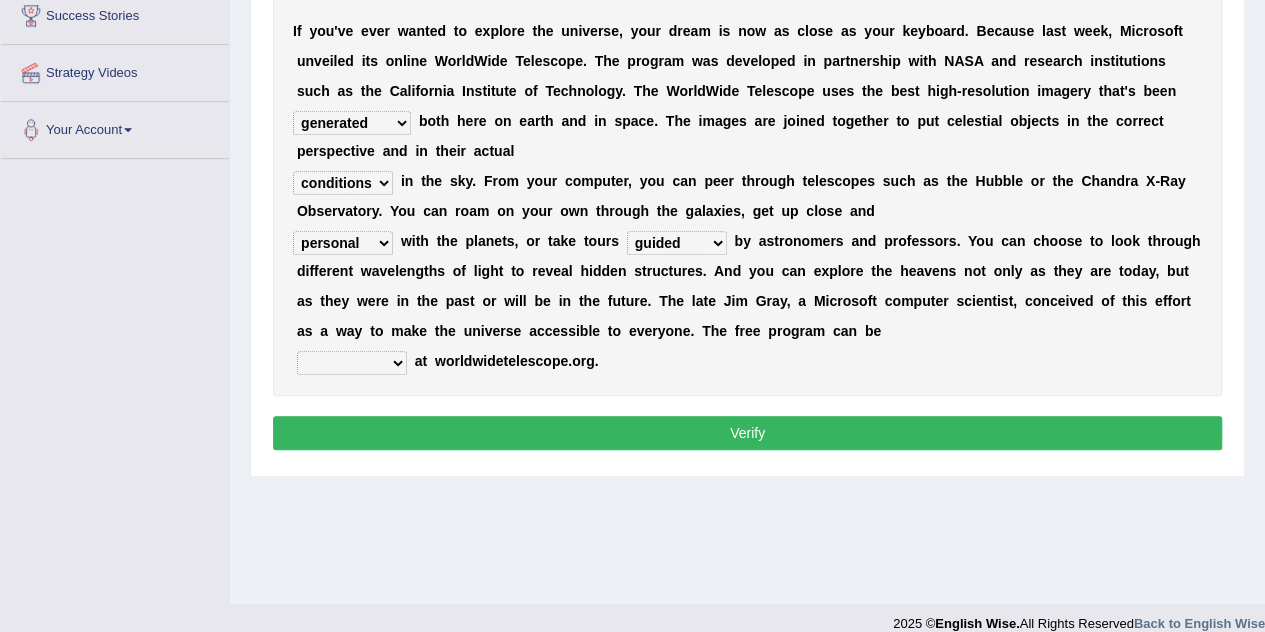scroll, scrollTop: 418, scrollLeft: 0, axis: vertical 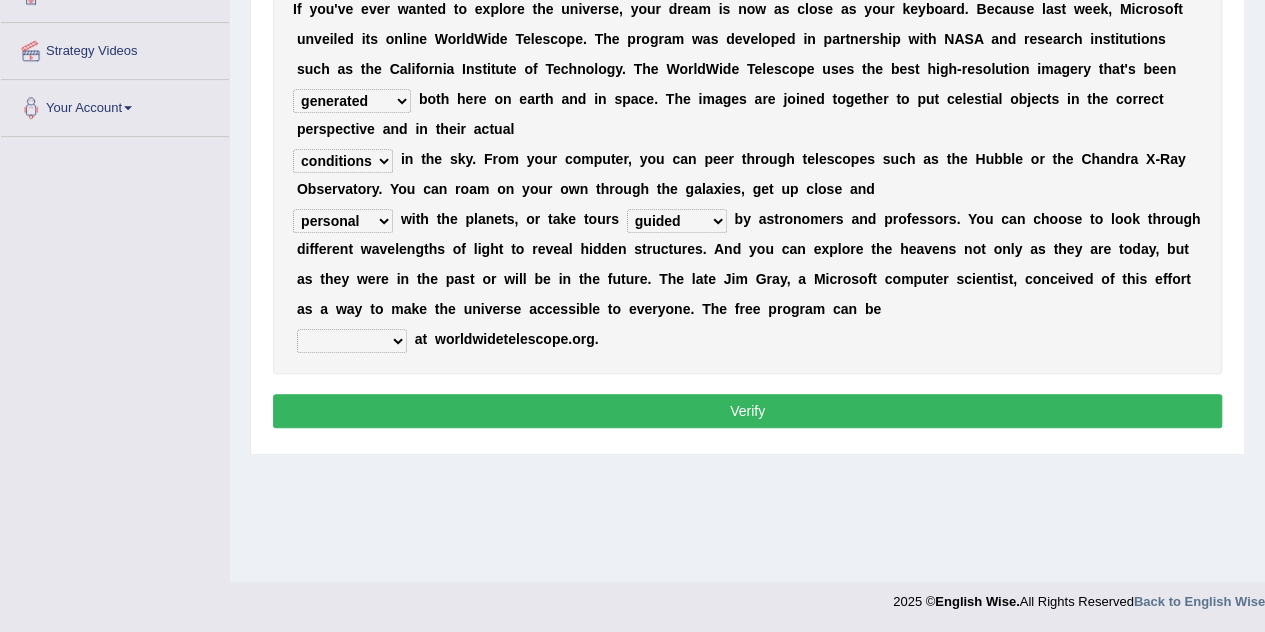 click on "upheld downloaded loaded posted" at bounding box center (352, 341) 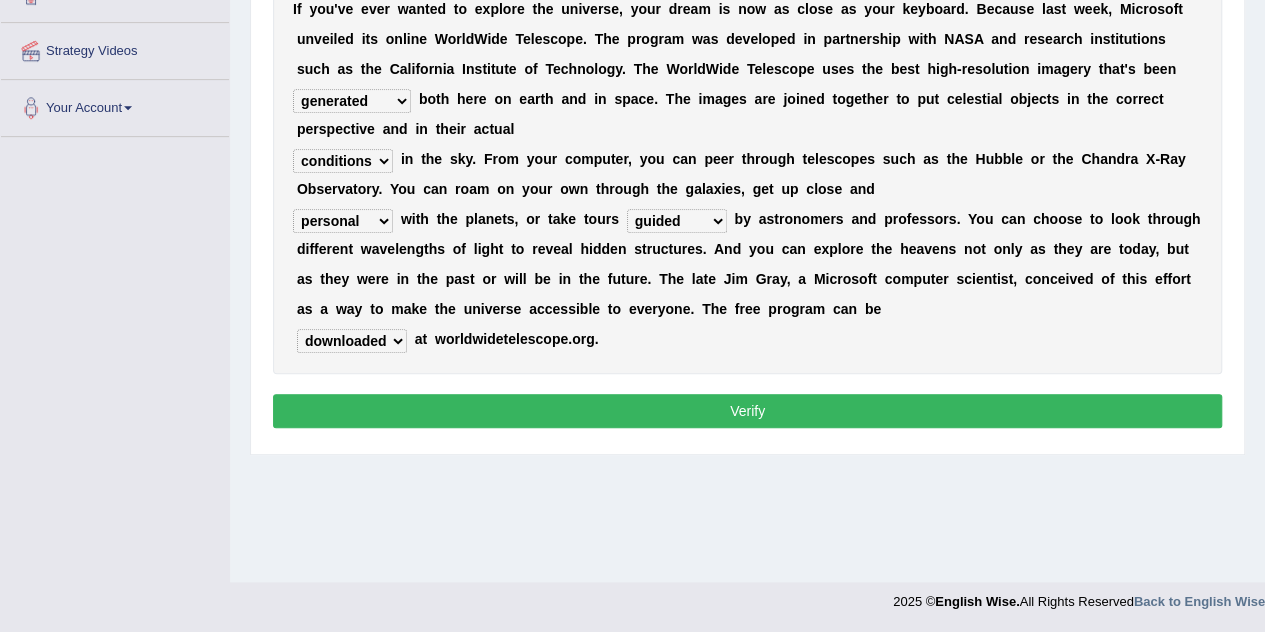 click on "upheld downloaded loaded posted" at bounding box center (352, 341) 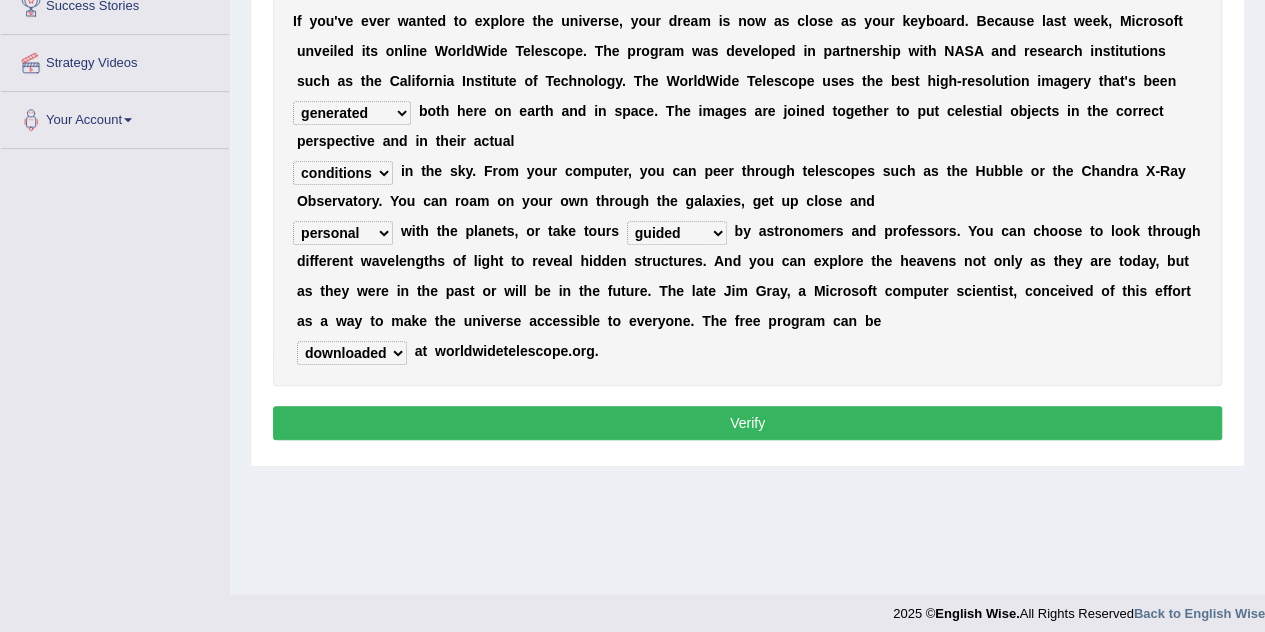 scroll, scrollTop: 418, scrollLeft: 0, axis: vertical 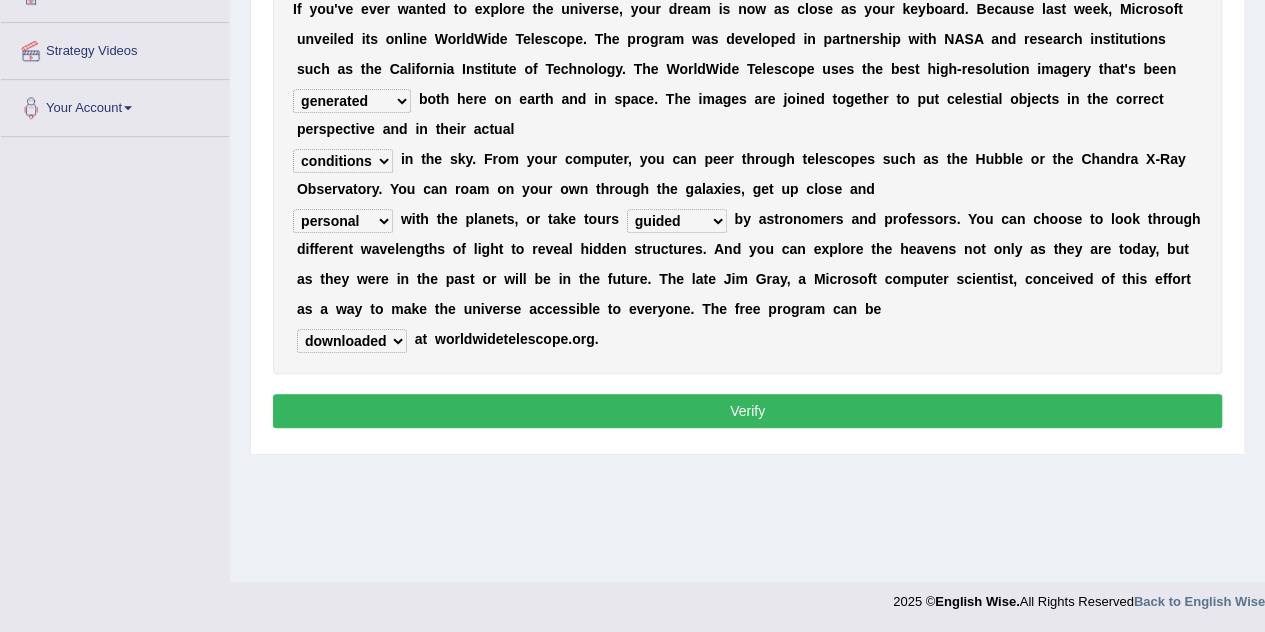 click on "upheld downloaded loaded posted" at bounding box center [352, 341] 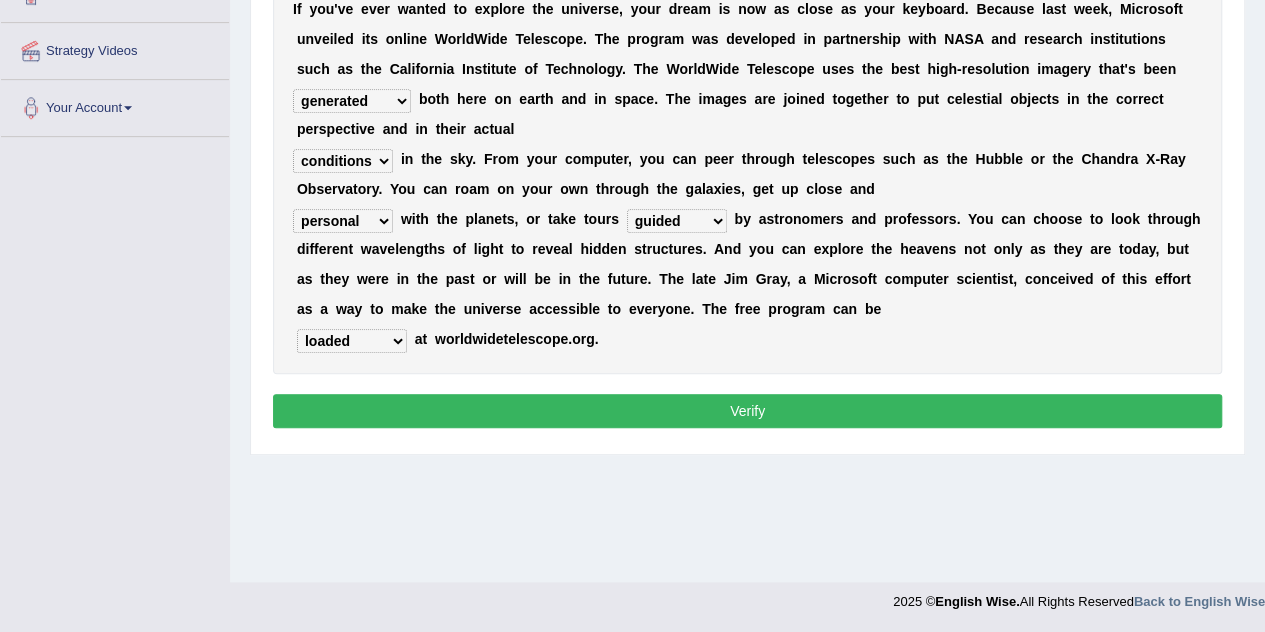 click on "upheld downloaded loaded posted" at bounding box center [352, 341] 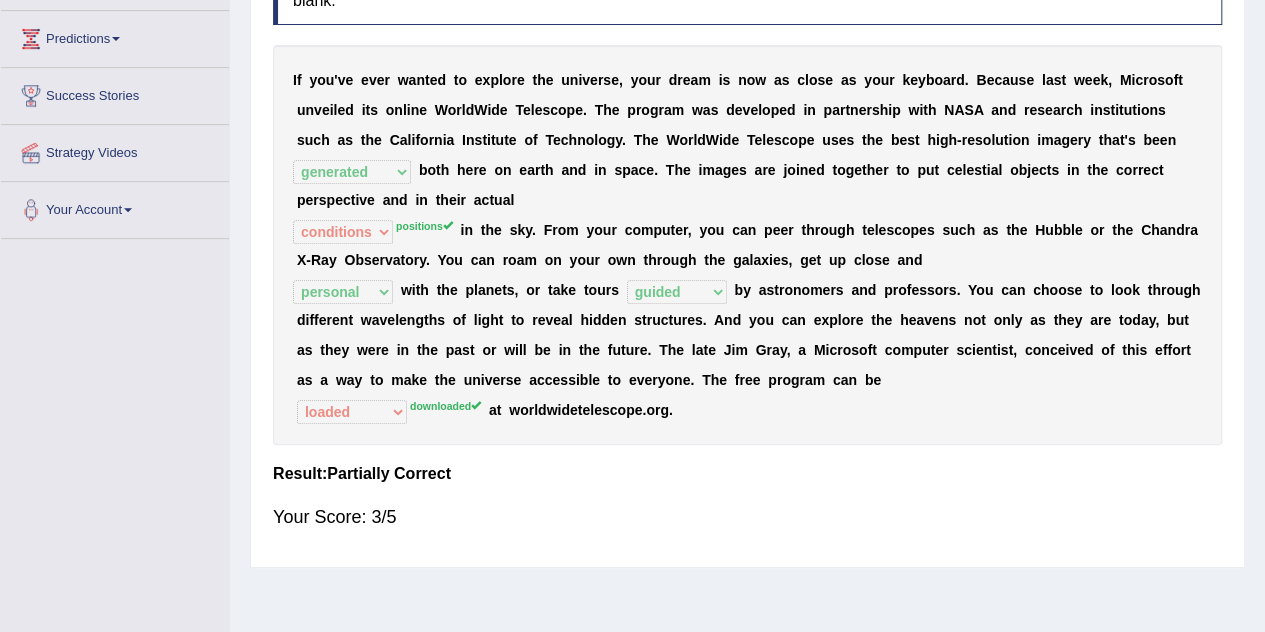 scroll, scrollTop: 418, scrollLeft: 0, axis: vertical 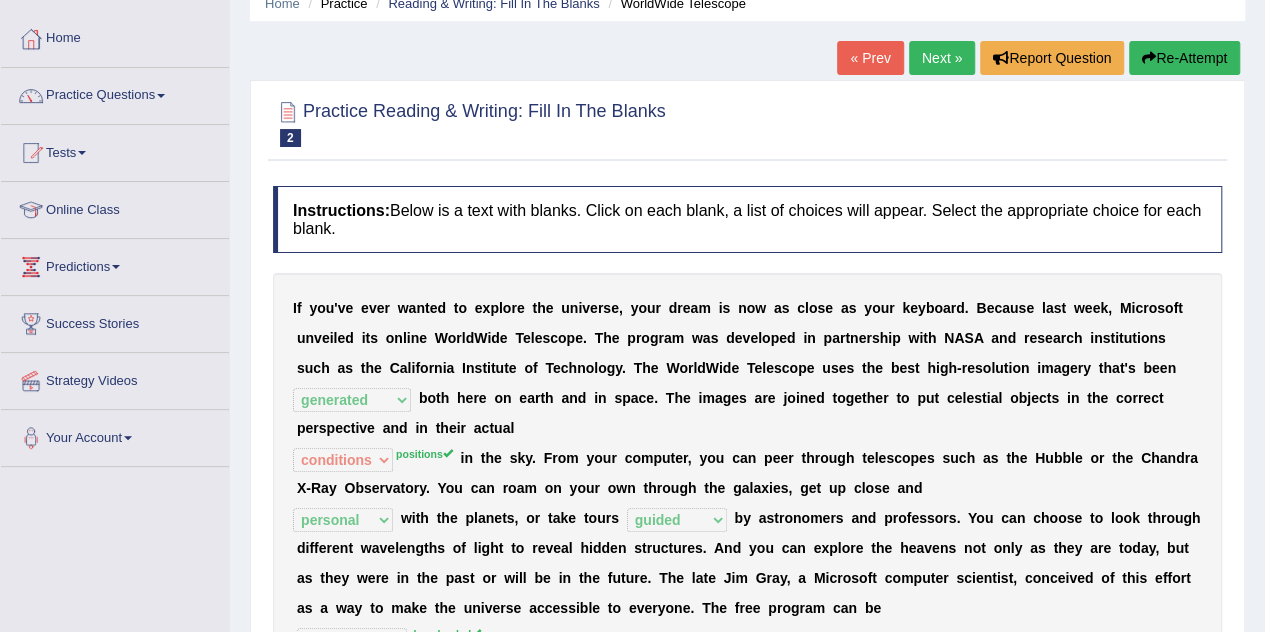 click on "Re-Attempt" at bounding box center (1184, 58) 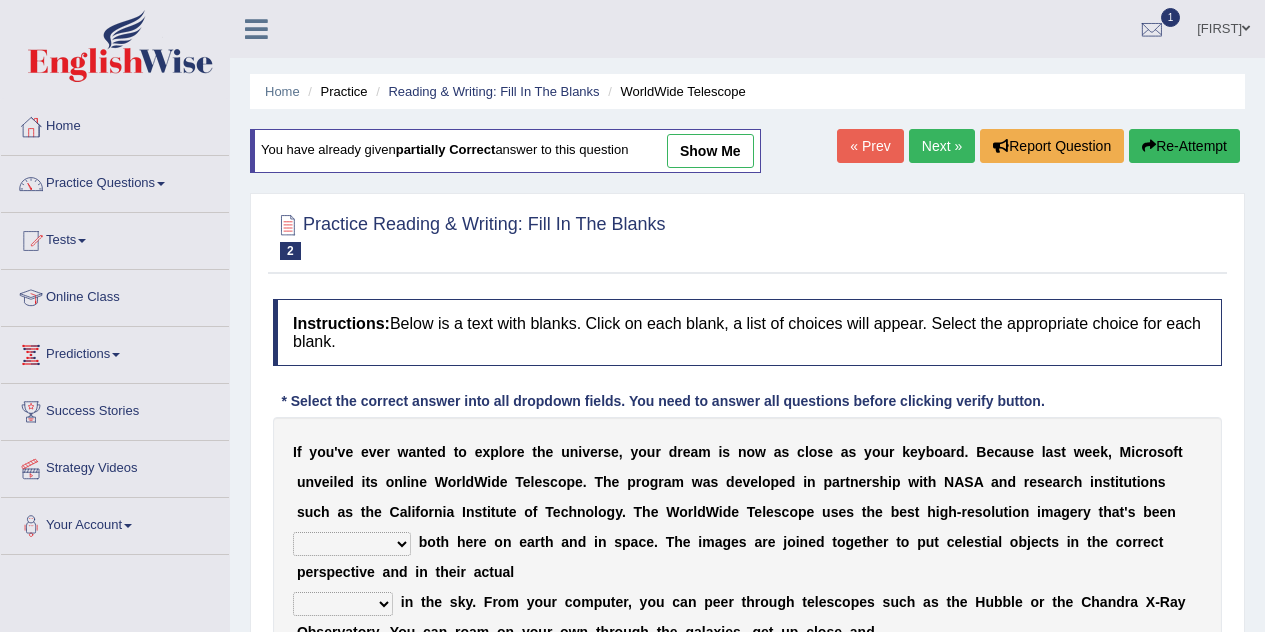 scroll, scrollTop: 88, scrollLeft: 0, axis: vertical 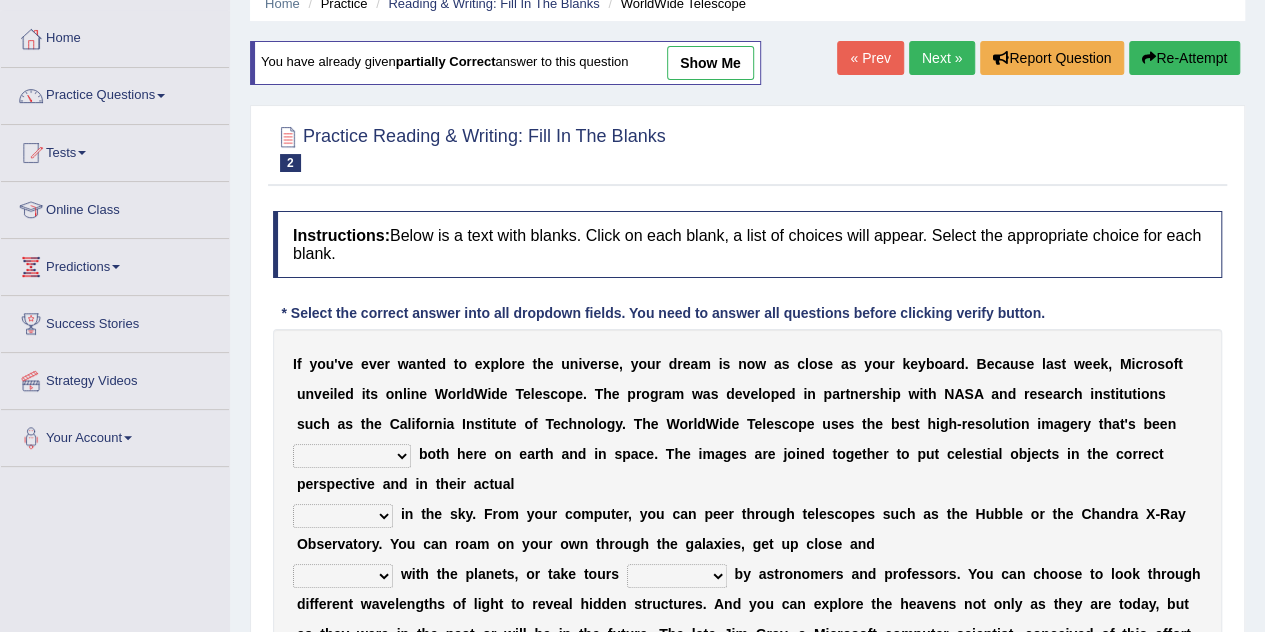 click on "degraded ascended remonstrated generated" at bounding box center [352, 456] 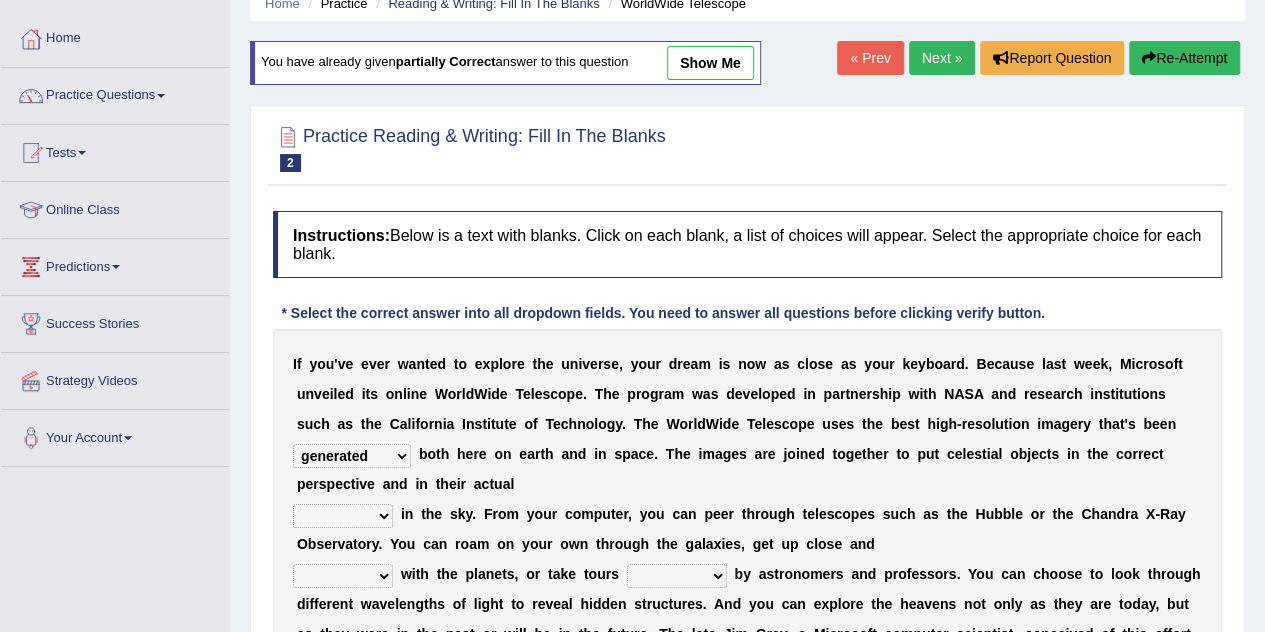 click on "aspects parts conditions positions" at bounding box center [343, 516] 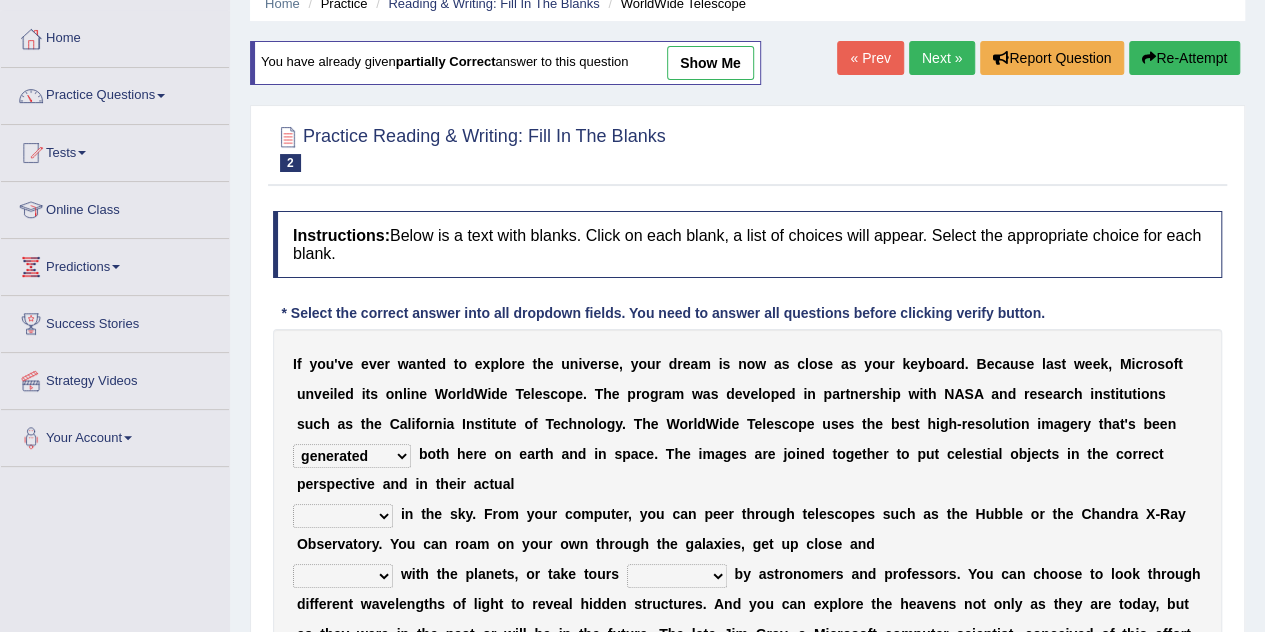 select on "positions" 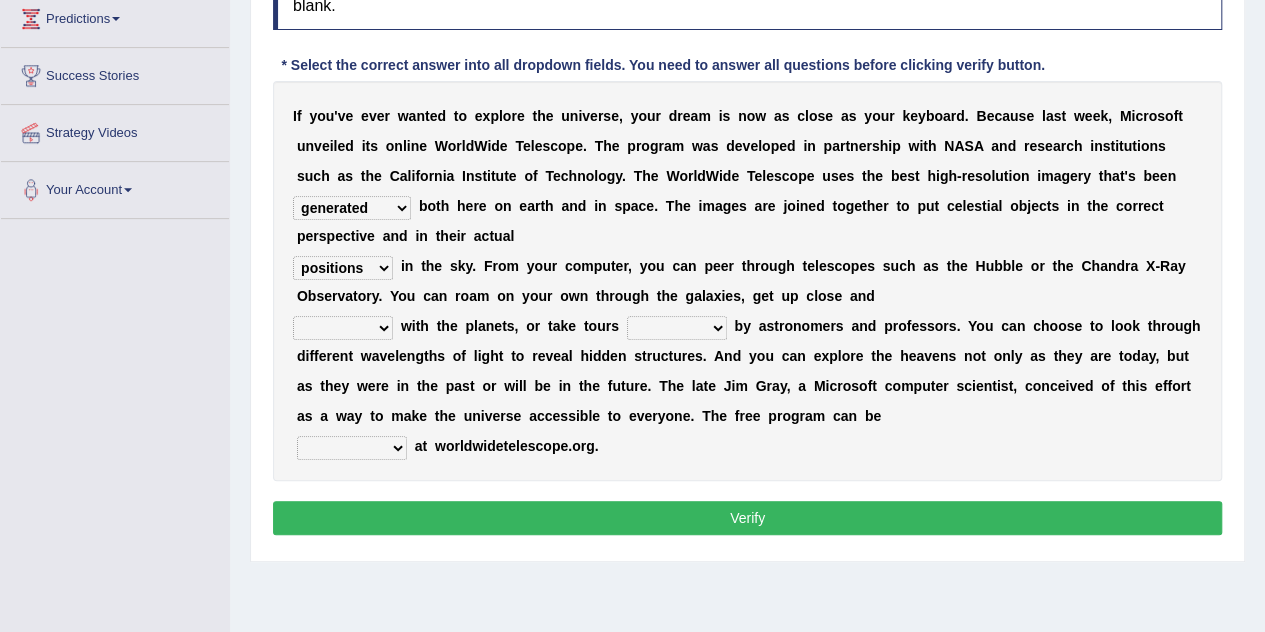scroll, scrollTop: 345, scrollLeft: 0, axis: vertical 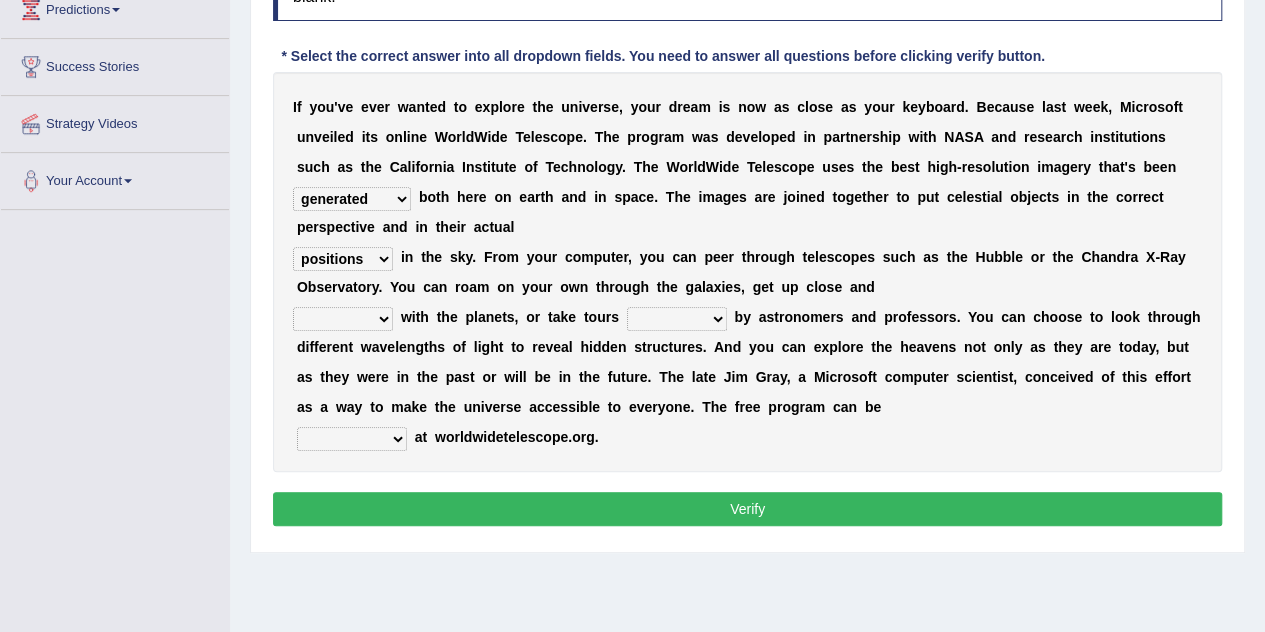 click on "personal individual apart polite" at bounding box center [343, 319] 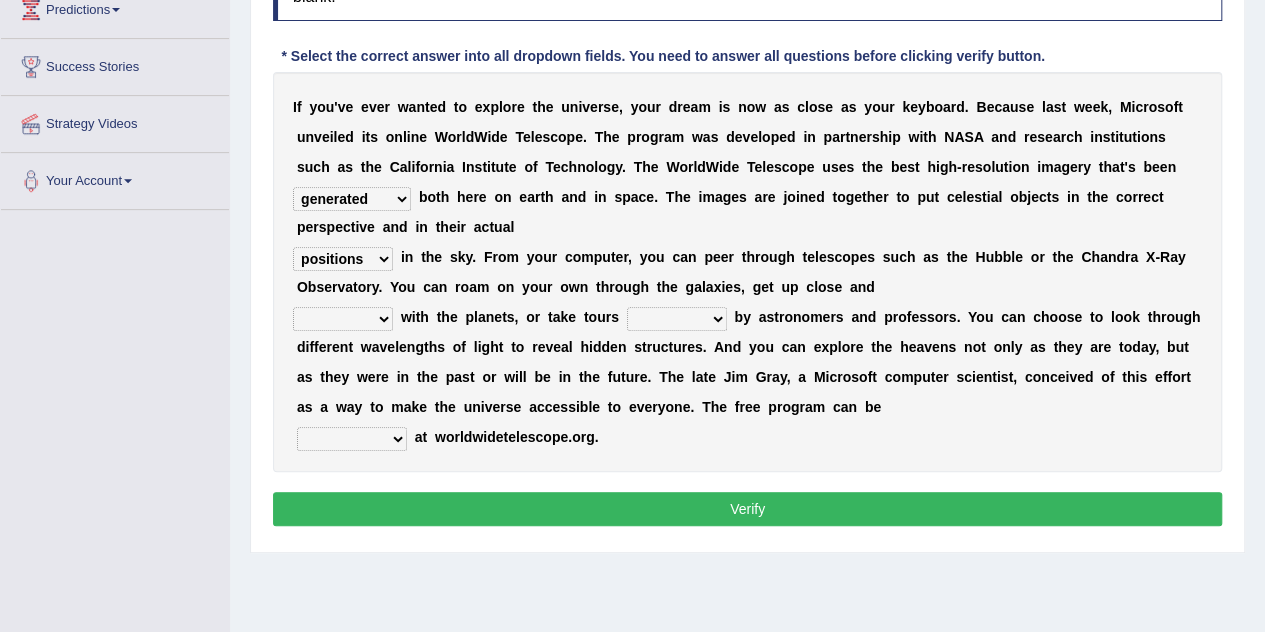 select on "personal" 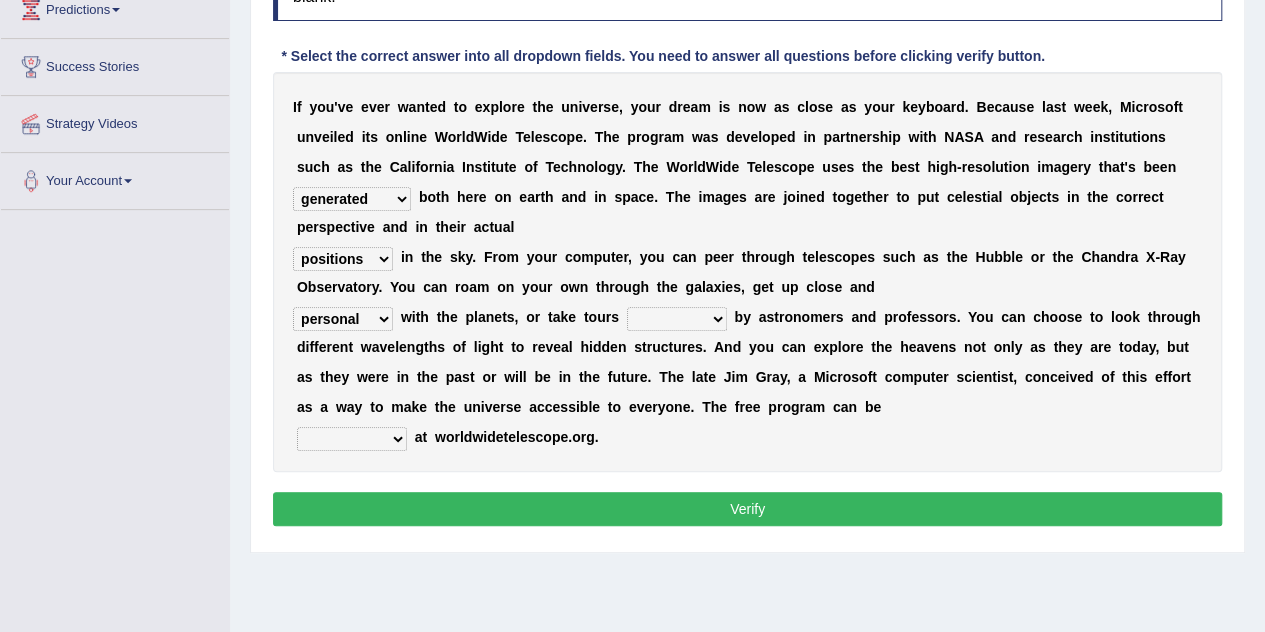 click on "personal individual apart polite" at bounding box center (343, 319) 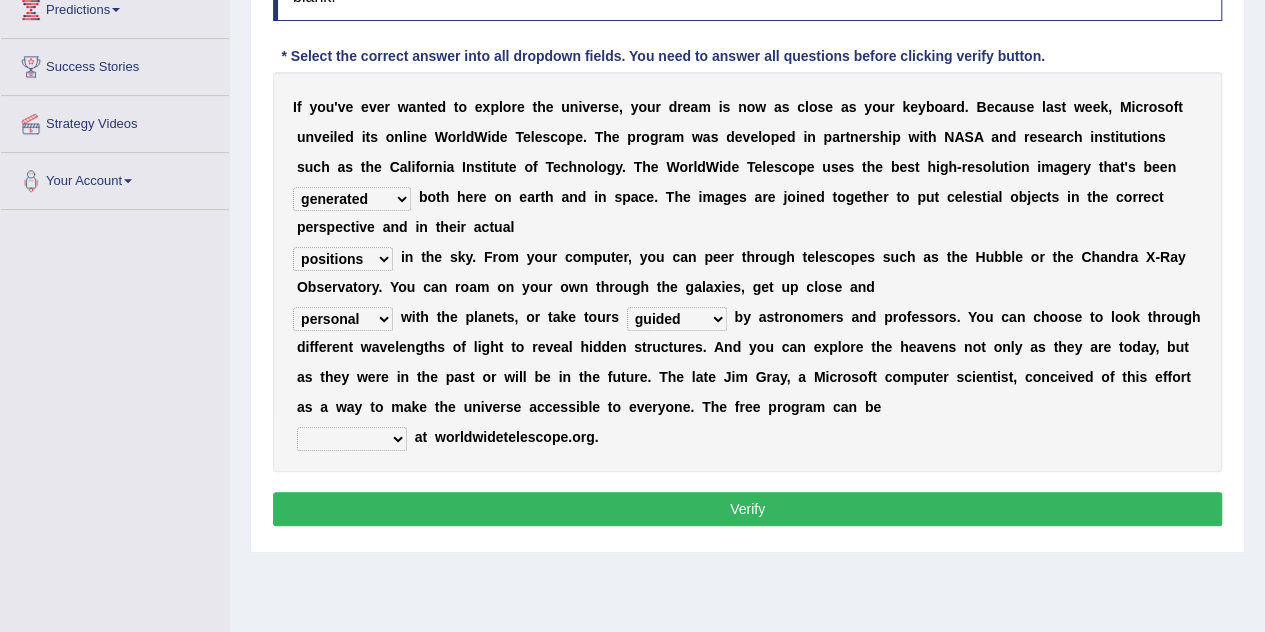 click on "upheld downloaded loaded posted" at bounding box center (352, 439) 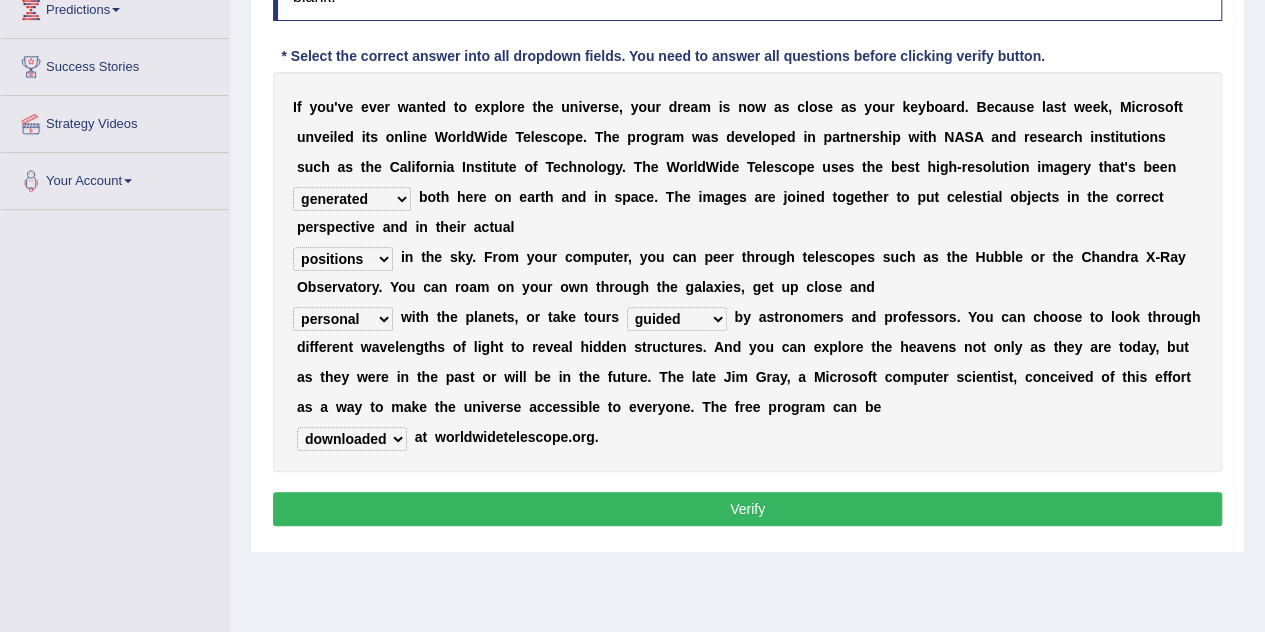 click on "upheld downloaded loaded posted" at bounding box center (352, 439) 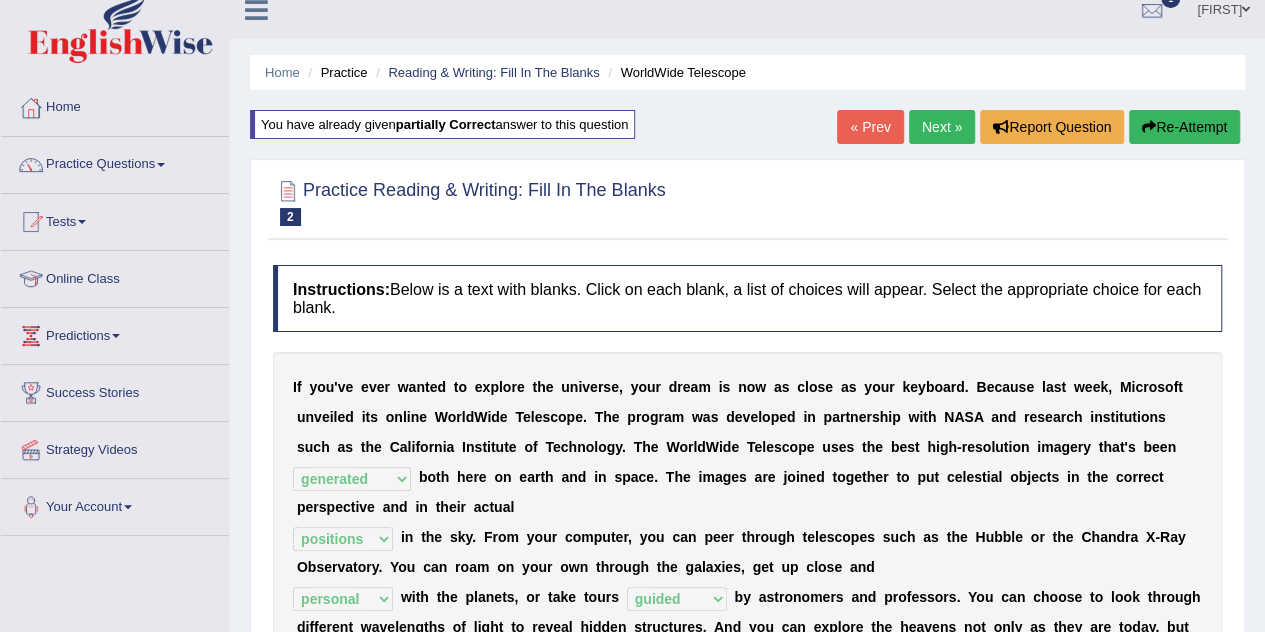 scroll, scrollTop: 0, scrollLeft: 0, axis: both 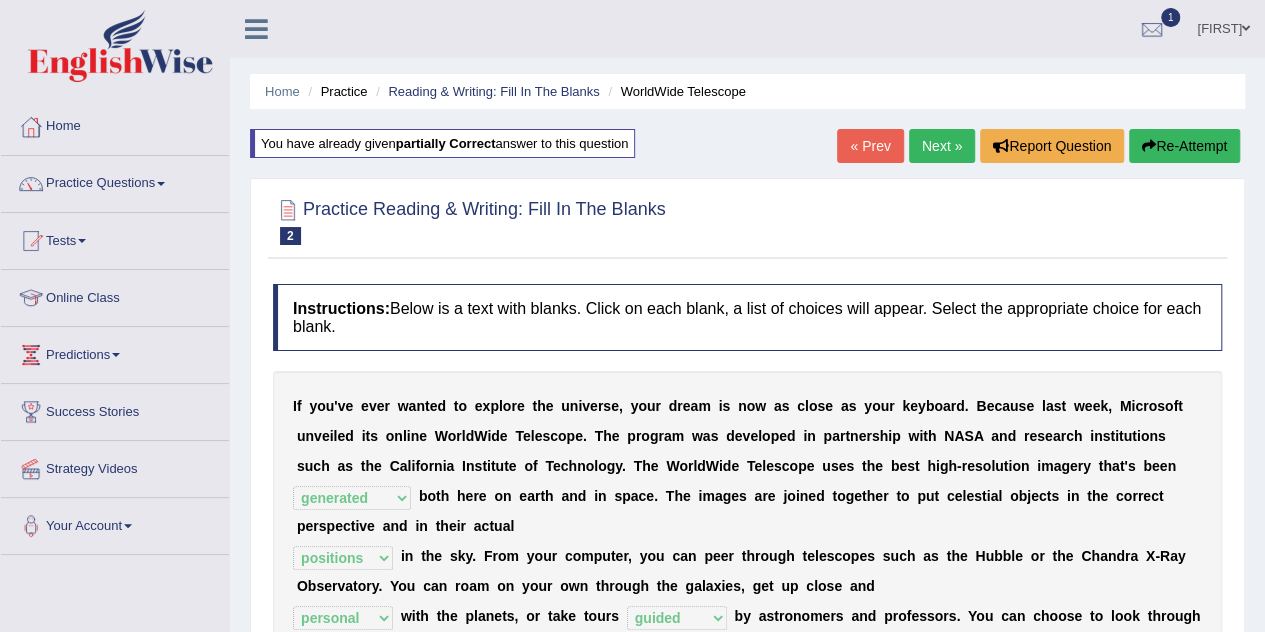 click on "Next »" at bounding box center [942, 146] 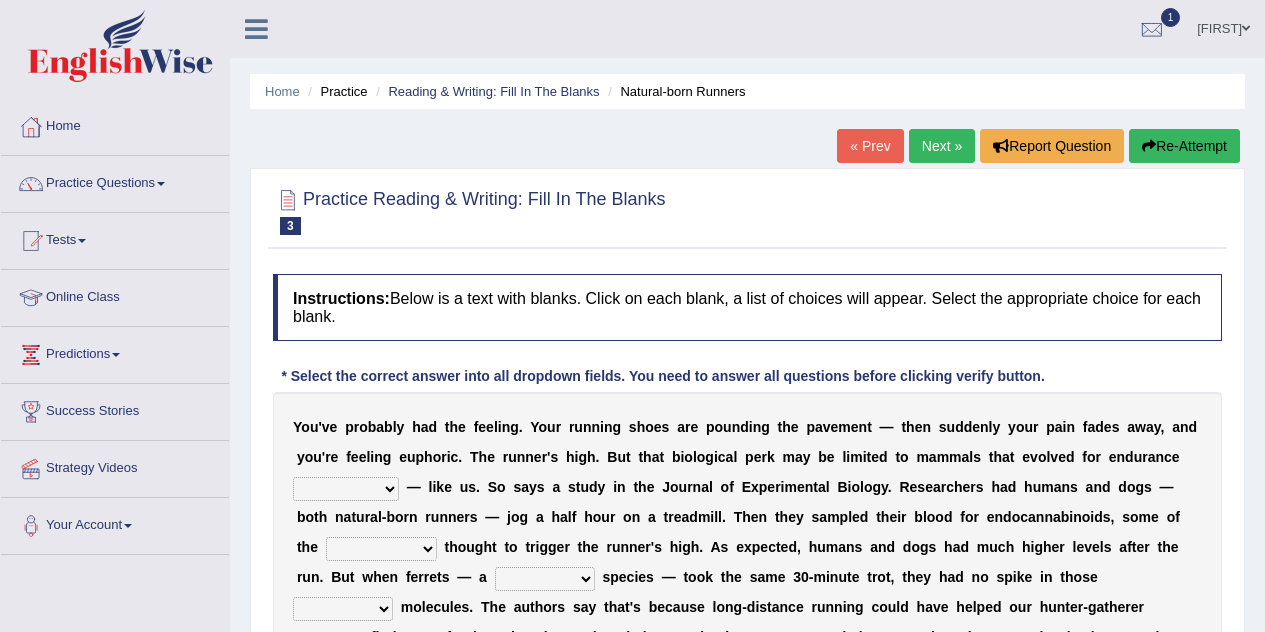 scroll, scrollTop: 0, scrollLeft: 0, axis: both 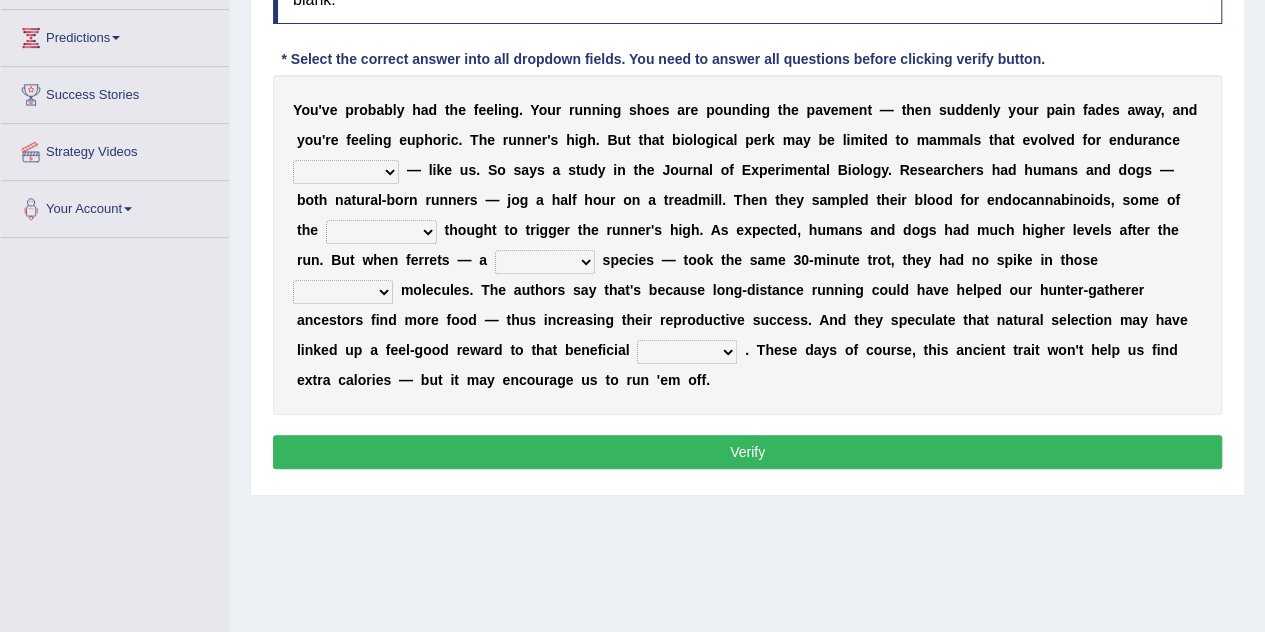 click on "dykes personalize classifies exercise" at bounding box center (346, 172) 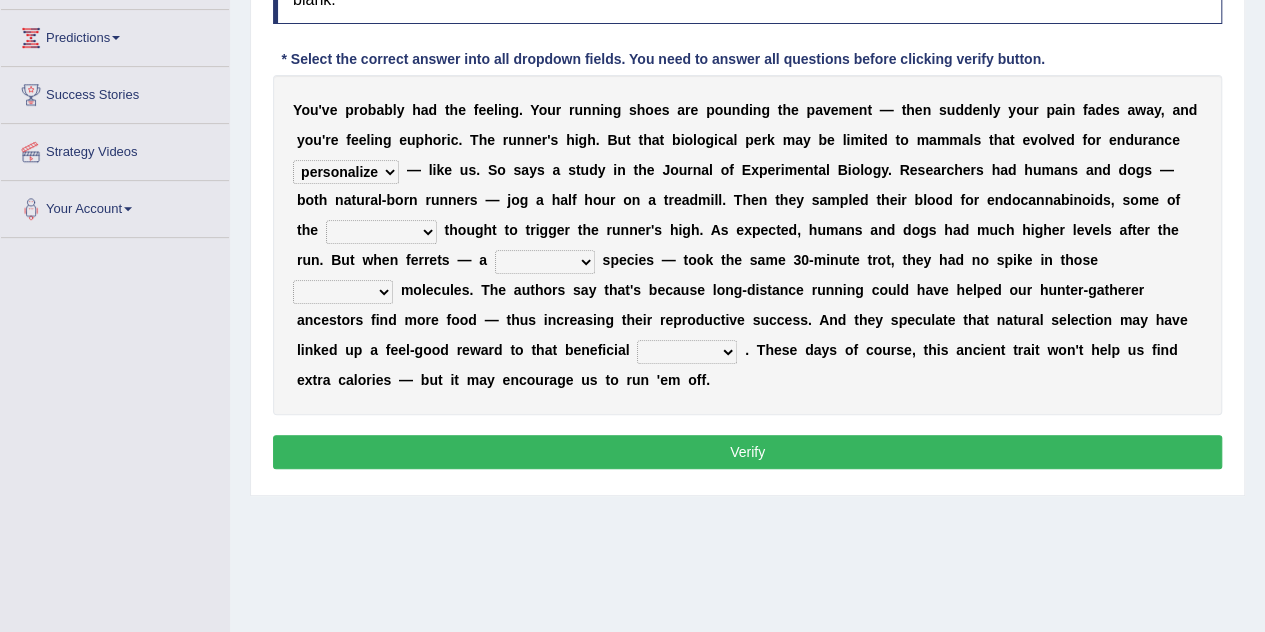 click on "dykes personalize classifies exercise" at bounding box center [346, 172] 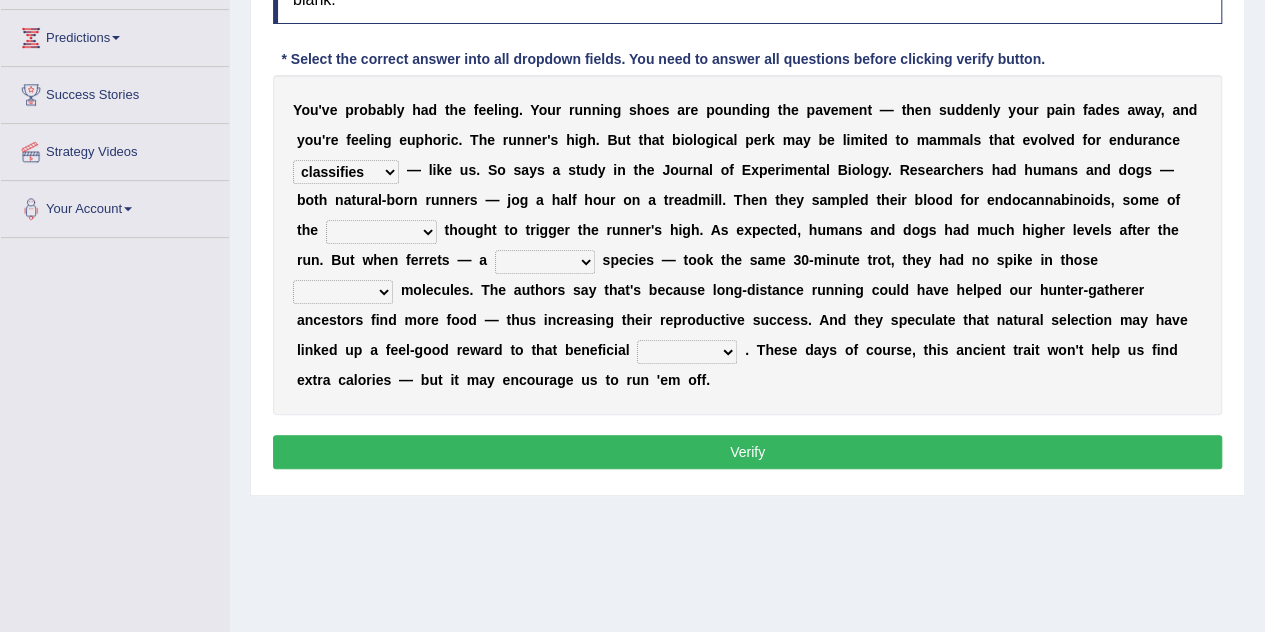 click on "almshouse turnarounds compounds foxhounds" at bounding box center [381, 232] 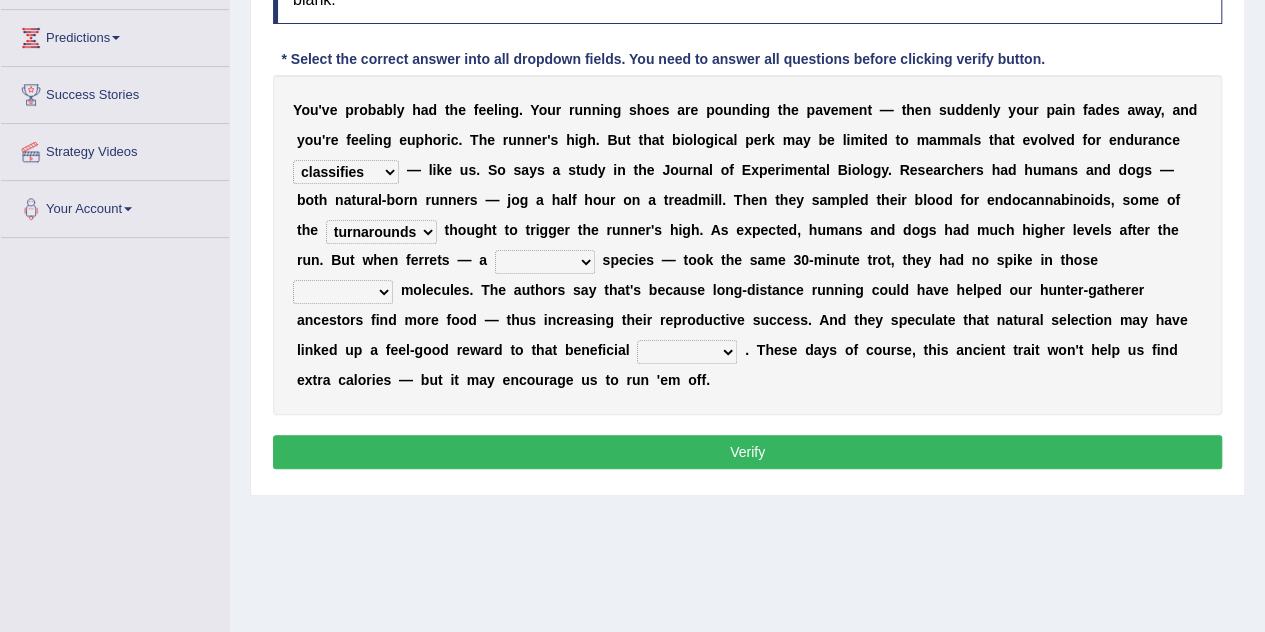 click on "almshouse turnarounds compounds foxhounds" at bounding box center (381, 232) 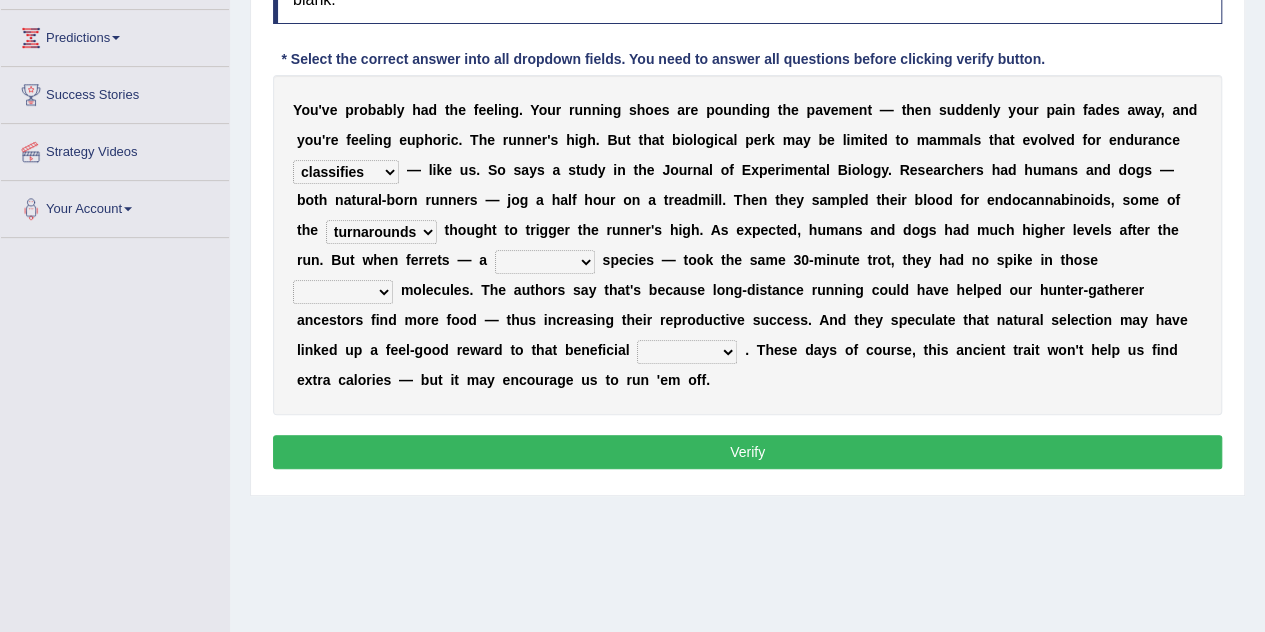 click on "excellency merely faerie sedentary" at bounding box center (545, 262) 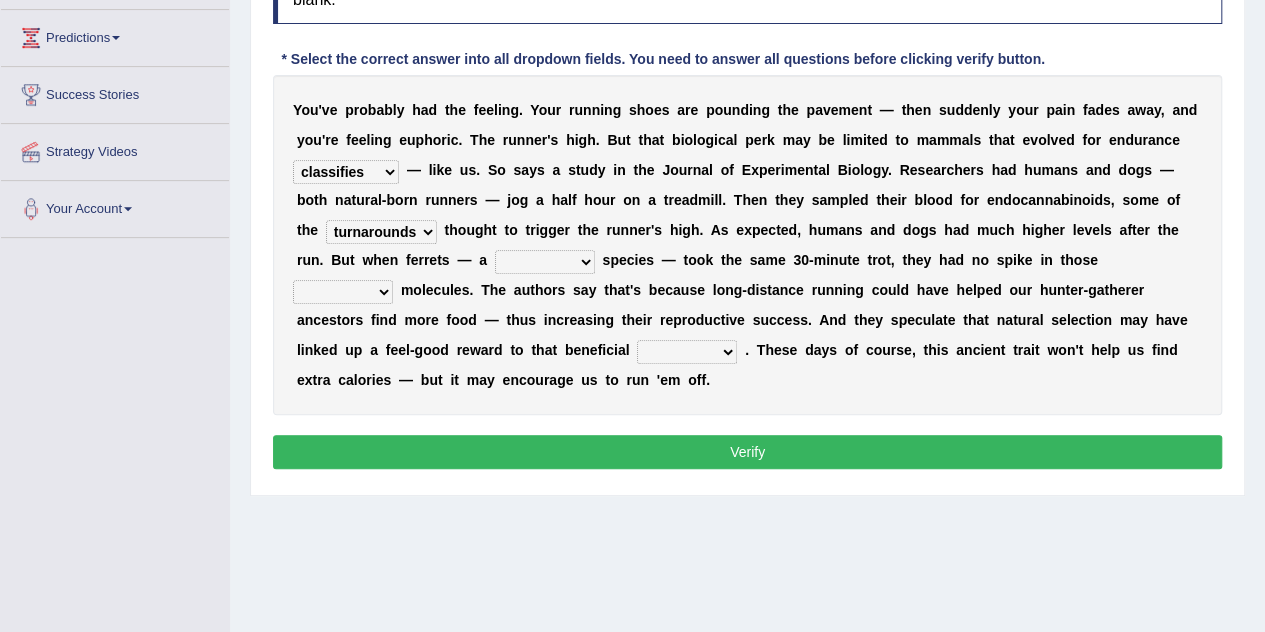 select on "excellency" 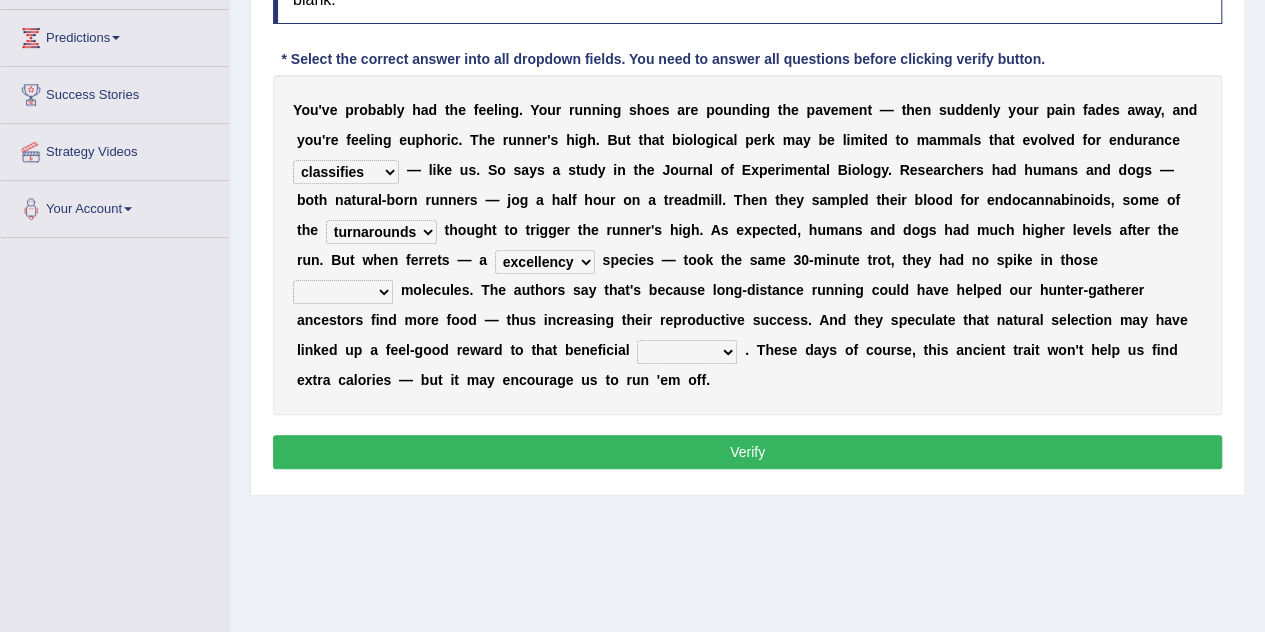 click on "groaned feel-good inchoate loaned" at bounding box center [343, 292] 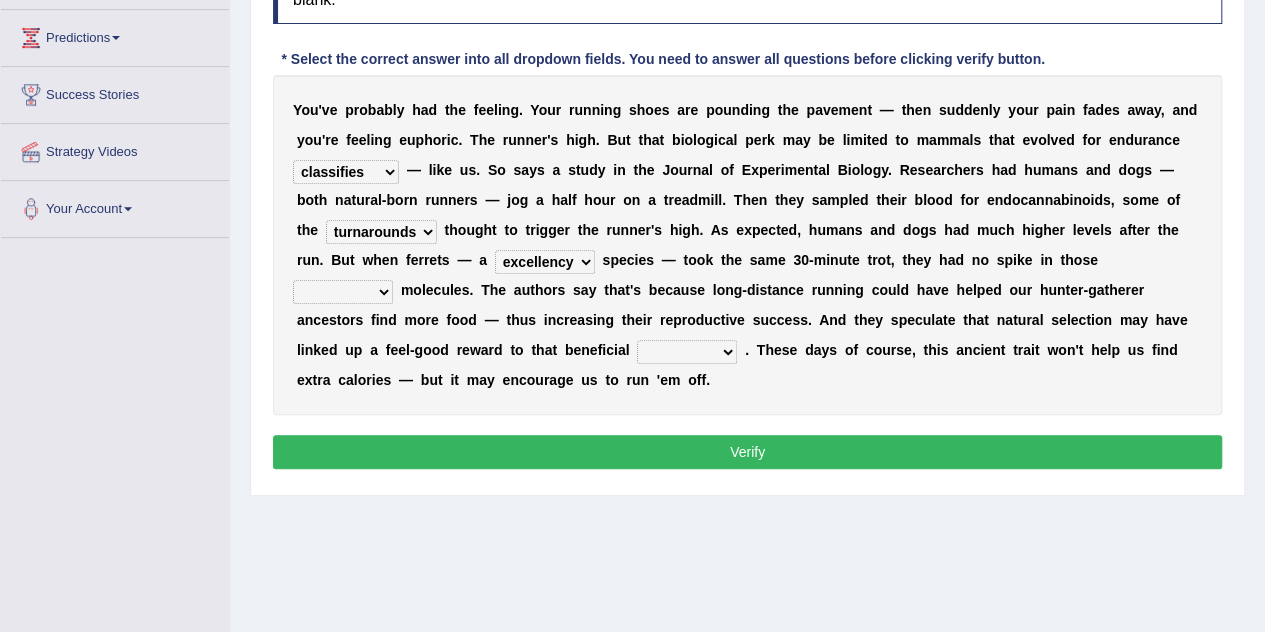 select on "groaned" 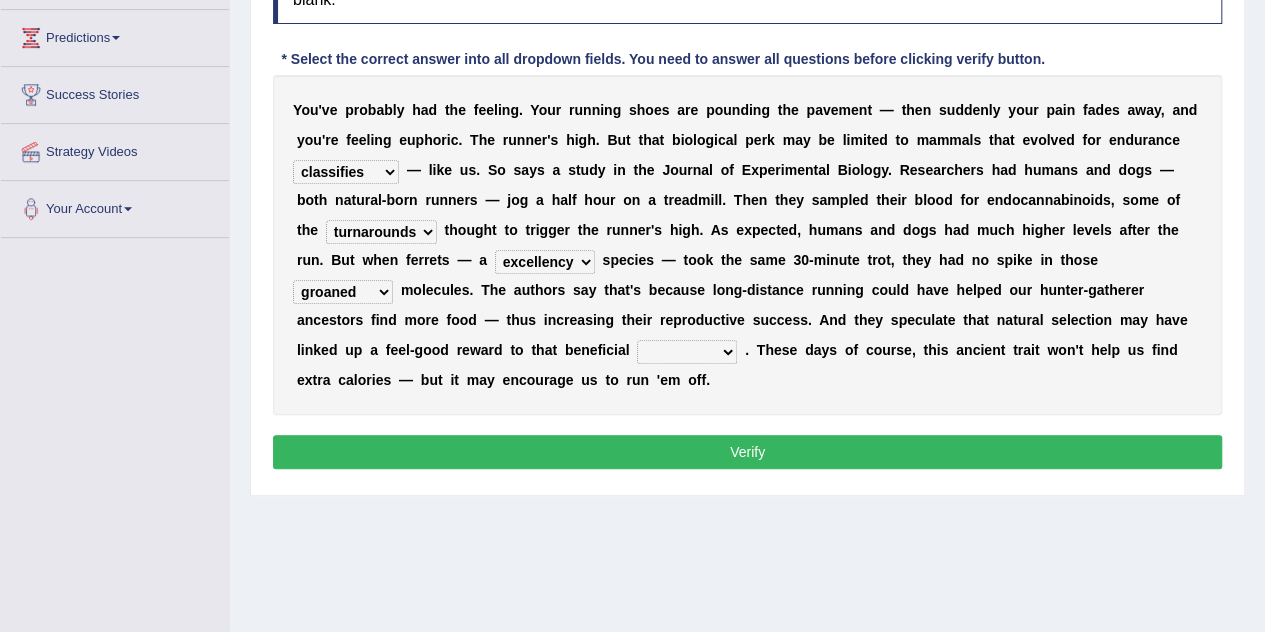 click on "groaned feel-good inchoate loaned" at bounding box center (343, 292) 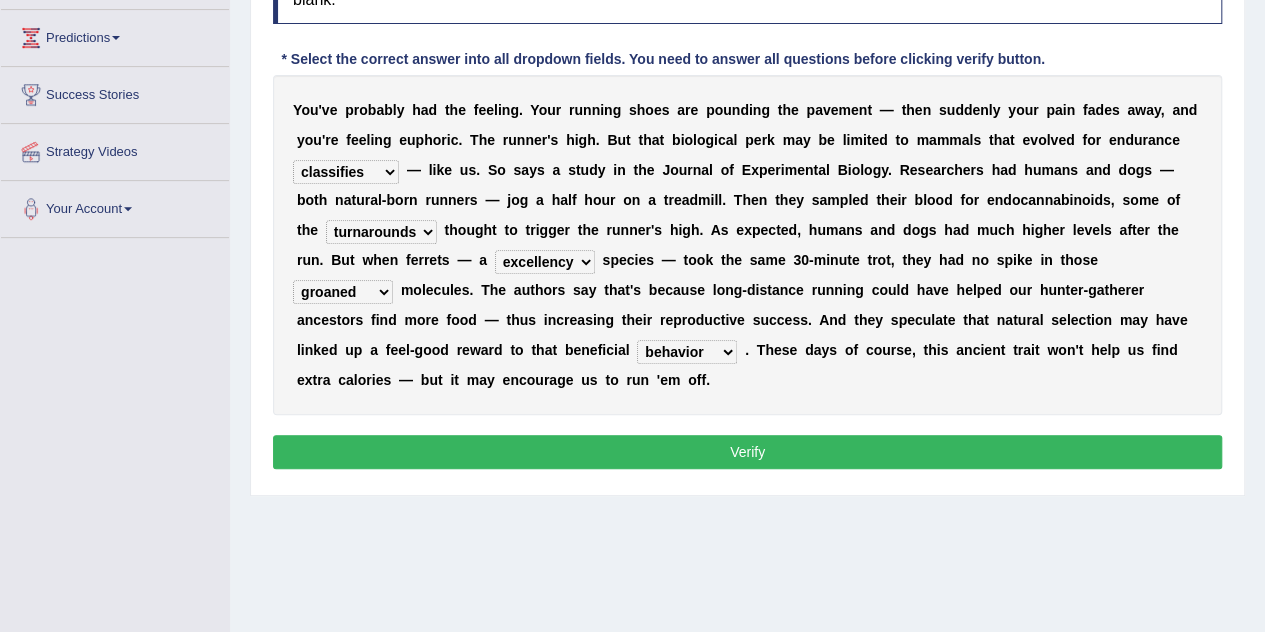 click on "Verify" at bounding box center (747, 452) 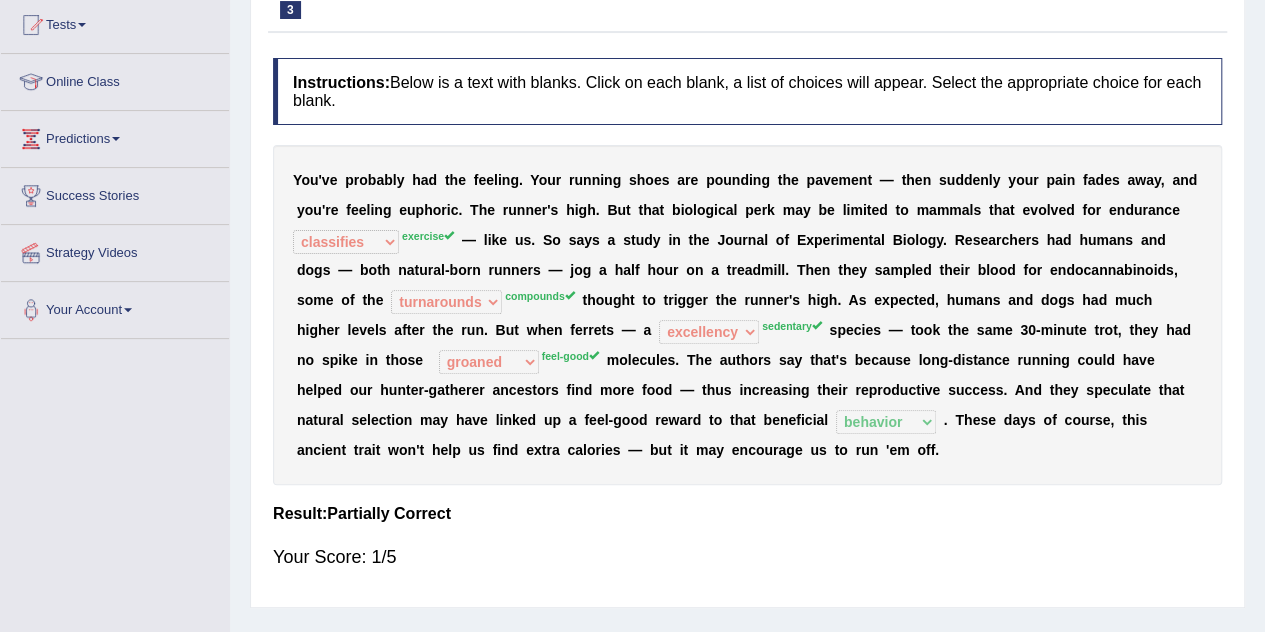 scroll, scrollTop: 214, scrollLeft: 0, axis: vertical 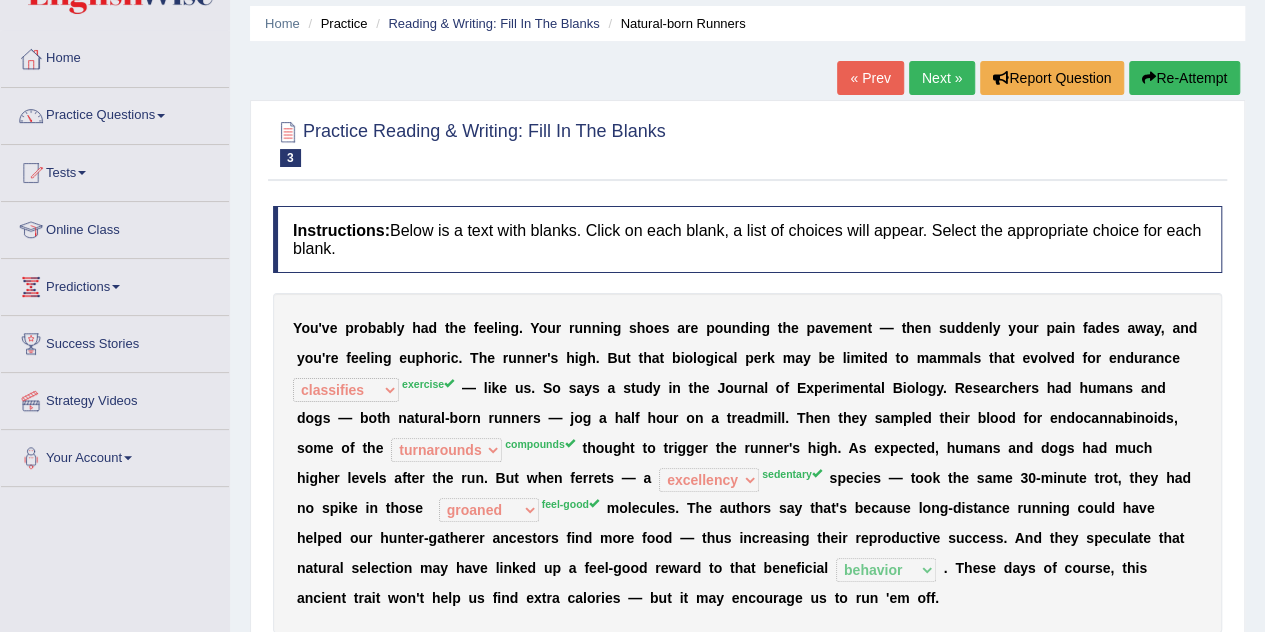 click on "Re-Attempt" at bounding box center [1184, 78] 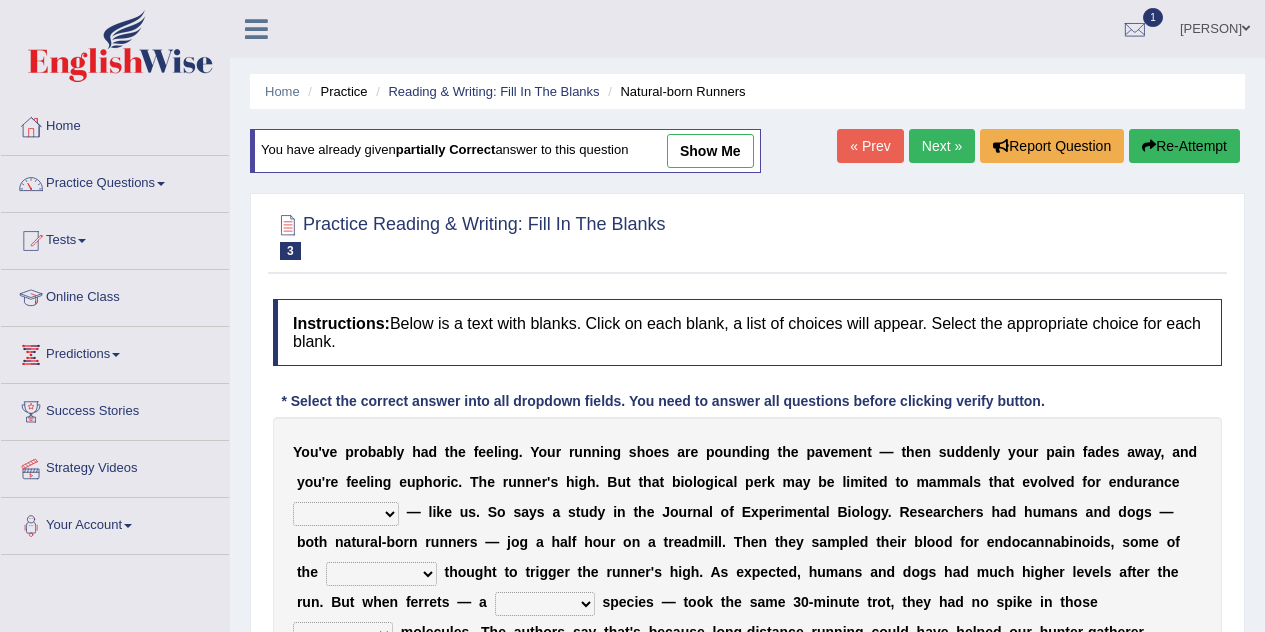 scroll, scrollTop: 68, scrollLeft: 0, axis: vertical 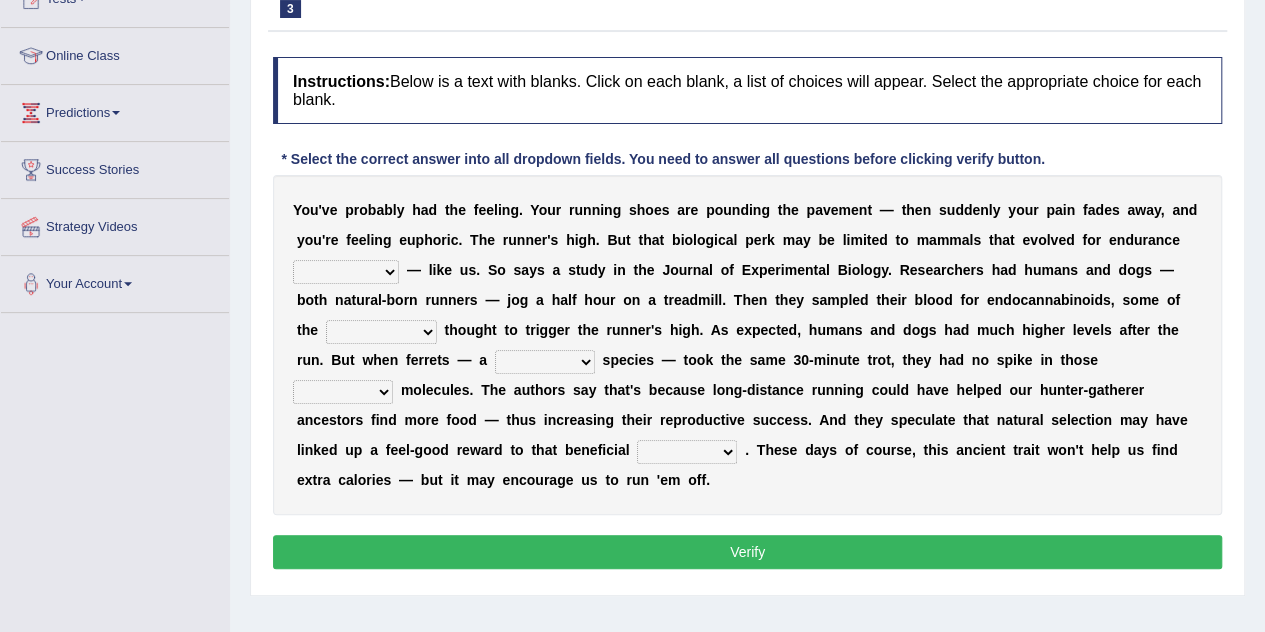 click on "dykes personalize classifies exercise" at bounding box center [346, 272] 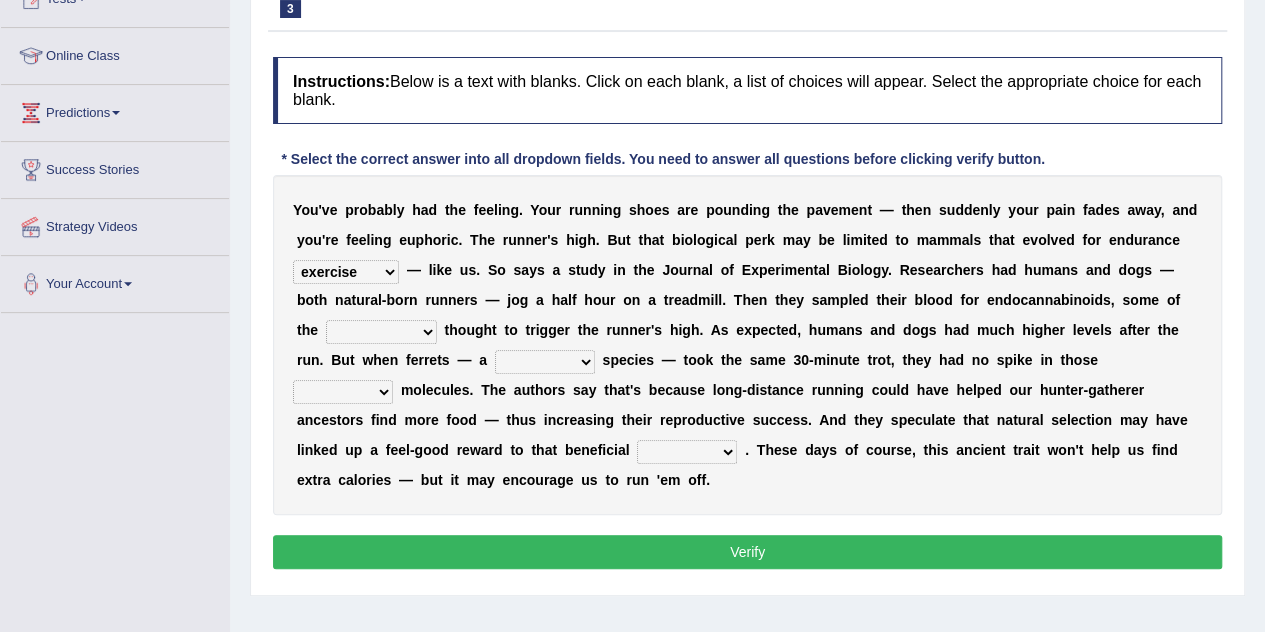 click on "dykes personalize classifies exercise" at bounding box center [346, 272] 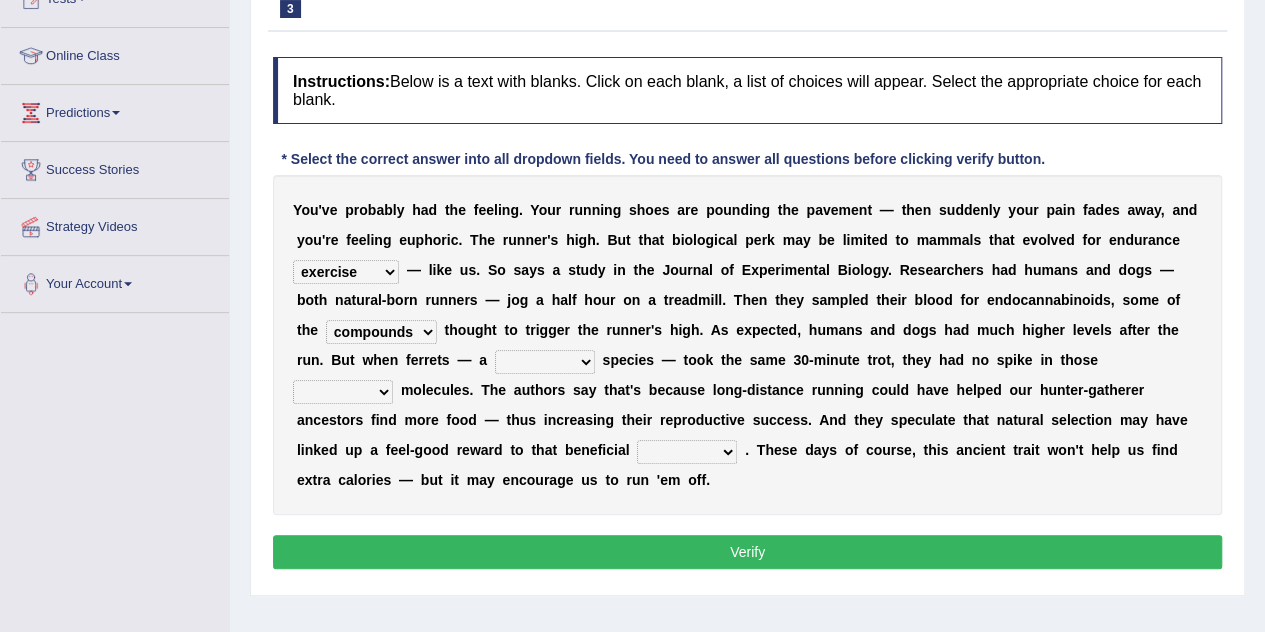 click on "almshouse turnarounds compounds foxhounds" at bounding box center [381, 332] 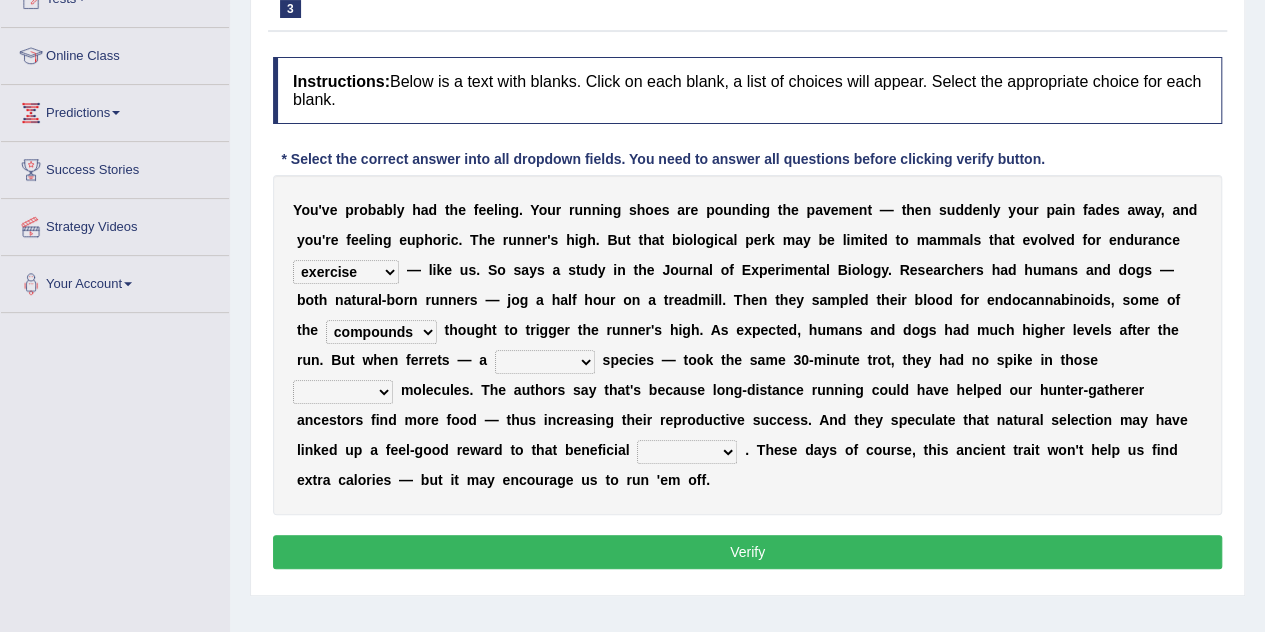 click on "excellency merely faerie sedentary" at bounding box center [545, 362] 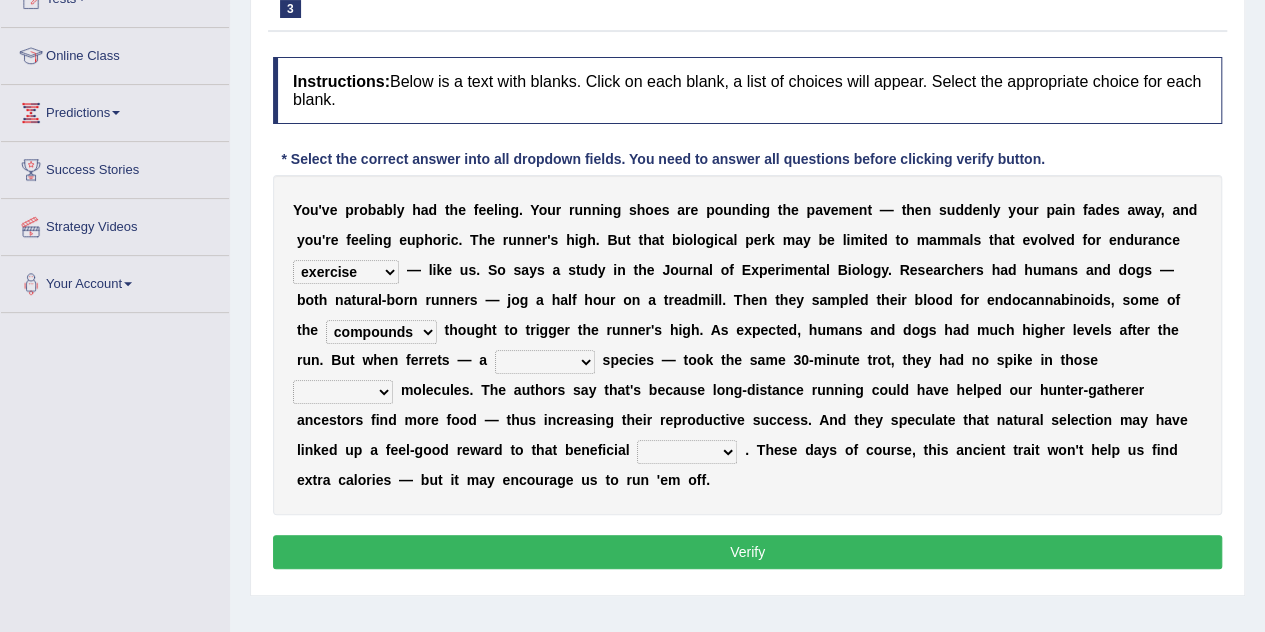 select on "sedentary" 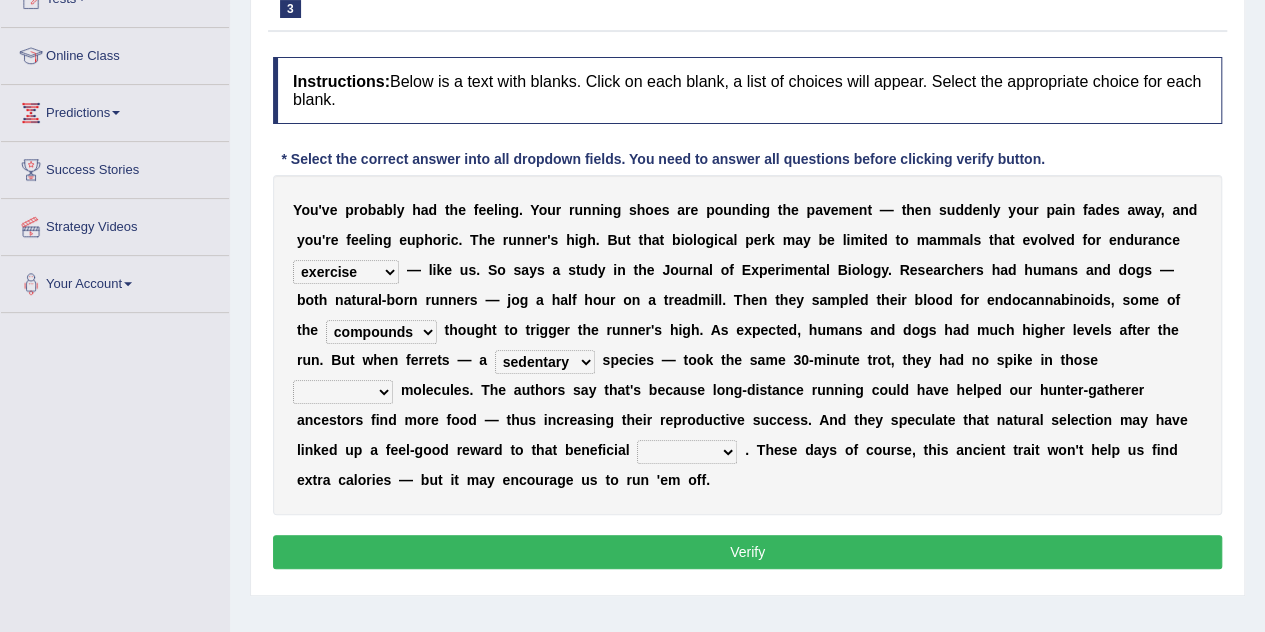 click on "Y o u ' v e    p r o b a b l y    h a d    t h e    f e e l i n g .    Y o u r    r u n n i n g    s h o e s    a r e    p o u n d i n g    t h e    p a v e m e n t    —    t h e n    s u d d e n l y    y o u r    p a i n    f a d e s    a w a y ,    a n d    y o u ' r e    f e e l i n g    e u p h o r i c .    T h e    r u n n e r ' s    h i g h .    B u t    t h a t    b i o l o g i c a l    p e r k    m a y    b e    l i m i t e d    t o    m a m m a l s    t h a t    e v o l v e d    f o r    e n d u r a n c e    dykes personalize classifies exercise    —    l i k e    u s .    S o    s a y s    a    s t u d y    i n    t h e    J o u r n a l    o f    E x p e r i m e n t a l    B i o l o g y .    R e s e a r c h e r s    h a d    h u m a n s    a n d    d o g s    —    b o t h    n a t u r a l - b o r n    r u n n e r s    —    j o g    a    h a l f    h o u r    o n    a    t r e a d m i l l .    T h e n    t h e y    s a m" at bounding box center [747, 345] 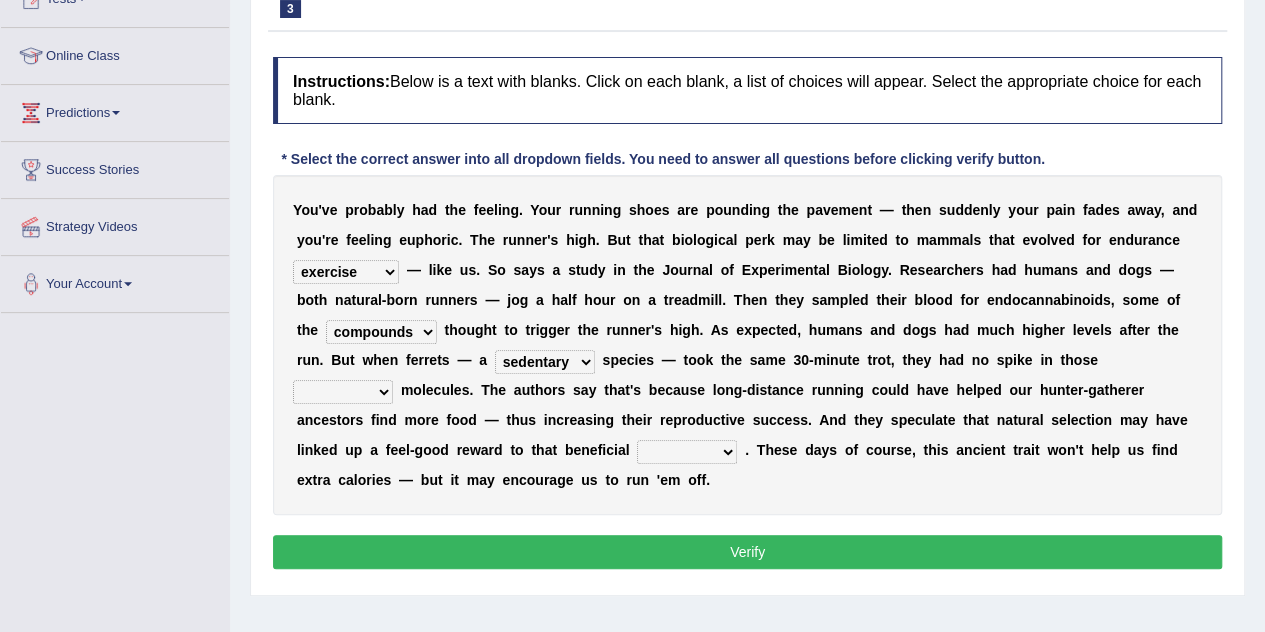 click on "groaned feel-good inchoate loaned" at bounding box center [343, 392] 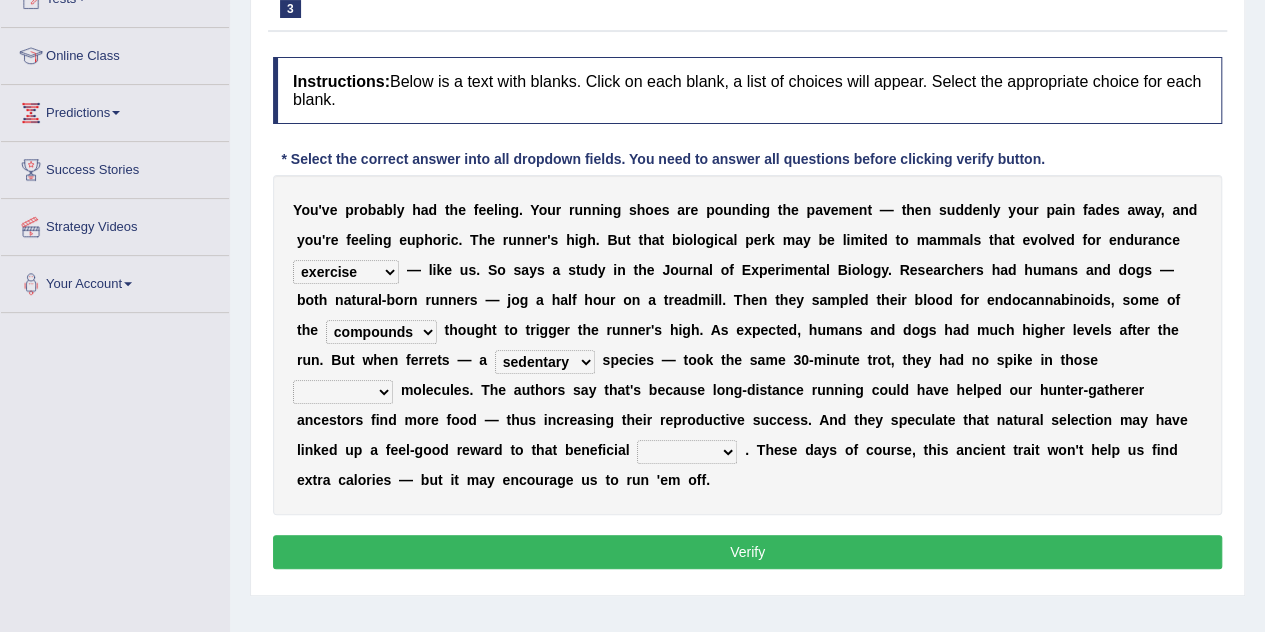 select on "feel-good" 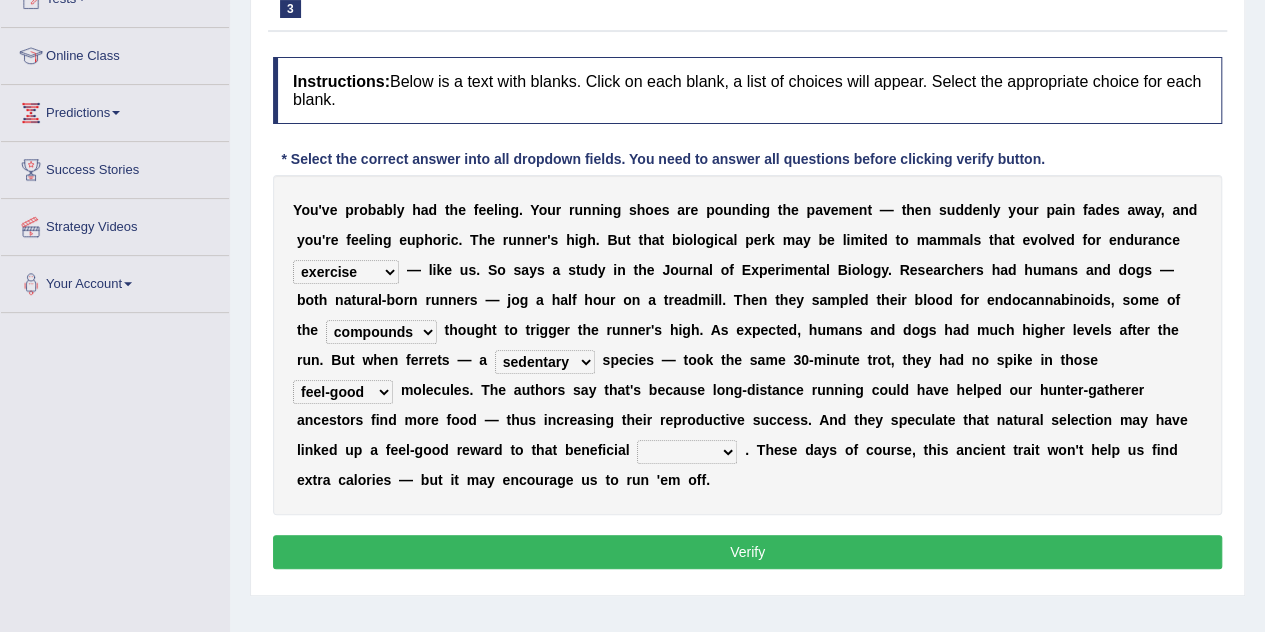 click on "wager exchanger behavior regulator" at bounding box center (687, 452) 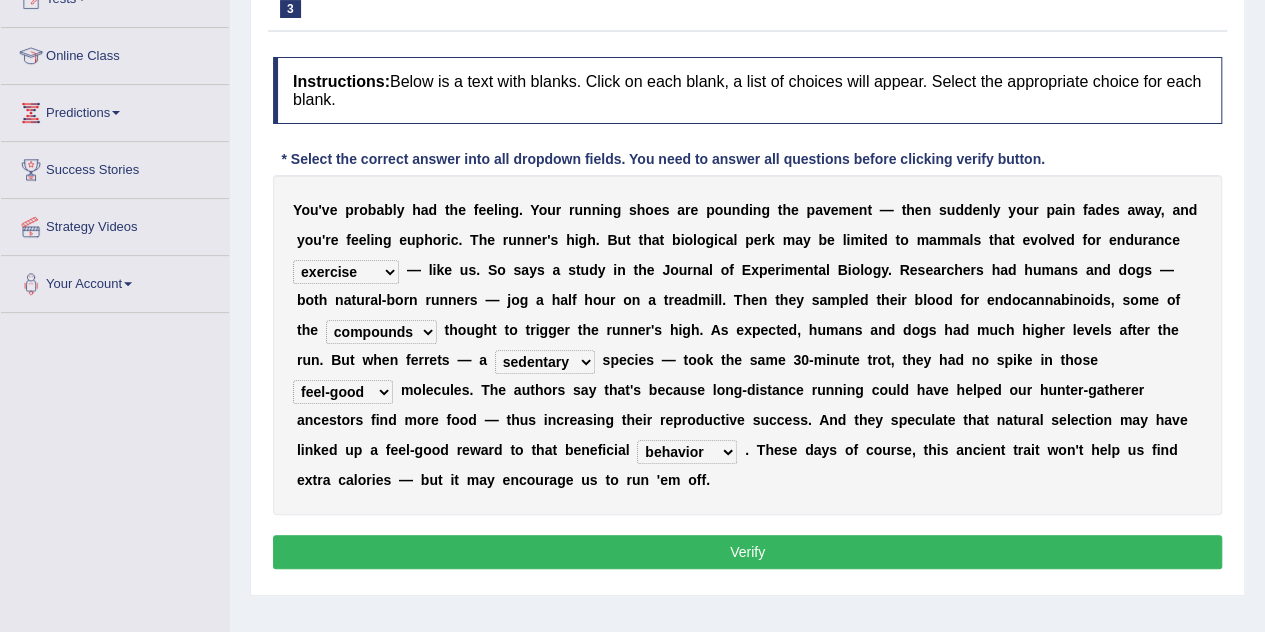 click on "wager exchanger behavior regulator" at bounding box center [687, 452] 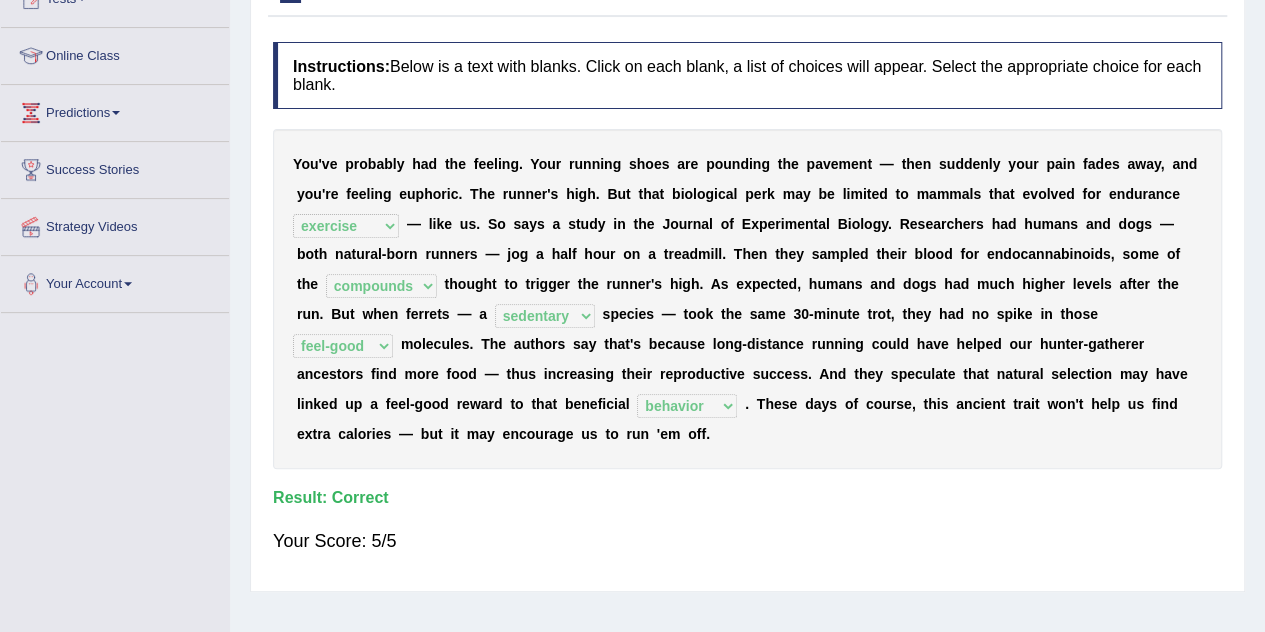 scroll, scrollTop: 0, scrollLeft: 0, axis: both 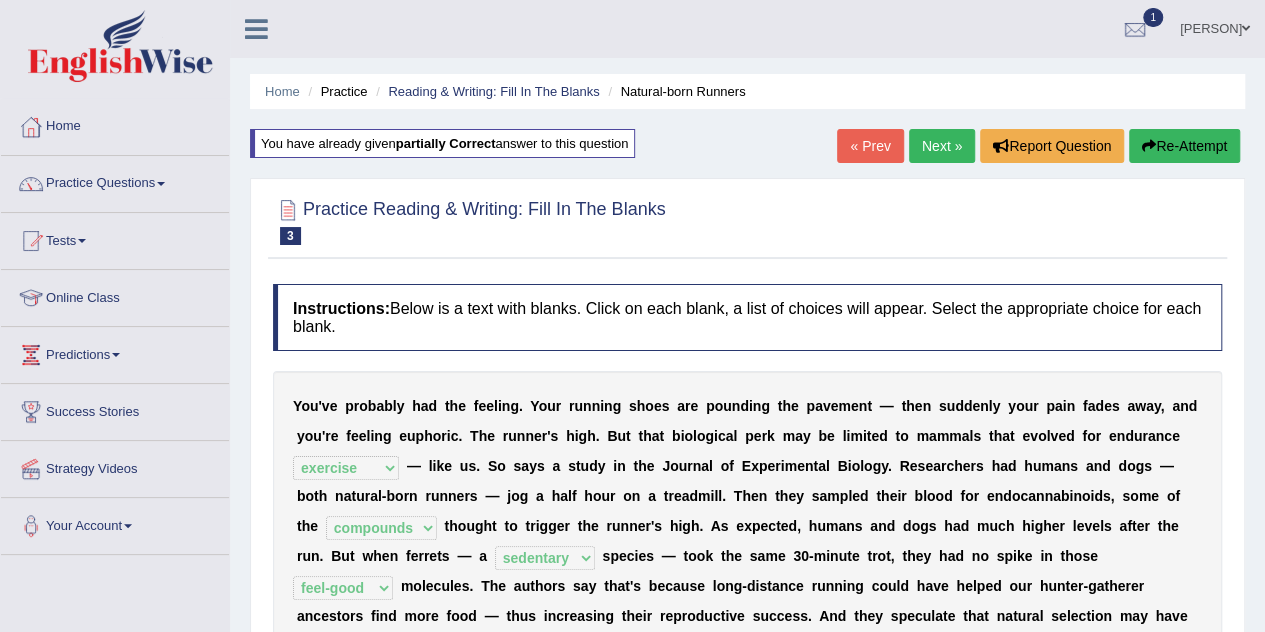 click on "Next »" at bounding box center (942, 146) 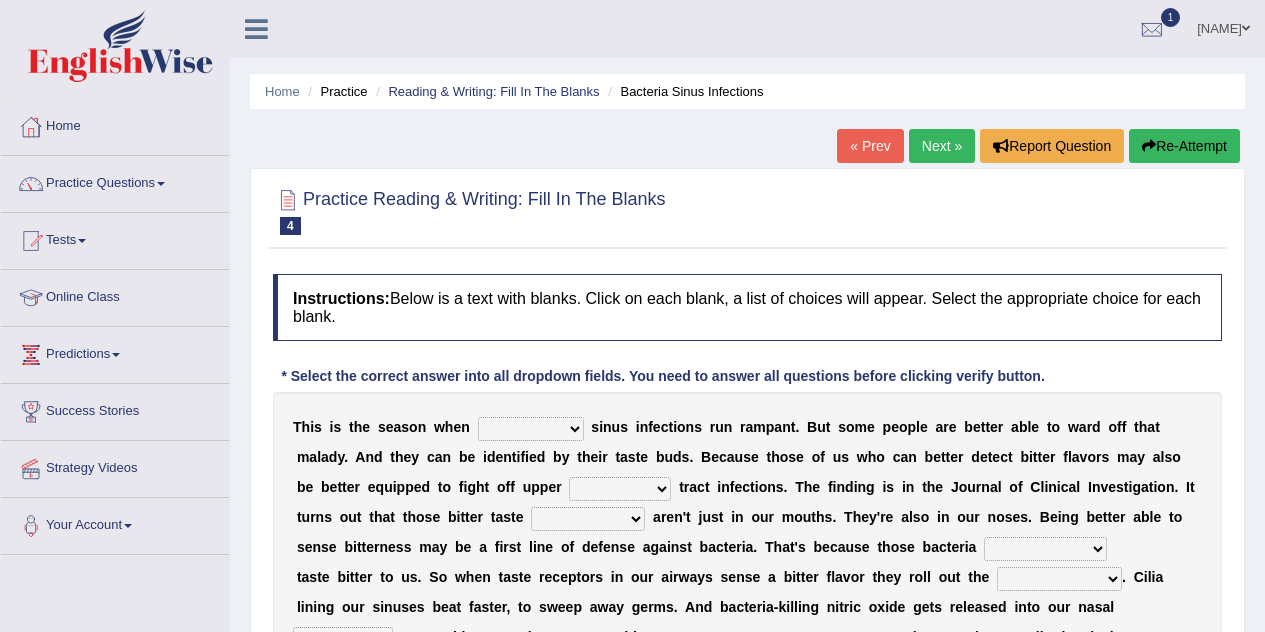 scroll, scrollTop: 0, scrollLeft: 0, axis: both 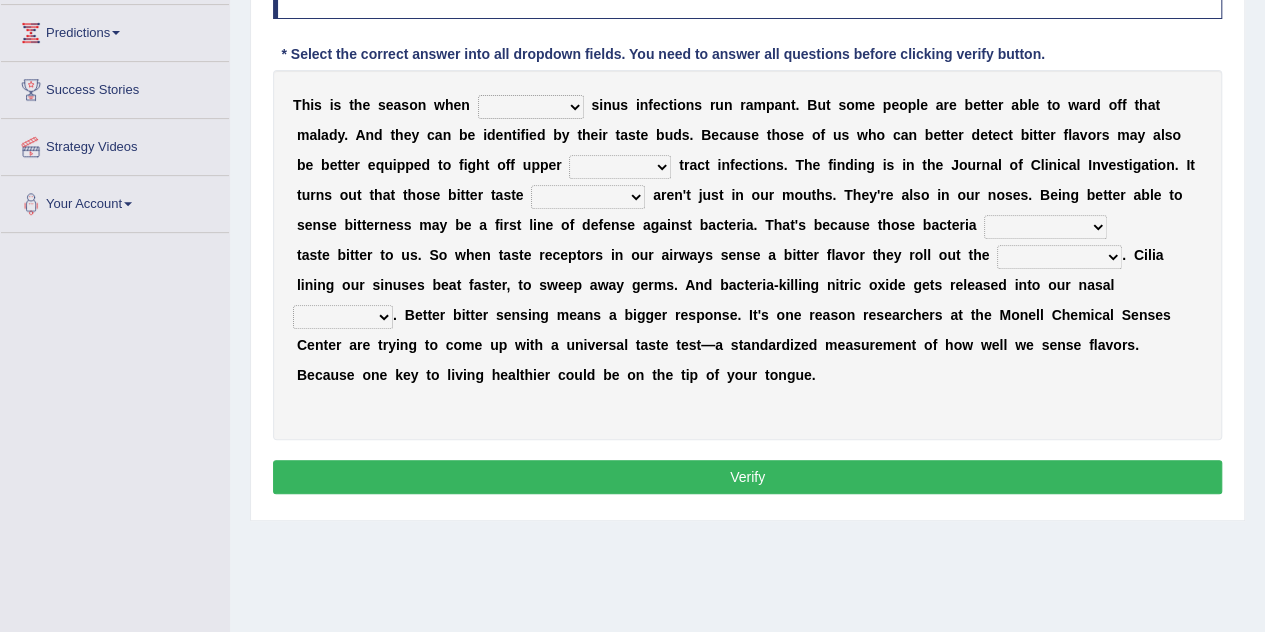 click on "conventicle atheist bacterial prissier" at bounding box center (531, 107) 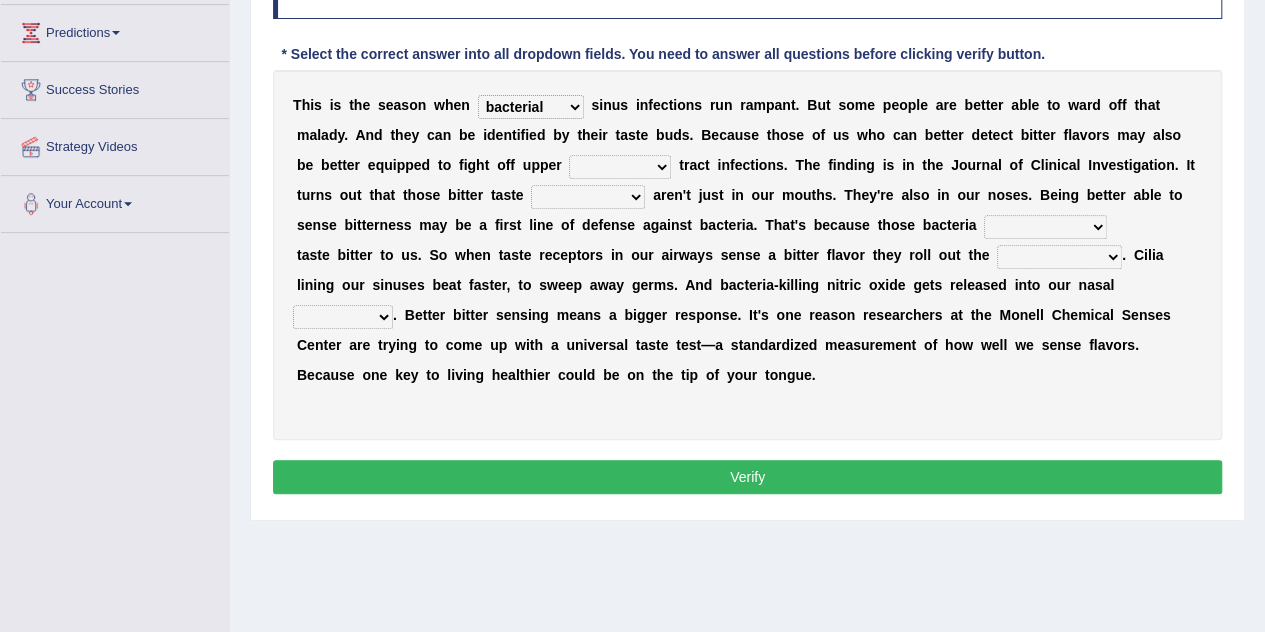 click on "conventicle atheist bacterial prissier" at bounding box center (531, 107) 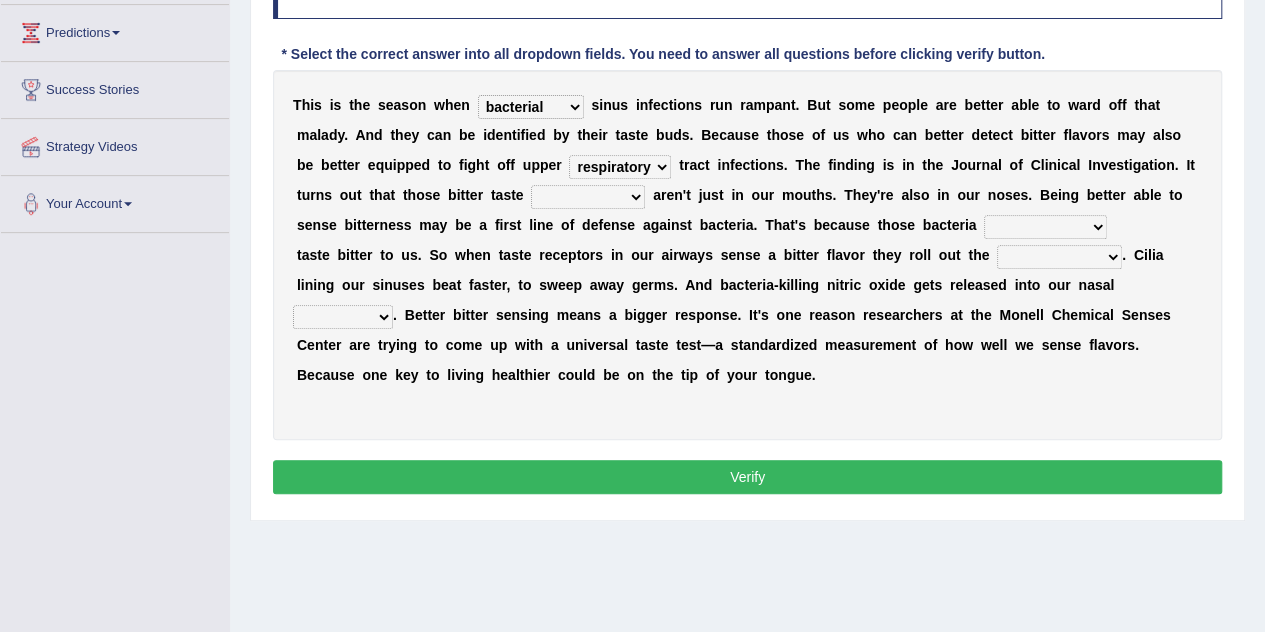 click on "faulty respiratory togae gawky" at bounding box center (620, 167) 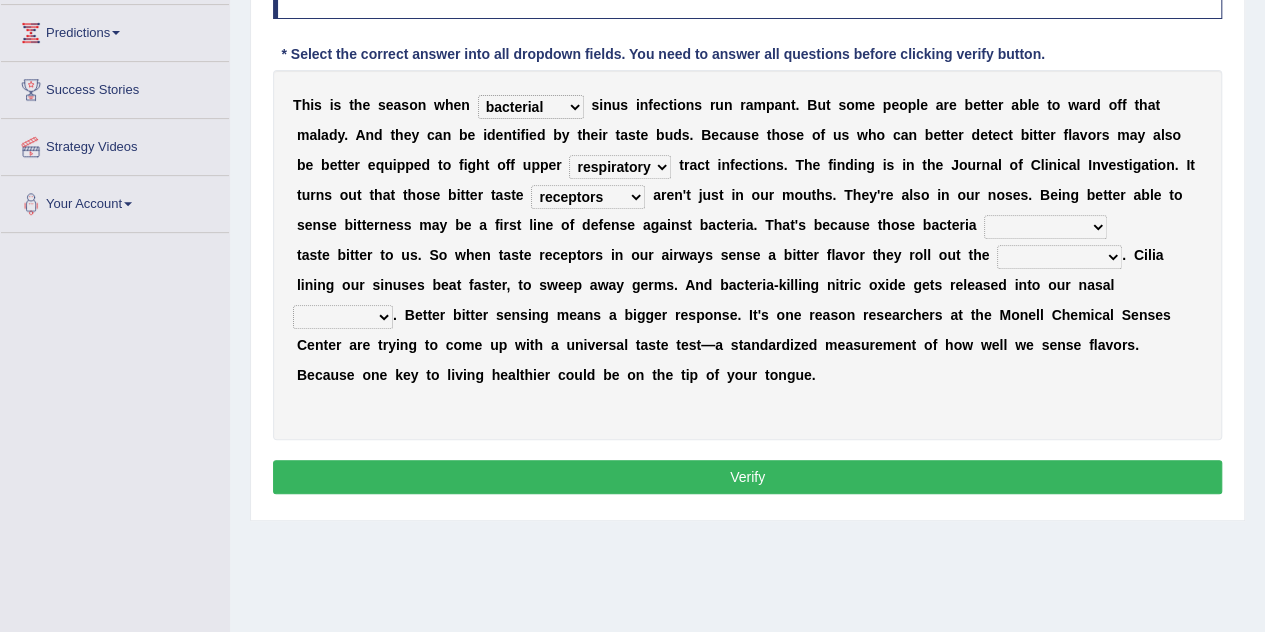 click on "depressions dinners submissions receptors" at bounding box center (588, 197) 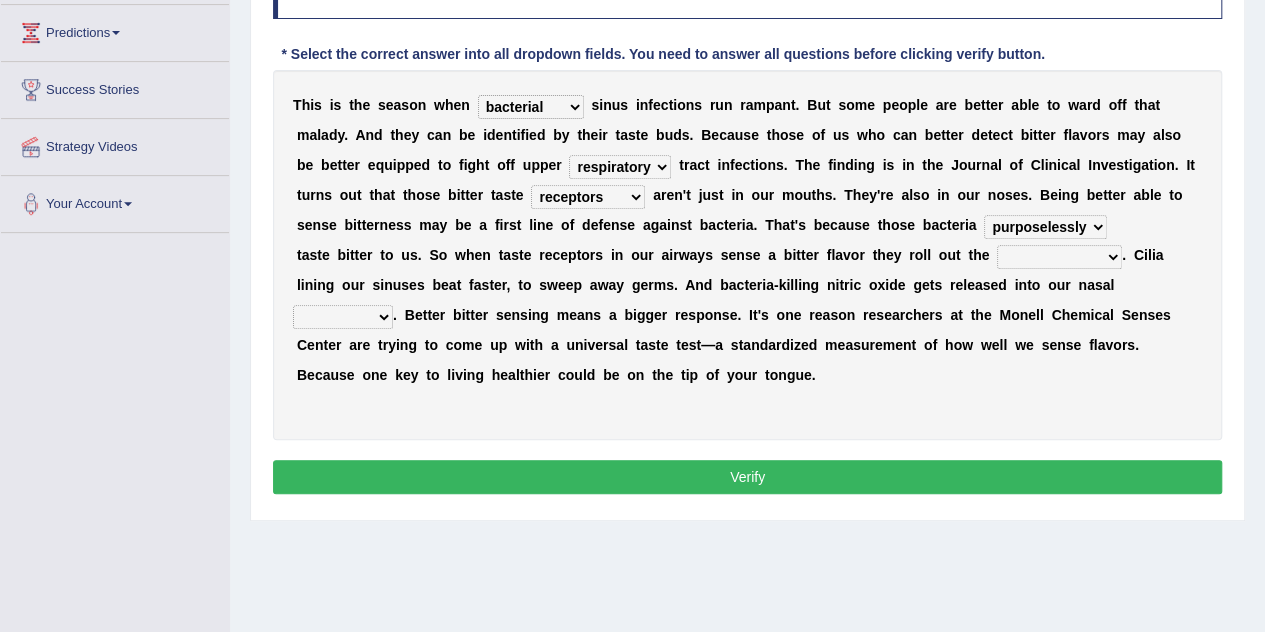 click on "defenses contradictions chestnuts pelvis" at bounding box center [1059, 257] 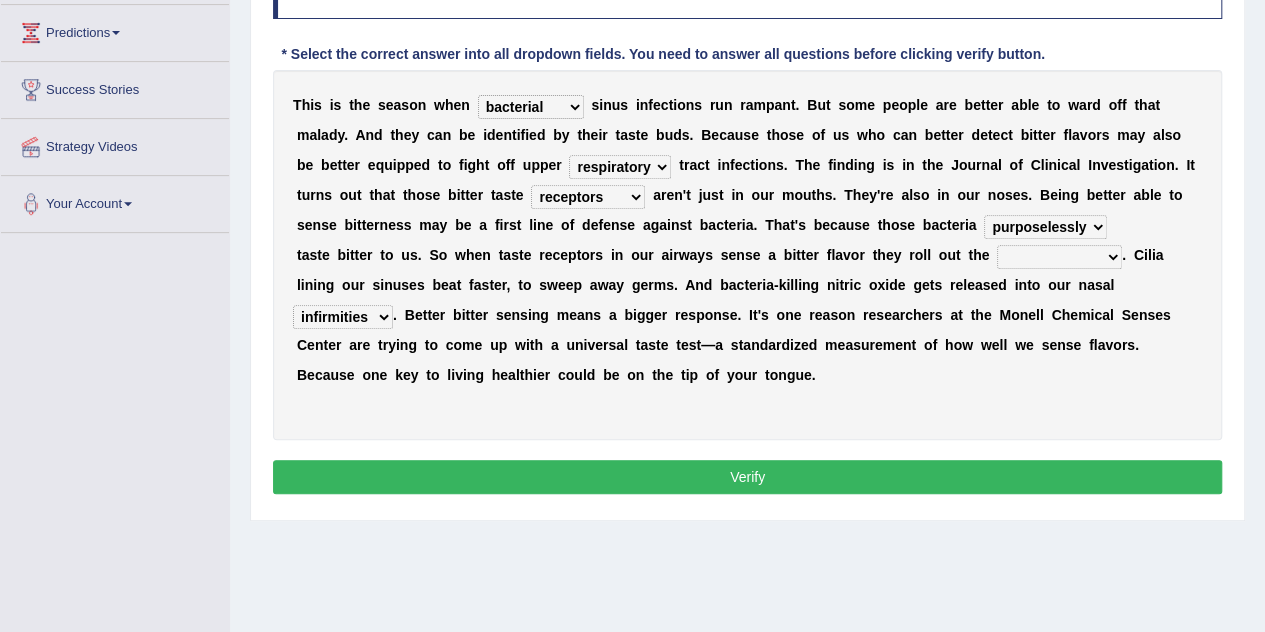 click on "causalities localities infirmities cavities" at bounding box center [343, 317] 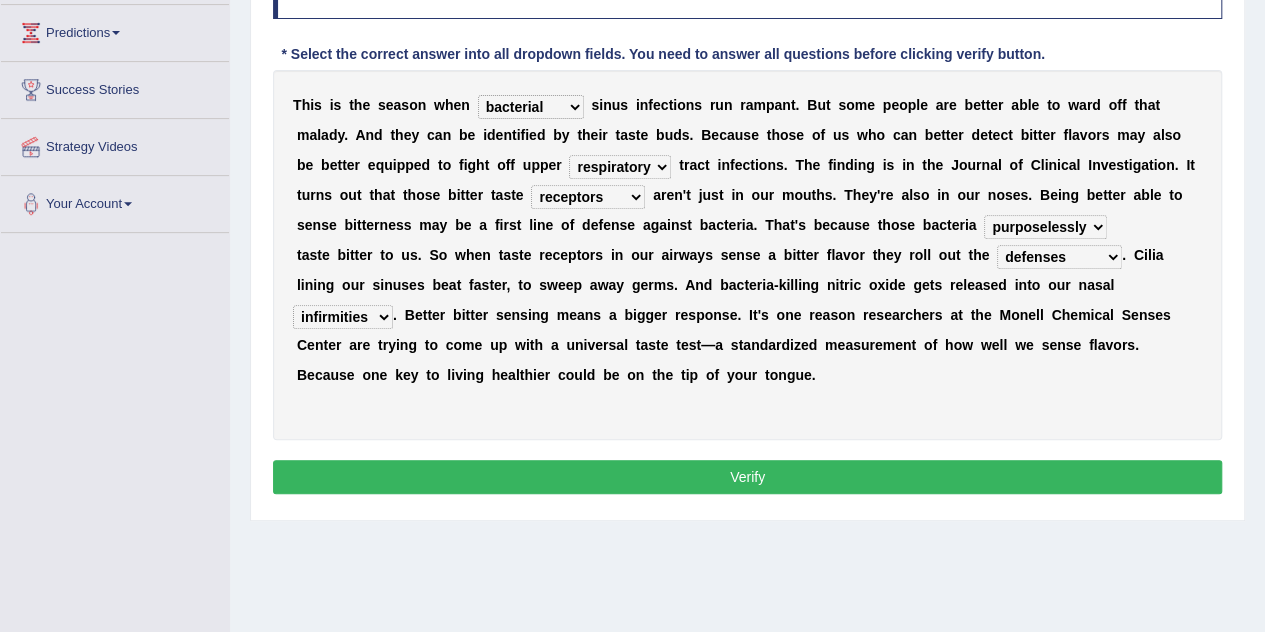 click on "Verify" at bounding box center (747, 477) 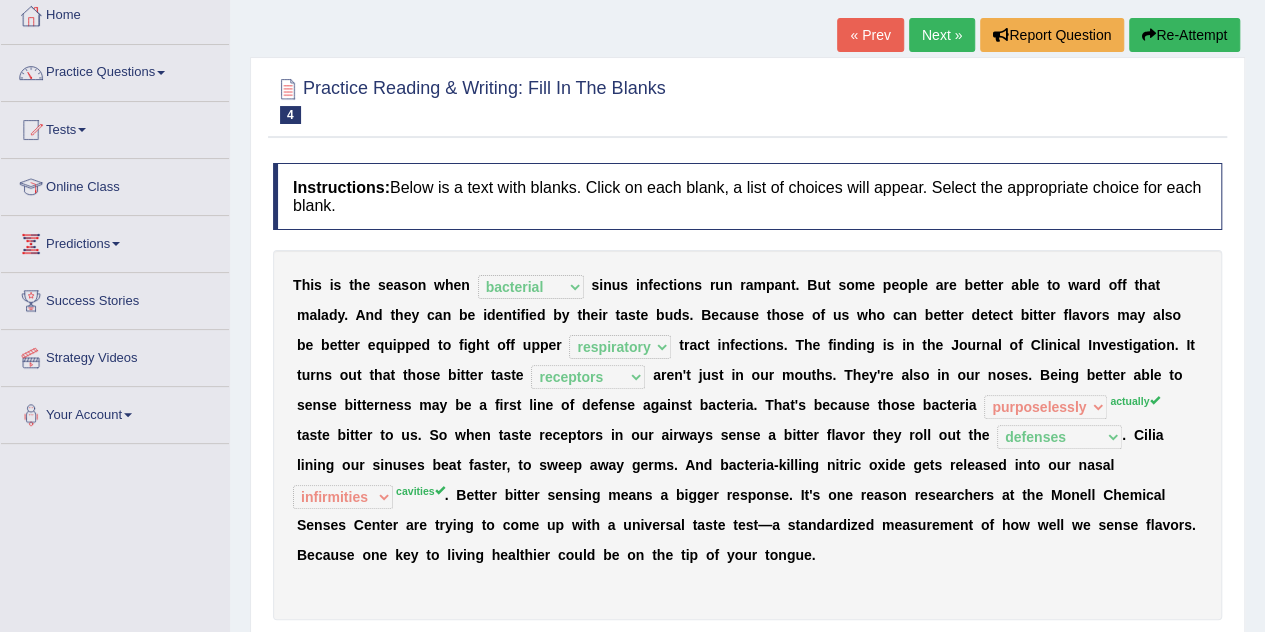 scroll, scrollTop: 0, scrollLeft: 0, axis: both 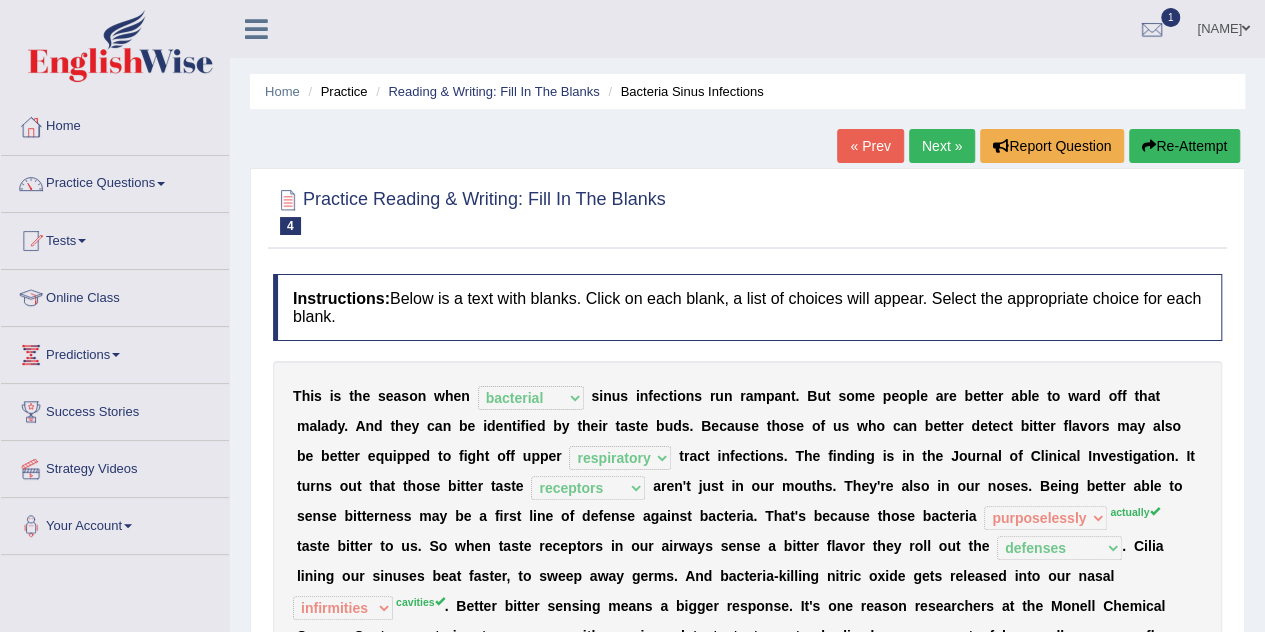 click on "Re-Attempt" at bounding box center (1184, 146) 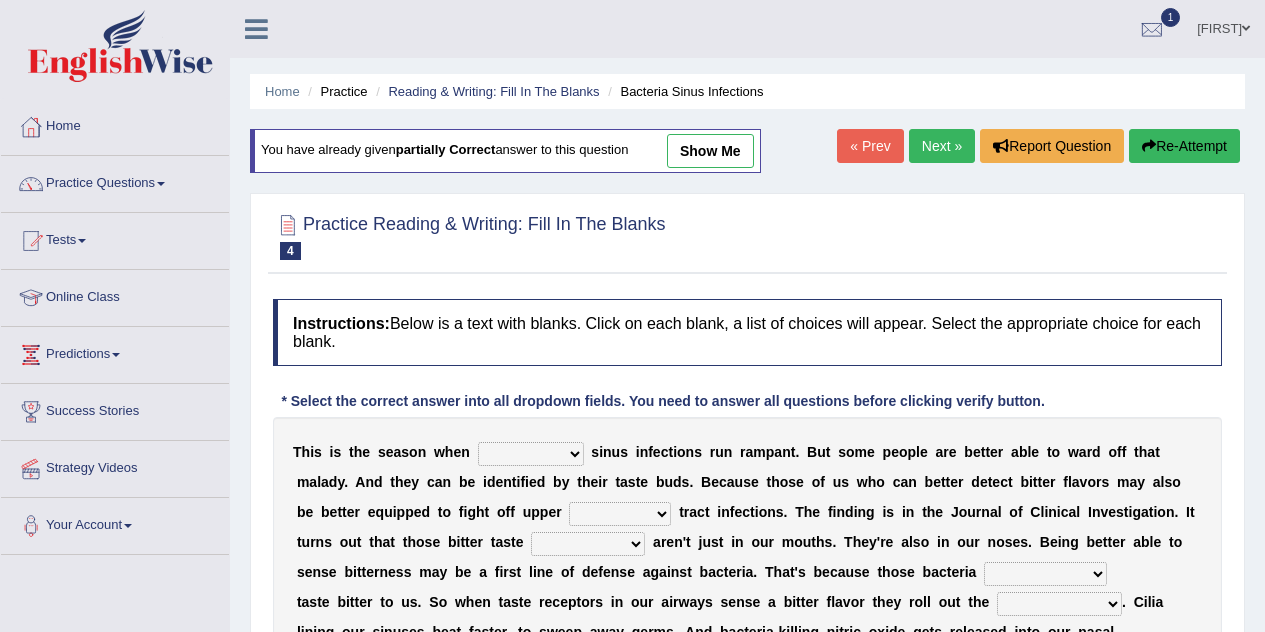 scroll, scrollTop: 0, scrollLeft: 0, axis: both 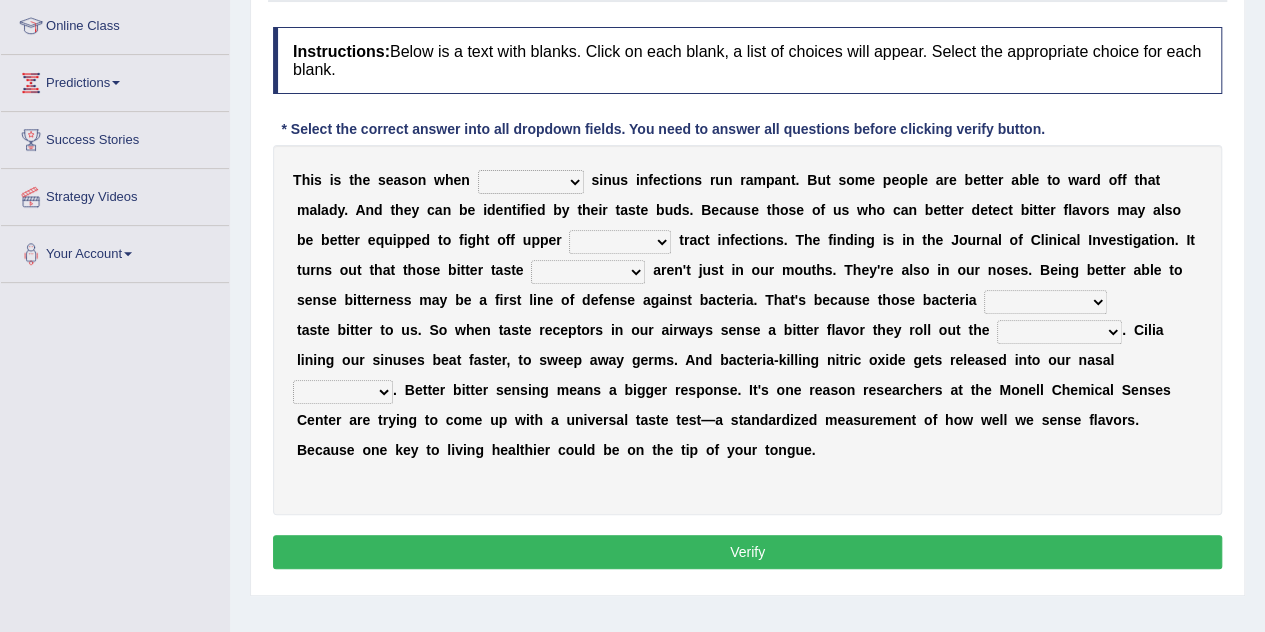 click on "conventicle atheist bacterial prissier" at bounding box center [531, 182] 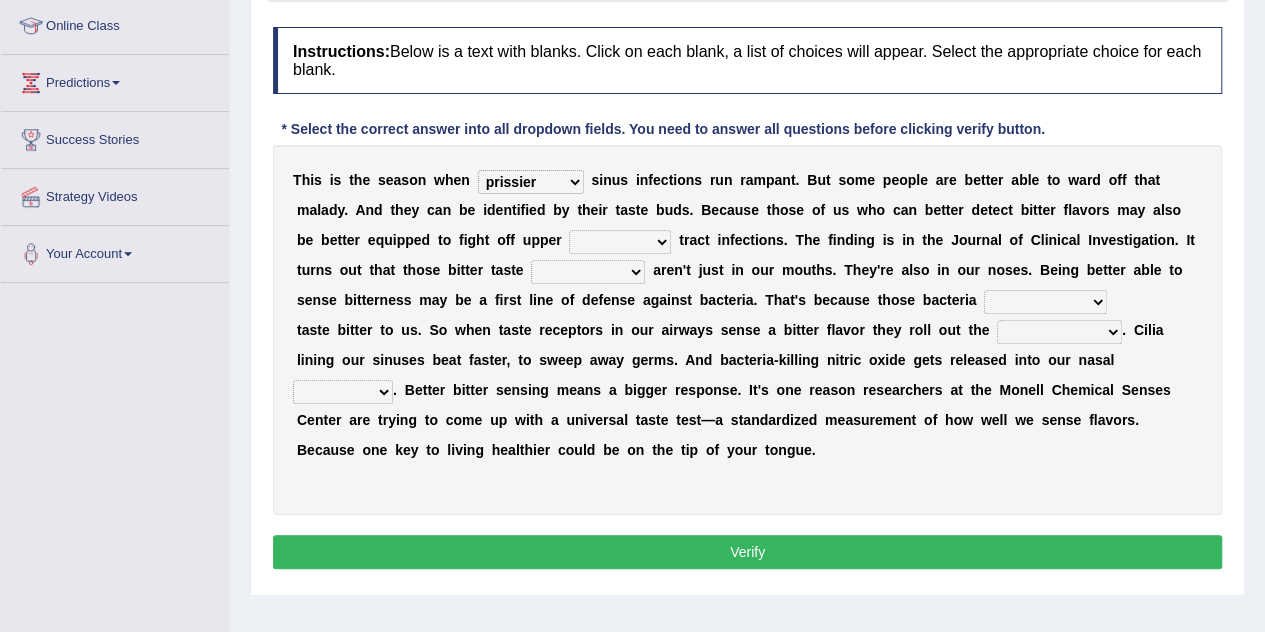 click on "conventicle atheist bacterial prissier" at bounding box center [531, 182] 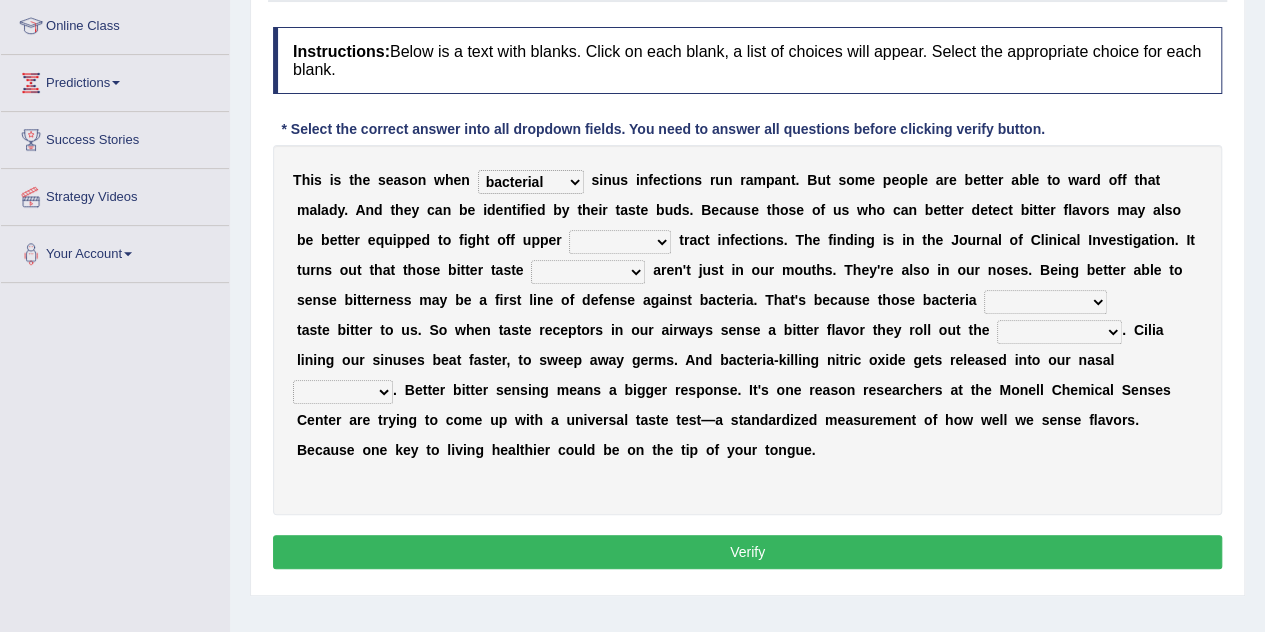 click on "conventicle atheist bacterial prissier" at bounding box center (531, 182) 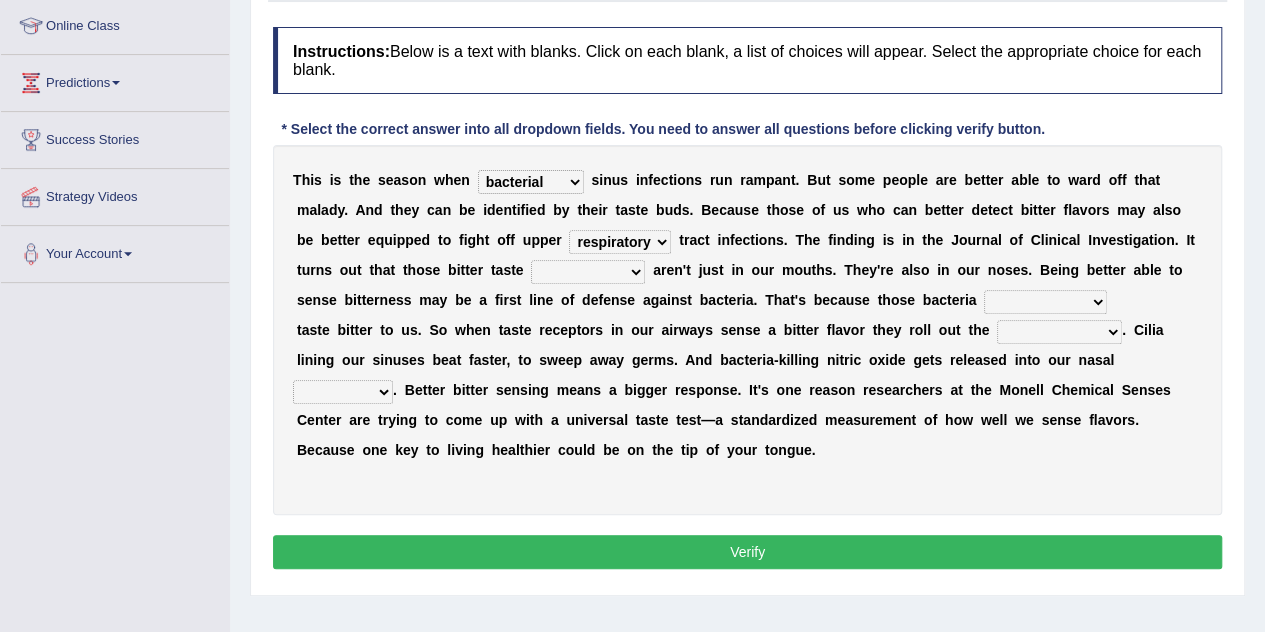 click on "faulty respiratory togae gawky" at bounding box center [620, 242] 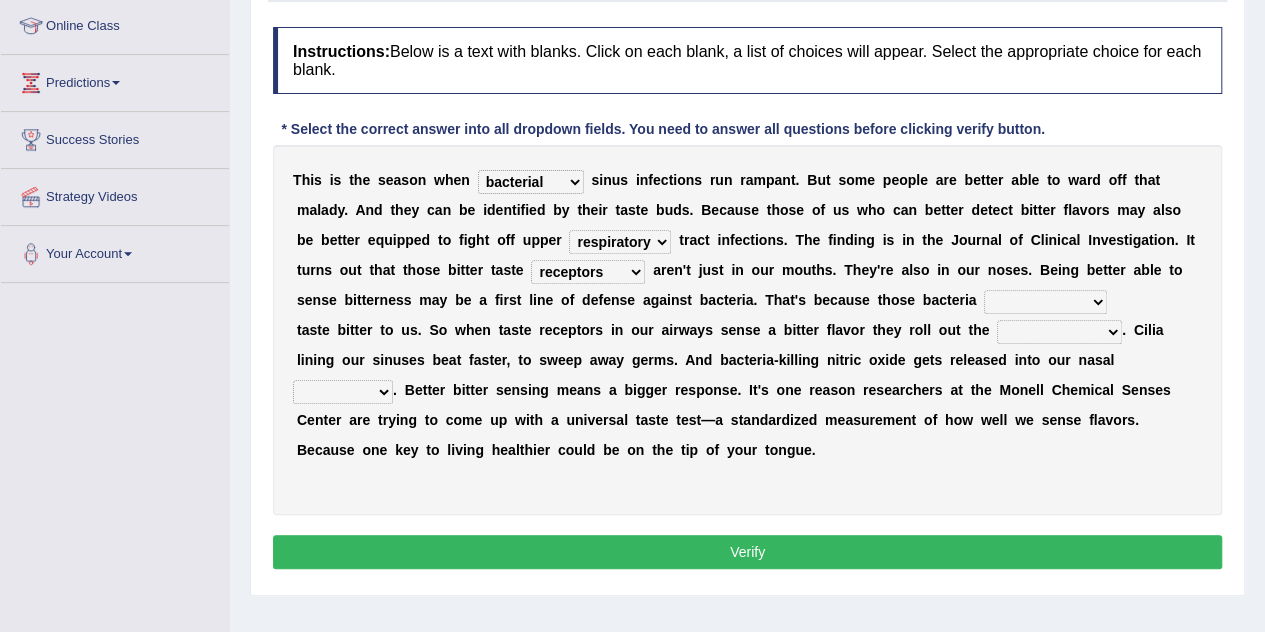 click on "depressions dinners submissions receptors" at bounding box center [588, 272] 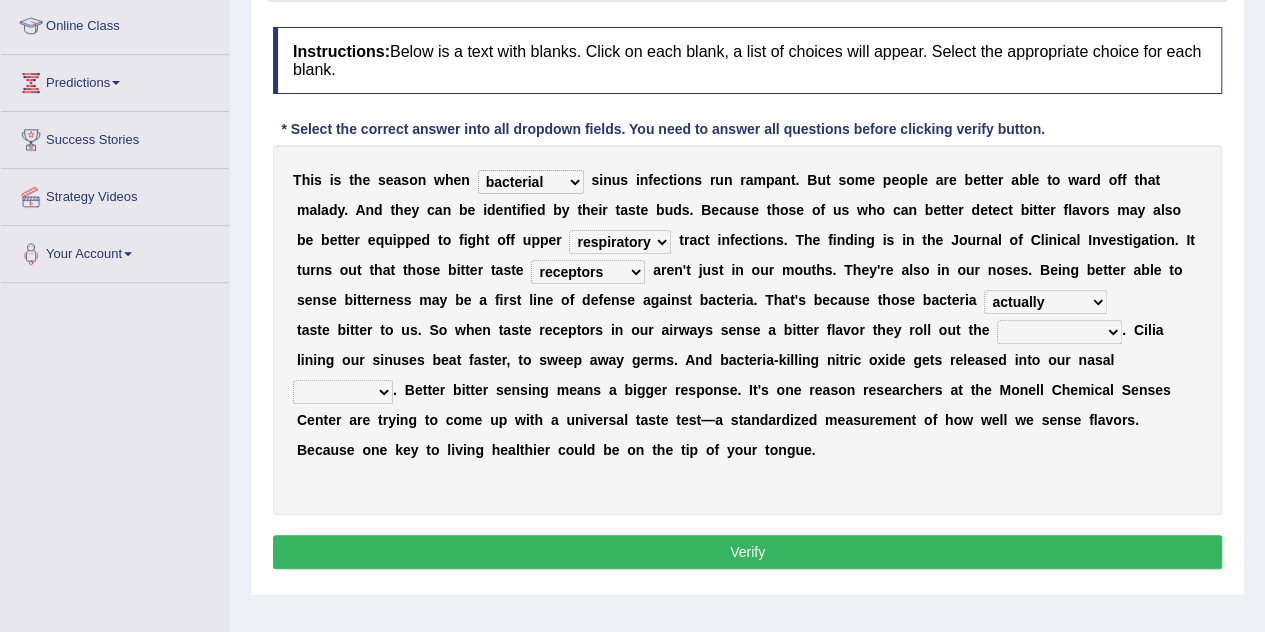 click on "defenses contradictions chestnuts pelvis" at bounding box center [1059, 332] 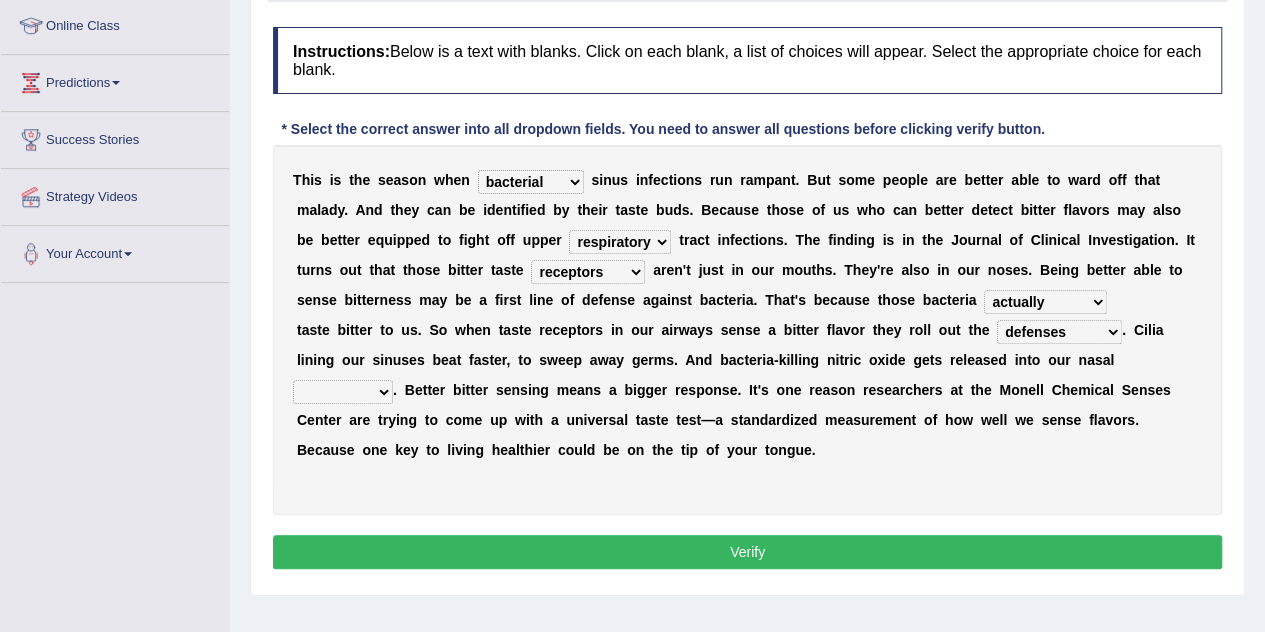 click on "causalities localities infirmities cavities" at bounding box center (343, 392) 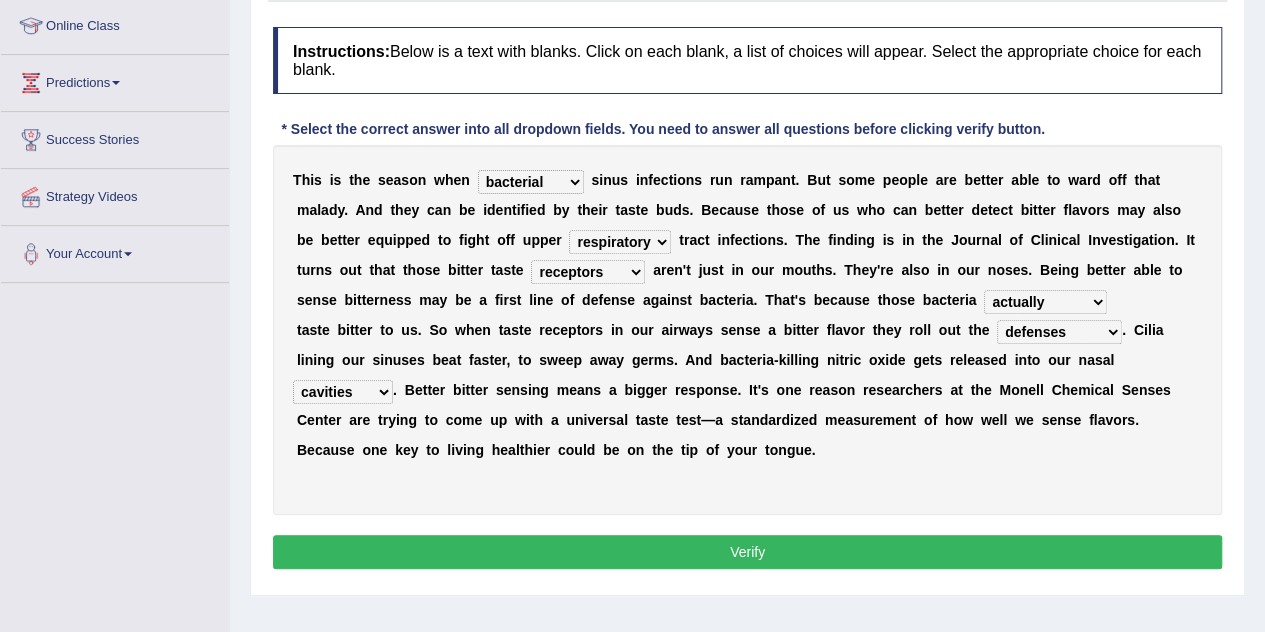 click on "defenses contradictions chestnuts pelvis" at bounding box center (1059, 332) 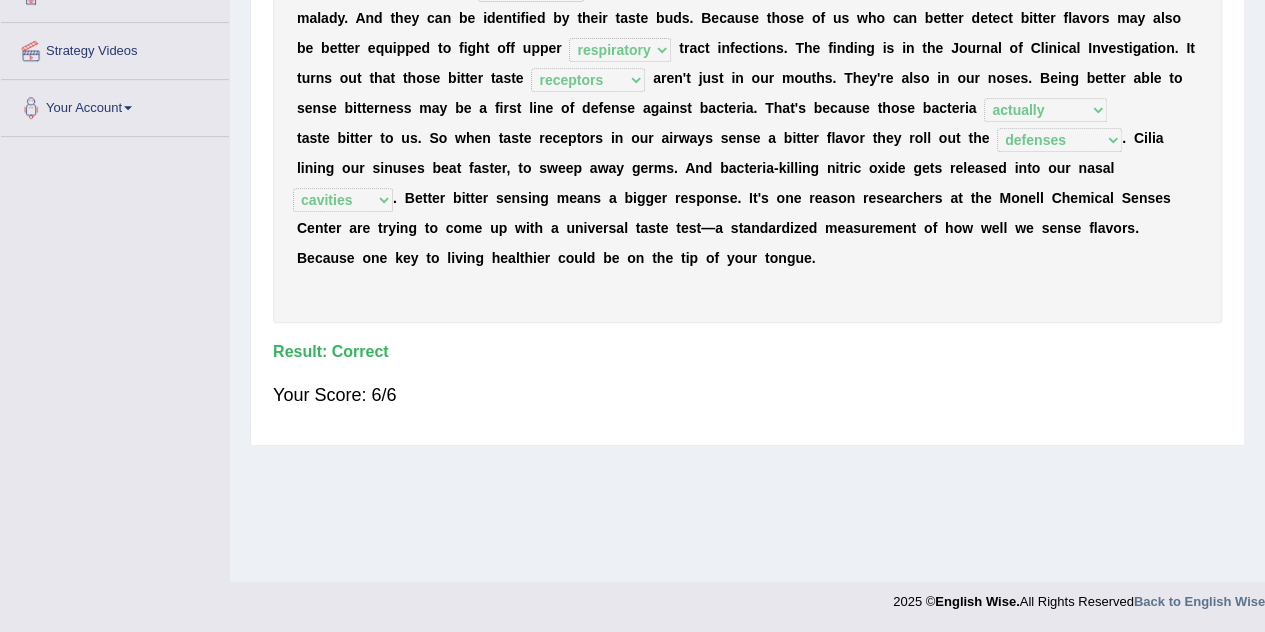 scroll, scrollTop: 0, scrollLeft: 0, axis: both 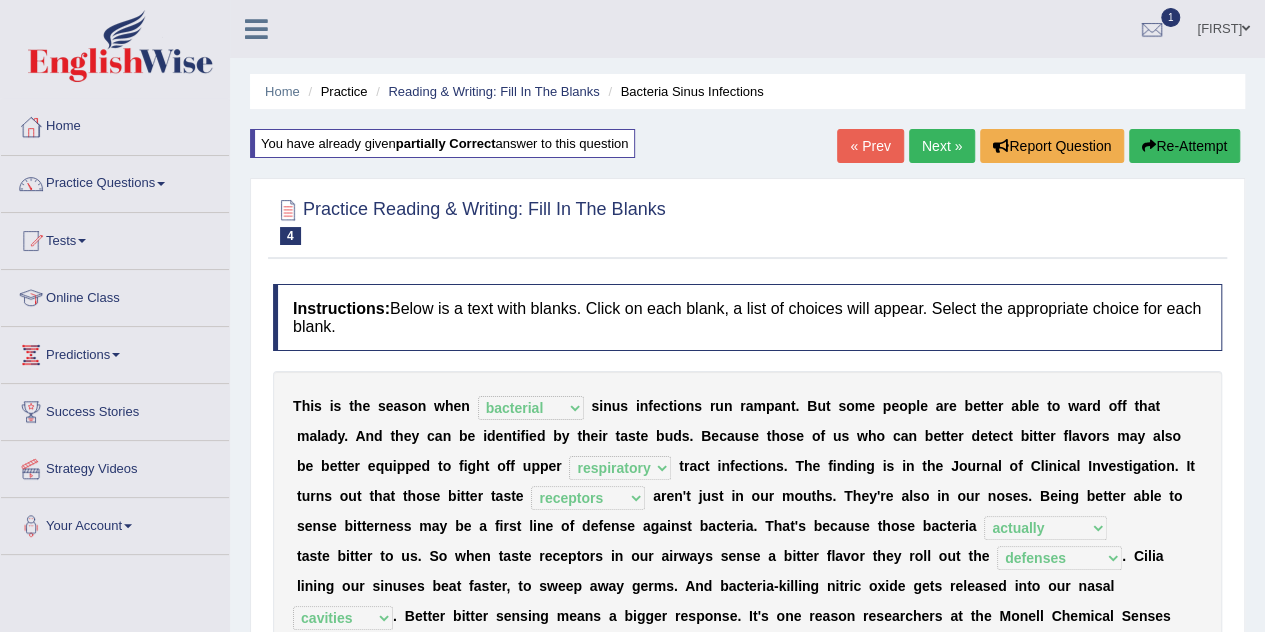 click on "Next »" at bounding box center (942, 146) 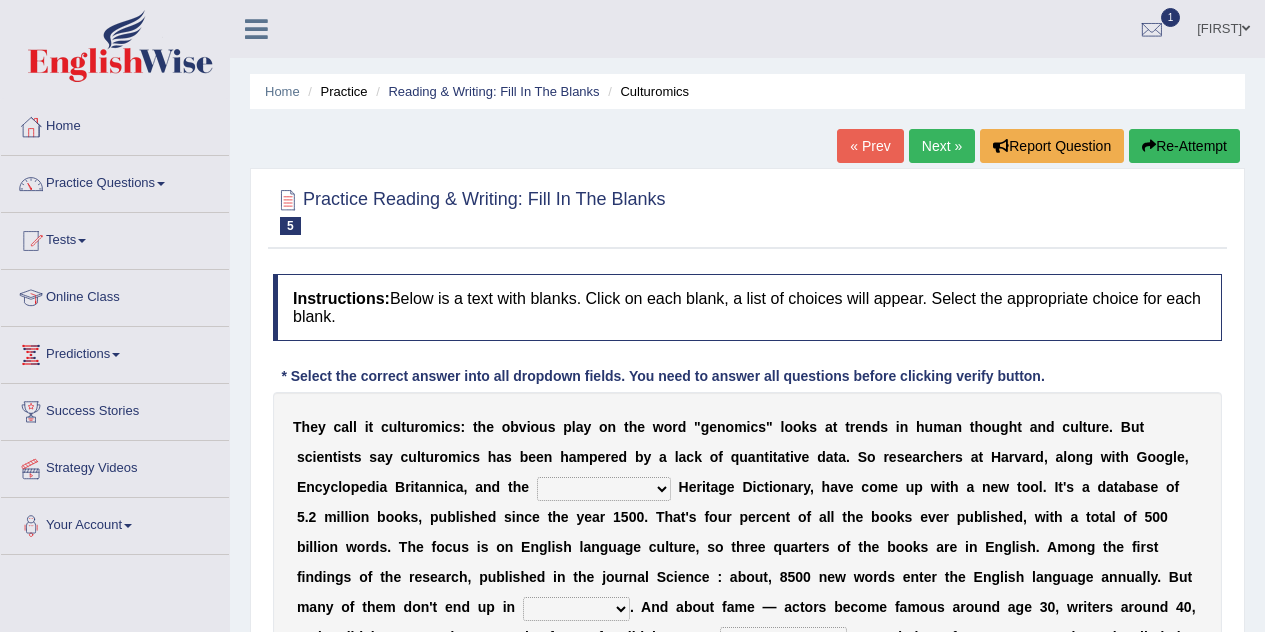 scroll, scrollTop: 0, scrollLeft: 0, axis: both 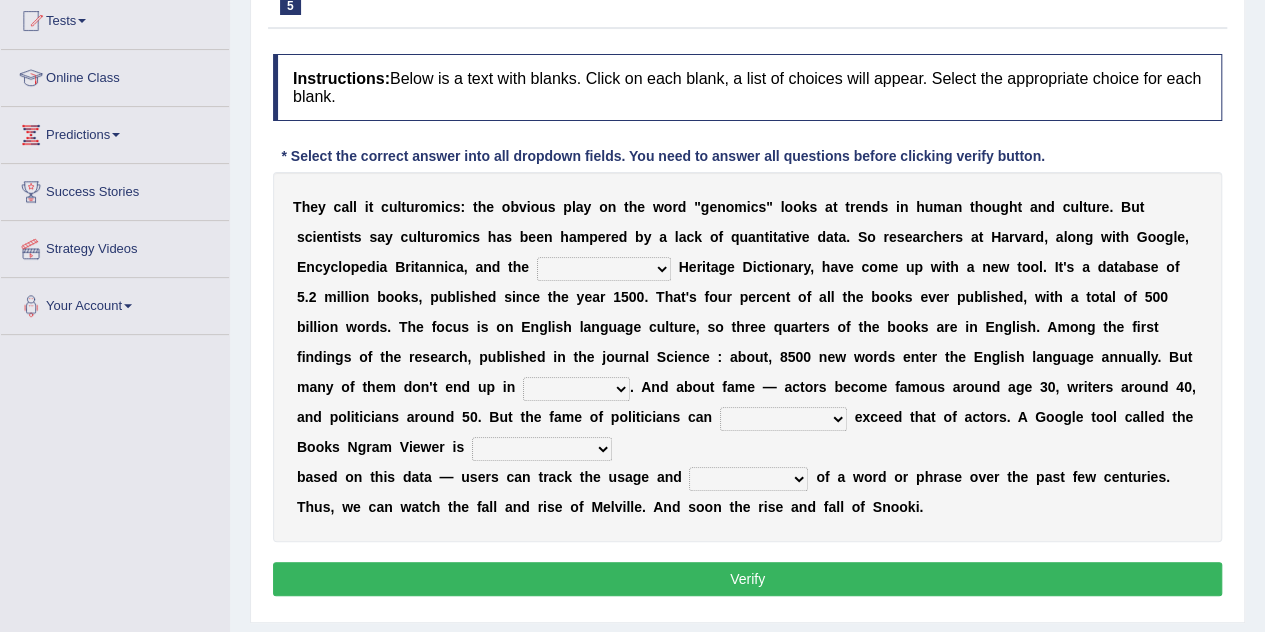 click on "Mettlesome Silicon Acetaminophen American" at bounding box center (604, 269) 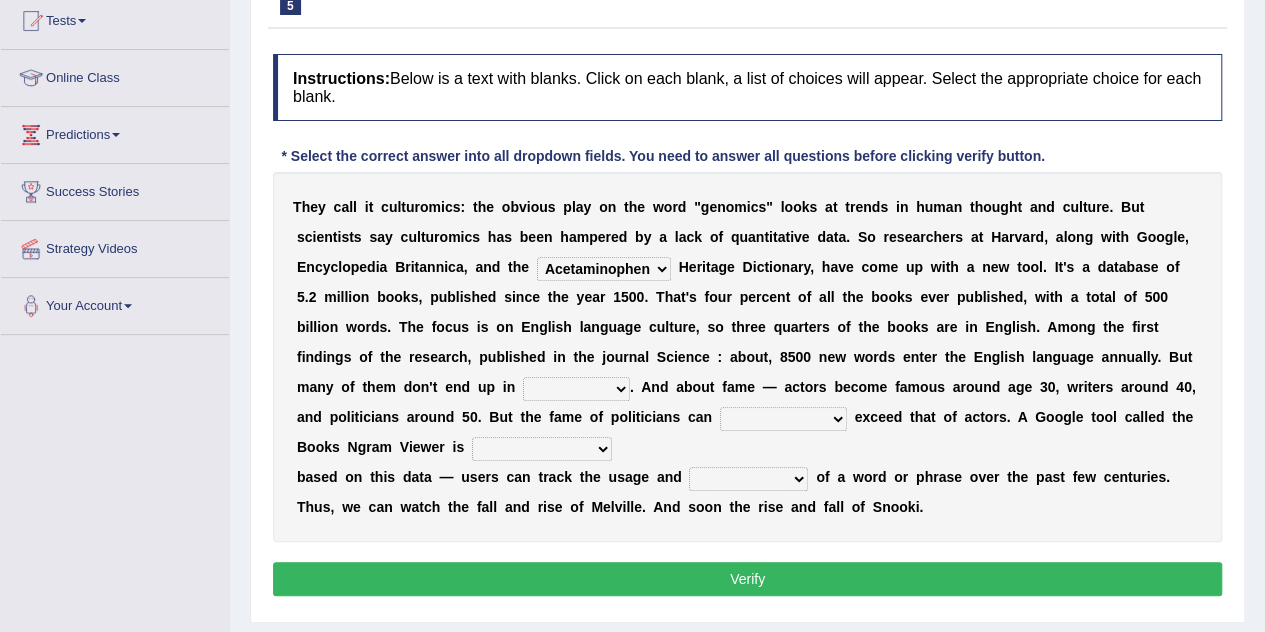 click on "Mettlesome Silicon Acetaminophen American" at bounding box center (604, 269) 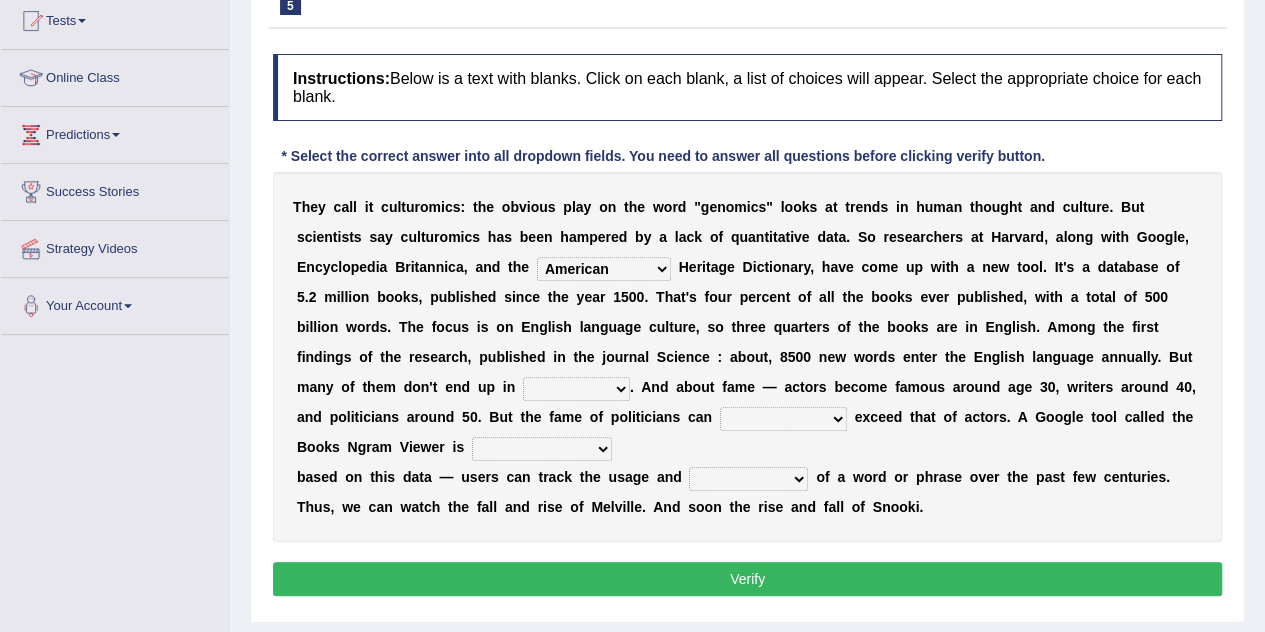 click on "Mettlesome Silicon Acetaminophen American" at bounding box center (604, 269) 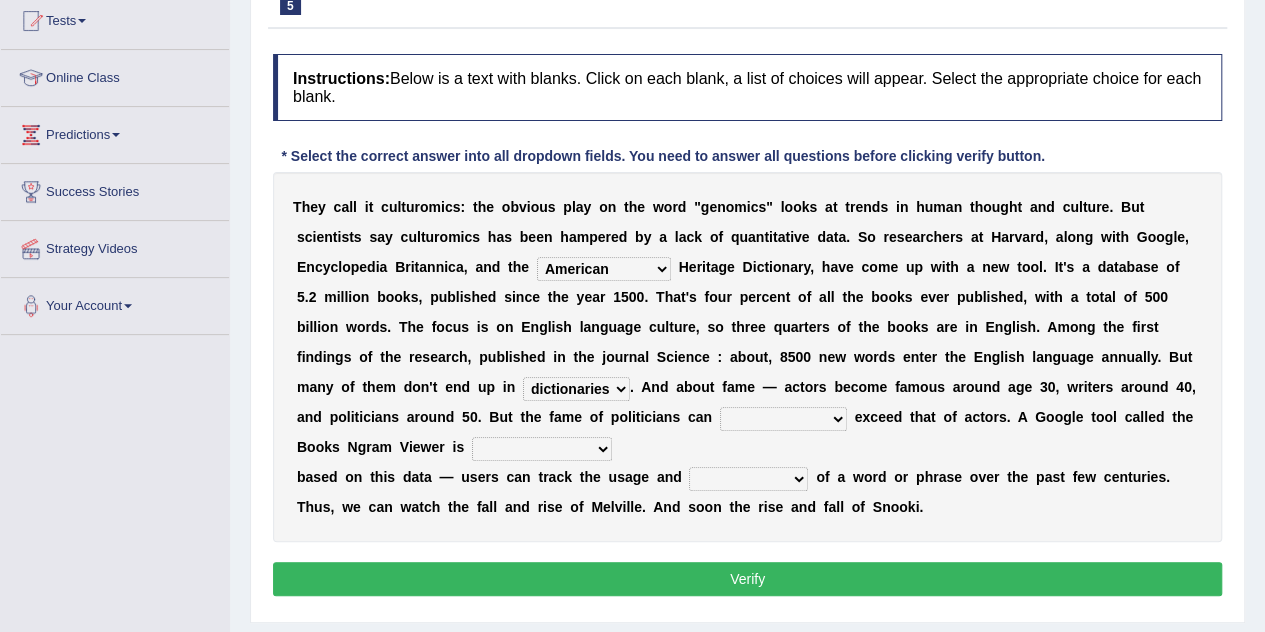 click on "intelligibly eventually venturesomely preferably" at bounding box center (783, 419) 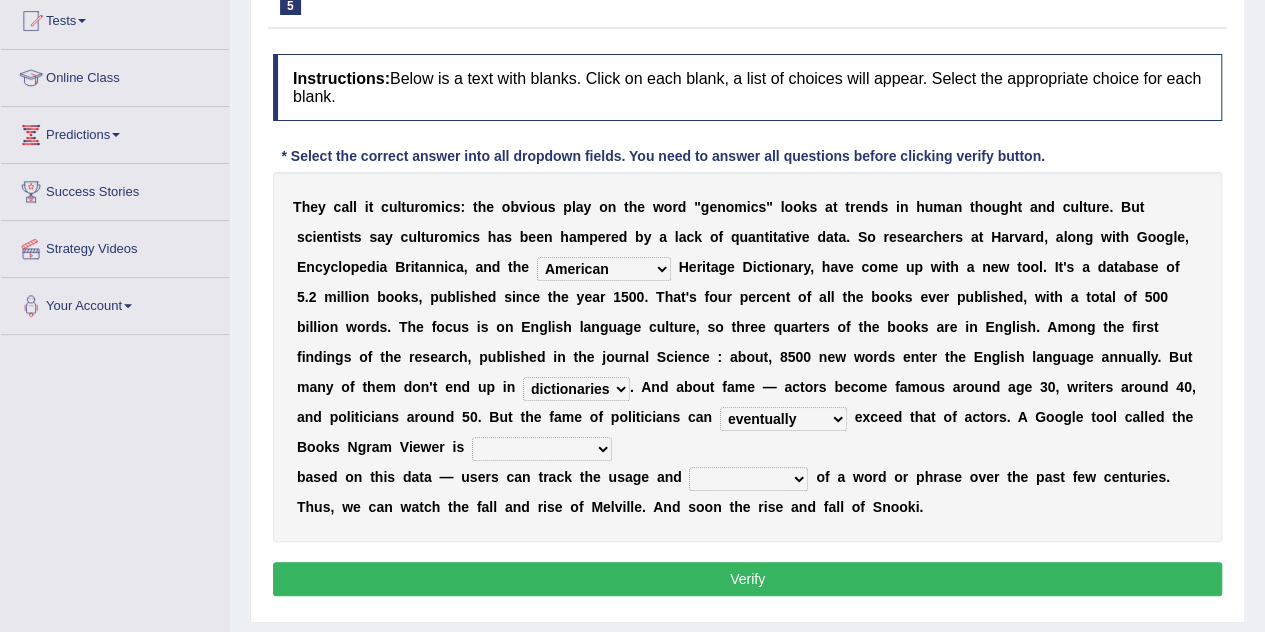 click on "nonoccupational nonbreakable trainable available" at bounding box center (542, 449) 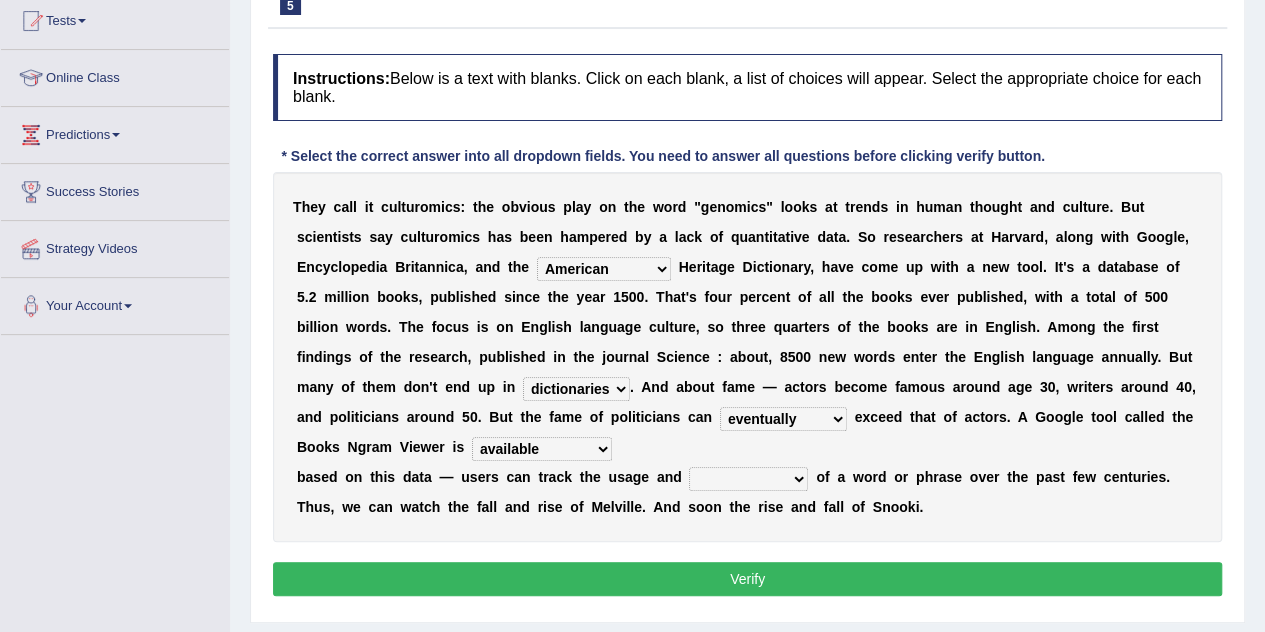click on "nonoccupational nonbreakable trainable available" at bounding box center (542, 449) 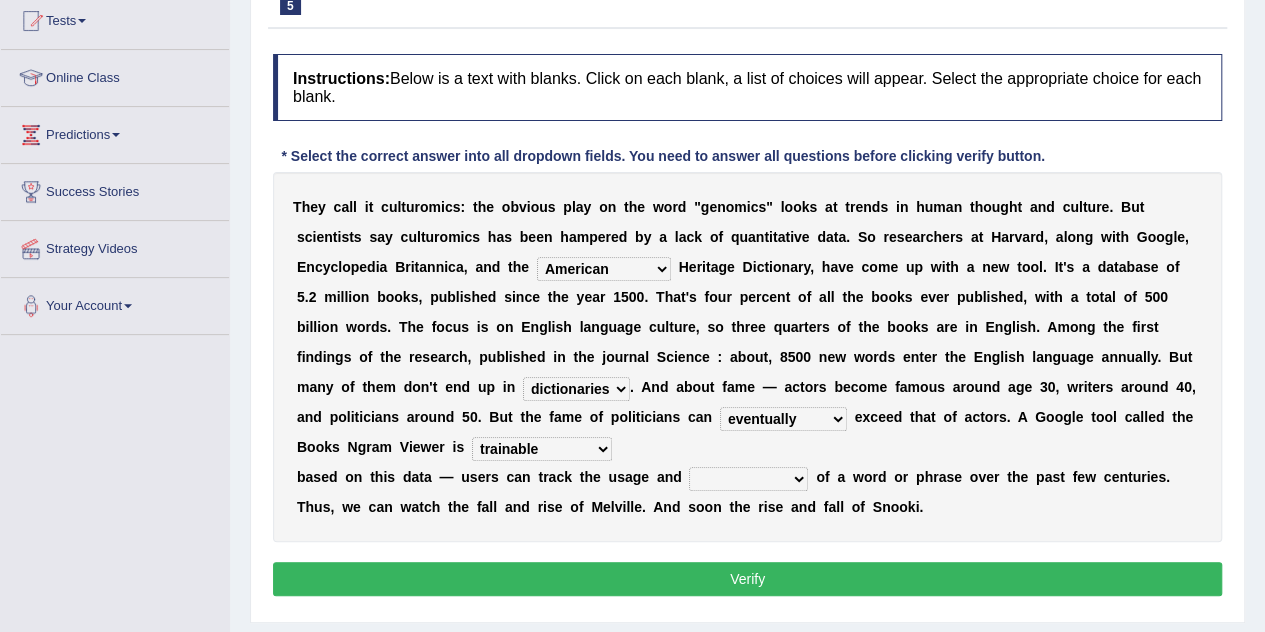 click on "nonoccupational nonbreakable trainable available" at bounding box center [542, 449] 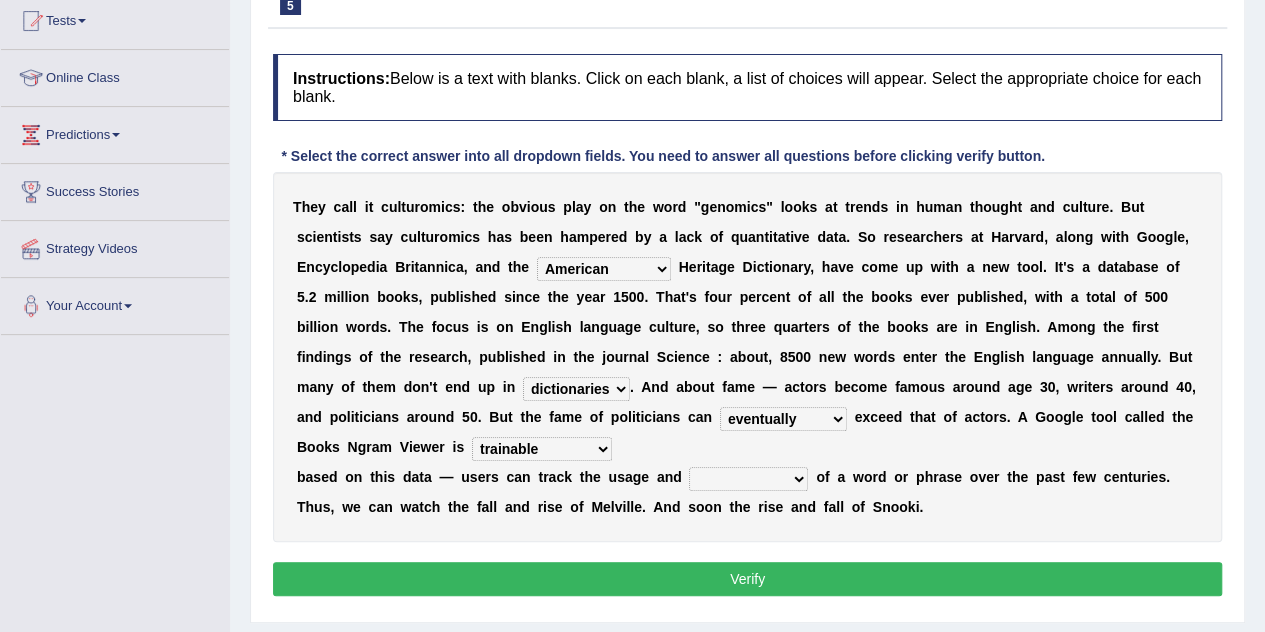 click on "frequency derisory drearily inappreciably" at bounding box center [748, 479] 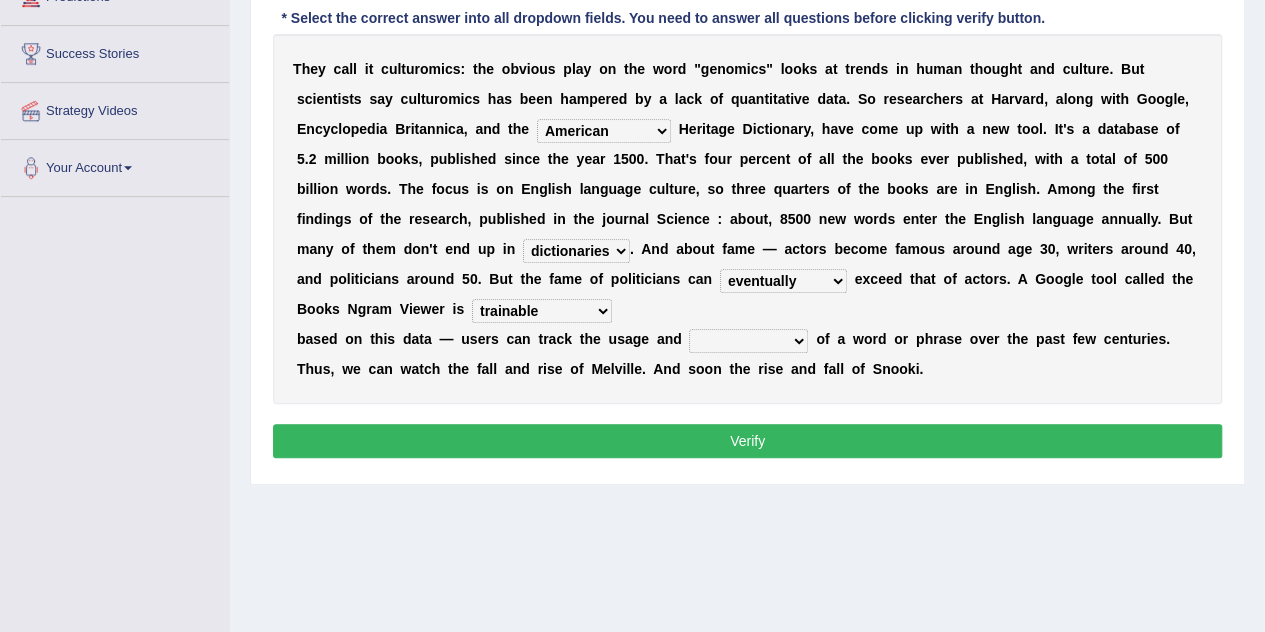 scroll, scrollTop: 378, scrollLeft: 0, axis: vertical 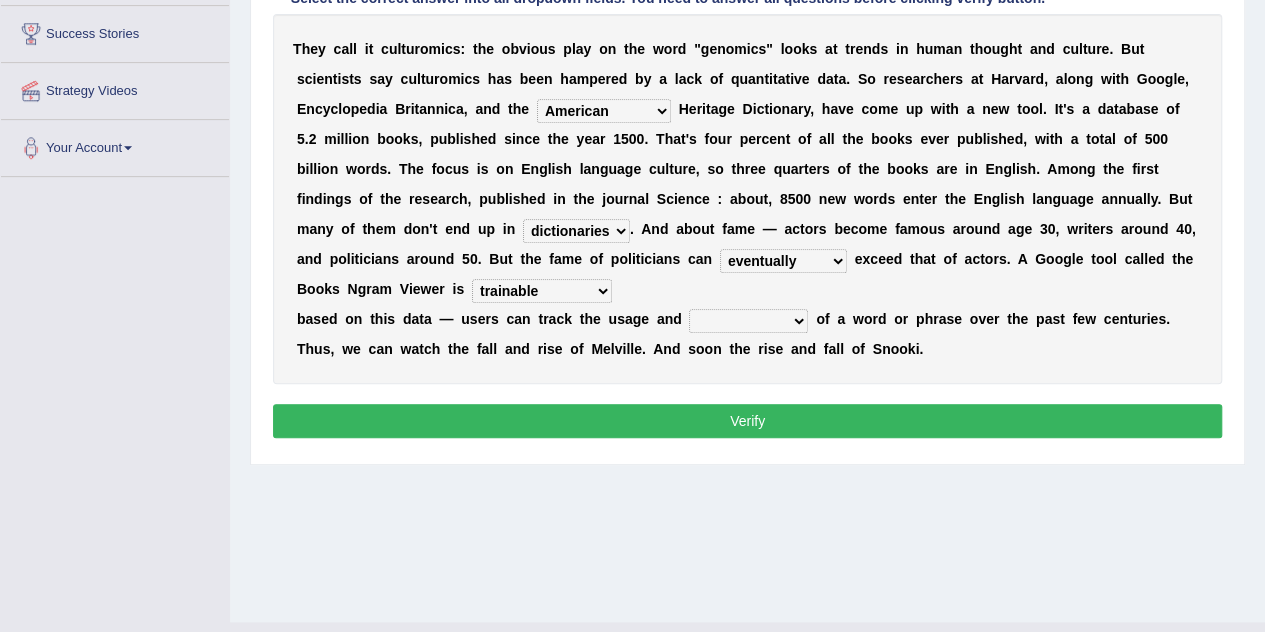 click on "frequency derisory drearily inappreciably" at bounding box center (748, 321) 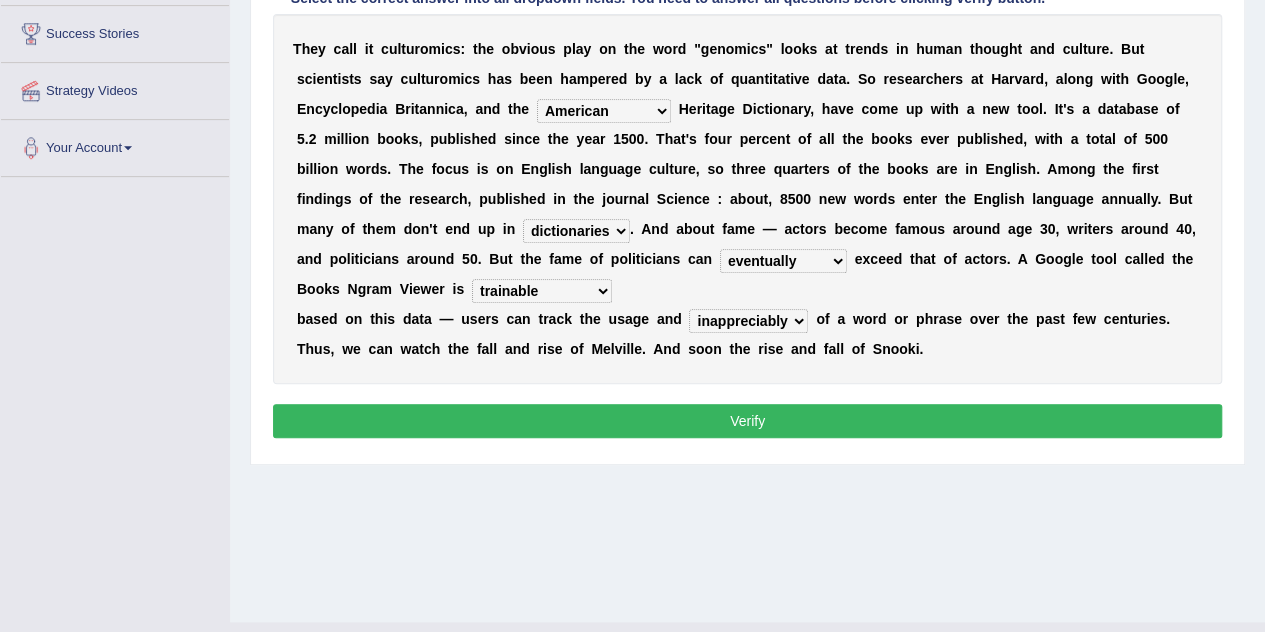 click on "Verify" at bounding box center [747, 421] 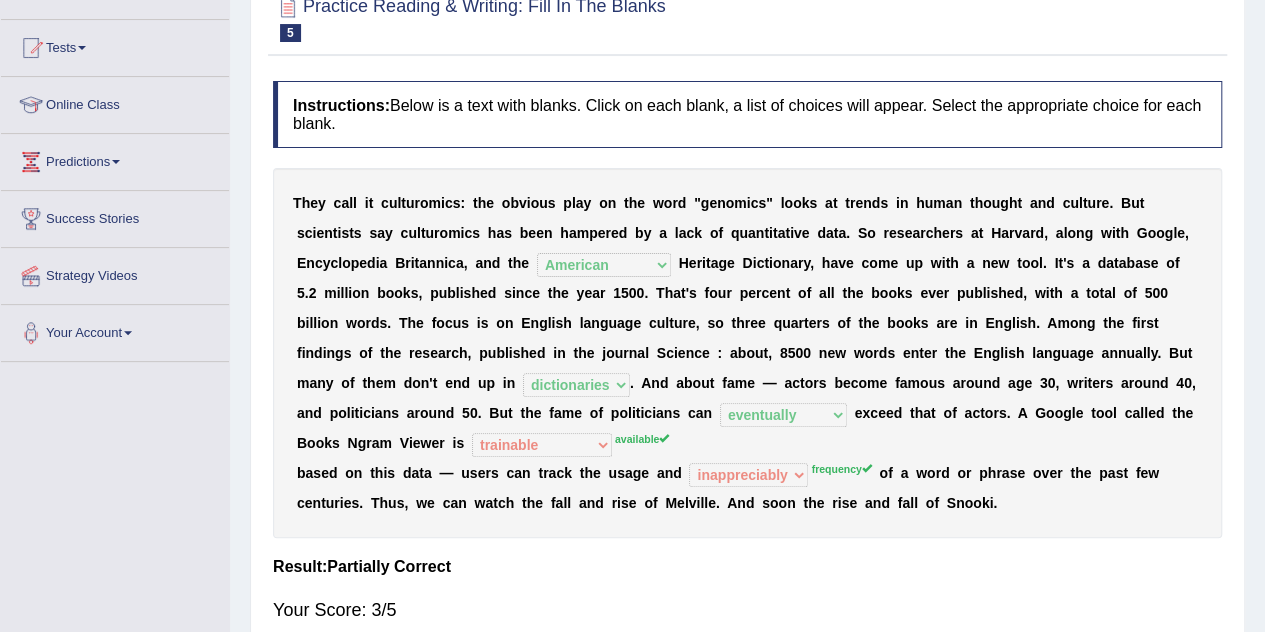 scroll, scrollTop: 189, scrollLeft: 0, axis: vertical 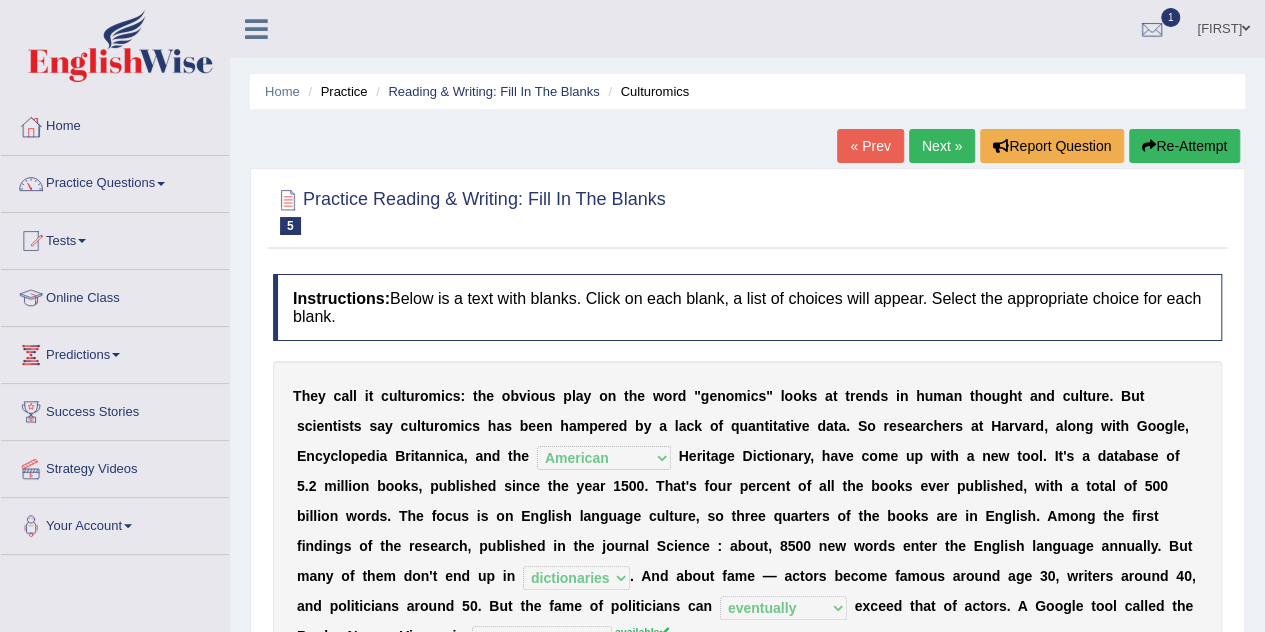 click on "Re-Attempt" at bounding box center (1184, 146) 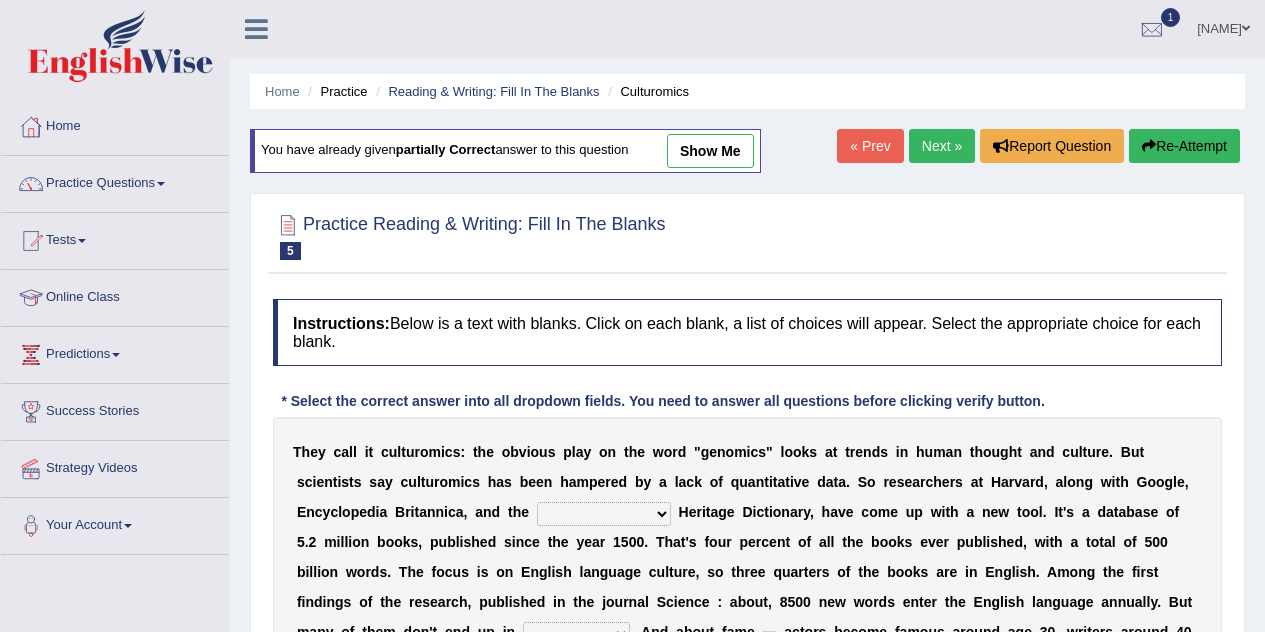 scroll, scrollTop: 0, scrollLeft: 0, axis: both 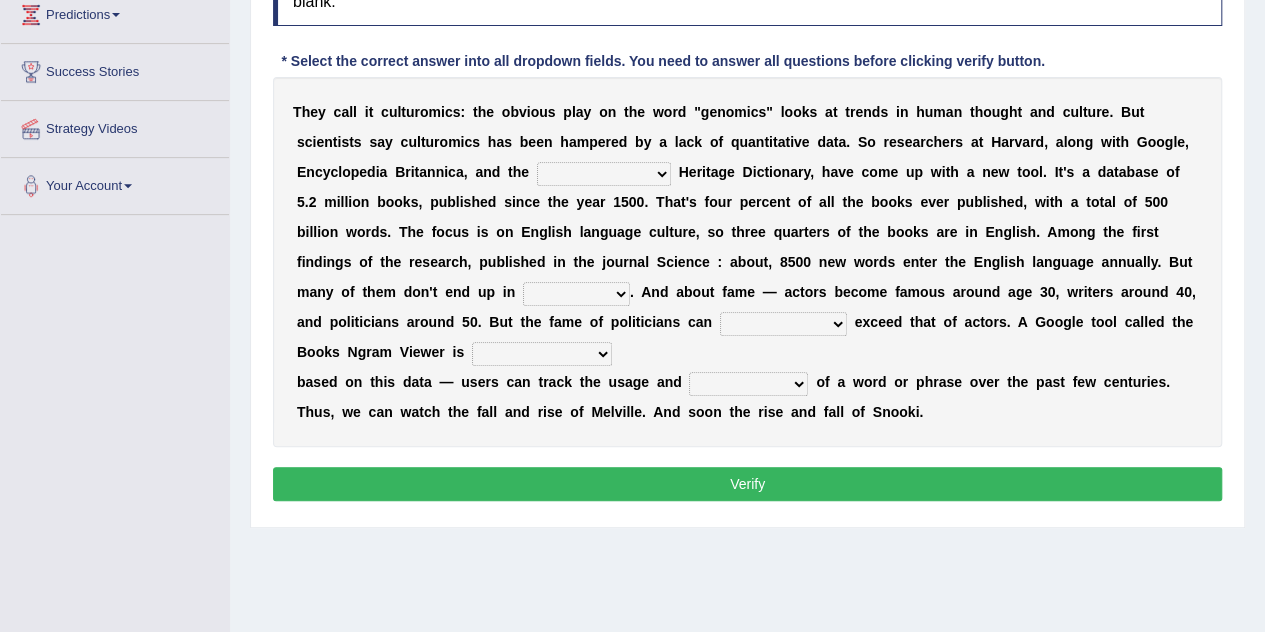 click on "Mettlesome Silicon Acetaminophen American" at bounding box center (604, 174) 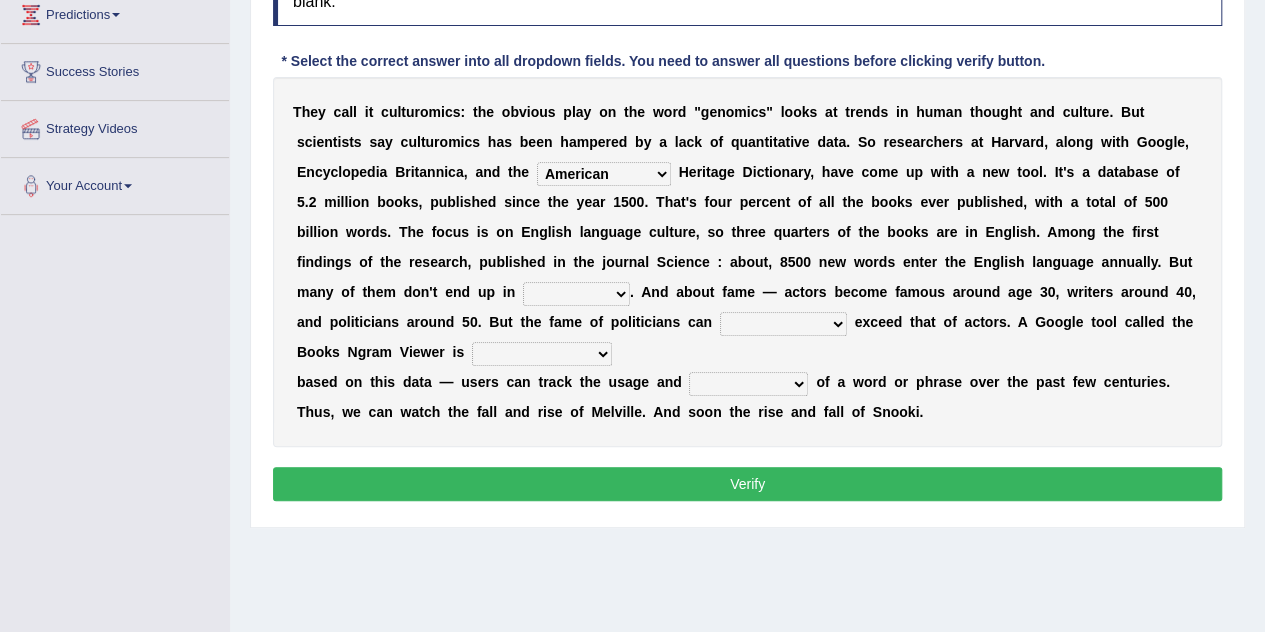 click on "Mettlesome Silicon Acetaminophen American" at bounding box center [604, 174] 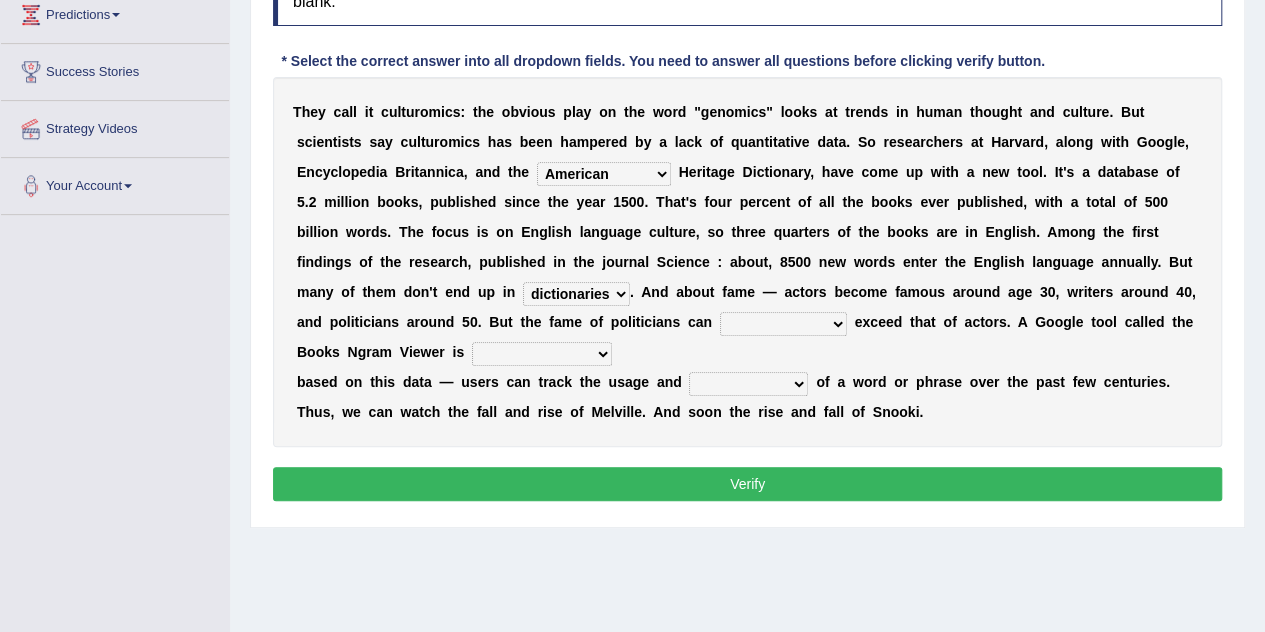 click on "intelligibly eventually venturesomely preferably" at bounding box center (783, 324) 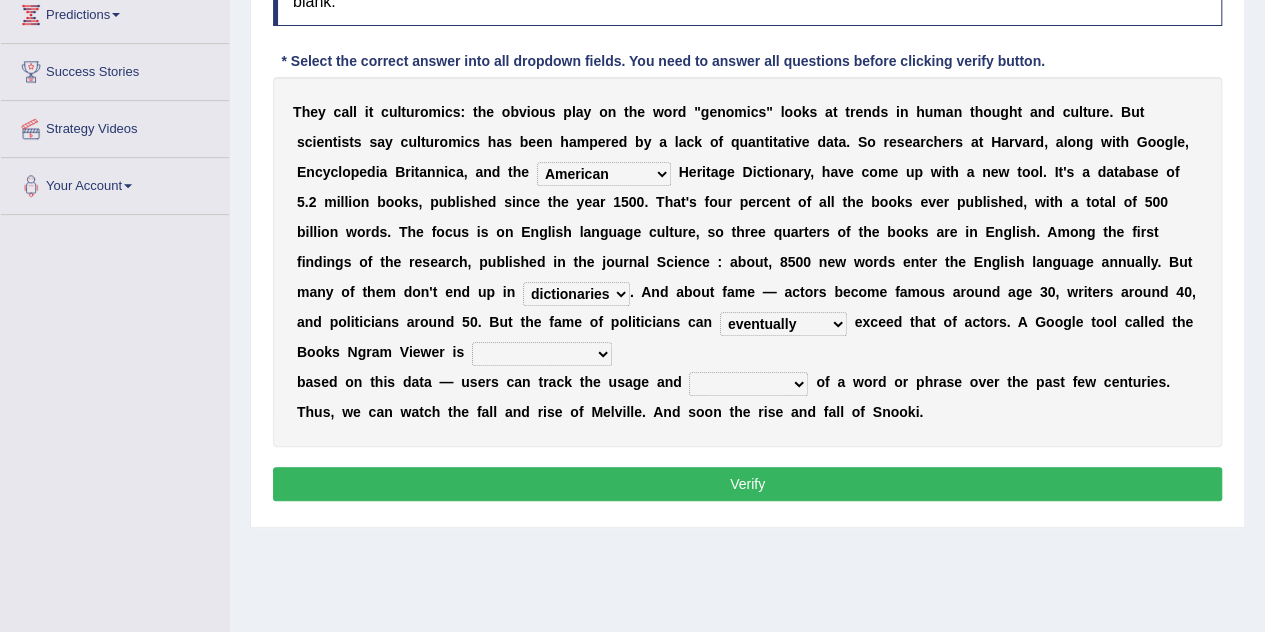 click on "intelligibly eventually venturesomely preferably" at bounding box center (783, 324) 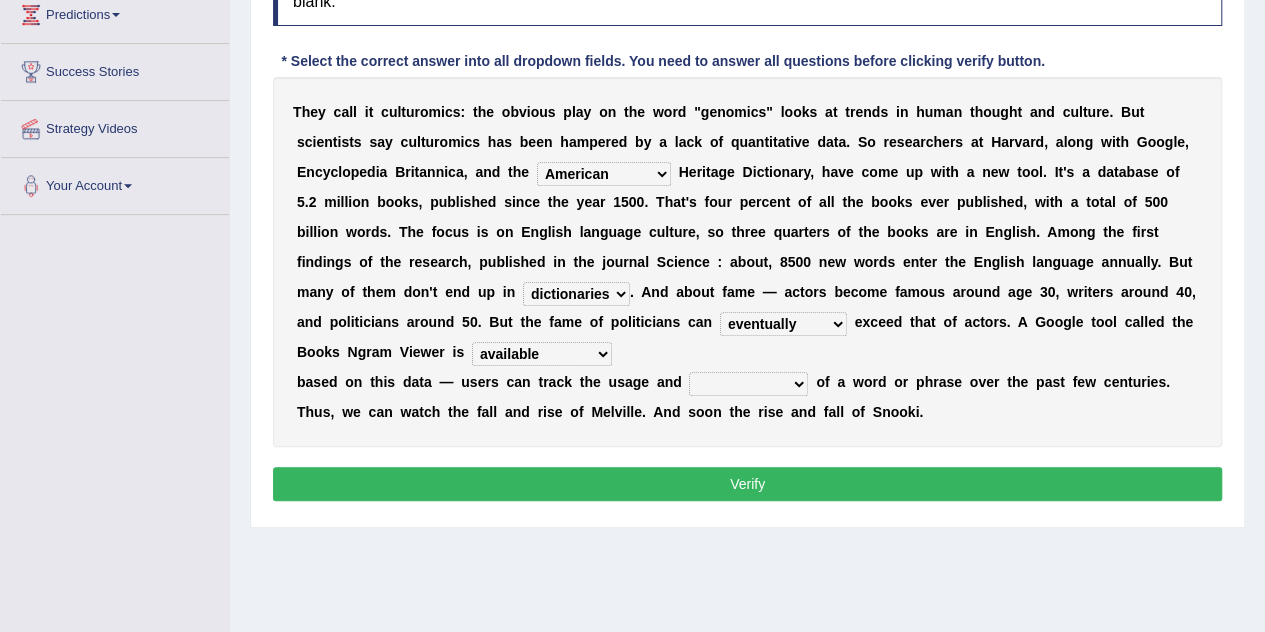 click on "nonoccupational nonbreakable trainable available" at bounding box center (542, 354) 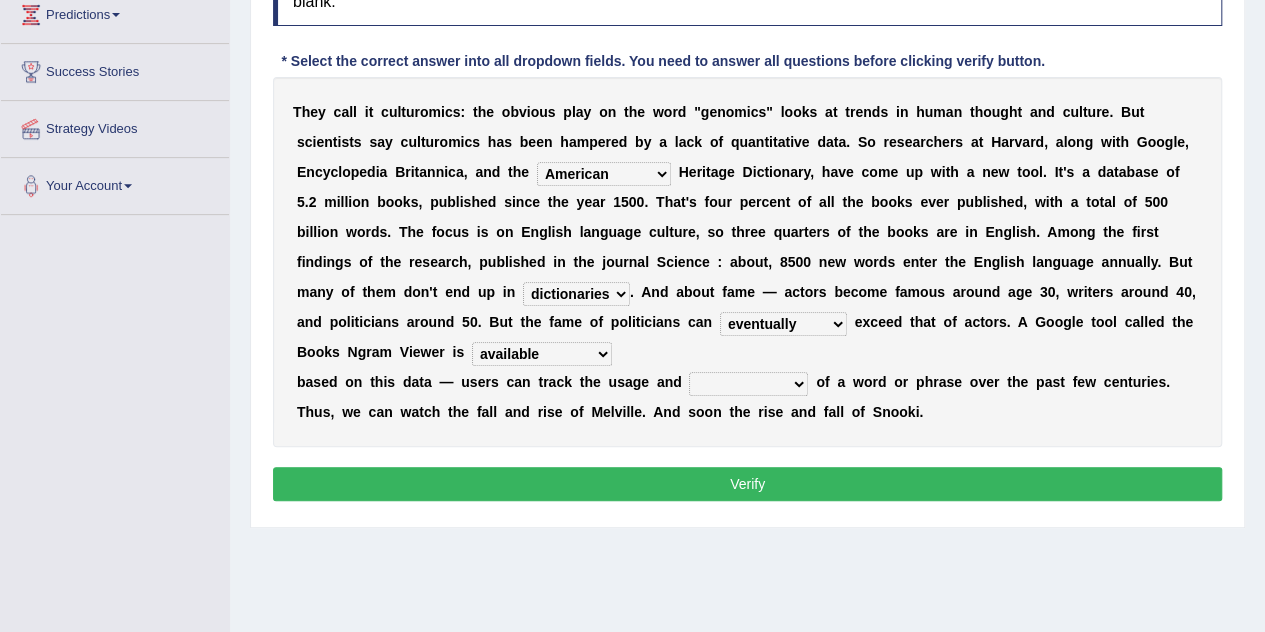 click on "frequency derisory drearily inappreciably" at bounding box center [748, 384] 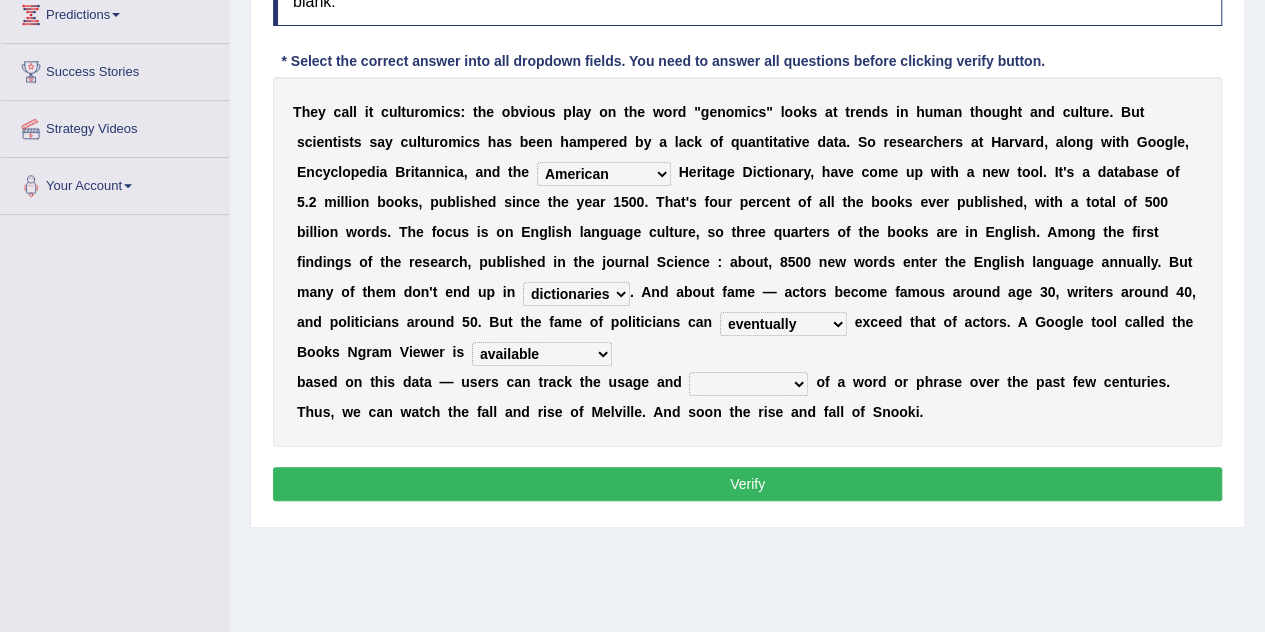 select on "frequency" 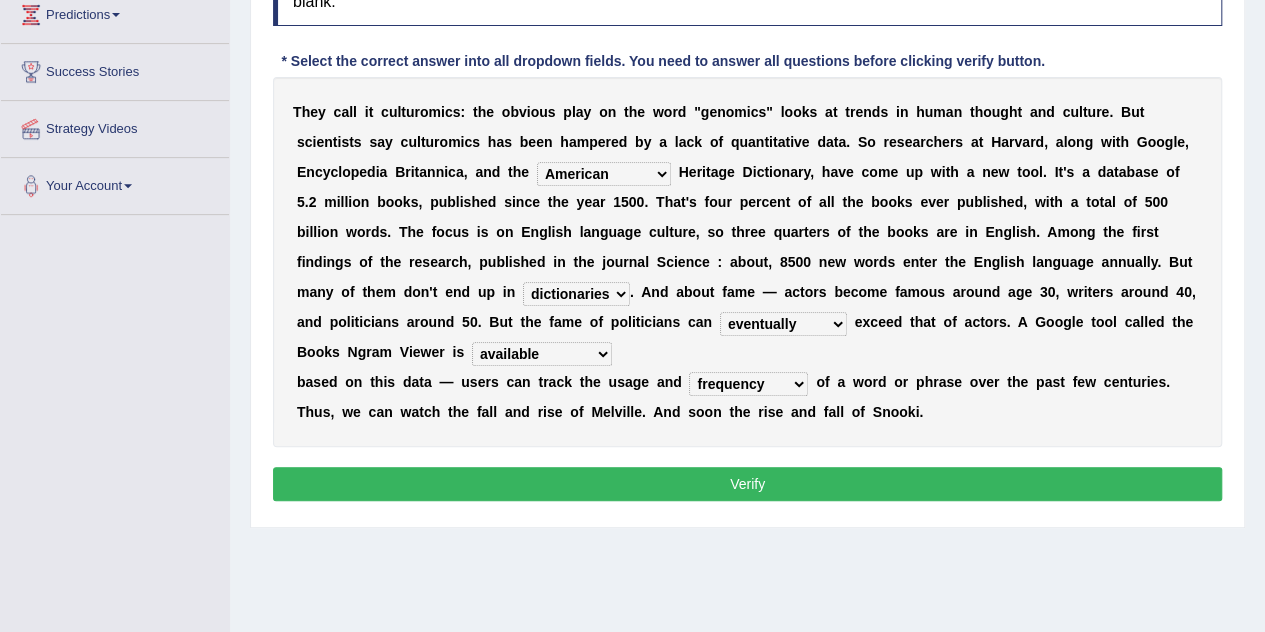 click on "Verify" at bounding box center (747, 484) 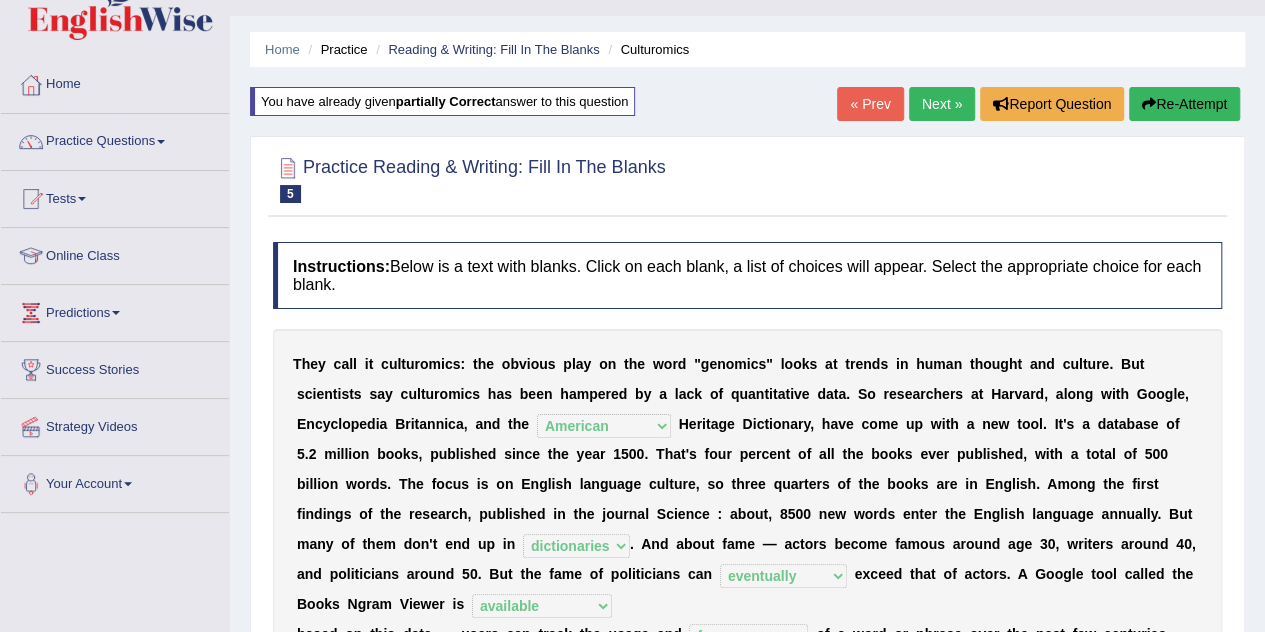 scroll, scrollTop: 36, scrollLeft: 0, axis: vertical 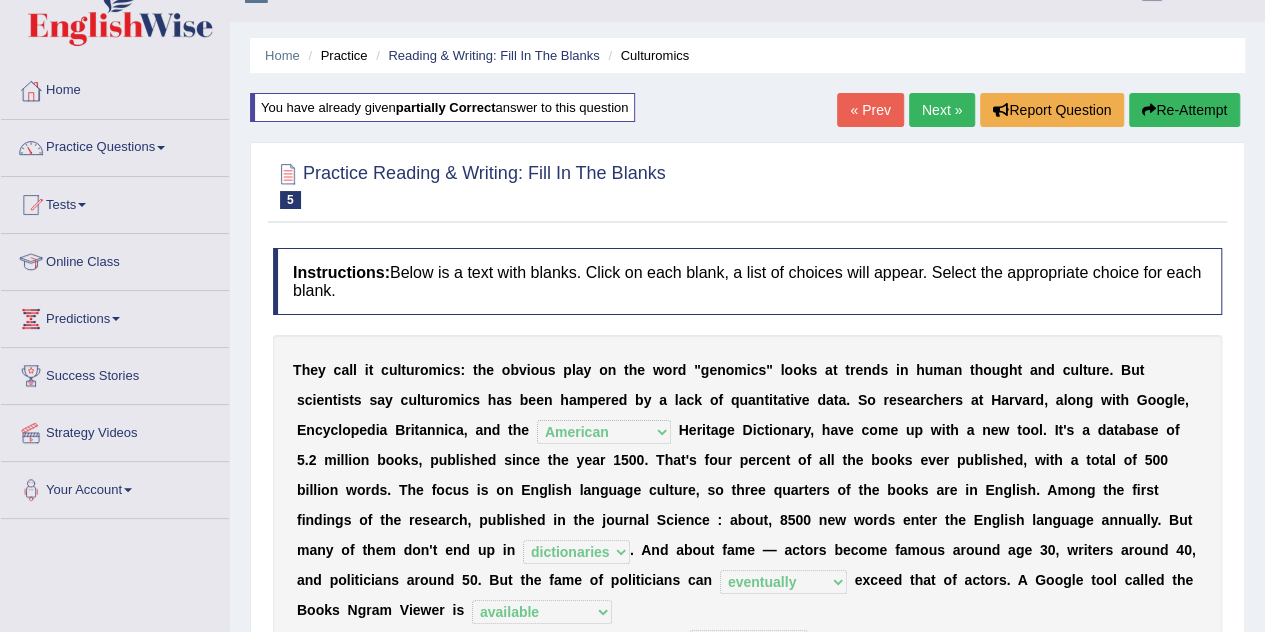 click on "Next »" at bounding box center [942, 110] 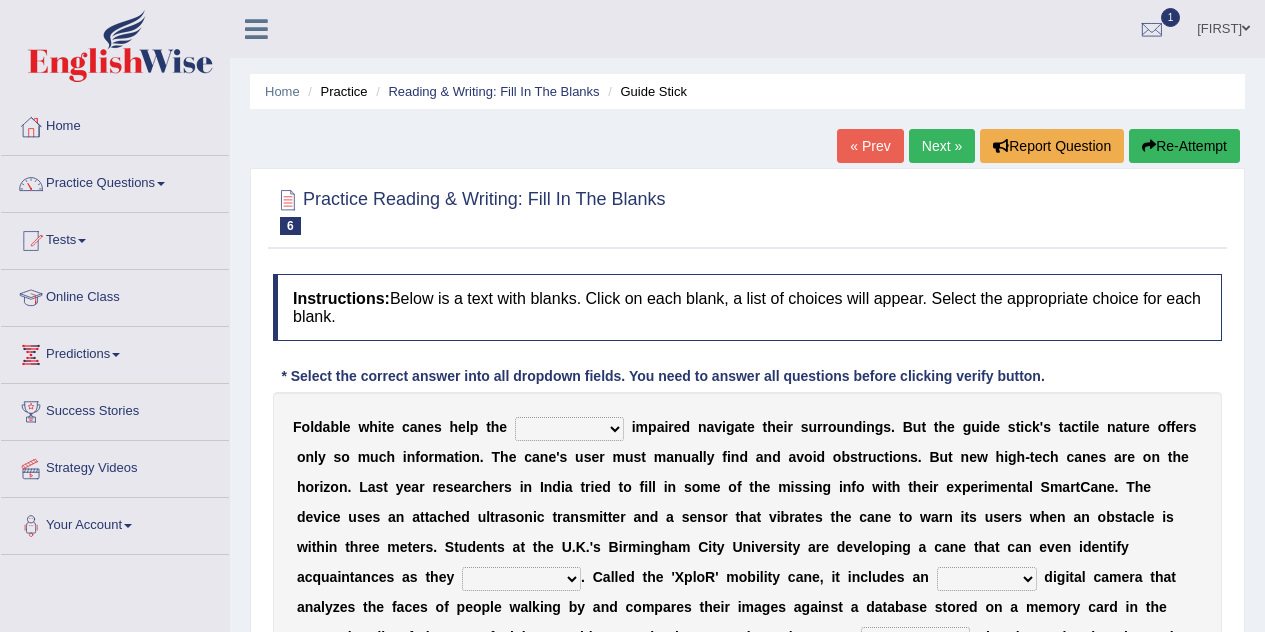 scroll, scrollTop: 0, scrollLeft: 0, axis: both 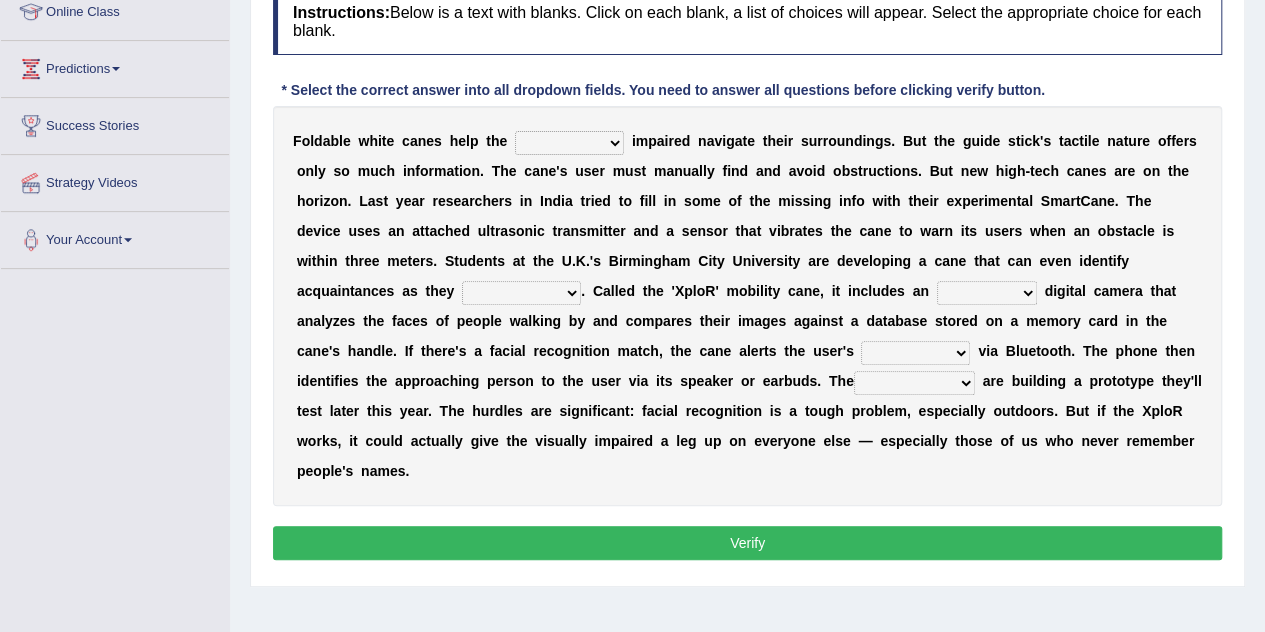 click on "felicity insensitivity visually malleability" at bounding box center [569, 143] 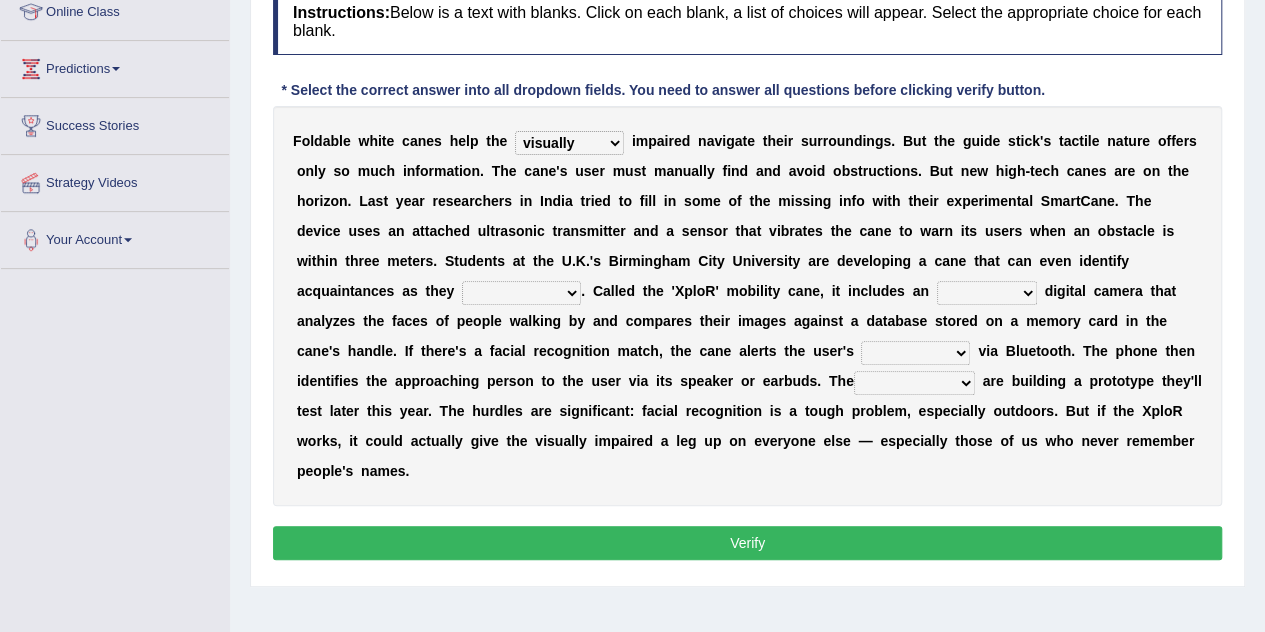 click on "felicity insensitivity visually malleability" at bounding box center (569, 143) 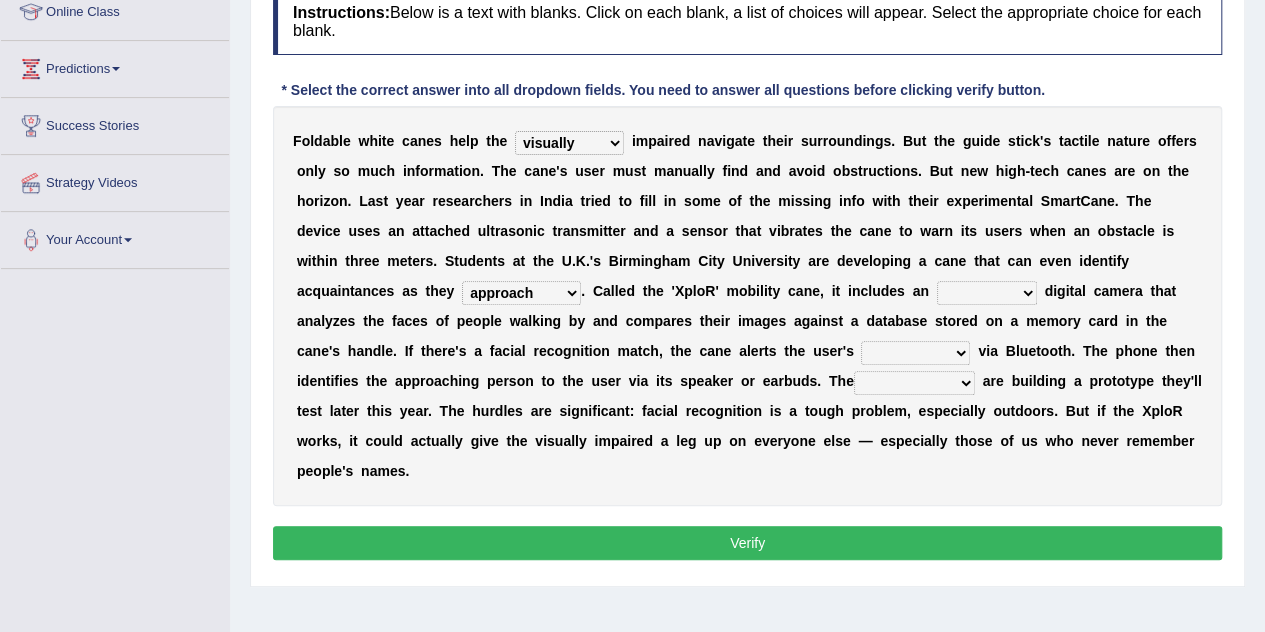 click on "likelihood throat northernmost approach" at bounding box center [521, 293] 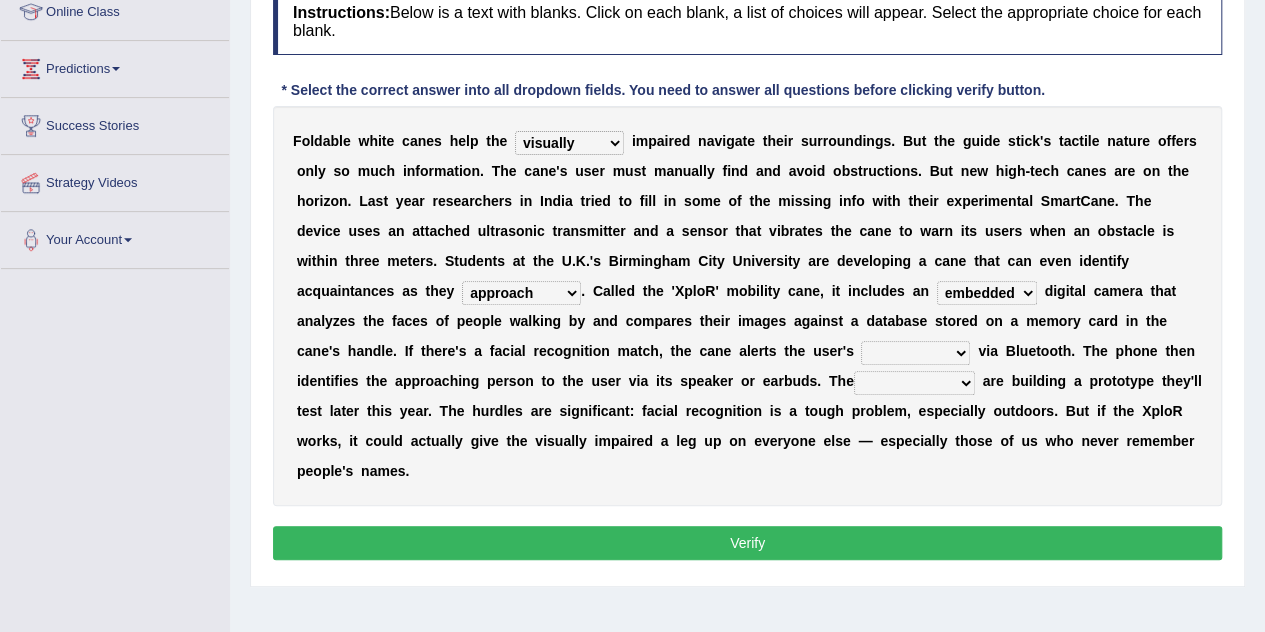 click on "waterborne alone smartphone postpone" at bounding box center [915, 353] 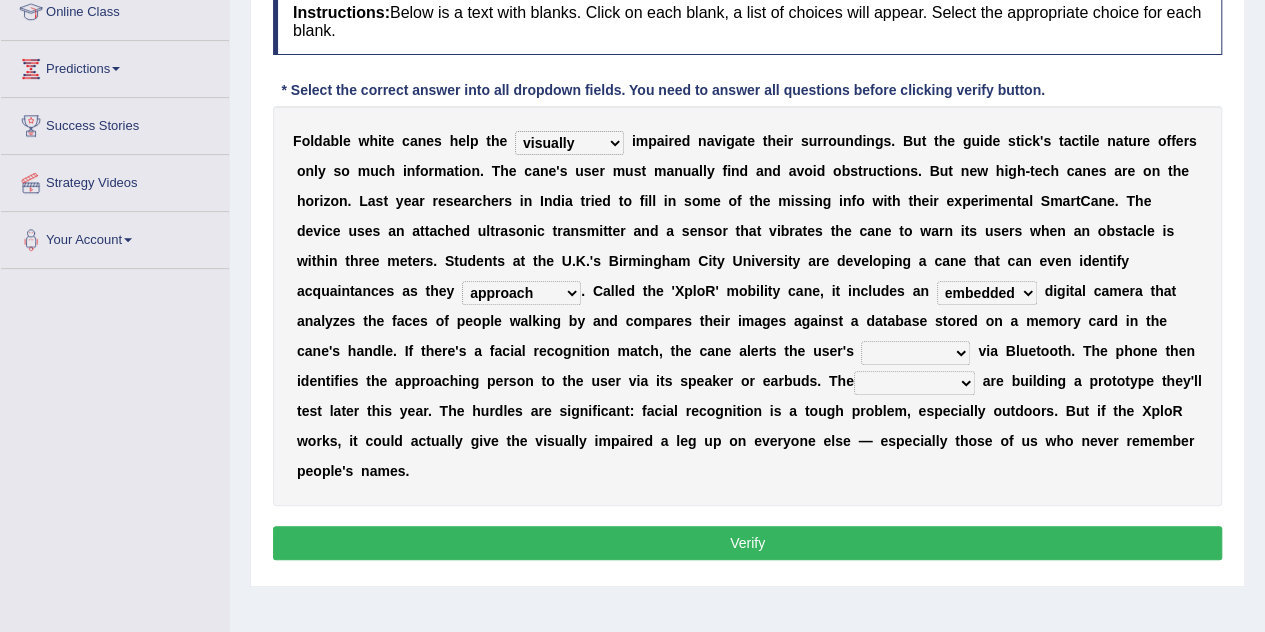 select on "smartphone" 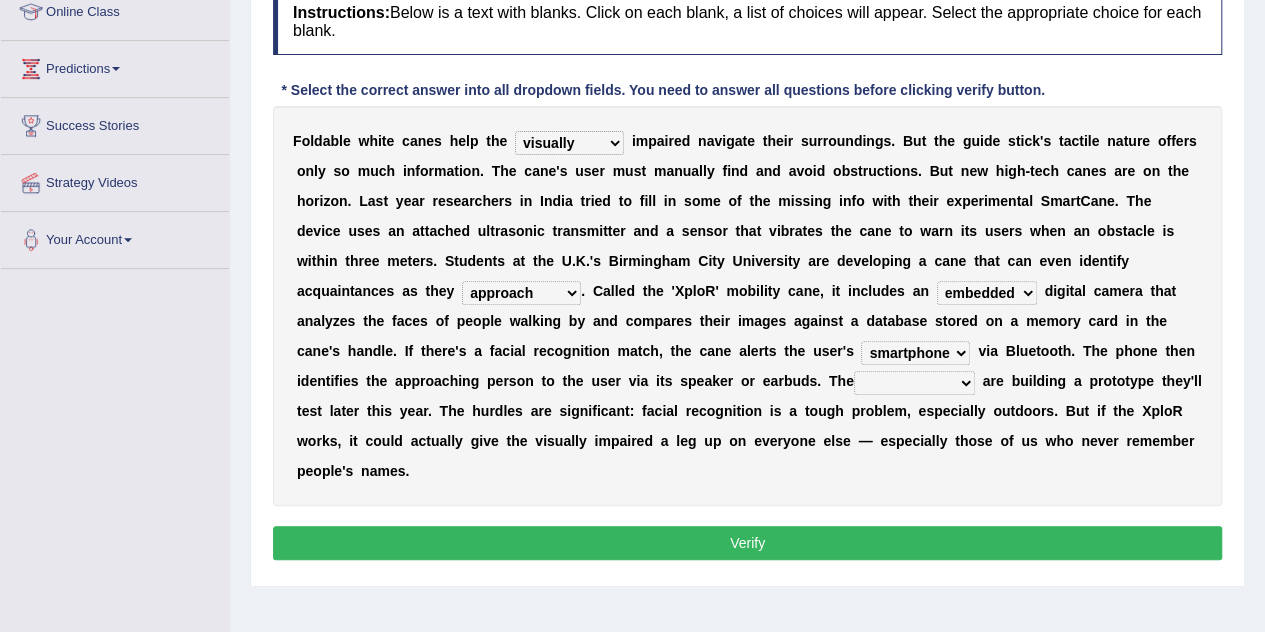click on "waterborne alone smartphone postpone" at bounding box center [915, 353] 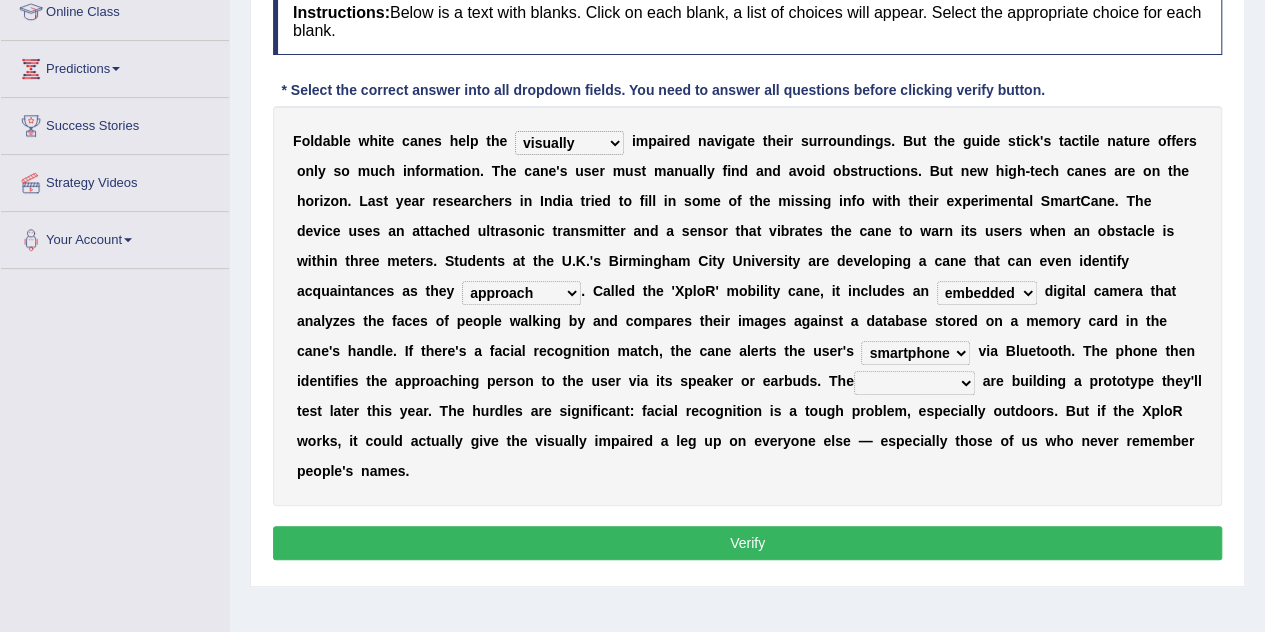 click on "jurisprudence bootless students jukebox" at bounding box center (914, 383) 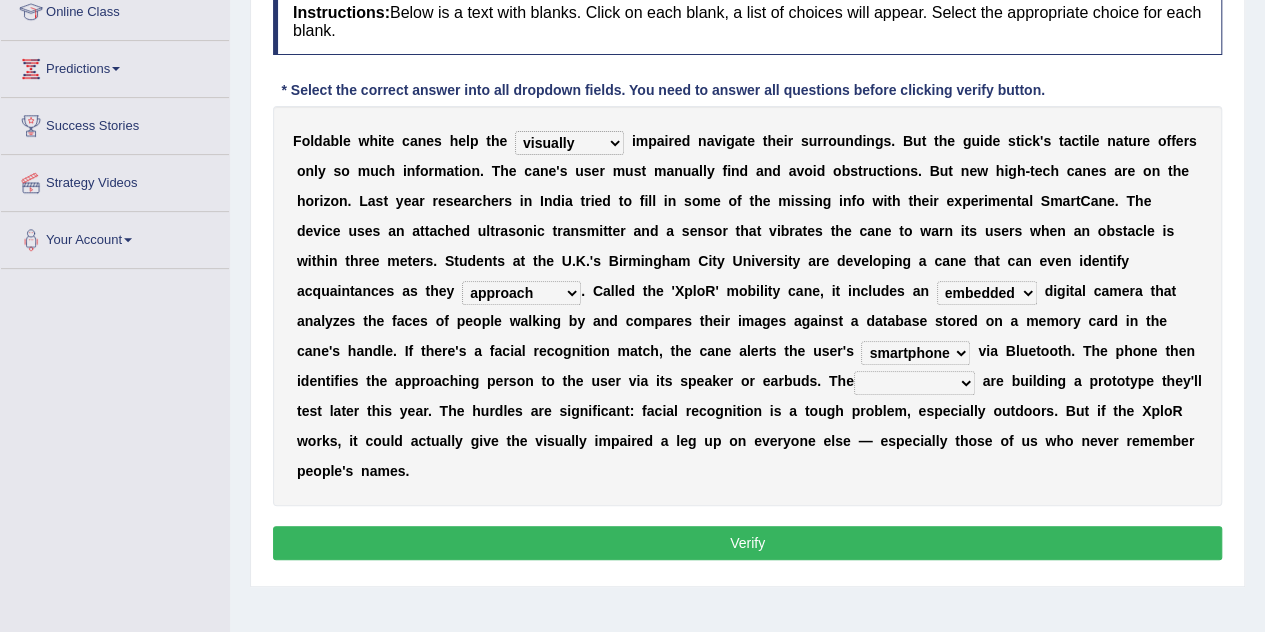 select on "students" 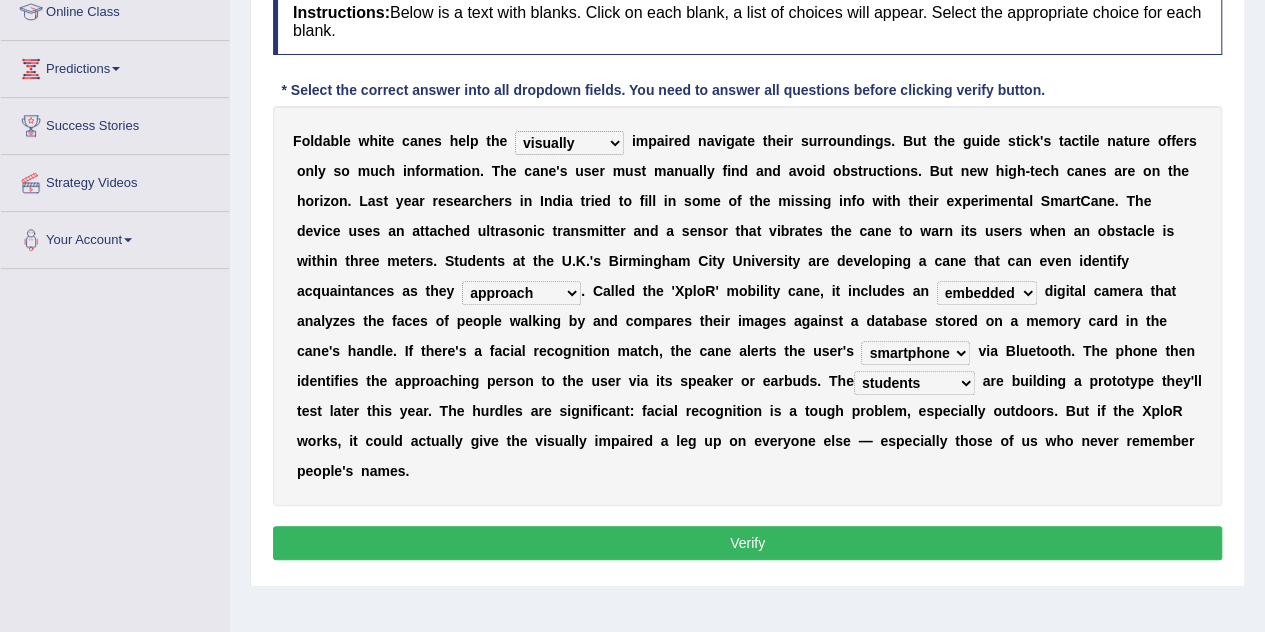 click on "Verify" at bounding box center [747, 543] 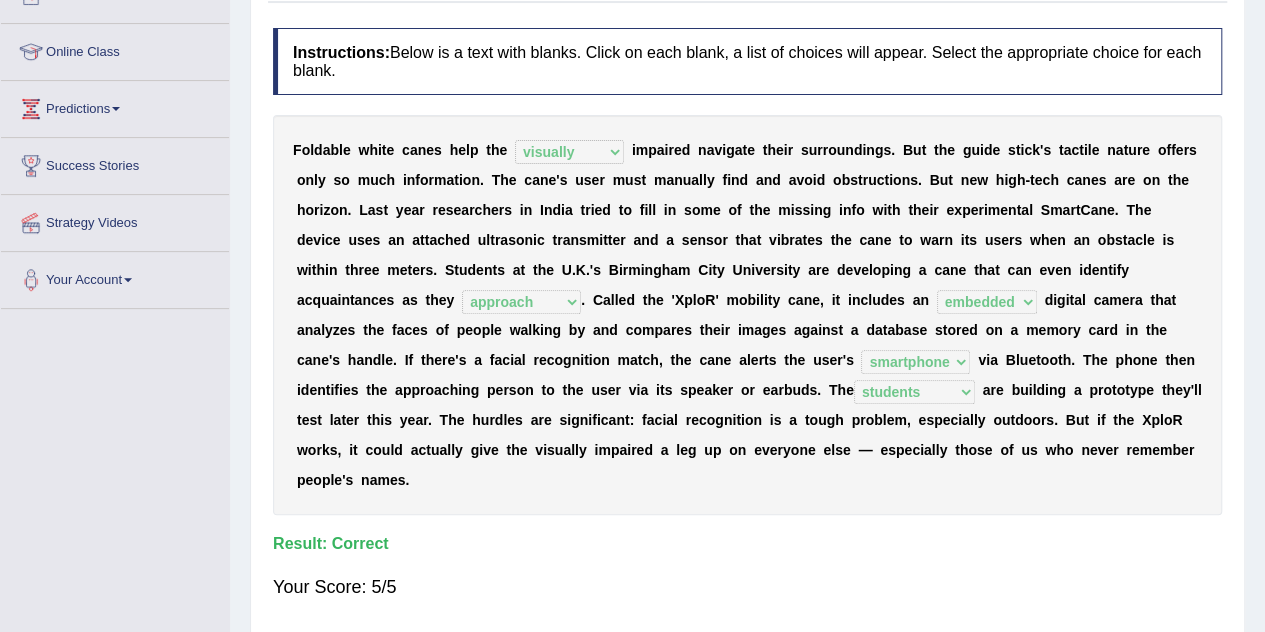 scroll, scrollTop: 244, scrollLeft: 0, axis: vertical 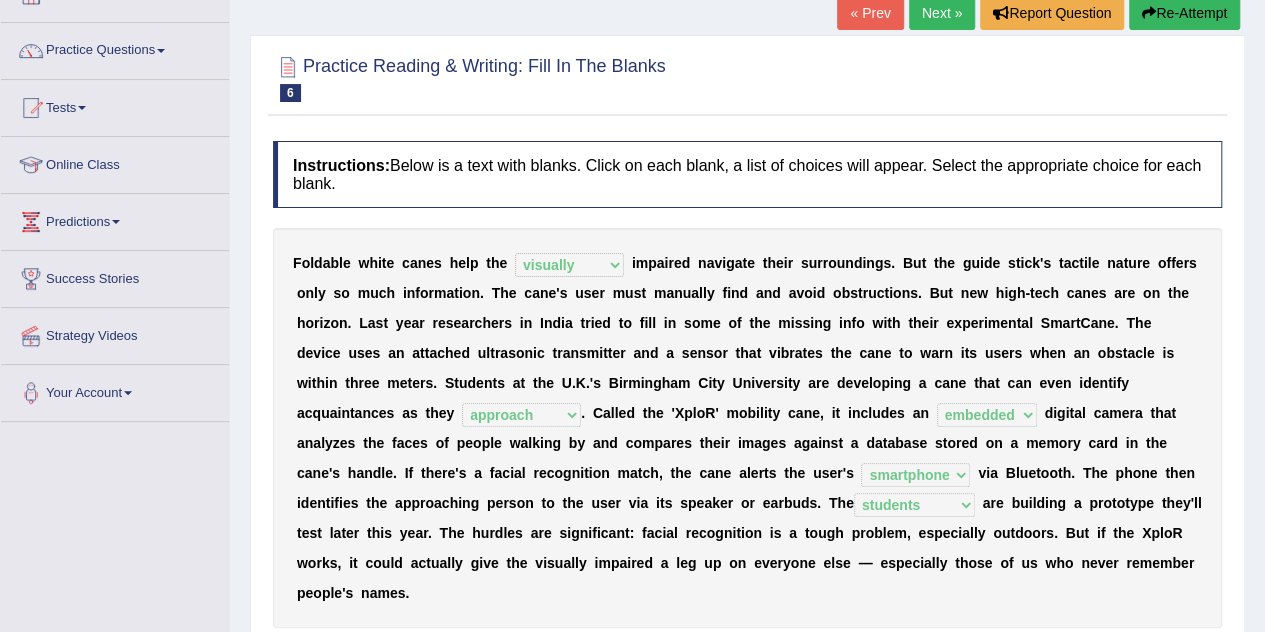 click on "Next »" at bounding box center (942, 13) 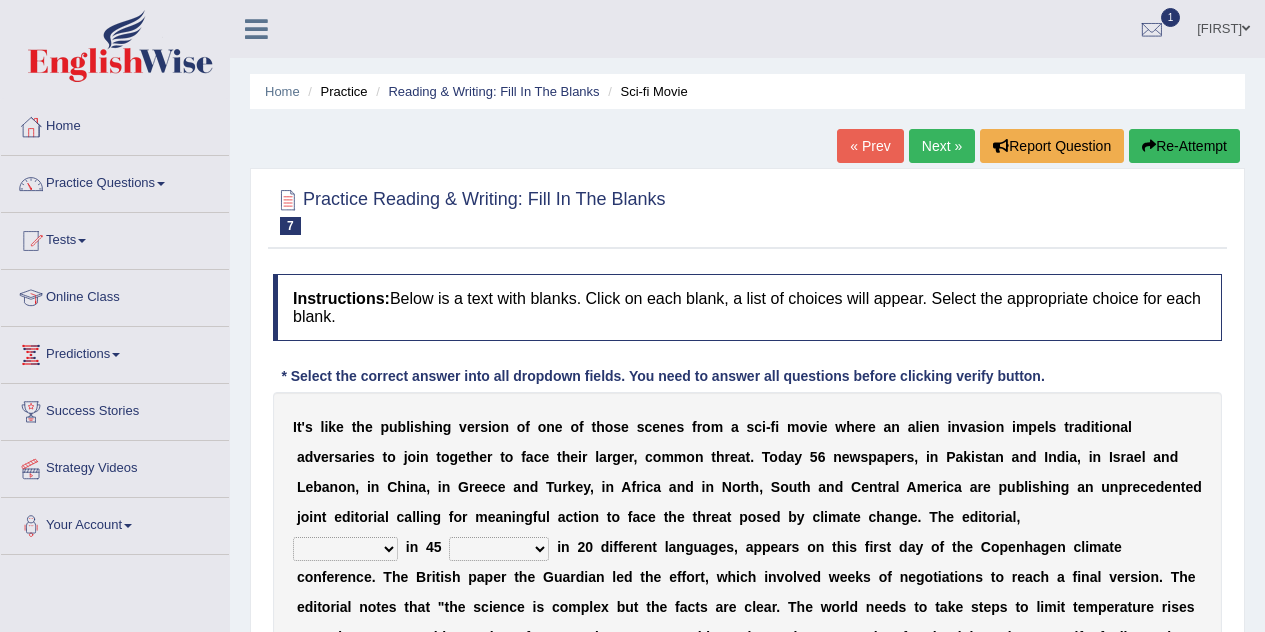 scroll, scrollTop: 0, scrollLeft: 0, axis: both 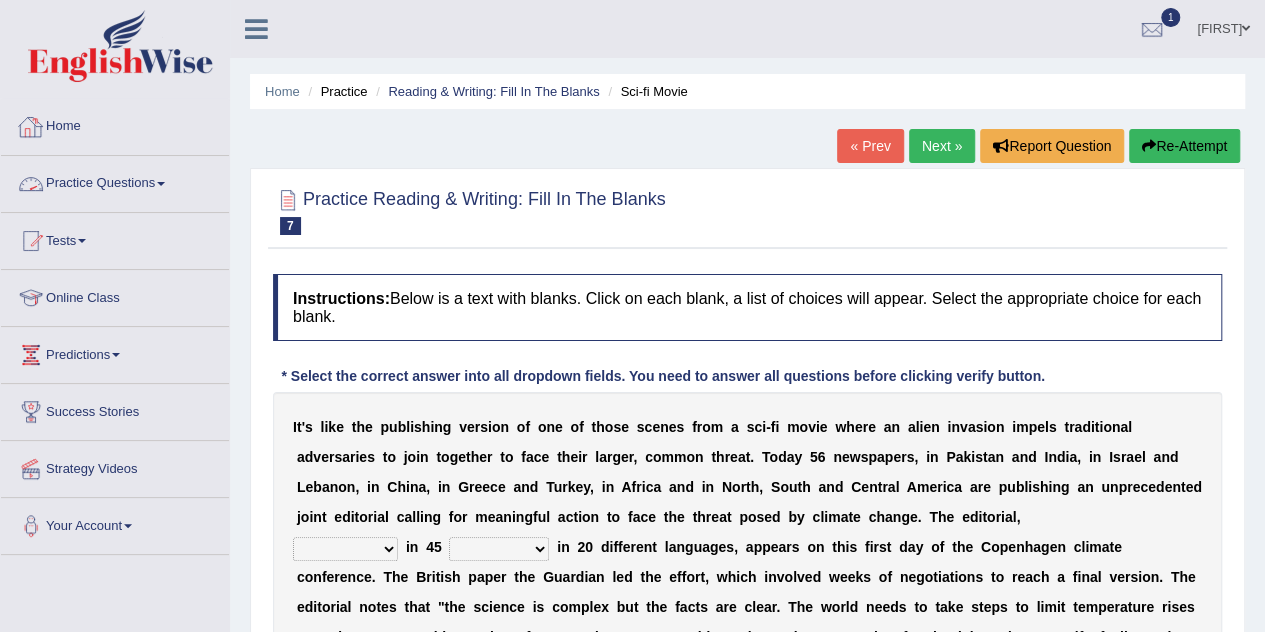 click on "Home" at bounding box center (115, 124) 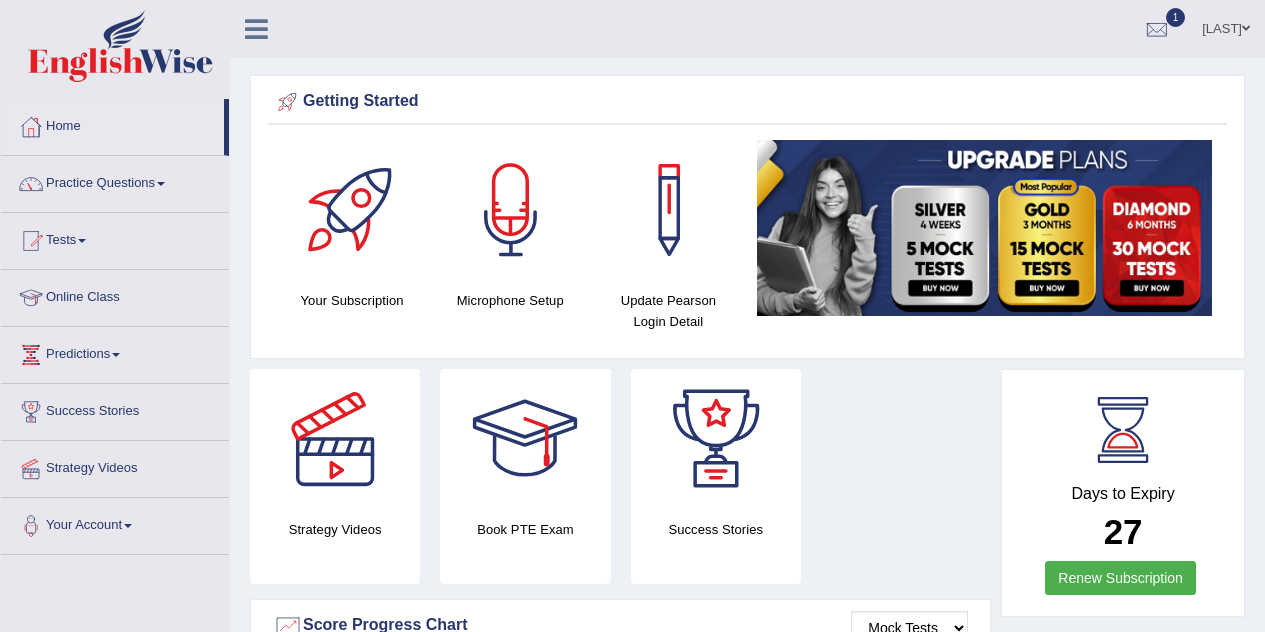 scroll, scrollTop: 0, scrollLeft: 0, axis: both 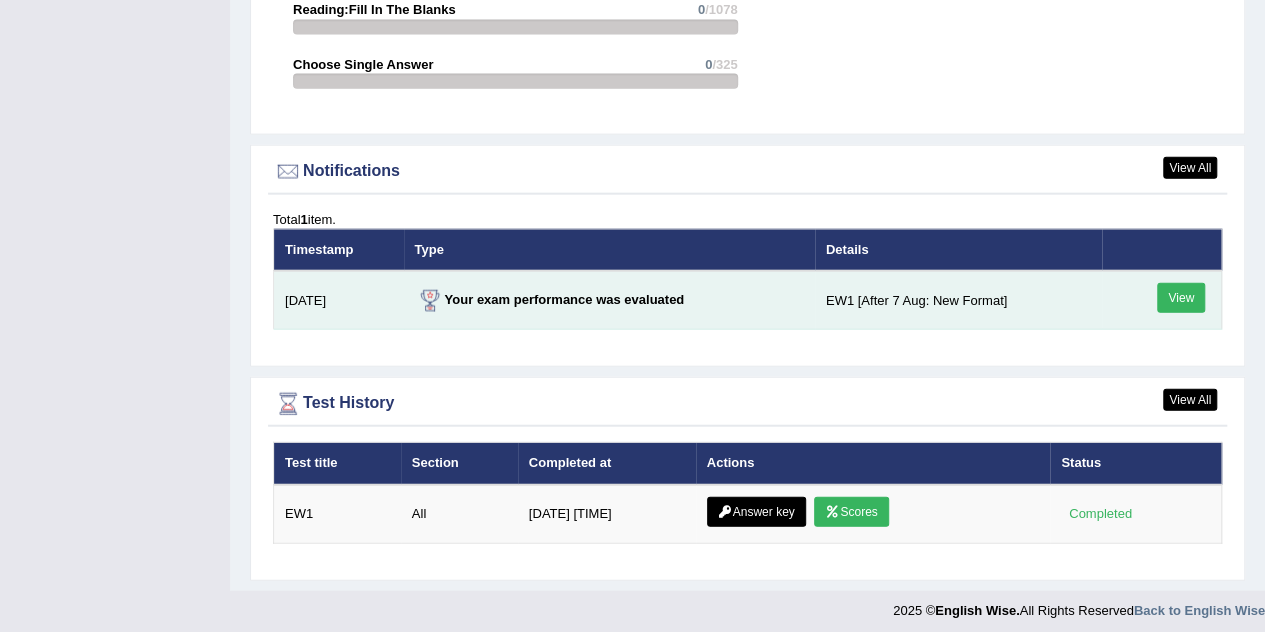 click on "View" at bounding box center [1181, 298] 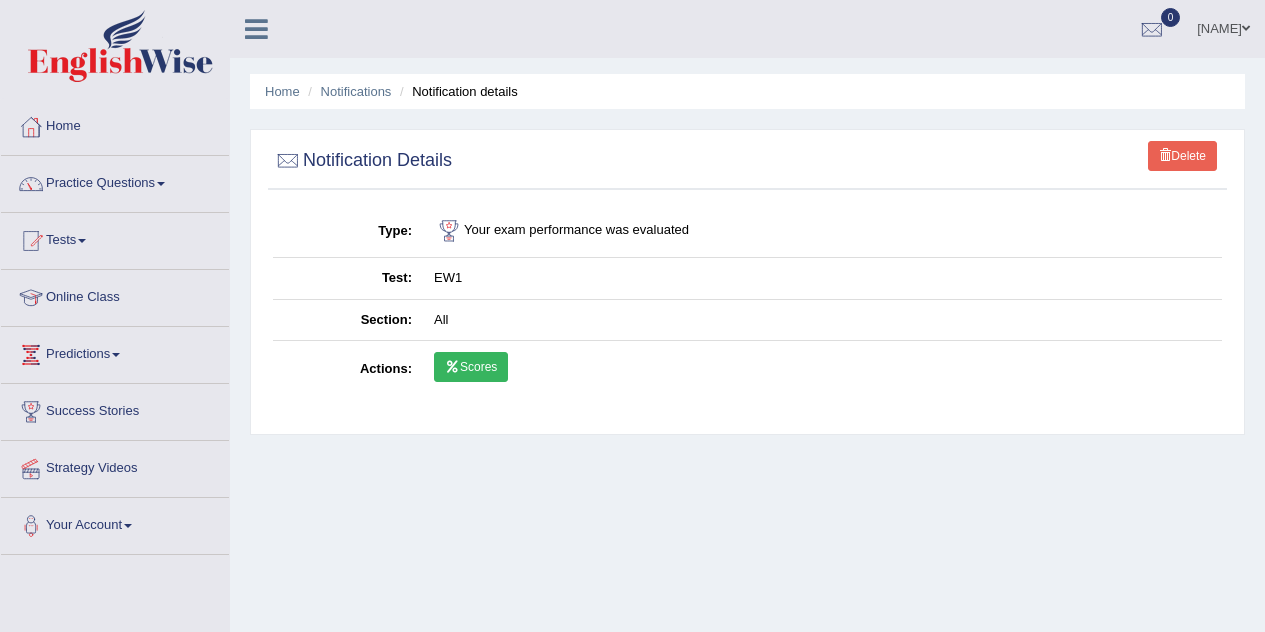 scroll, scrollTop: 0, scrollLeft: 0, axis: both 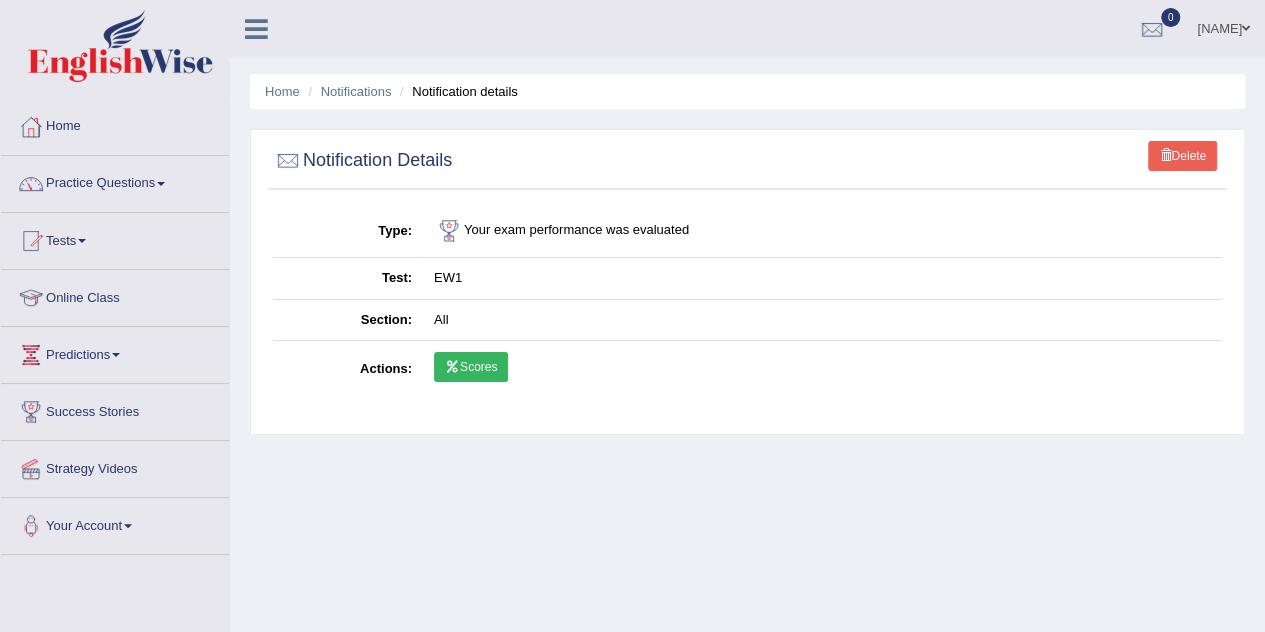 click on "Scores" at bounding box center [471, 367] 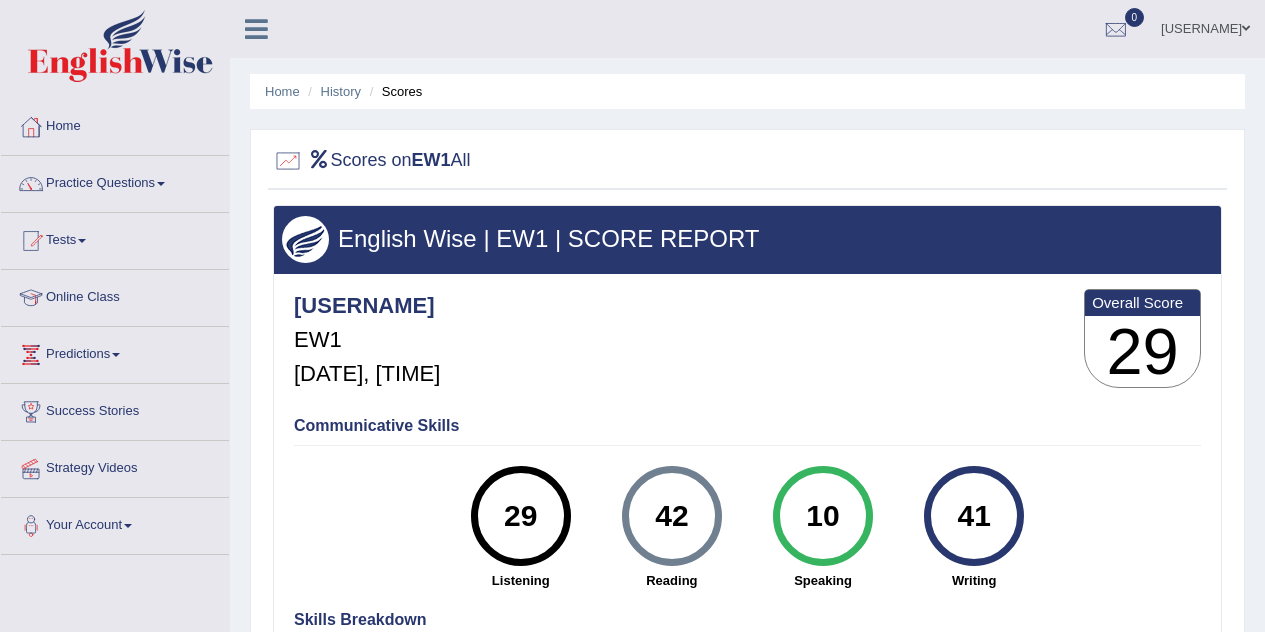 scroll, scrollTop: 0, scrollLeft: 0, axis: both 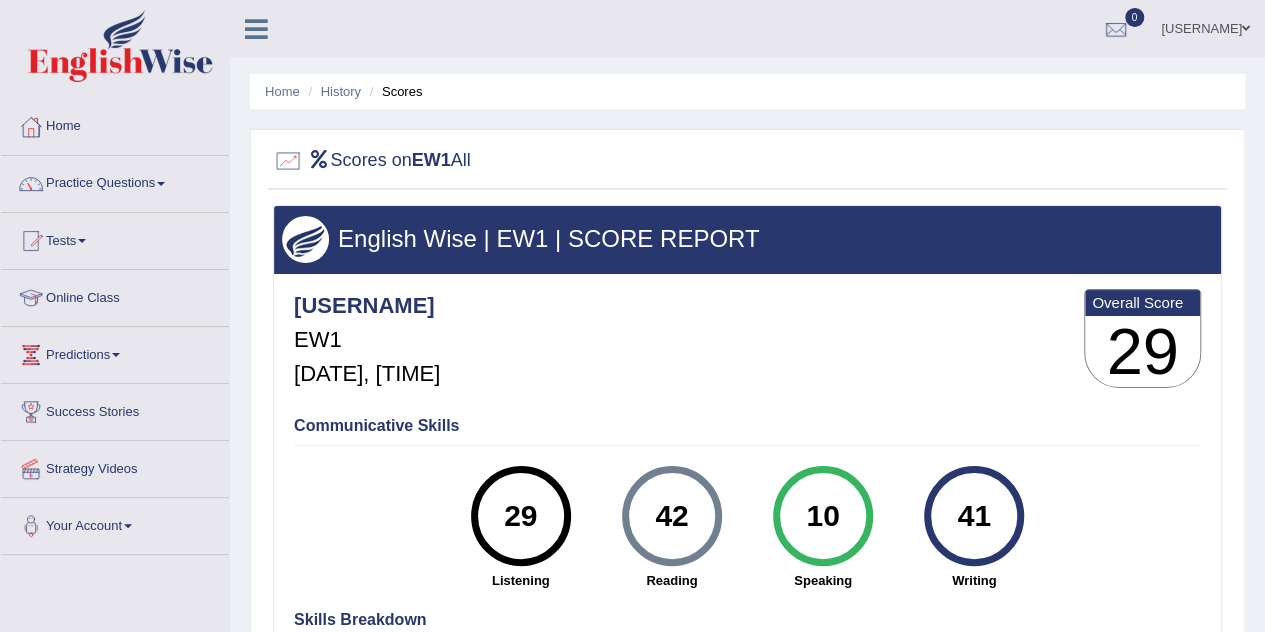 click on "Practice Questions" at bounding box center [115, 181] 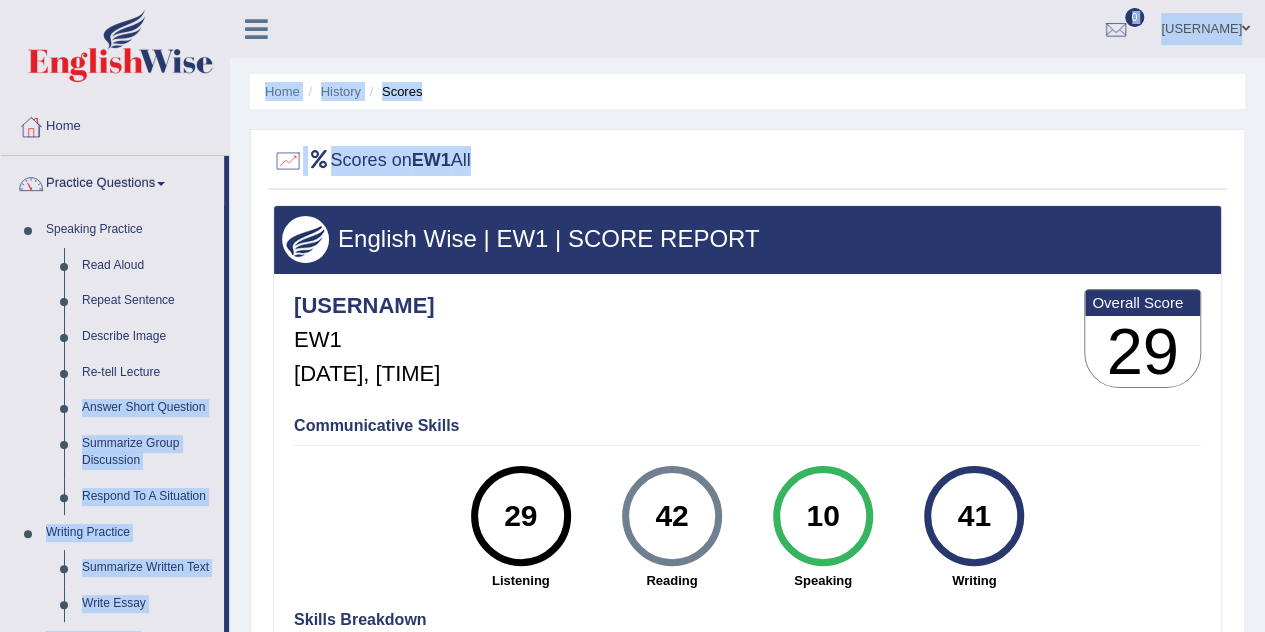 drag, startPoint x: 227, startPoint y: 374, endPoint x: 250, endPoint y: 308, distance: 69.89278 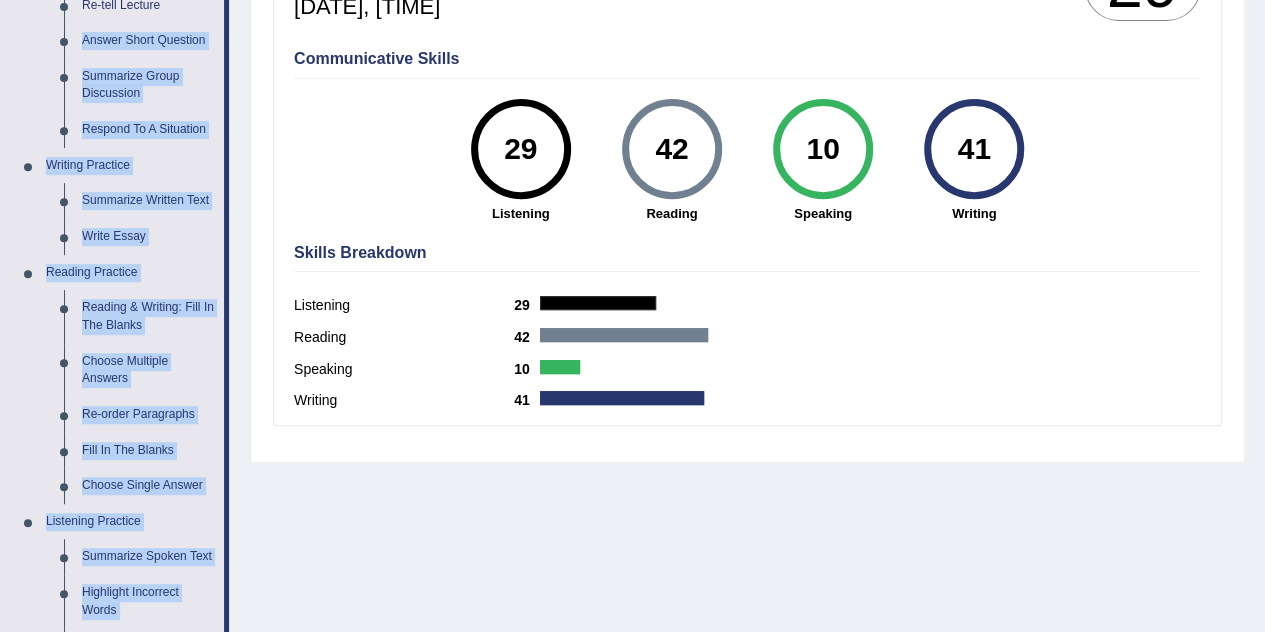 scroll, scrollTop: 374, scrollLeft: 0, axis: vertical 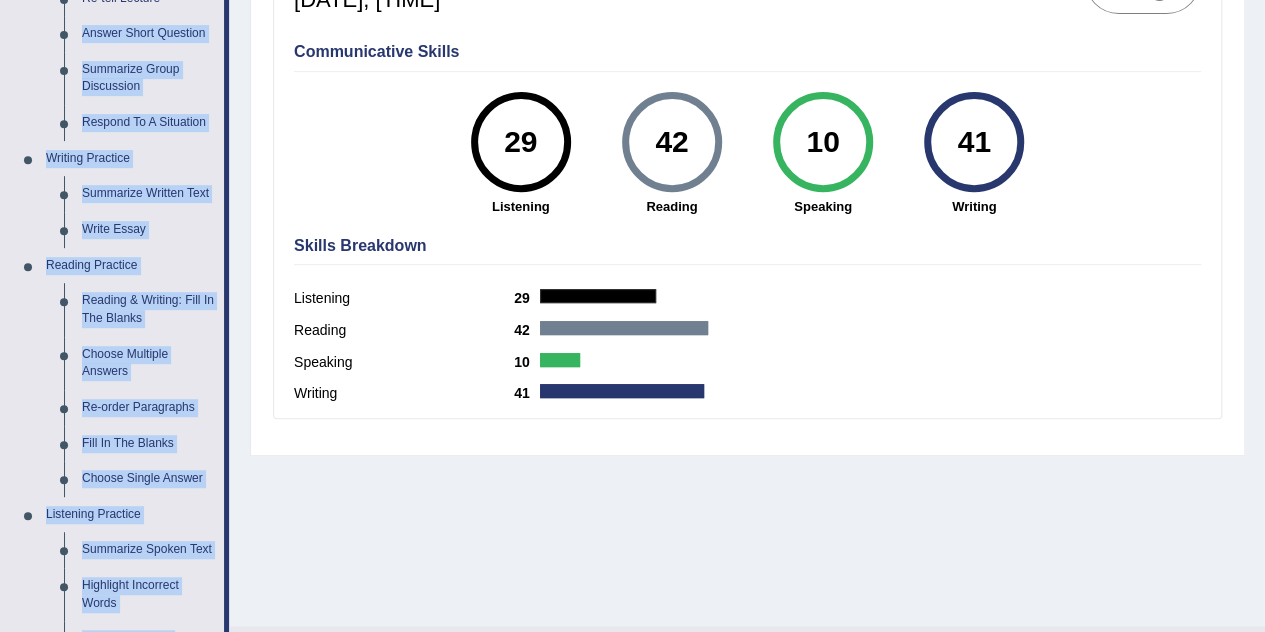click on "Home
History
Scores
Scores on  EW1  All
English Wise | EW1 | SCORE REPORT
[USERNAME]
EW1
[DATE], [TIME]
Overall Score
29
Communicative Skills
29
Listening
Reading" at bounding box center [747, 126] 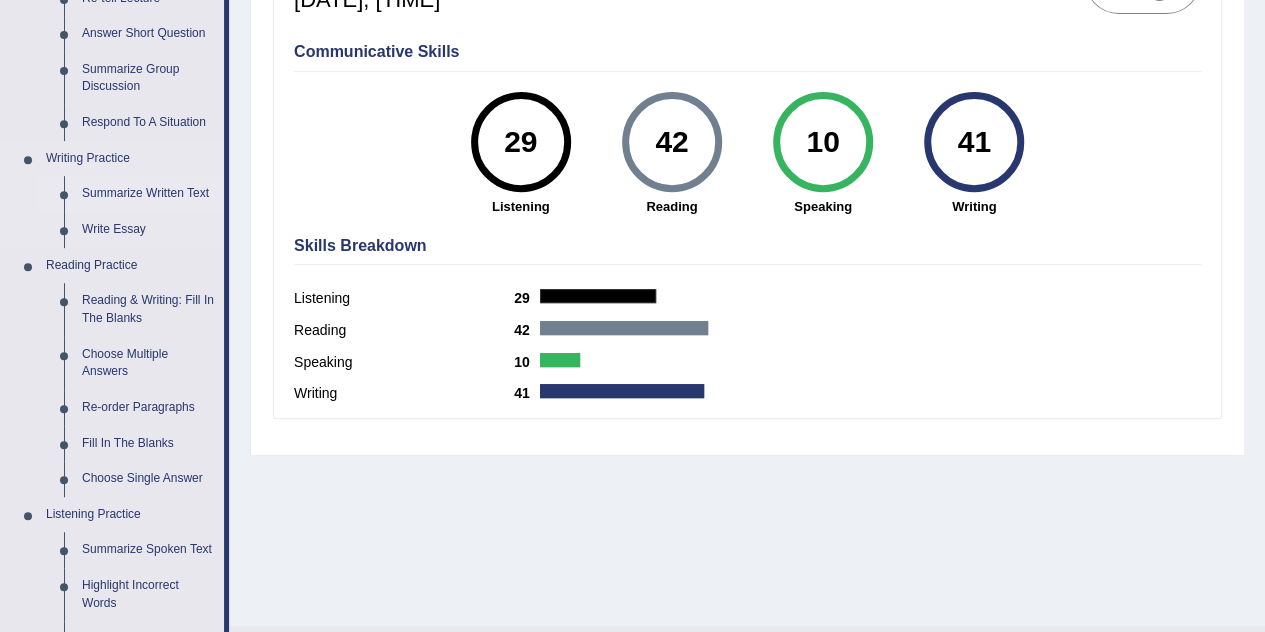 click on "Summarize Written Text" at bounding box center (148, 194) 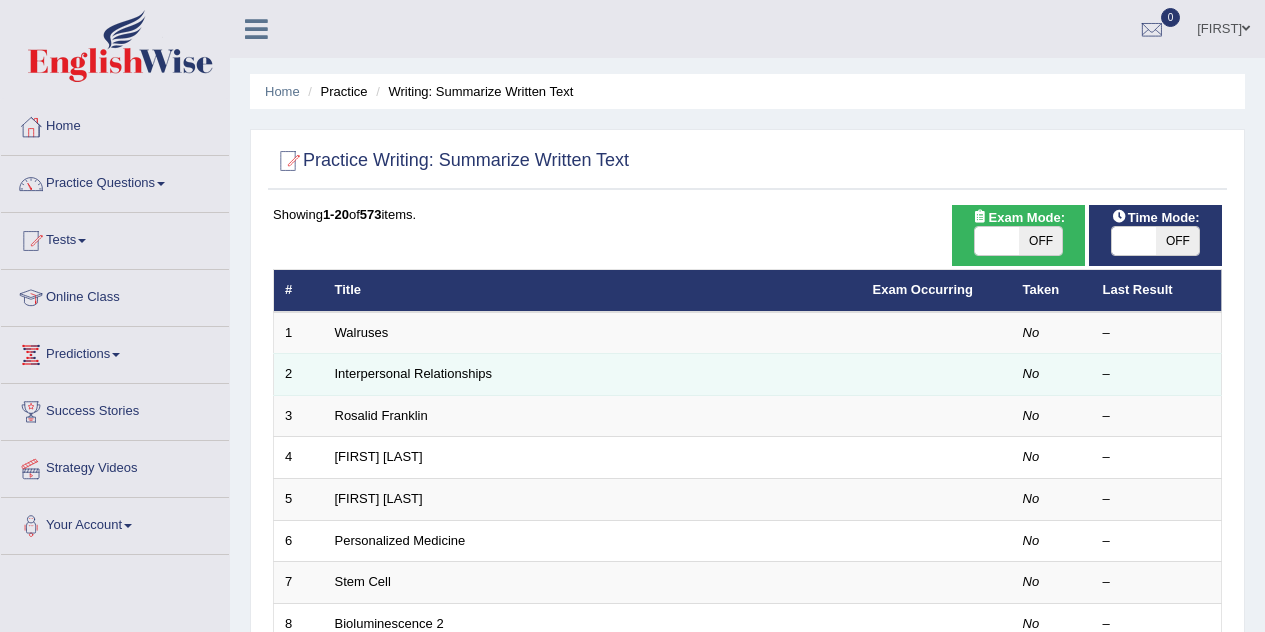 scroll, scrollTop: 0, scrollLeft: 0, axis: both 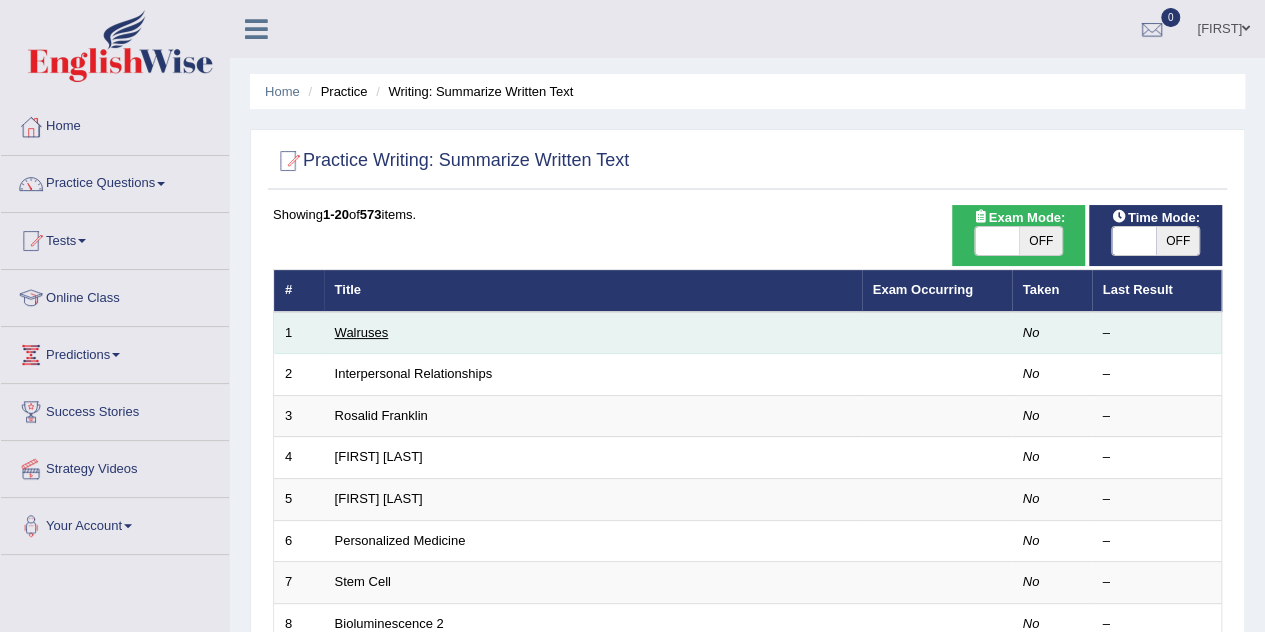 click on "Walruses" at bounding box center (362, 332) 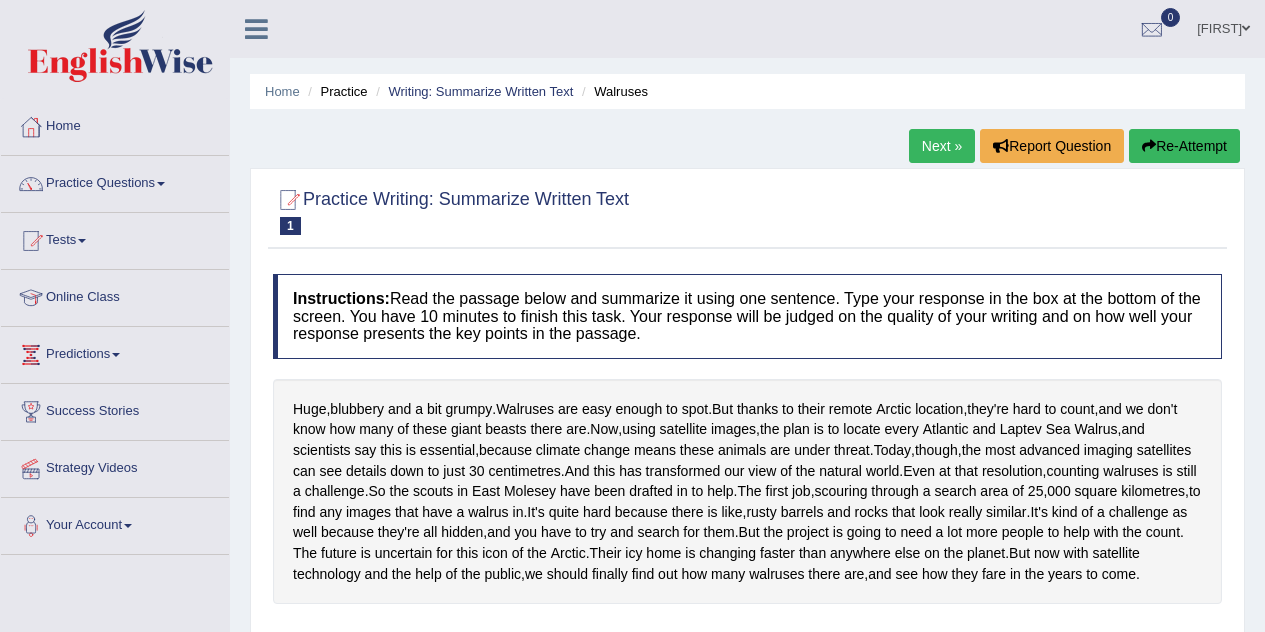 scroll, scrollTop: 0, scrollLeft: 0, axis: both 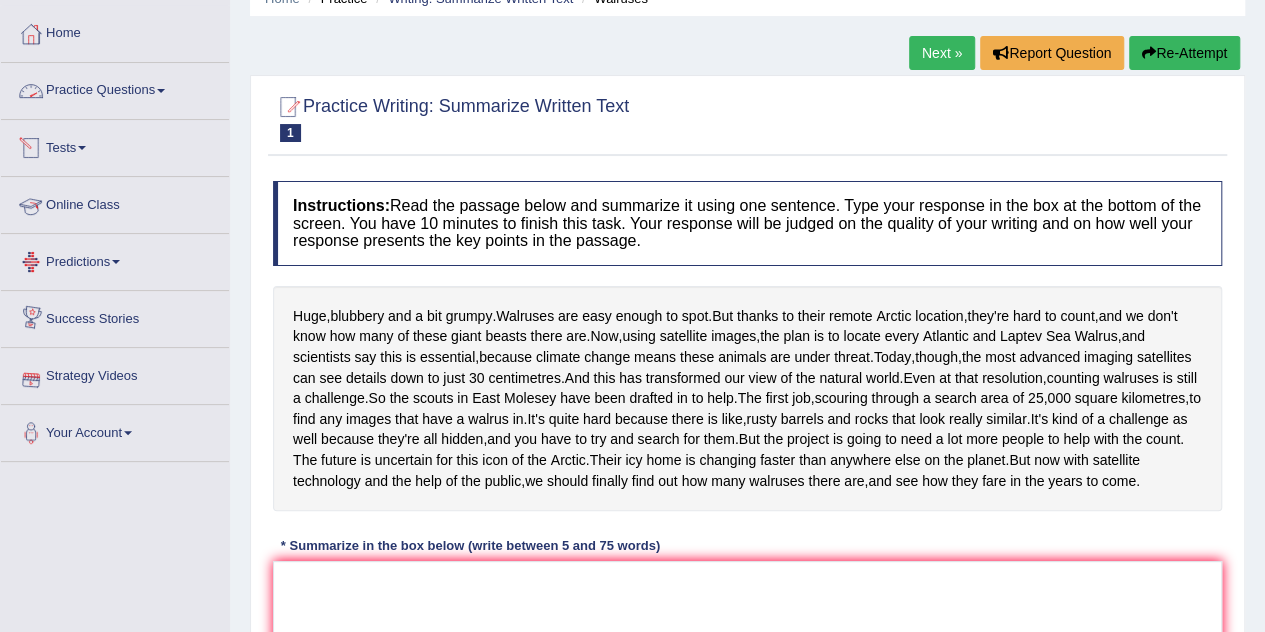 click on "Practice Questions" at bounding box center [115, 88] 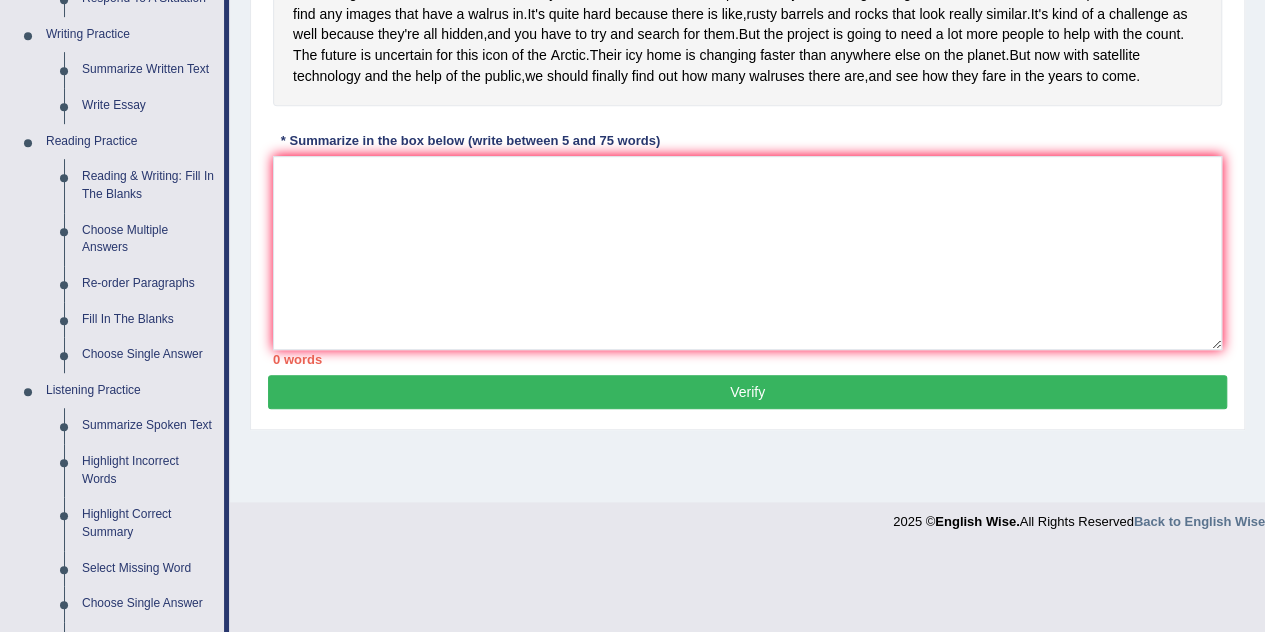 scroll, scrollTop: 502, scrollLeft: 0, axis: vertical 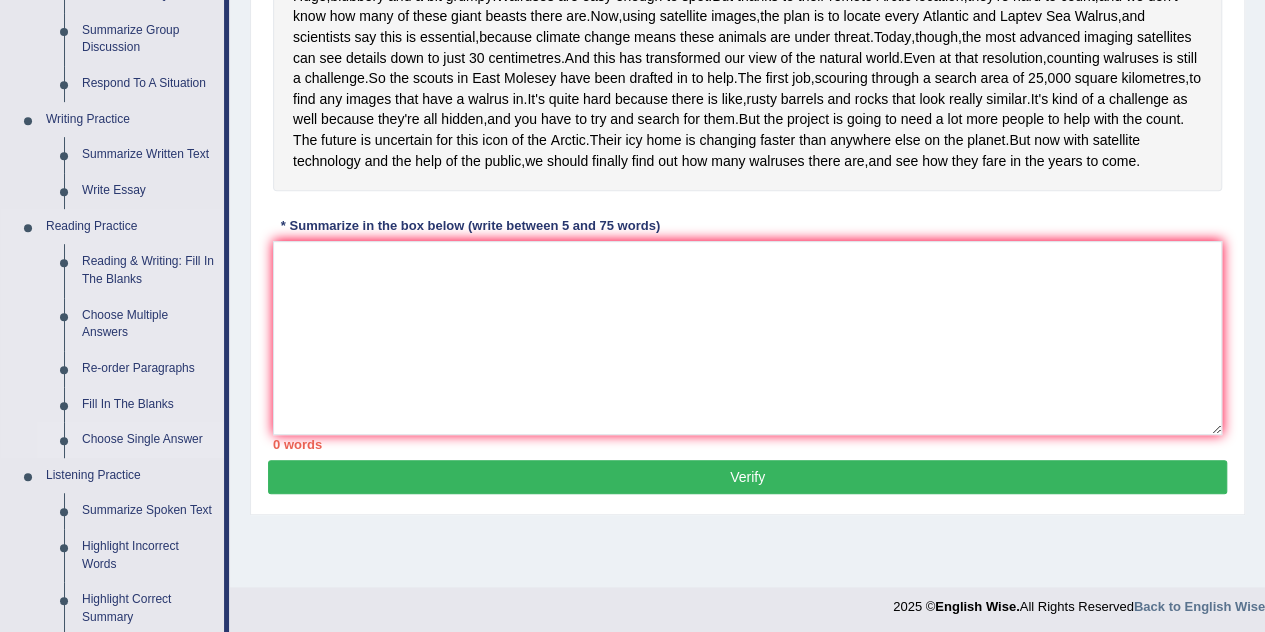 click on "Choose Single Answer" at bounding box center [148, 440] 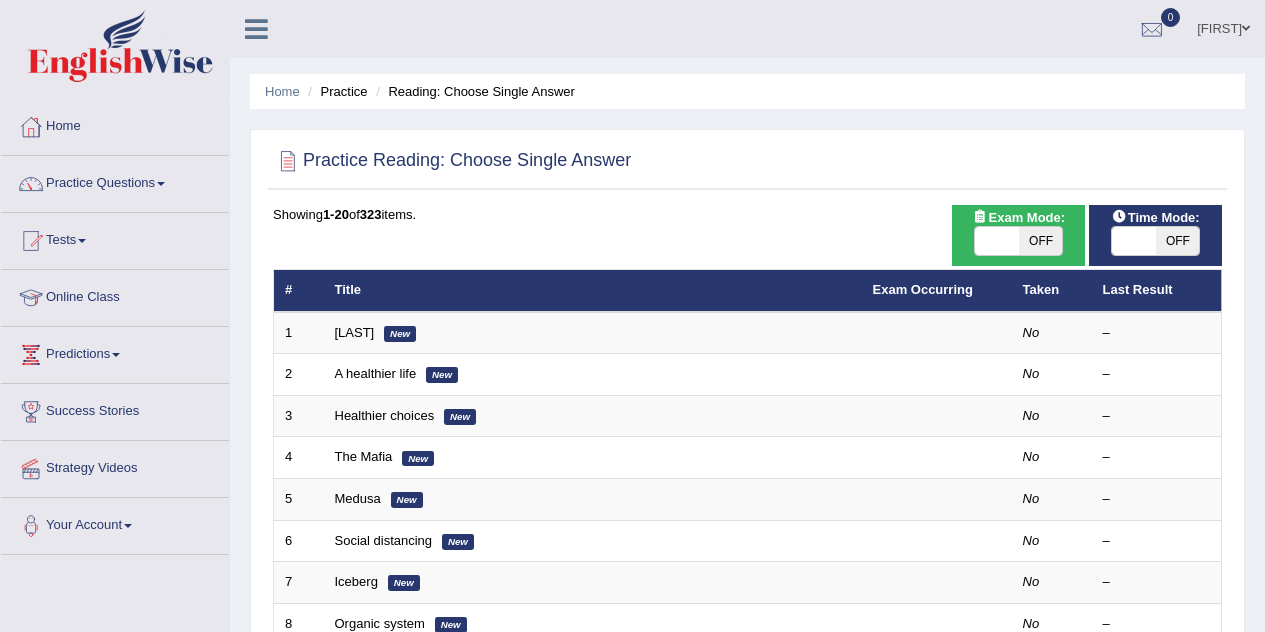 scroll, scrollTop: 0, scrollLeft: 0, axis: both 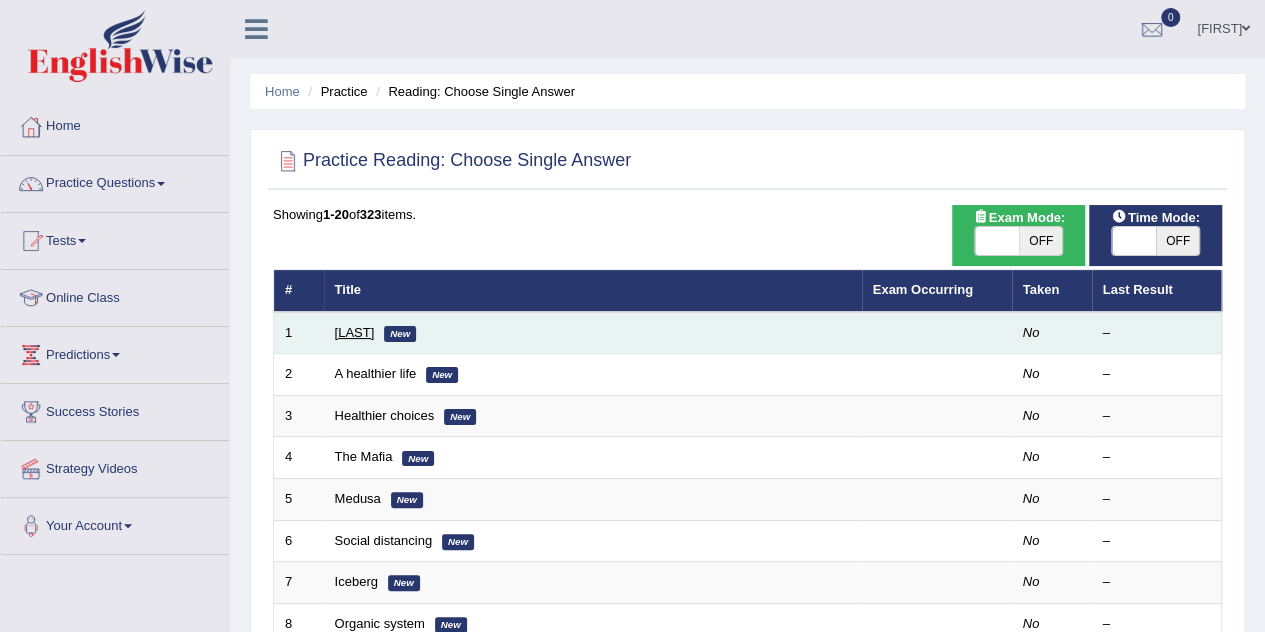 click on "[LAST]" at bounding box center (355, 332) 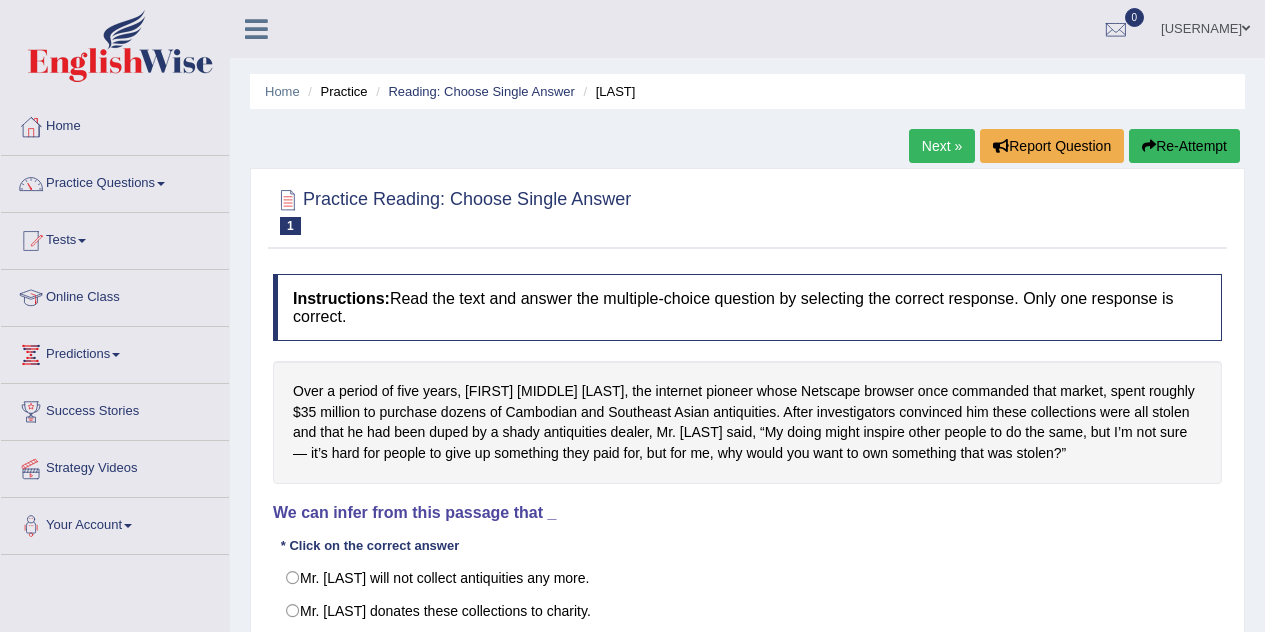 scroll, scrollTop: 0, scrollLeft: 0, axis: both 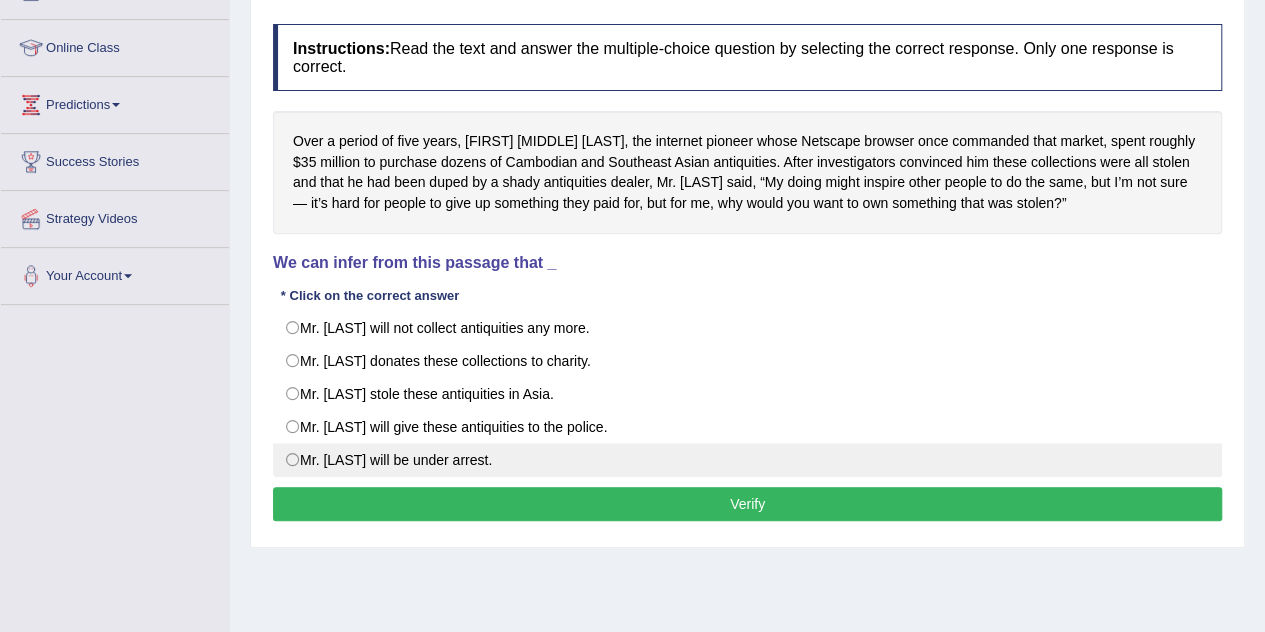 click on "Mr. Clark will be under arrest." at bounding box center (747, 460) 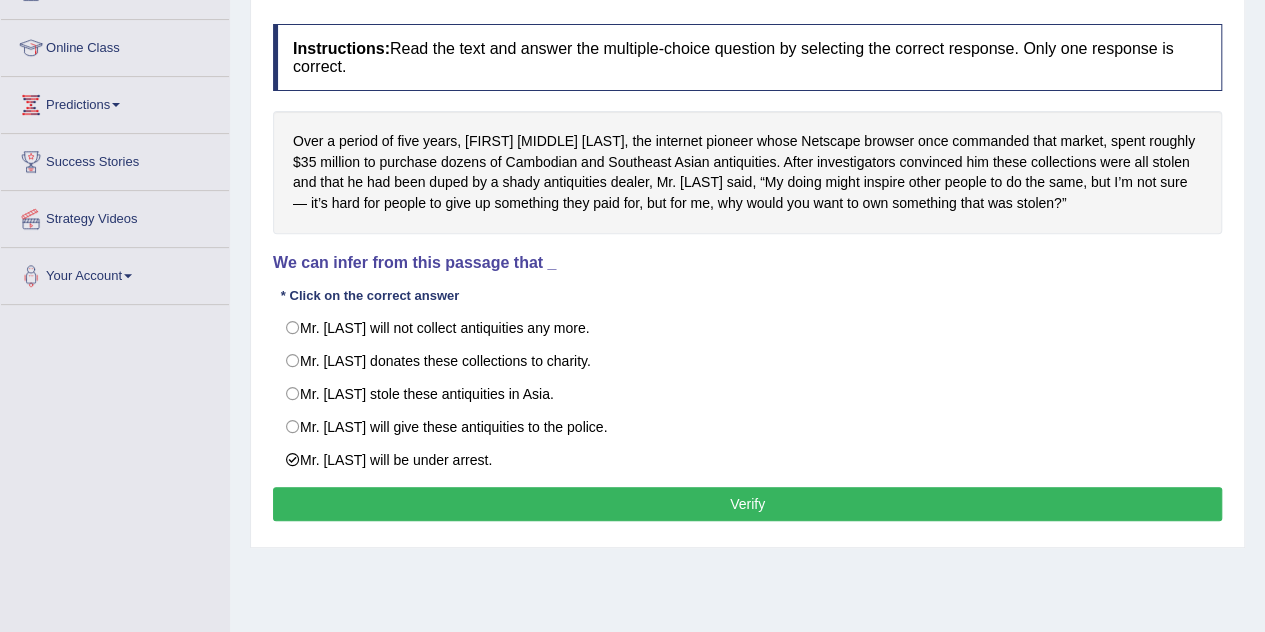 click on "Verify" at bounding box center [747, 504] 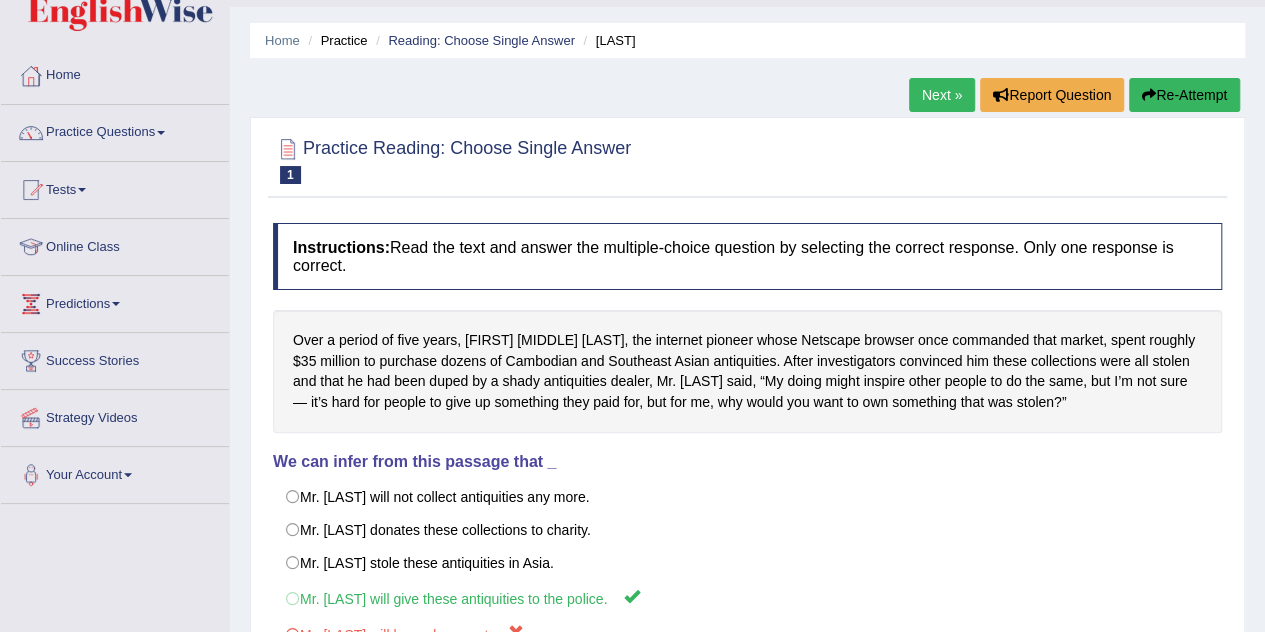 scroll, scrollTop: 28, scrollLeft: 0, axis: vertical 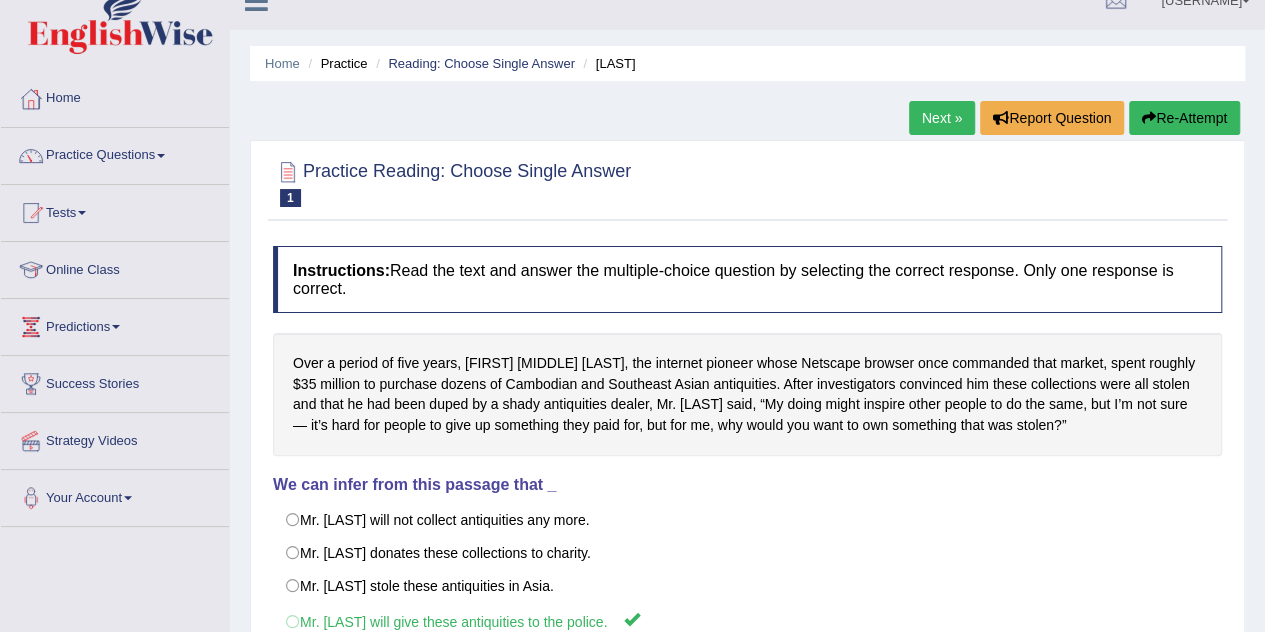 click on "Re-Attempt" at bounding box center (1184, 118) 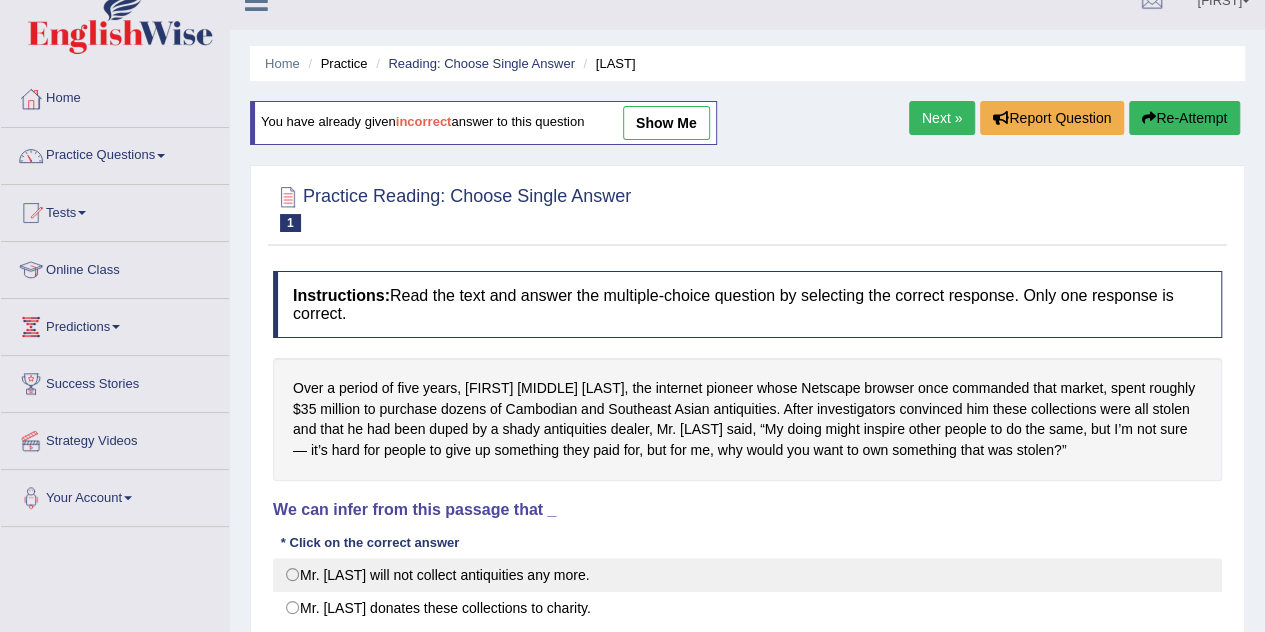 scroll, scrollTop: 0, scrollLeft: 0, axis: both 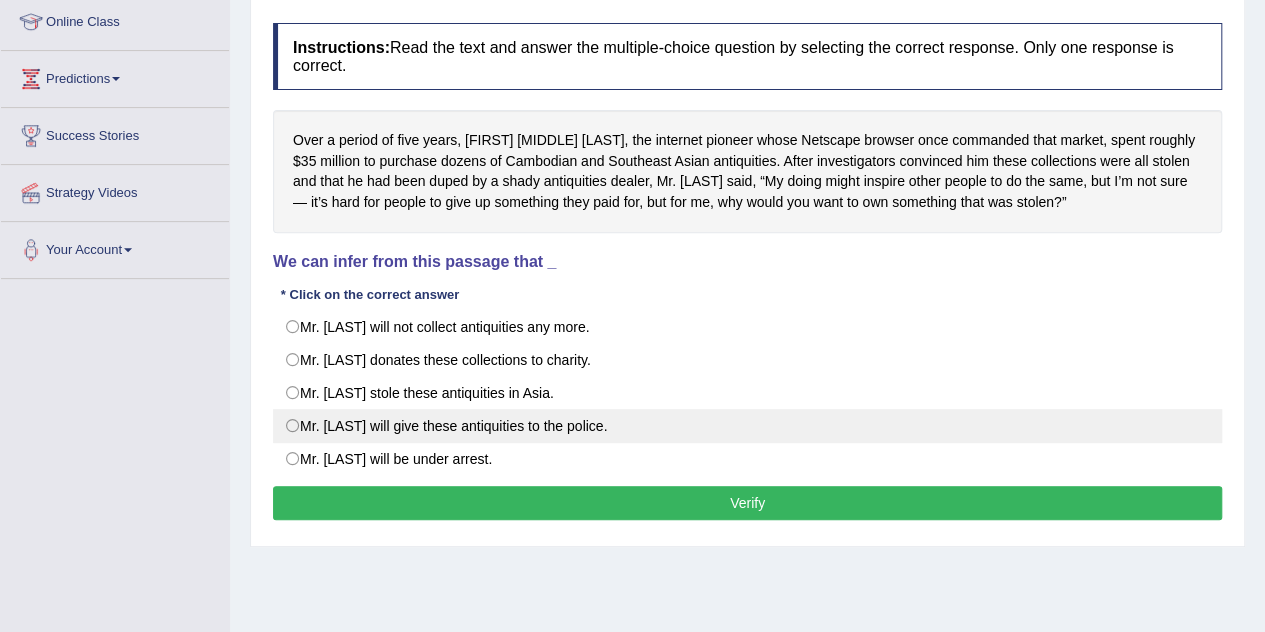 click on "Mr. Clark will give these antiquities to the police." at bounding box center (747, 426) 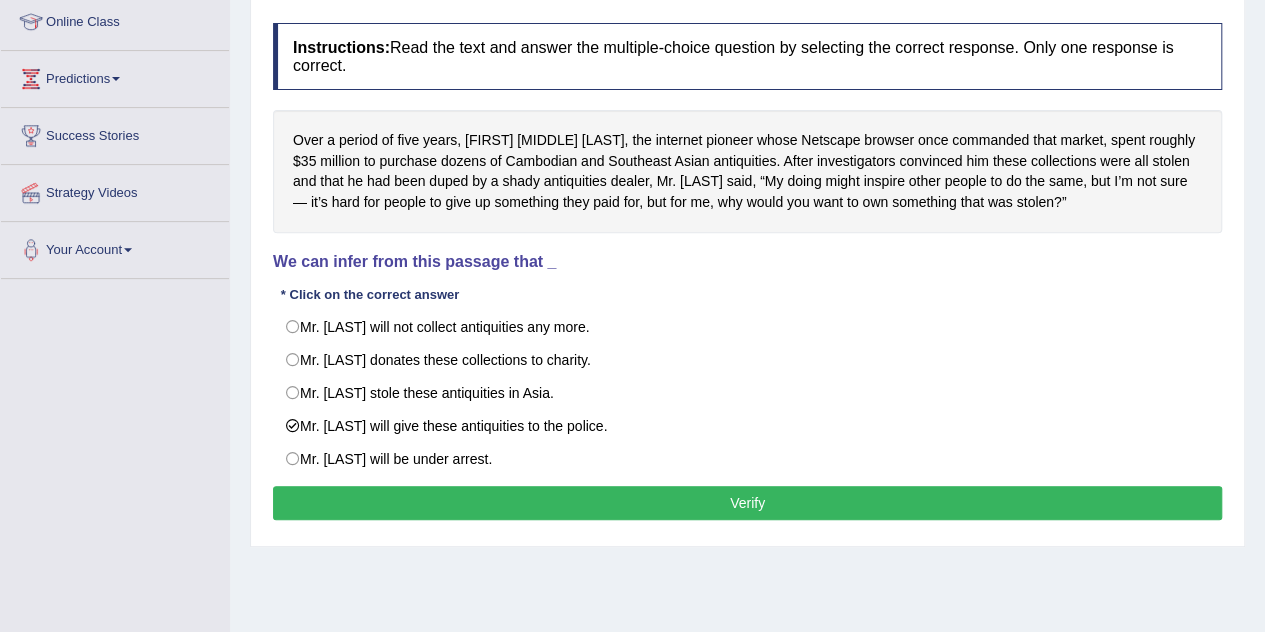 click on "Verify" at bounding box center [747, 503] 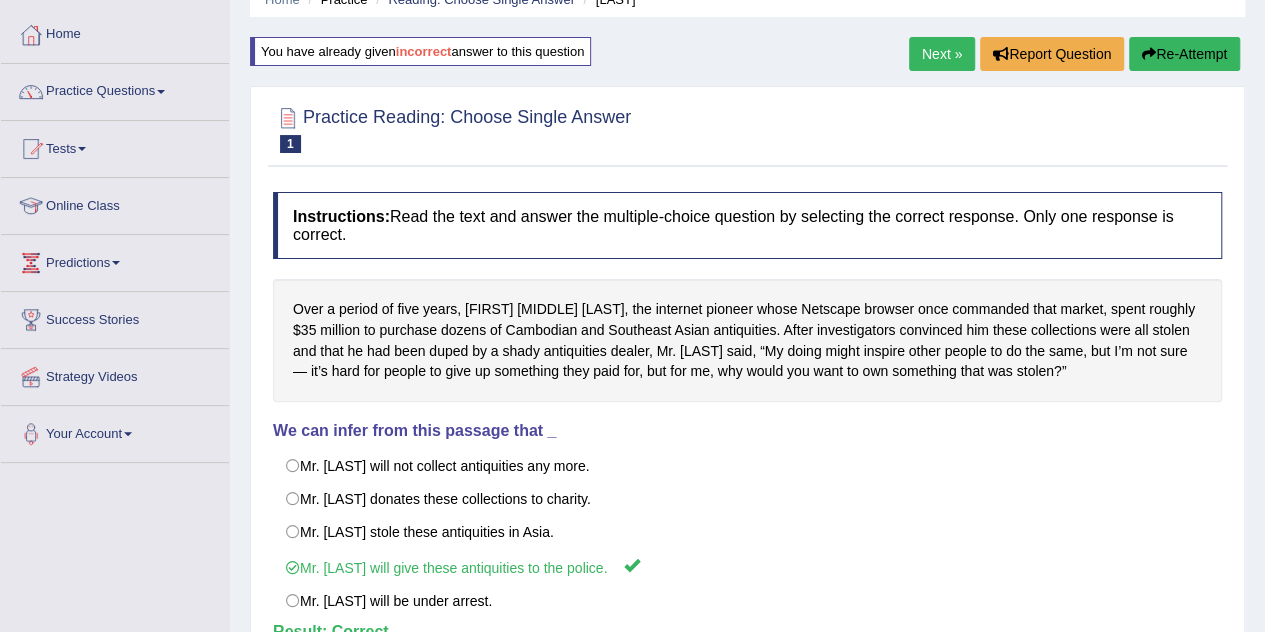 scroll, scrollTop: 0, scrollLeft: 0, axis: both 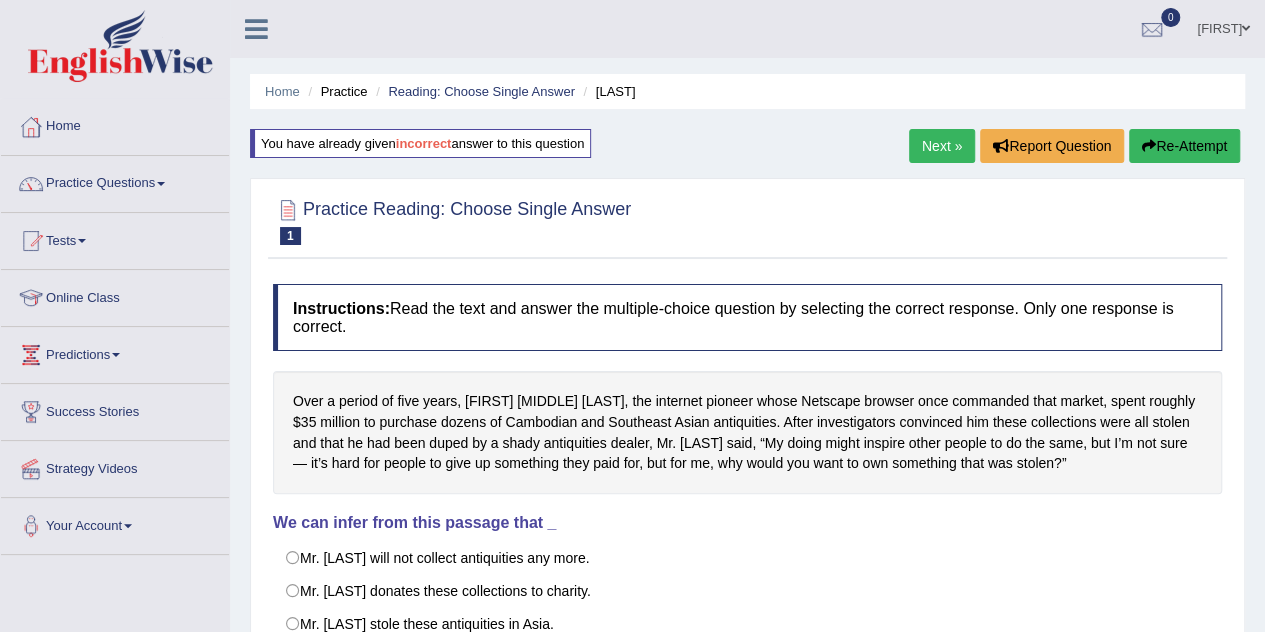 click on "Next »" at bounding box center [942, 146] 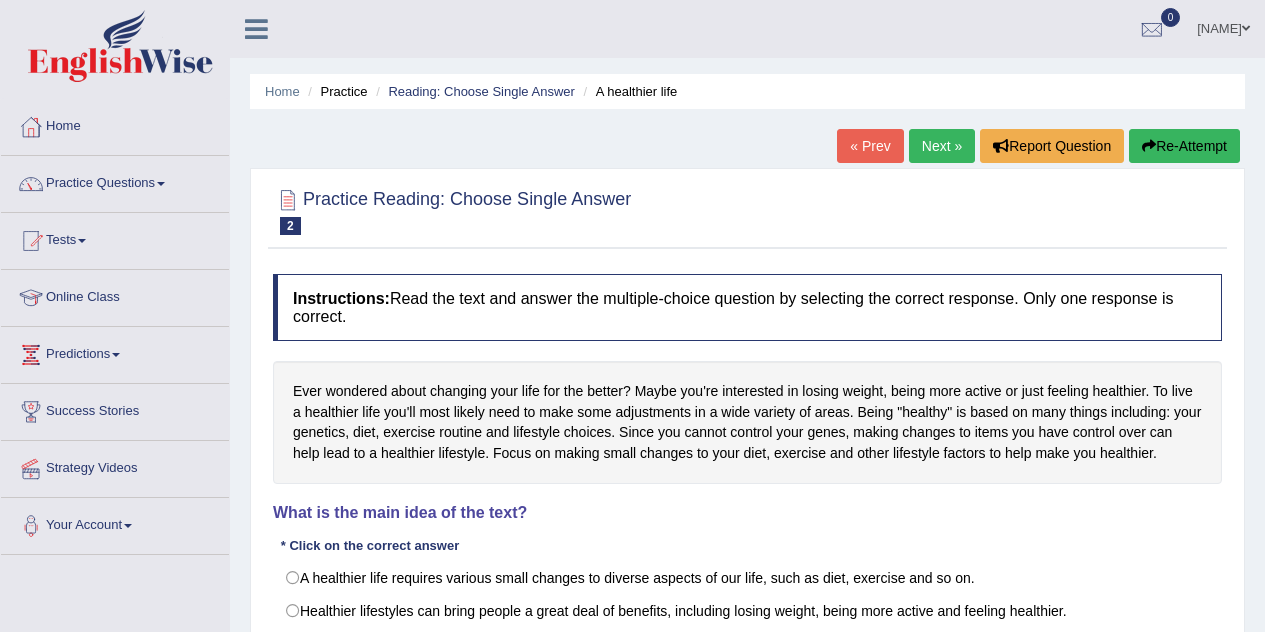 scroll, scrollTop: 0, scrollLeft: 0, axis: both 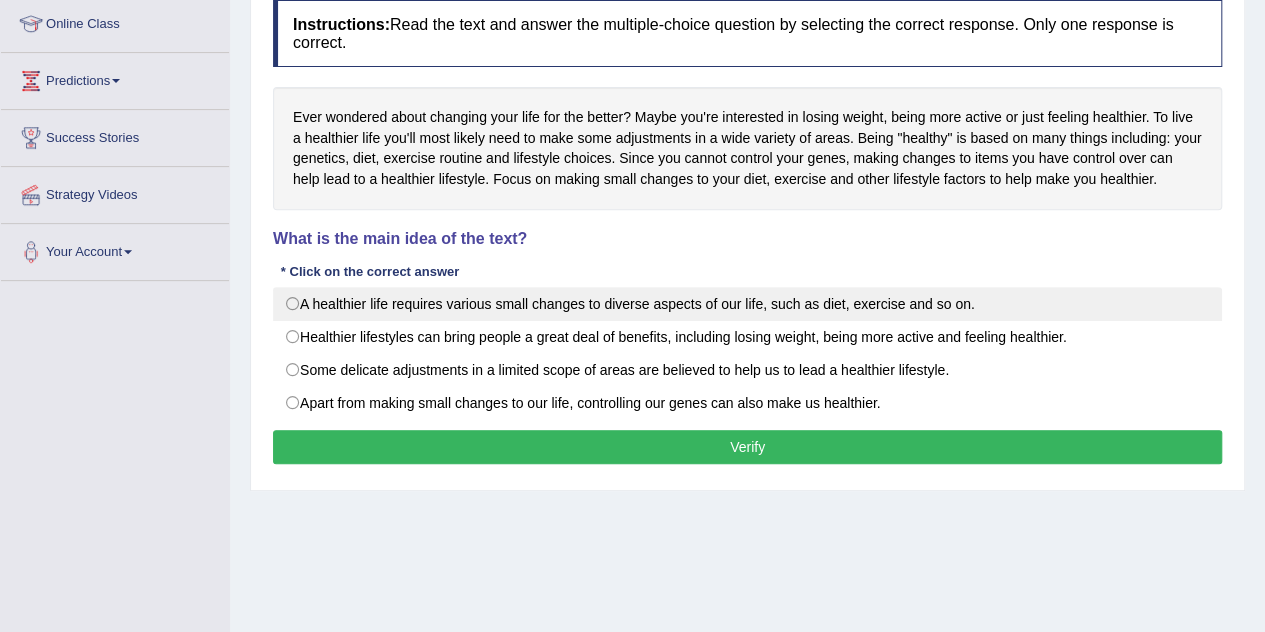 click on "A healthier life requires various small changes to diverse aspects of our life, such as diet, exercise and so on." at bounding box center (747, 304) 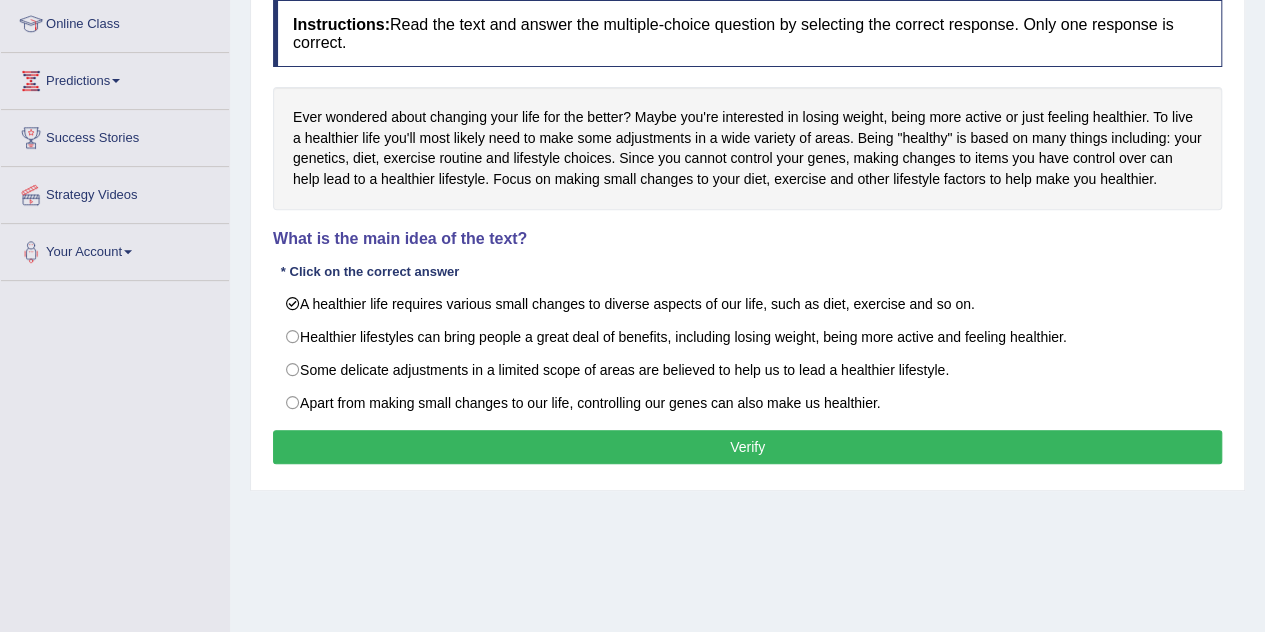 click on "Verify" at bounding box center (747, 447) 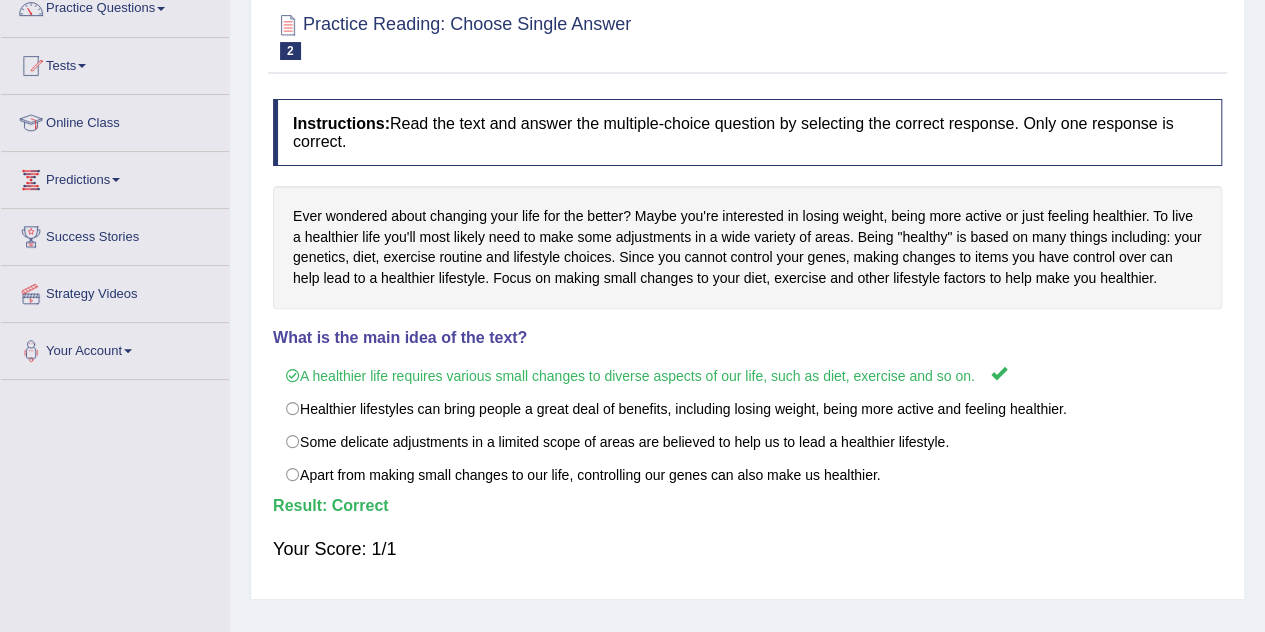 scroll, scrollTop: 169, scrollLeft: 0, axis: vertical 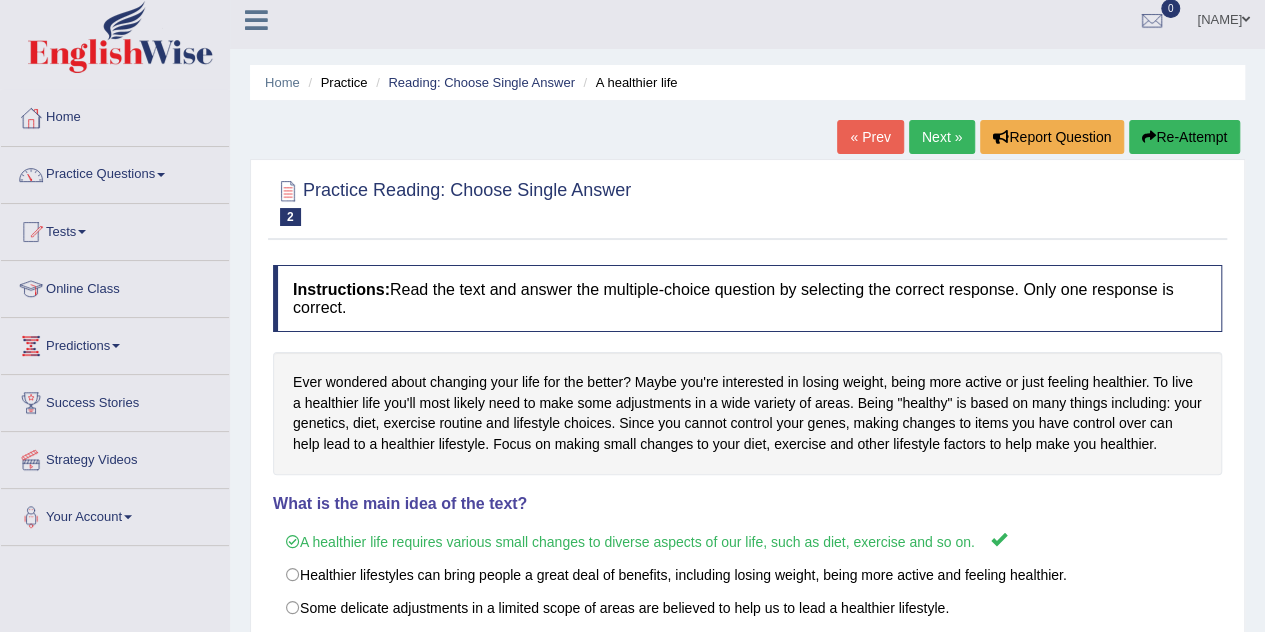 click on "Next »" at bounding box center (942, 137) 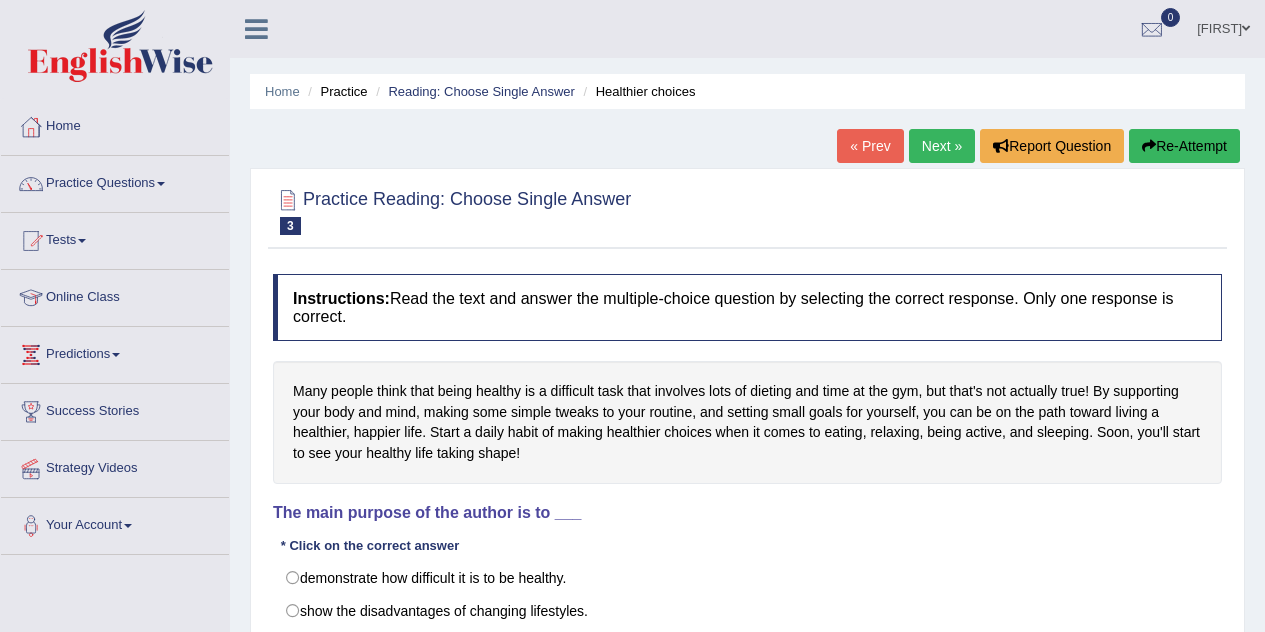scroll, scrollTop: 0, scrollLeft: 0, axis: both 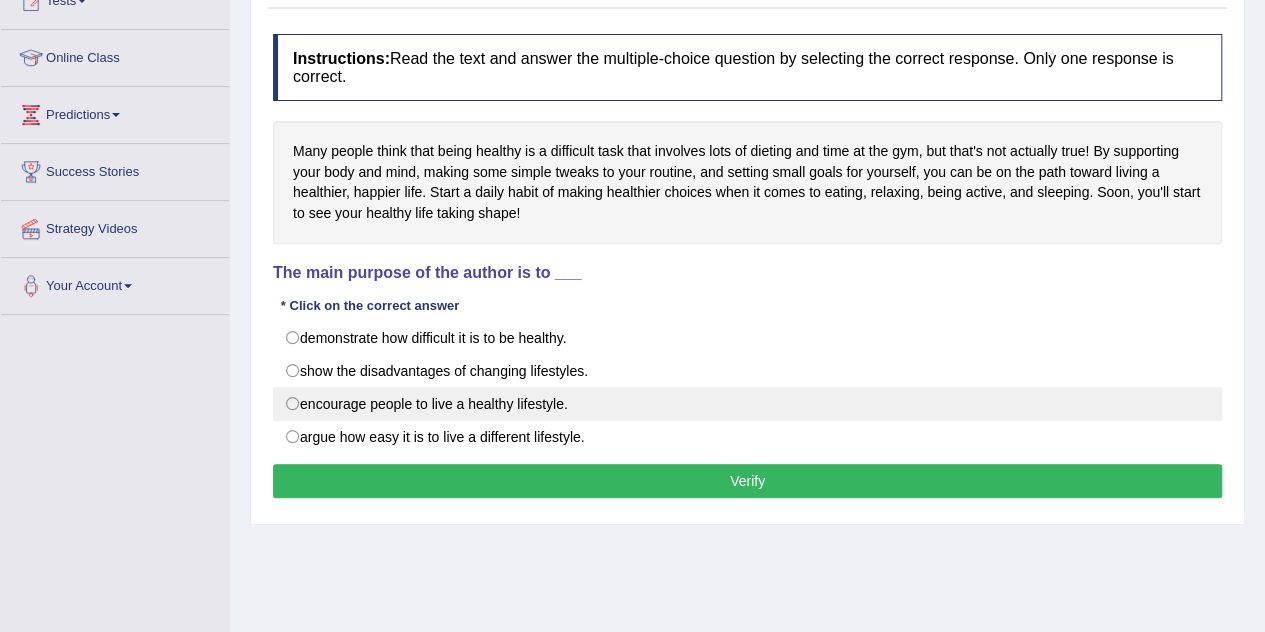 click on "encourage people to live a healthy lifestyle." at bounding box center (747, 404) 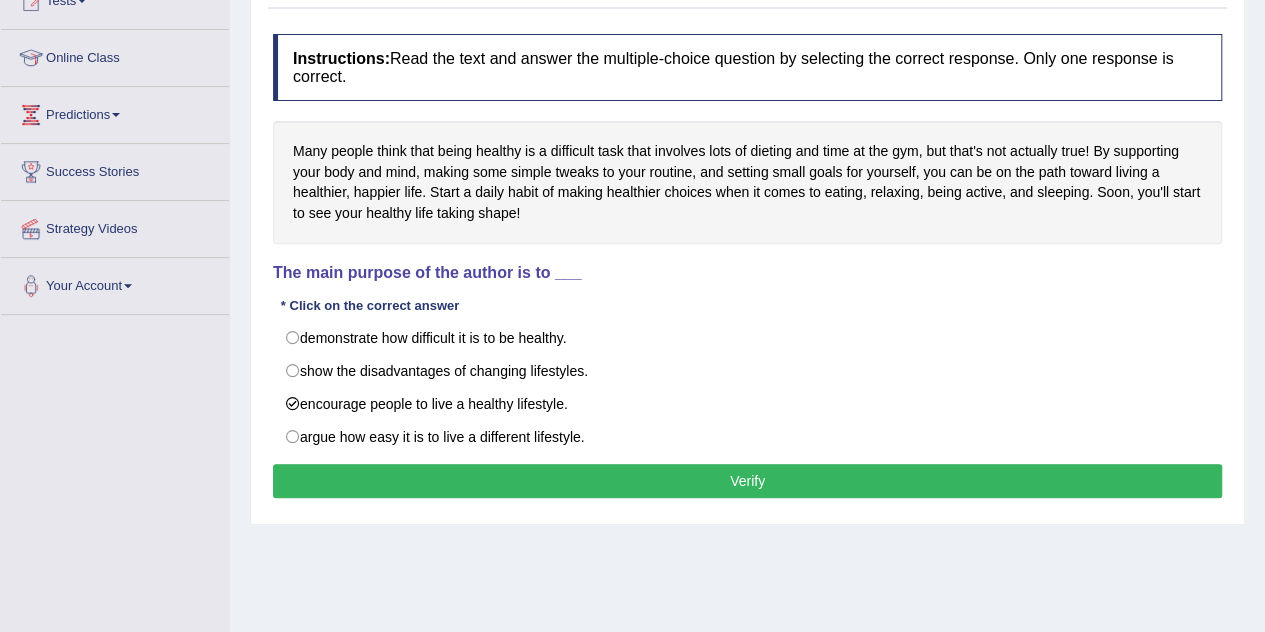 click on "Verify" at bounding box center (747, 481) 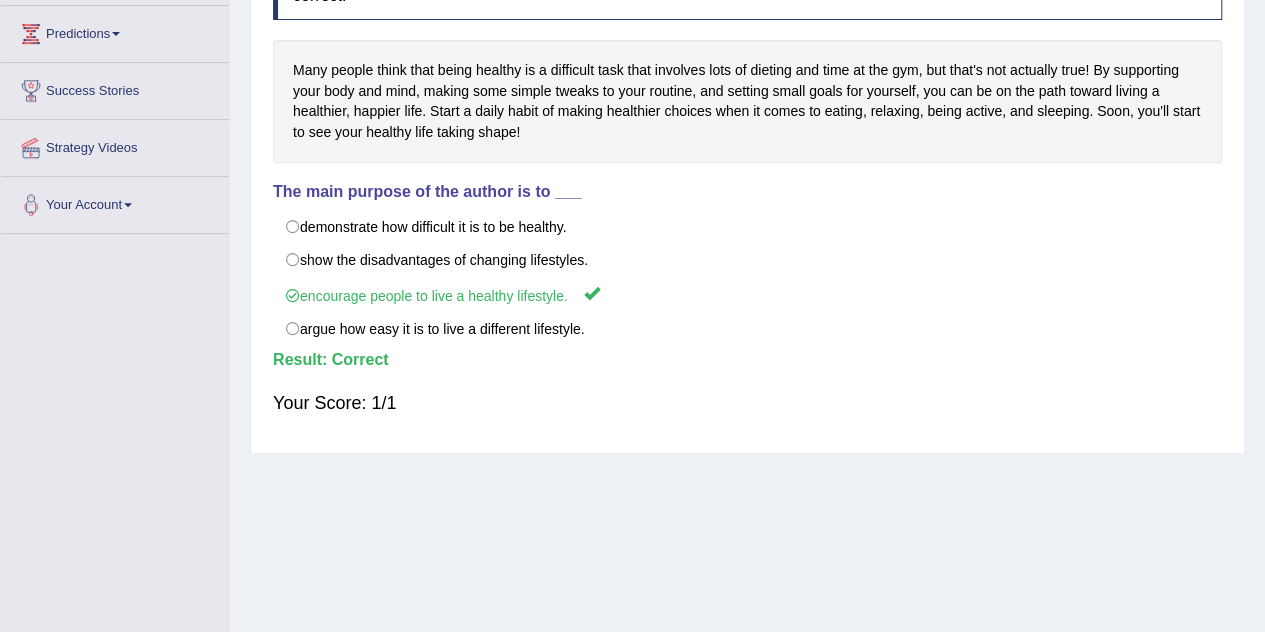 scroll, scrollTop: 330, scrollLeft: 0, axis: vertical 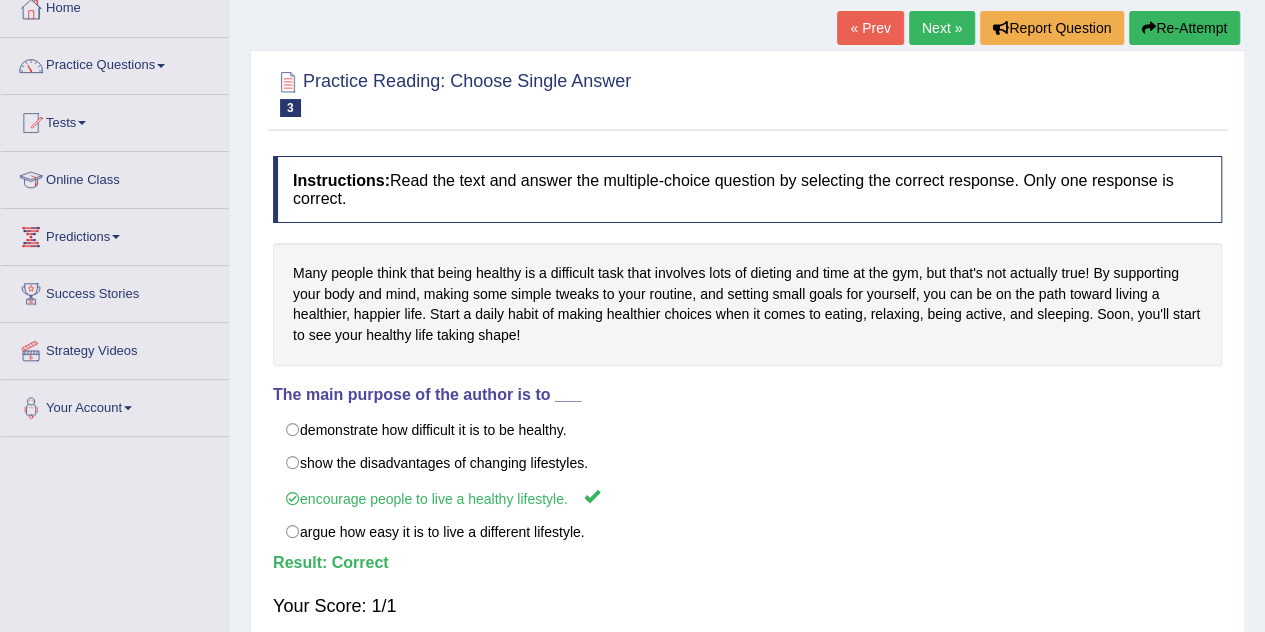 click on "Next »" at bounding box center (942, 28) 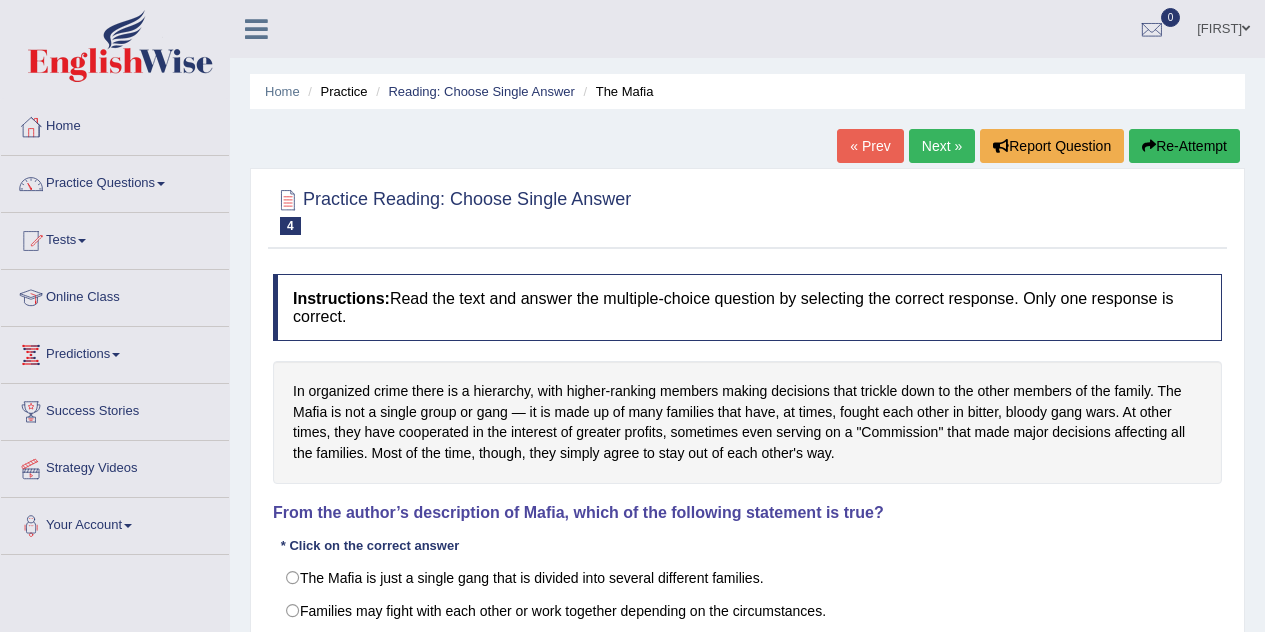 scroll, scrollTop: 0, scrollLeft: 0, axis: both 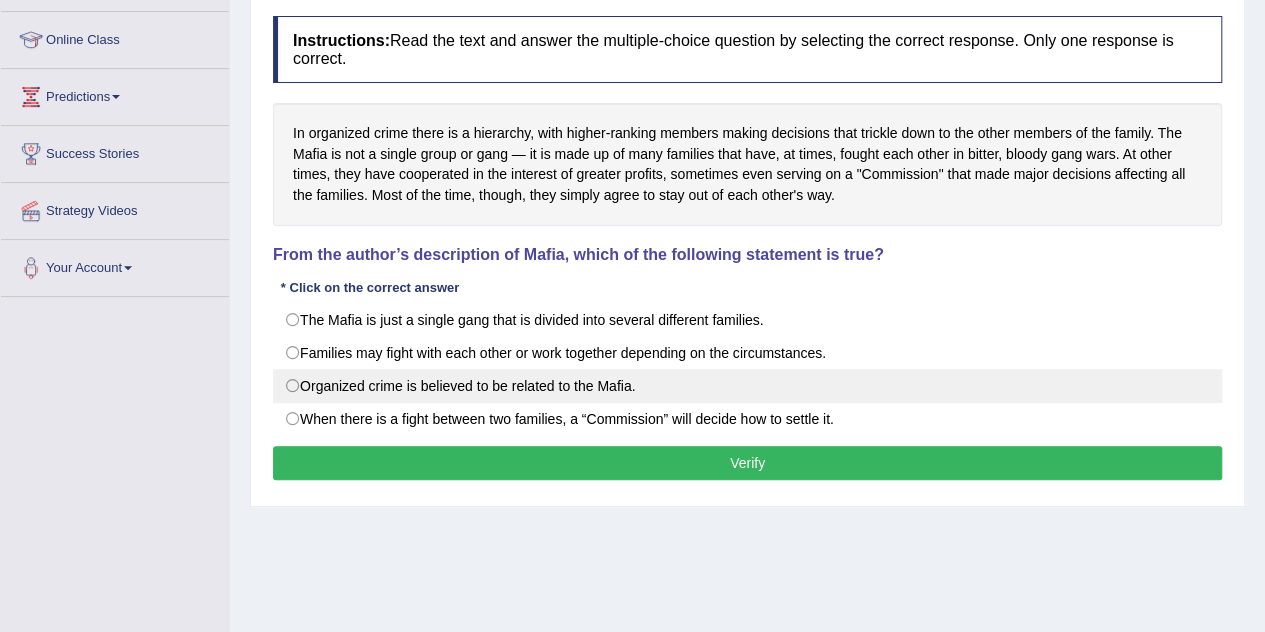 click on "Organized crime is believed to be related to the Mafia." at bounding box center (747, 386) 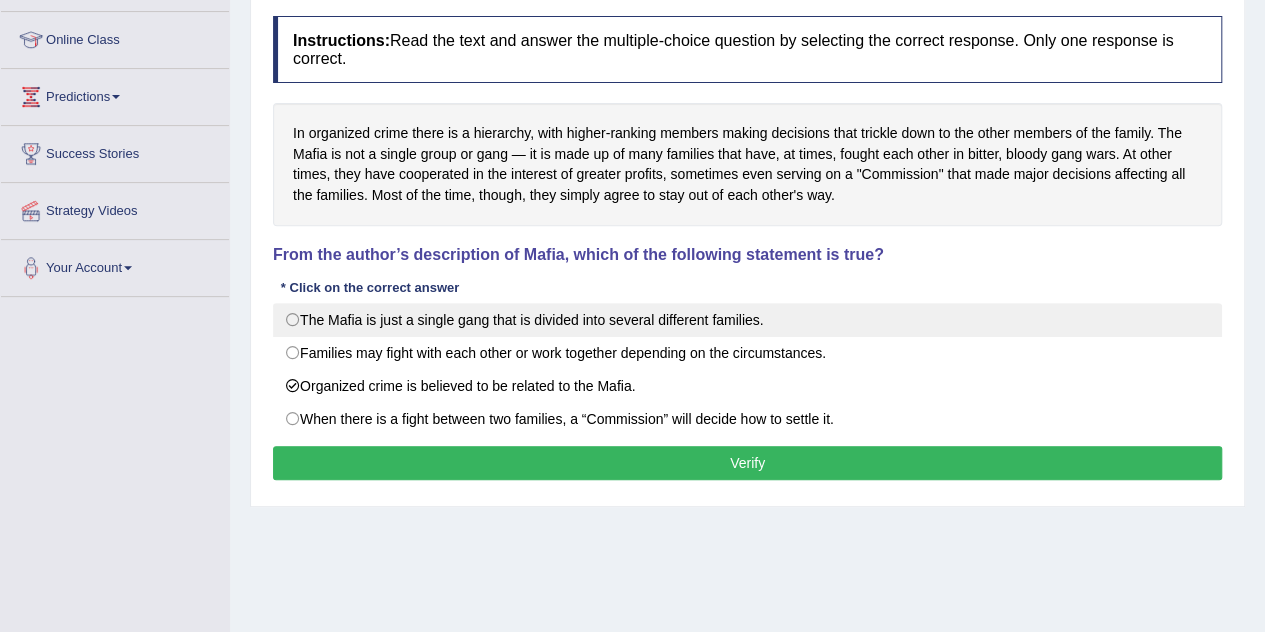 click on "The Mafia is just a single gang that is divided into several different families." at bounding box center (747, 320) 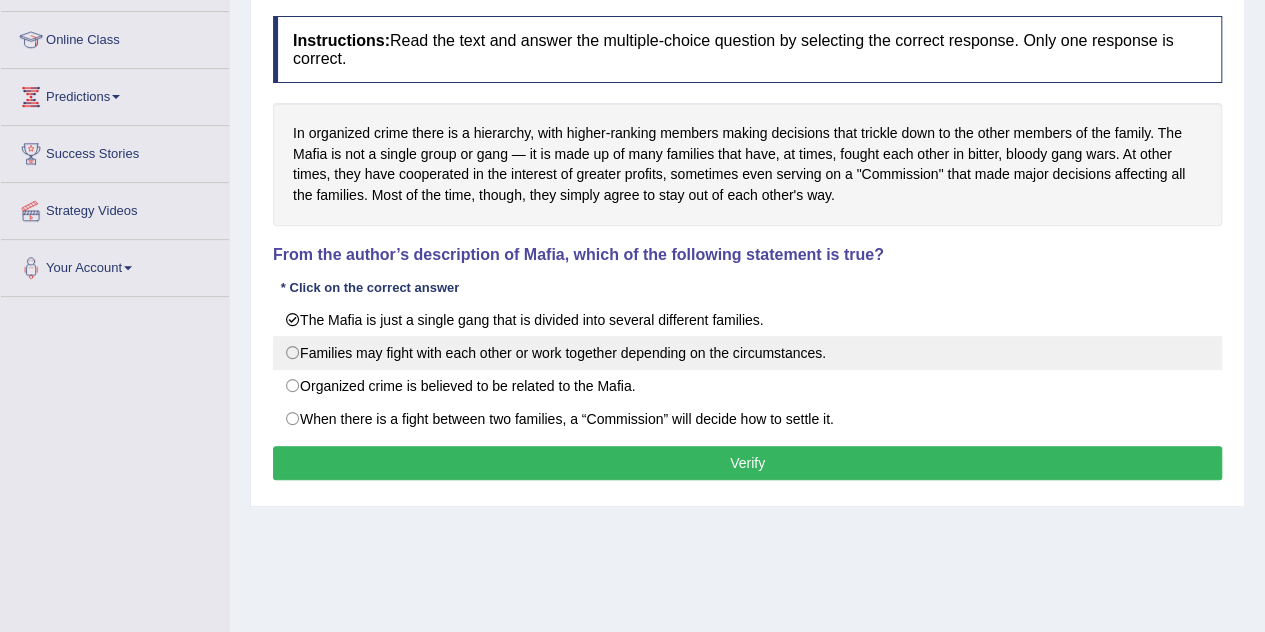 click on "Families may fight with each other or work together depending on the circumstances." at bounding box center [747, 353] 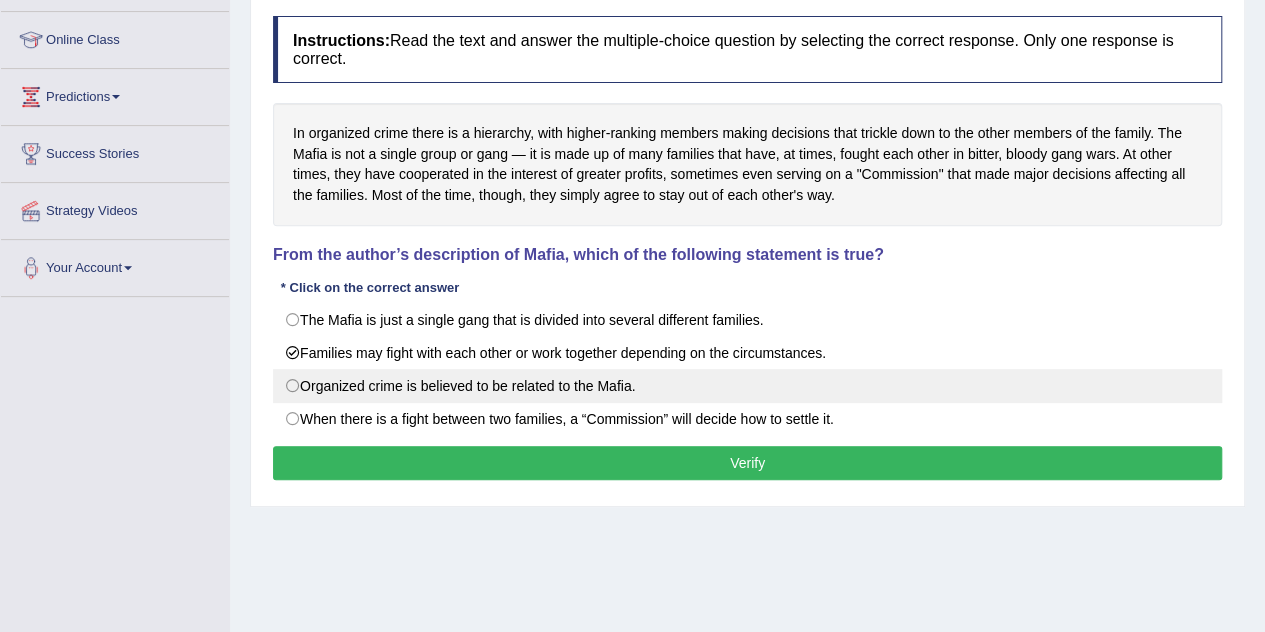 click on "Organized crime is believed to be related to the Mafia." at bounding box center [747, 386] 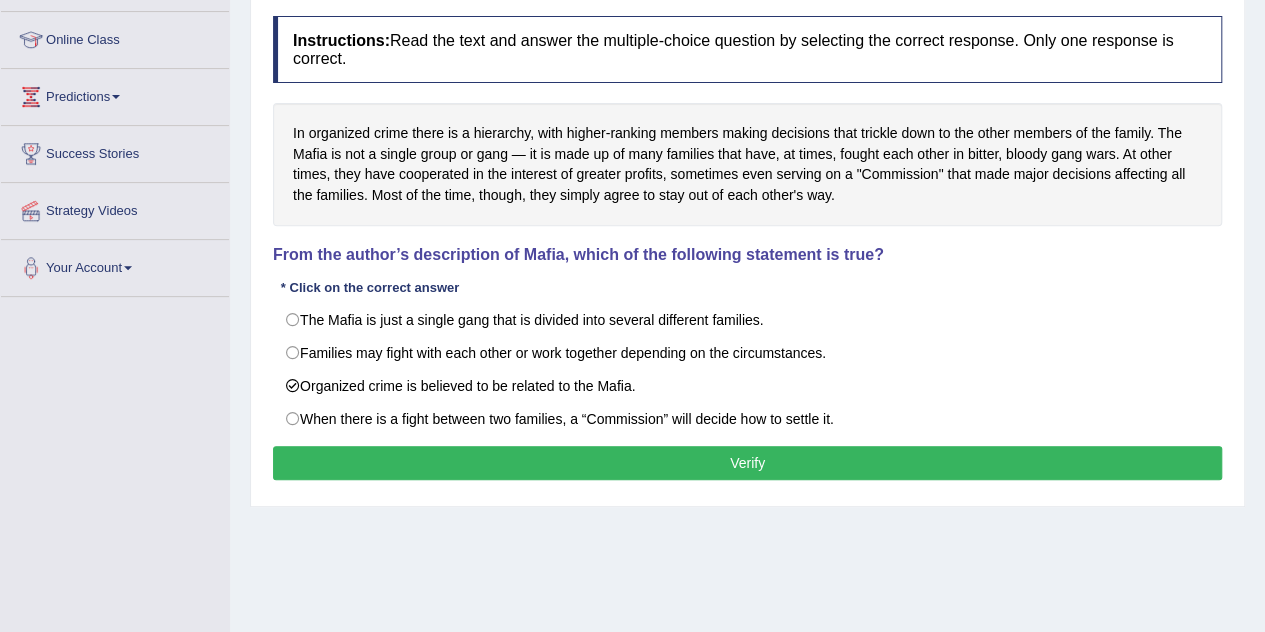 click on "Instructions:  Read the text and answer the multiple-choice question by selecting the correct response. Only one response is correct.
In organized crime there is a hierarchy, with higher-ranking members making decisions that trickle down to the other members of the family. The Mafia is not a single group or gang — it is made up of many families that have, at times, fought each other in bitter, bloody gang wars. At other times, they have cooperated in the interest of greater profits, sometimes even serving on a "Commission" that made major decisions affecting all the families. Most of the time, though, they simply agree to stay out of each other's way. From the author’s description of Mafia, which of the following statement is true? * Click on the correct answer  The Mafia is just a single gang that is divided into several different families.  Families may fight with each other or work together depending on the circumstances.  Organized crime is believed to be related to the Mafia. Result:" at bounding box center [747, 251] 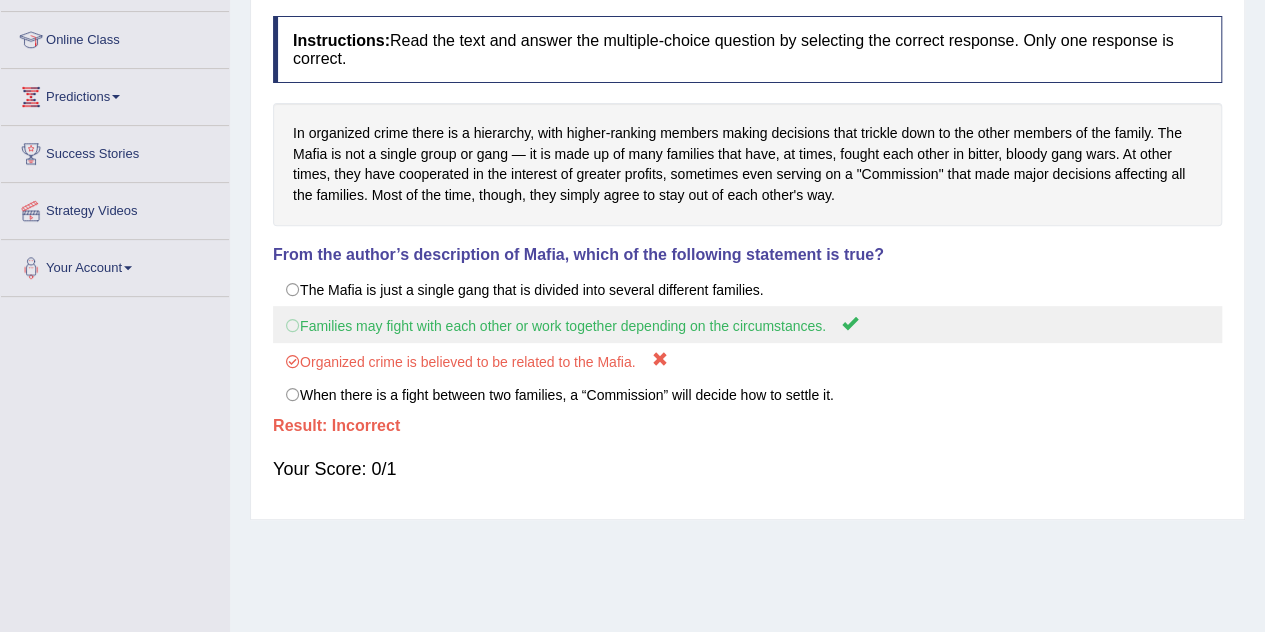 click on "Families may fight with each other or work together depending on the circumstances." at bounding box center [747, 324] 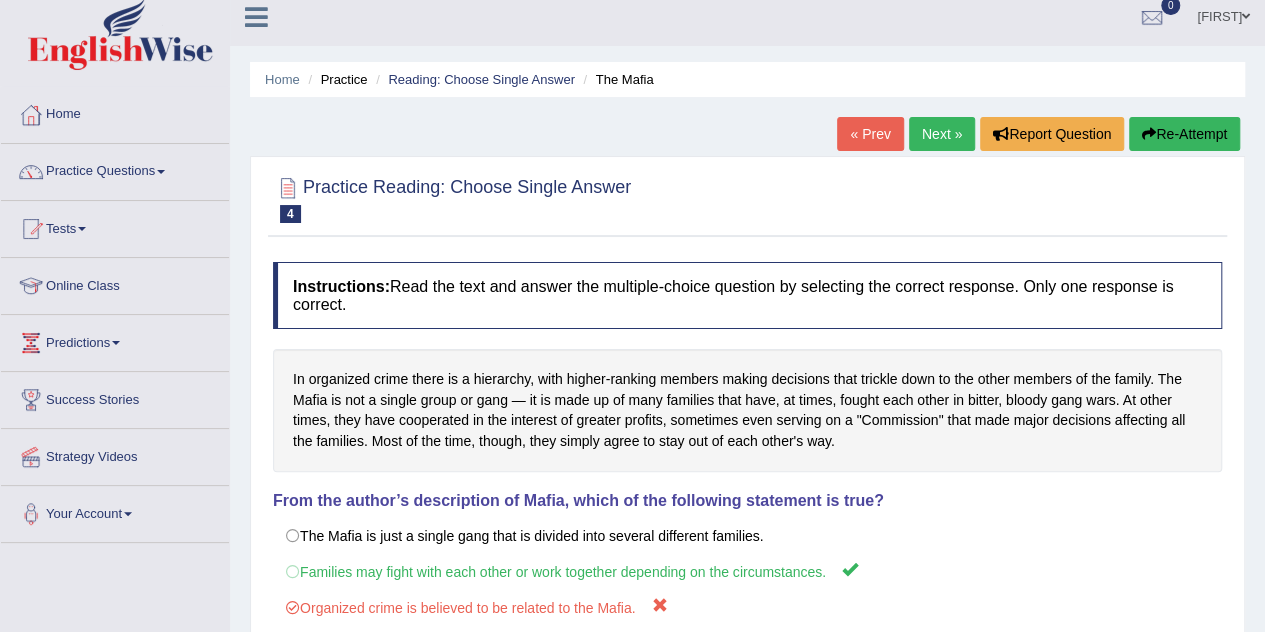 scroll, scrollTop: 10, scrollLeft: 0, axis: vertical 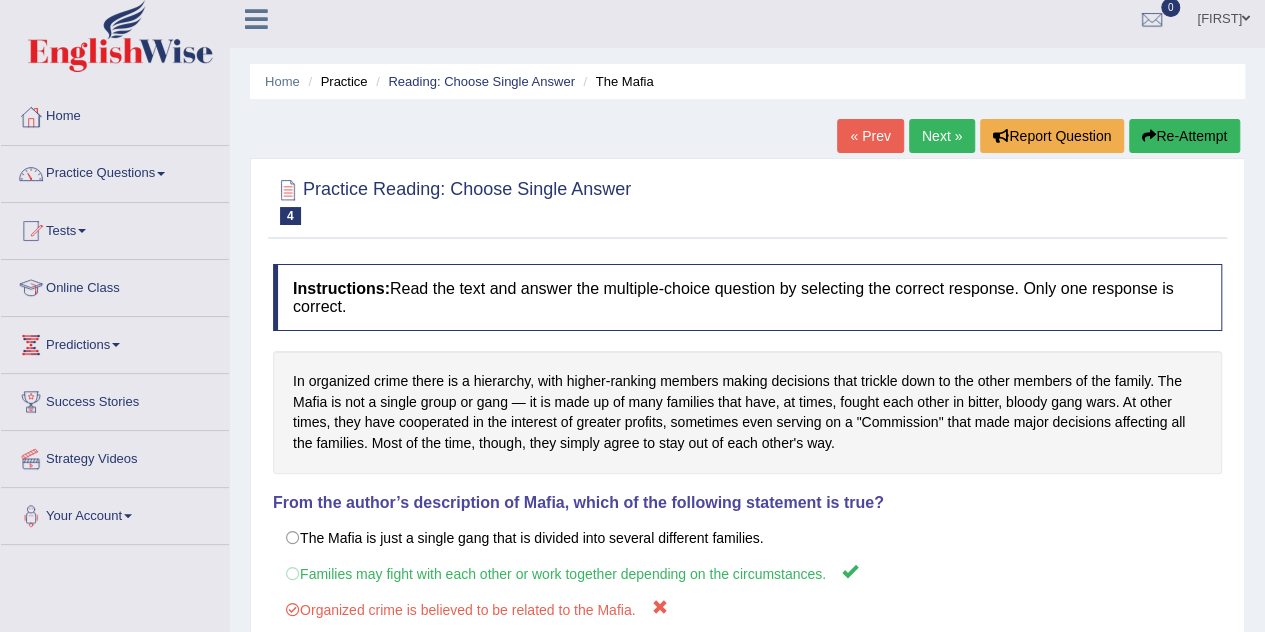 click at bounding box center (1149, 136) 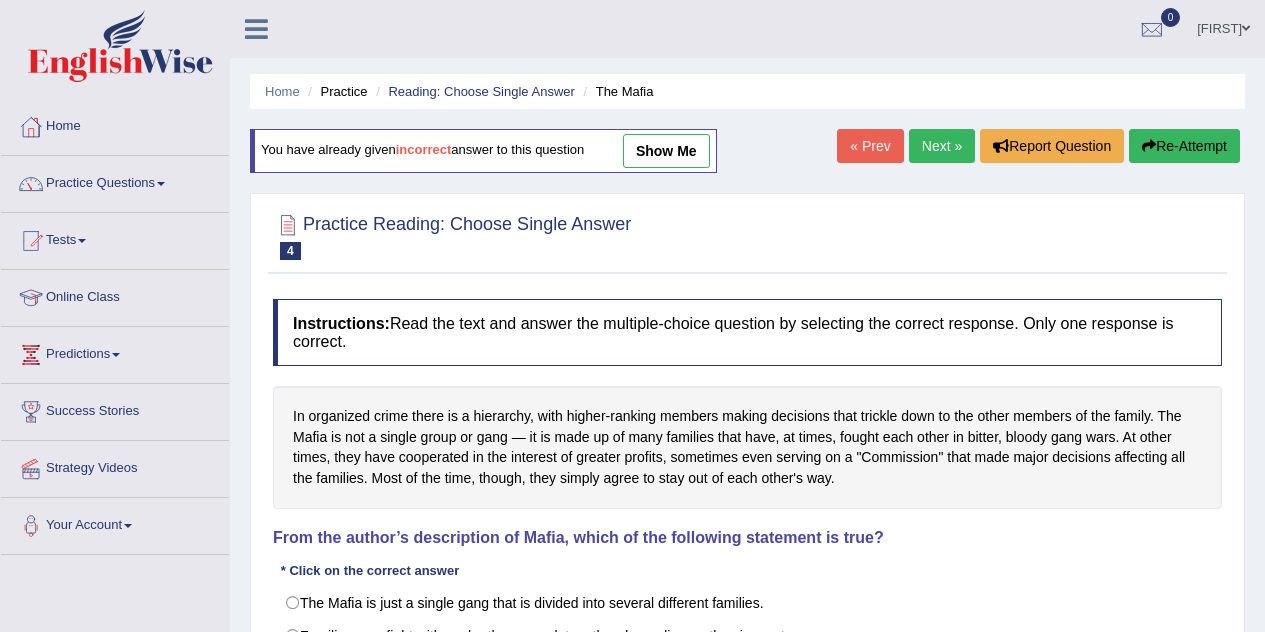 scroll, scrollTop: 10, scrollLeft: 0, axis: vertical 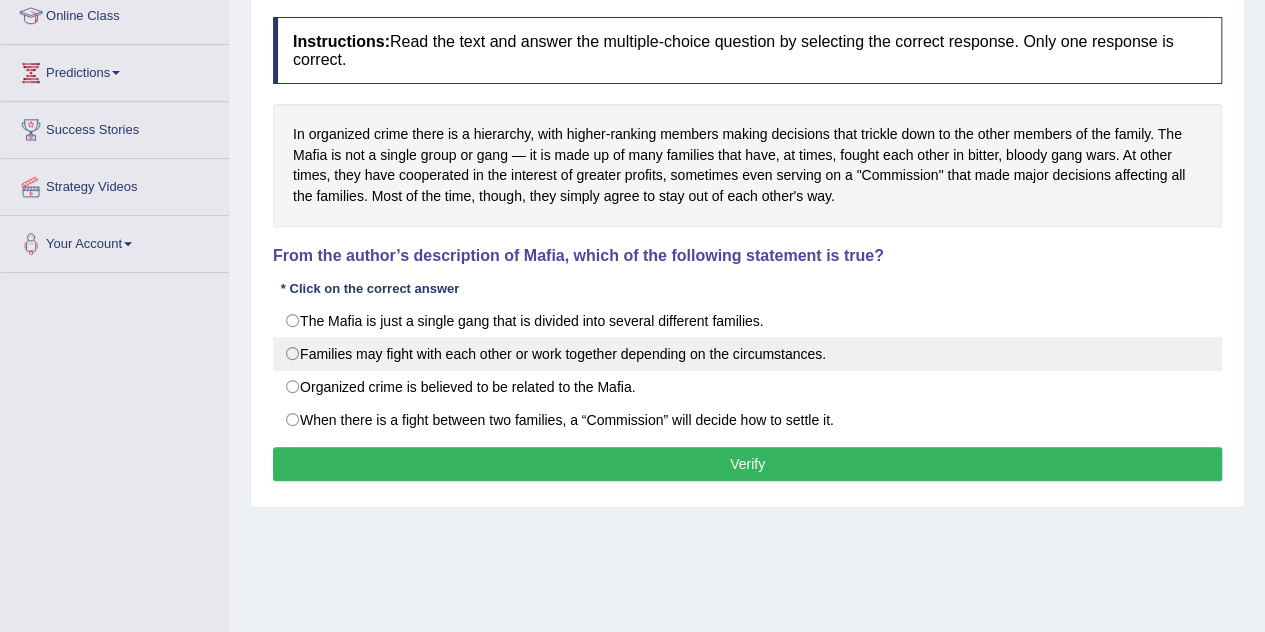 click on "Families may fight with each other or work together depending on the circumstances." at bounding box center [747, 354] 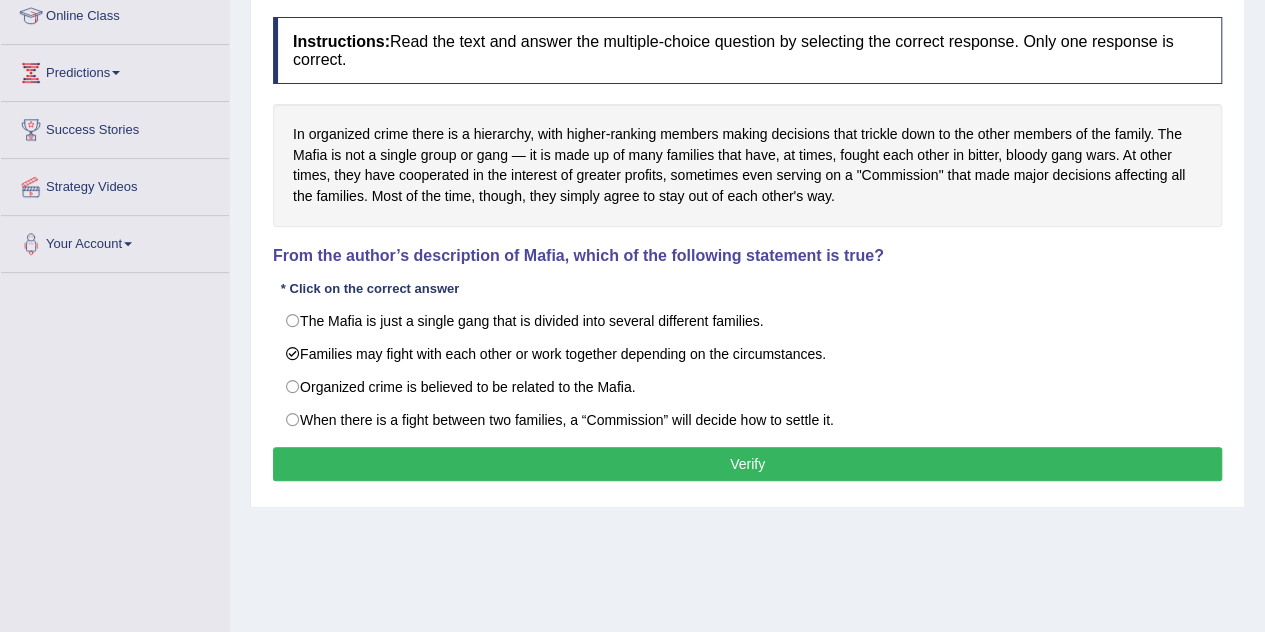 click on "Verify" at bounding box center (747, 464) 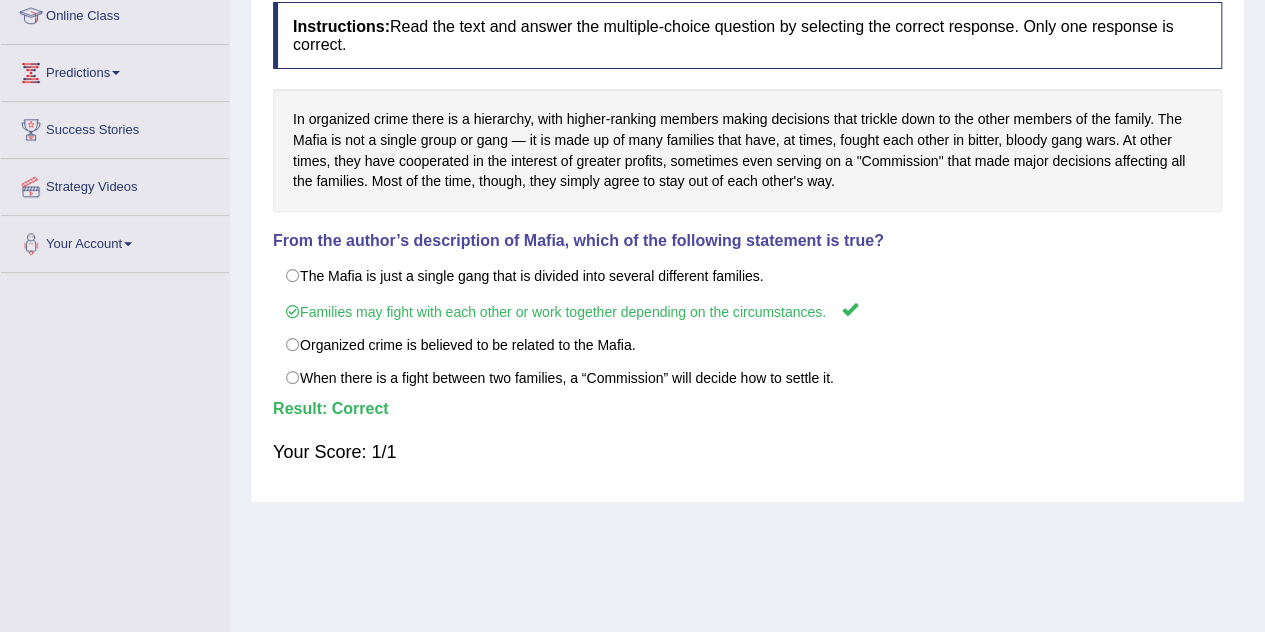 scroll, scrollTop: 69, scrollLeft: 0, axis: vertical 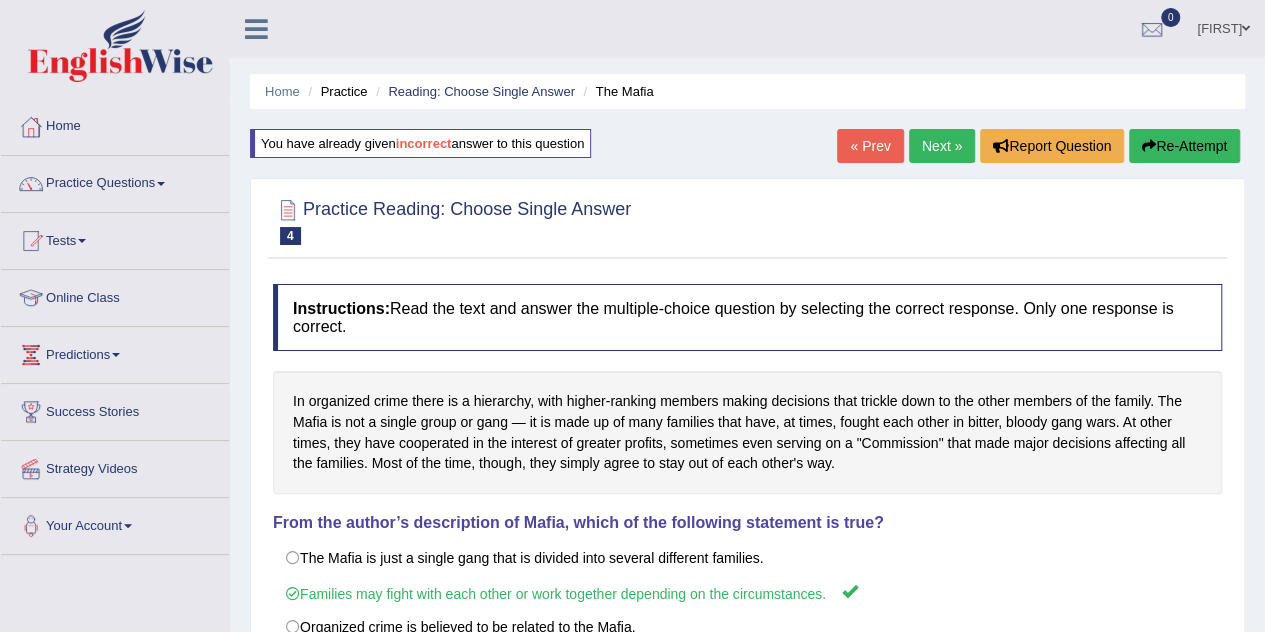 click on "Next »" at bounding box center (942, 146) 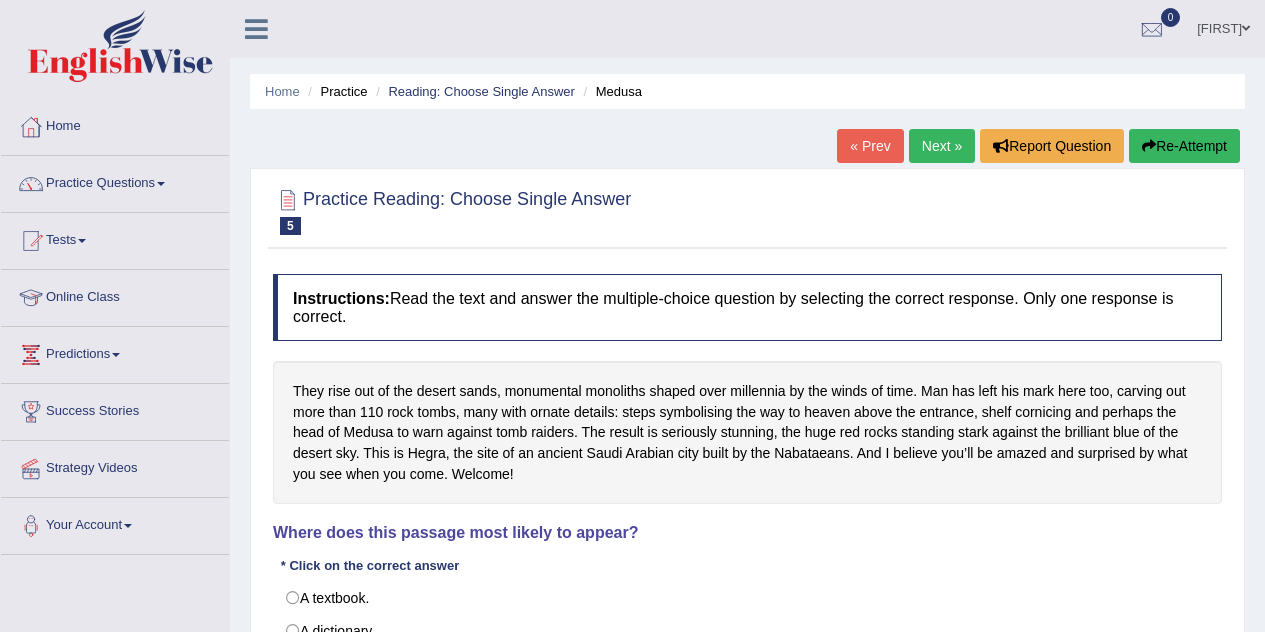 scroll, scrollTop: 0, scrollLeft: 0, axis: both 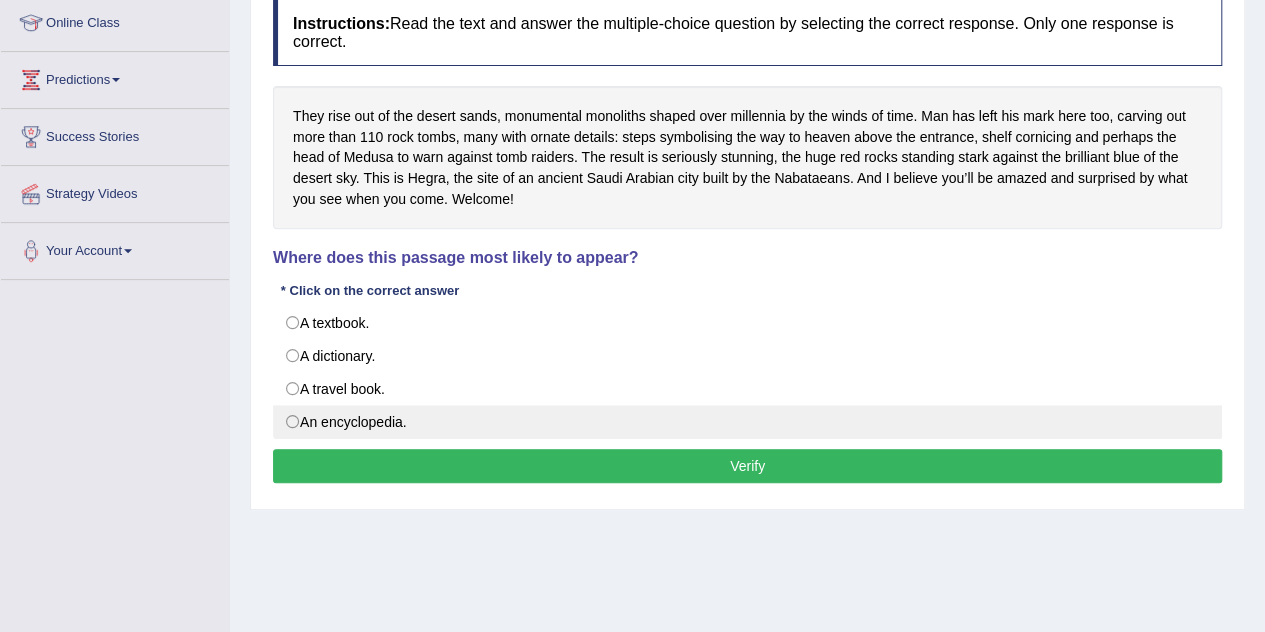 click on "An encyclopedia." at bounding box center (747, 422) 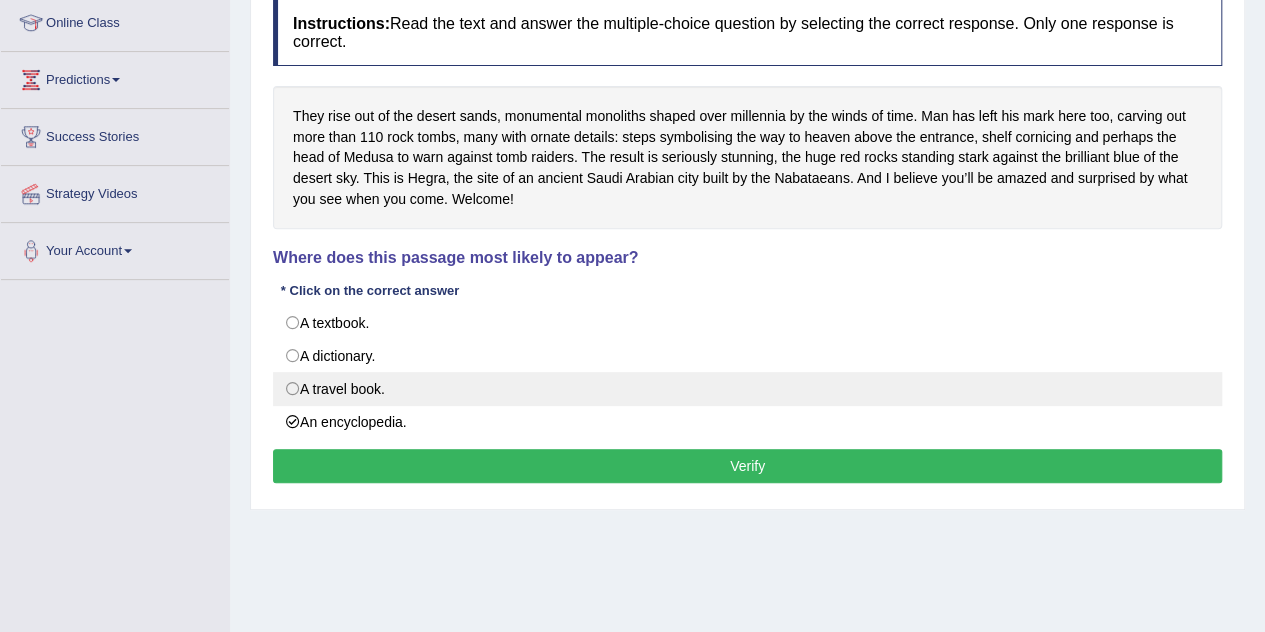 click on "A travel book." at bounding box center [747, 389] 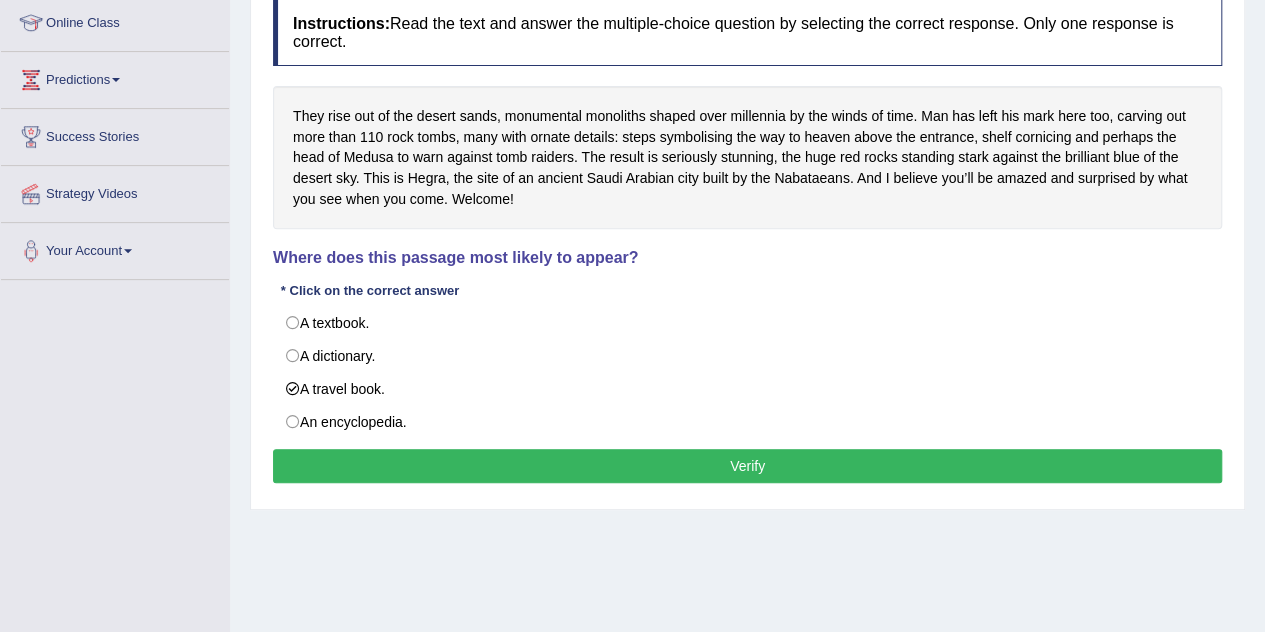 click on "Verify" at bounding box center [747, 466] 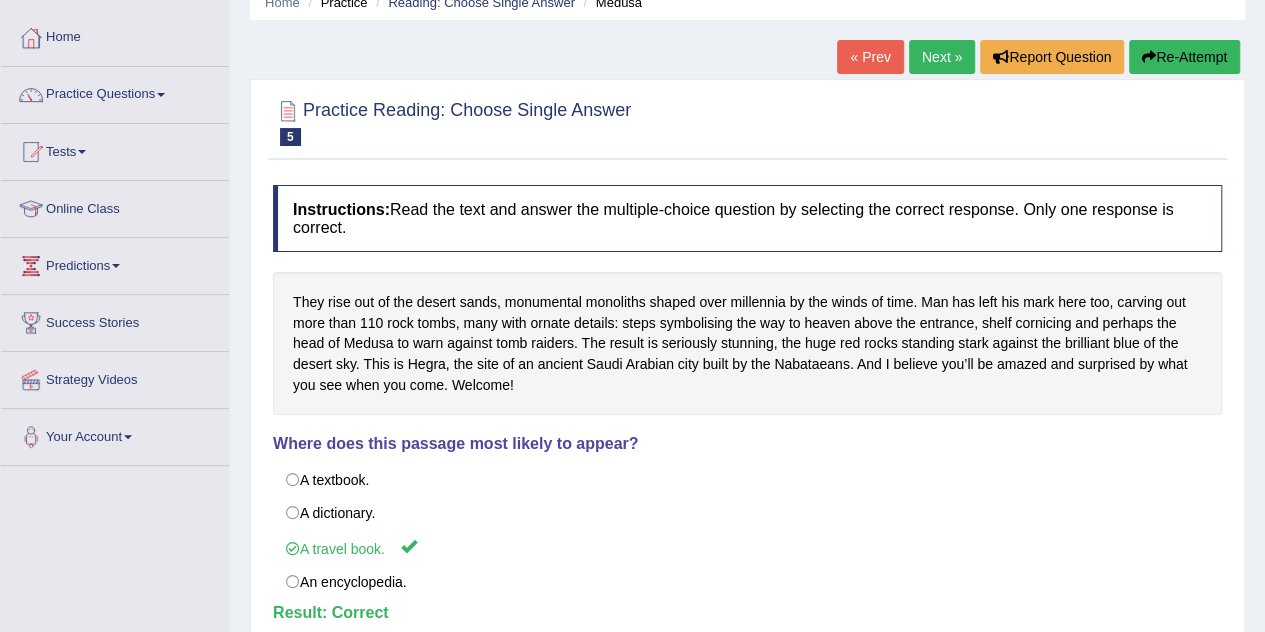 scroll, scrollTop: 77, scrollLeft: 0, axis: vertical 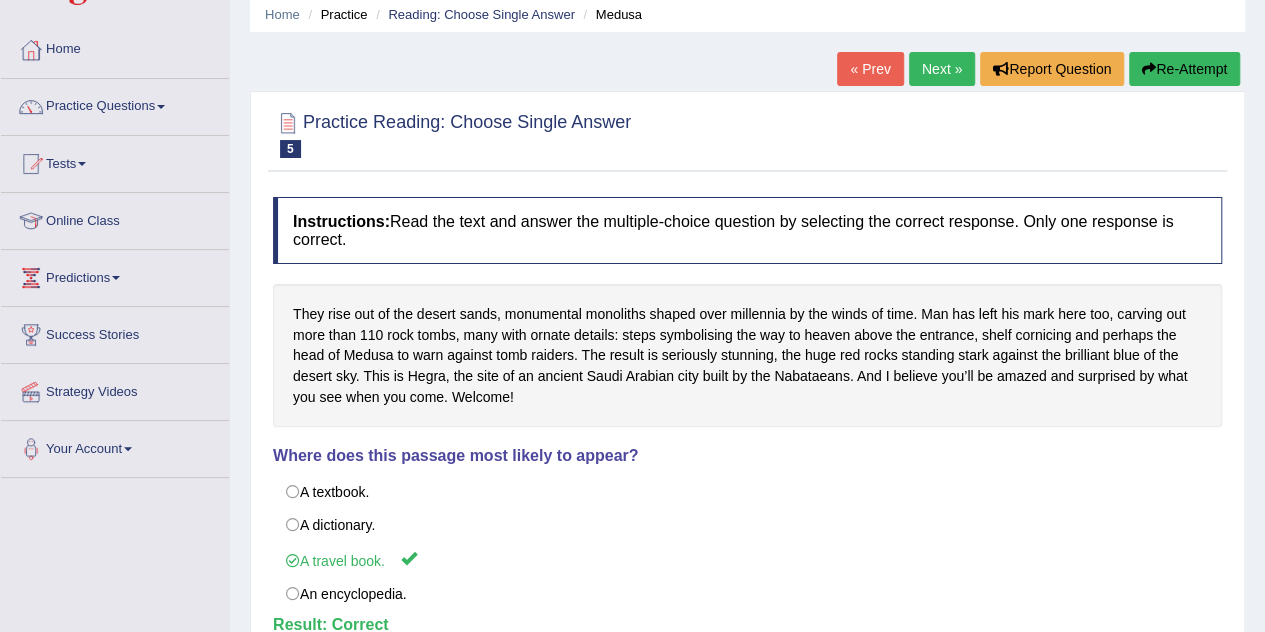 click on "Next »" at bounding box center [942, 69] 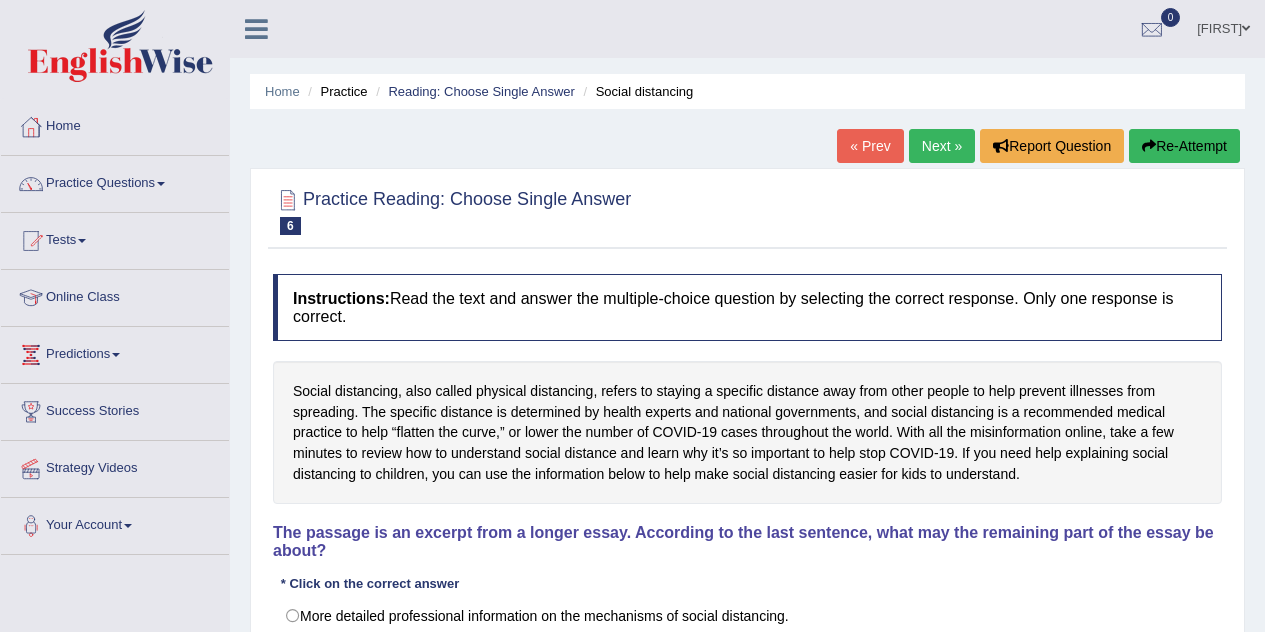 scroll, scrollTop: 0, scrollLeft: 0, axis: both 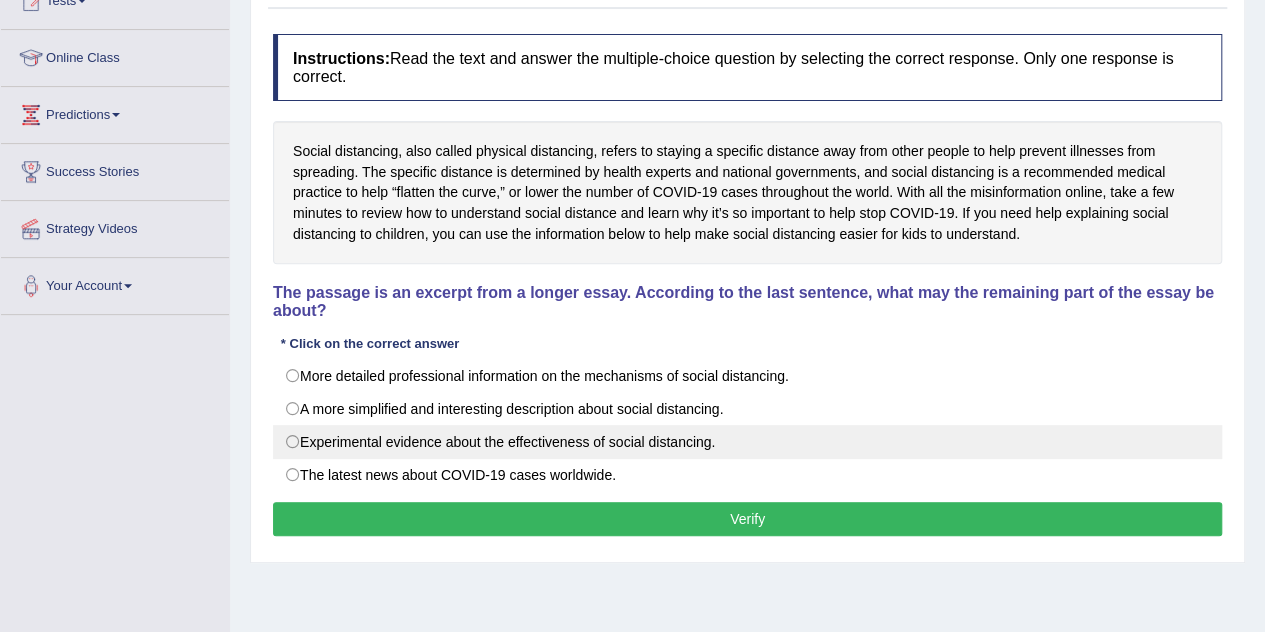 click on "Experimental evidence about the effectiveness of social distancing." at bounding box center [747, 442] 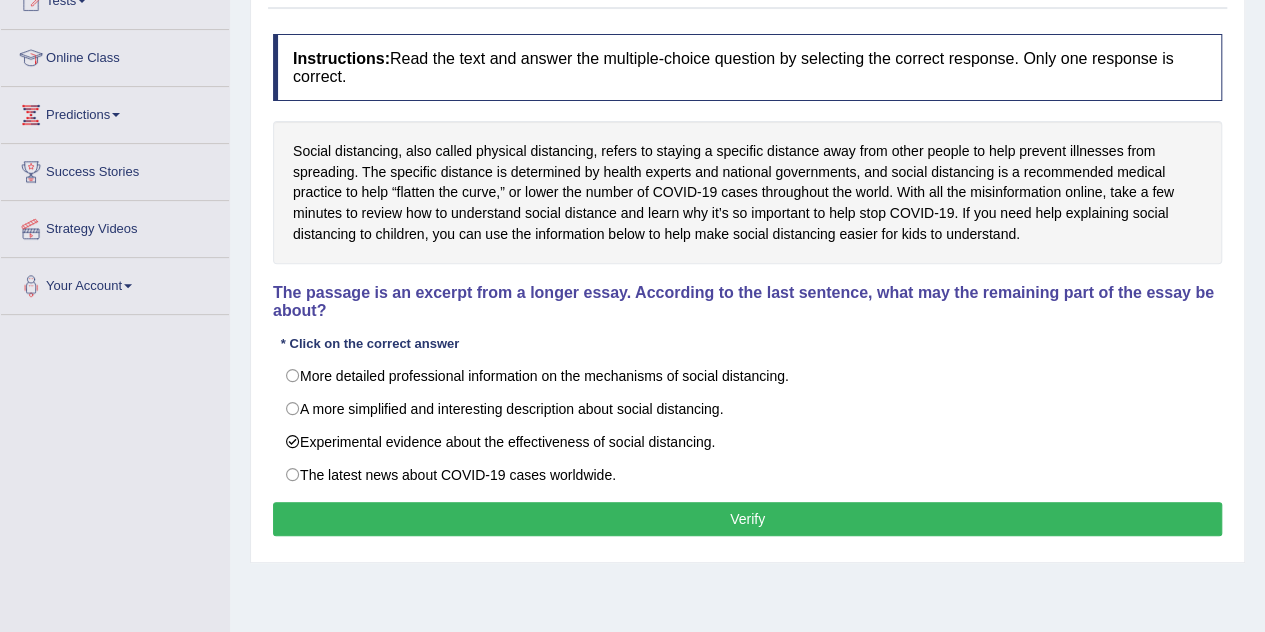 click on "Verify" at bounding box center (747, 519) 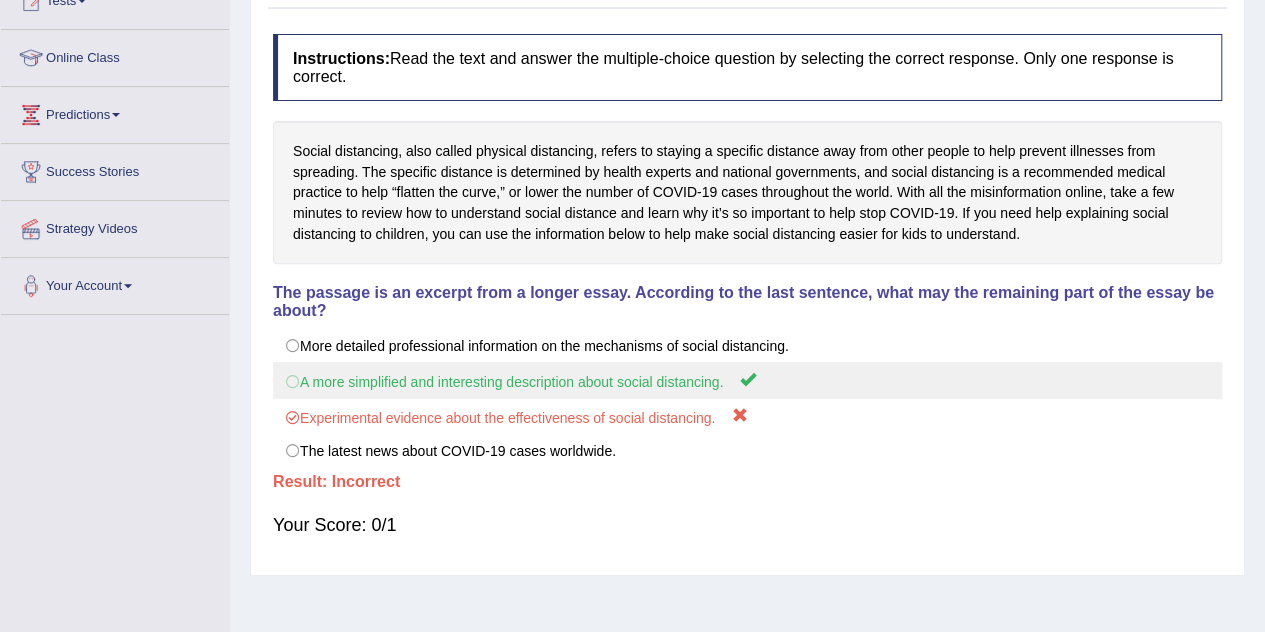 click on "A more simplified and interesting description about social distancing." at bounding box center (747, 380) 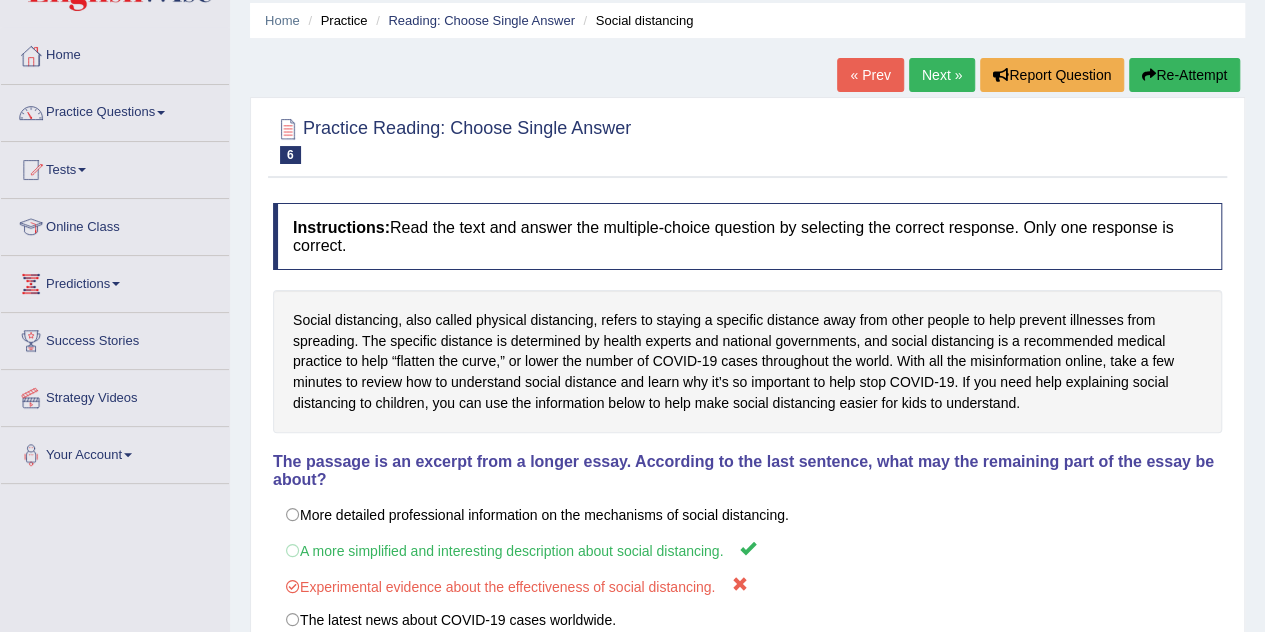 scroll, scrollTop: 0, scrollLeft: 0, axis: both 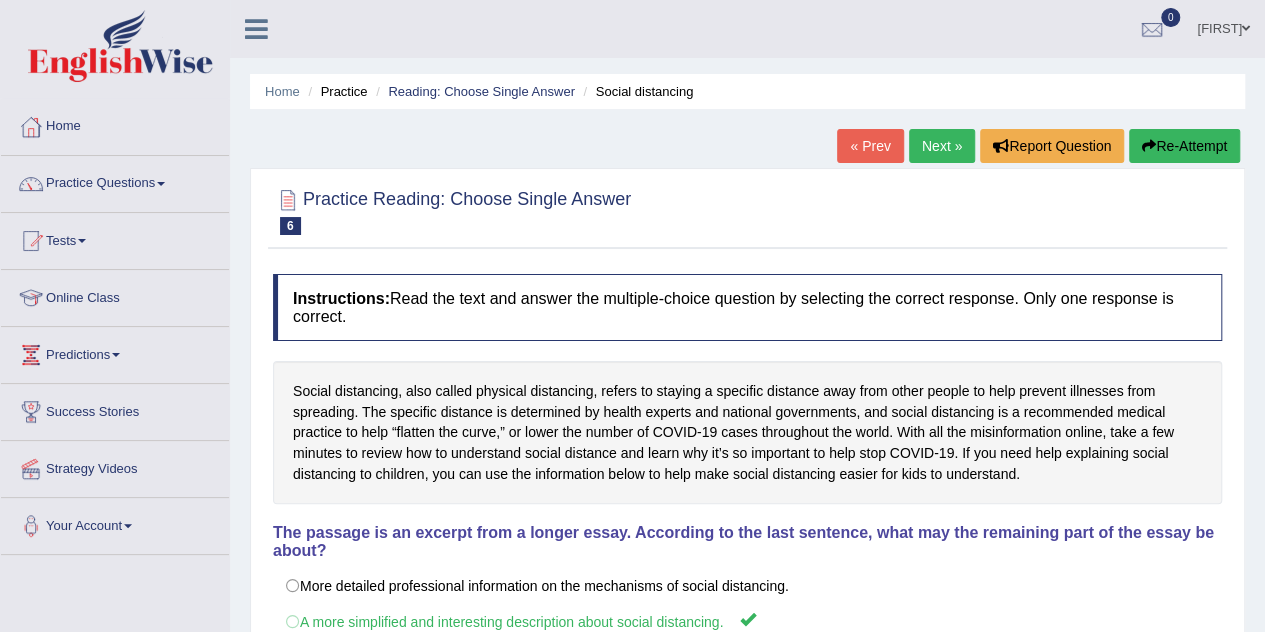 click on "Re-Attempt" at bounding box center (1184, 146) 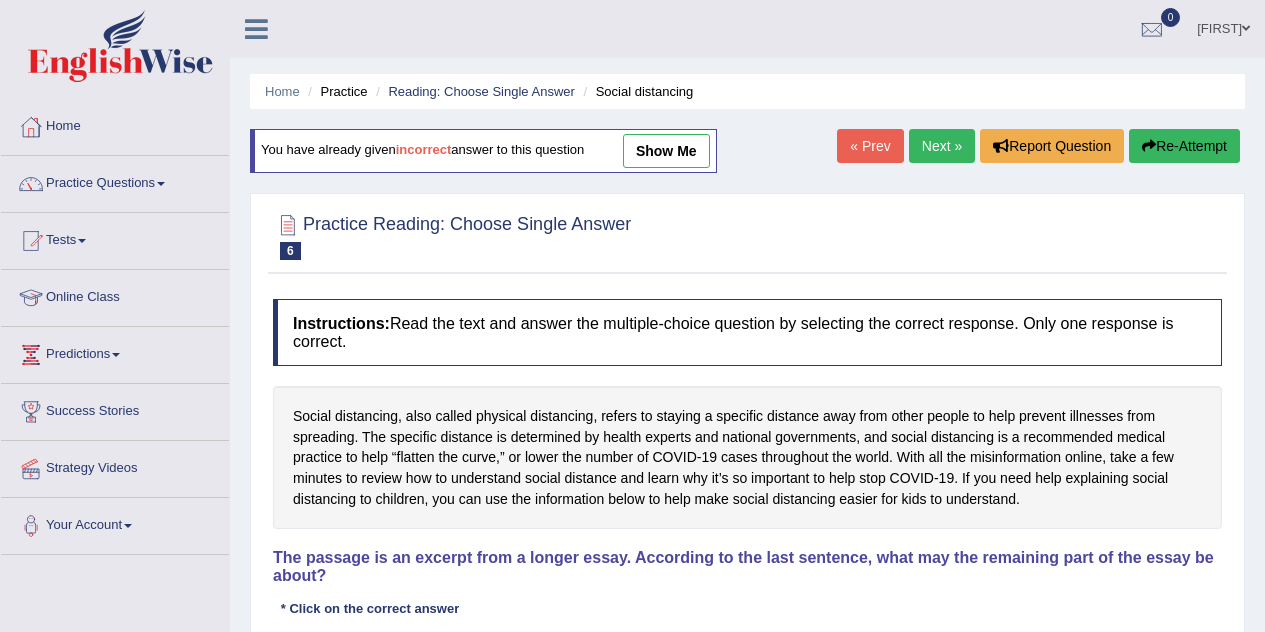 scroll, scrollTop: 0, scrollLeft: 0, axis: both 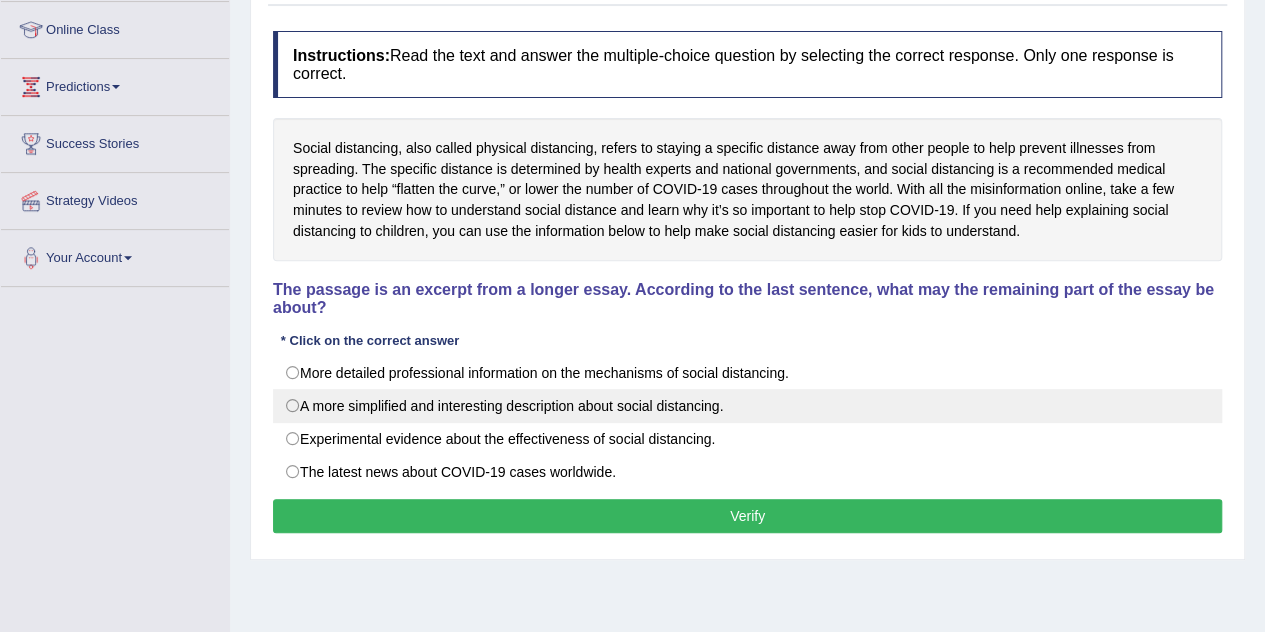 click on "A more simplified and interesting description about social distancing." at bounding box center (747, 406) 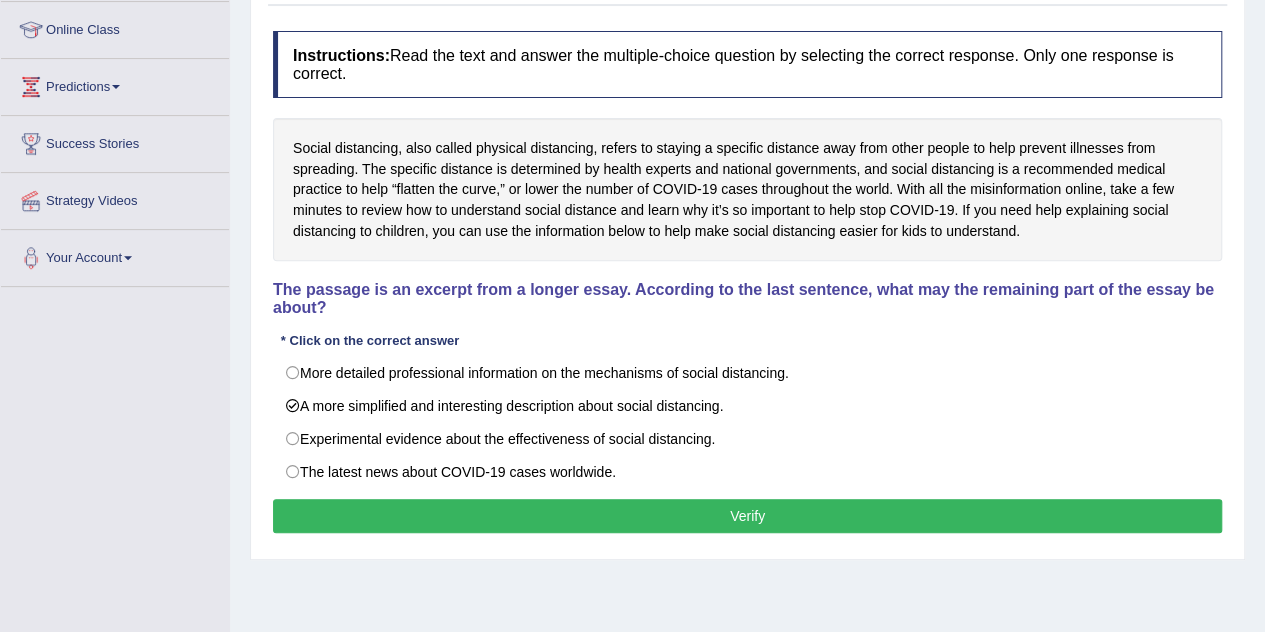 click on "Verify" at bounding box center [747, 516] 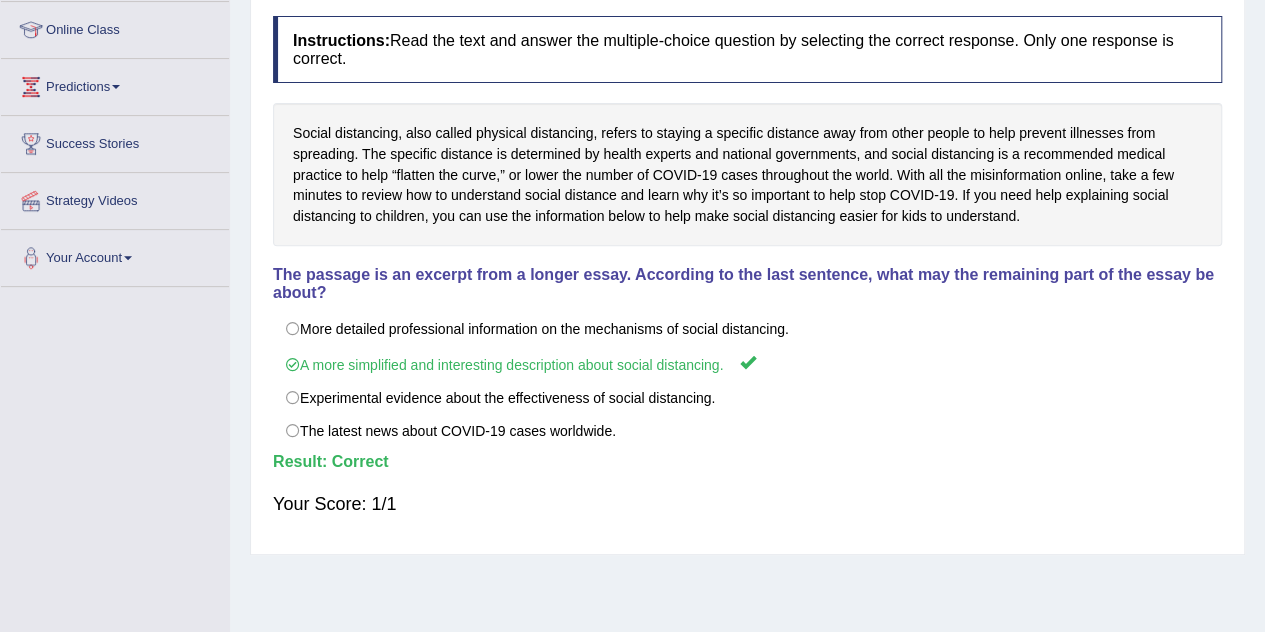 scroll, scrollTop: 0, scrollLeft: 0, axis: both 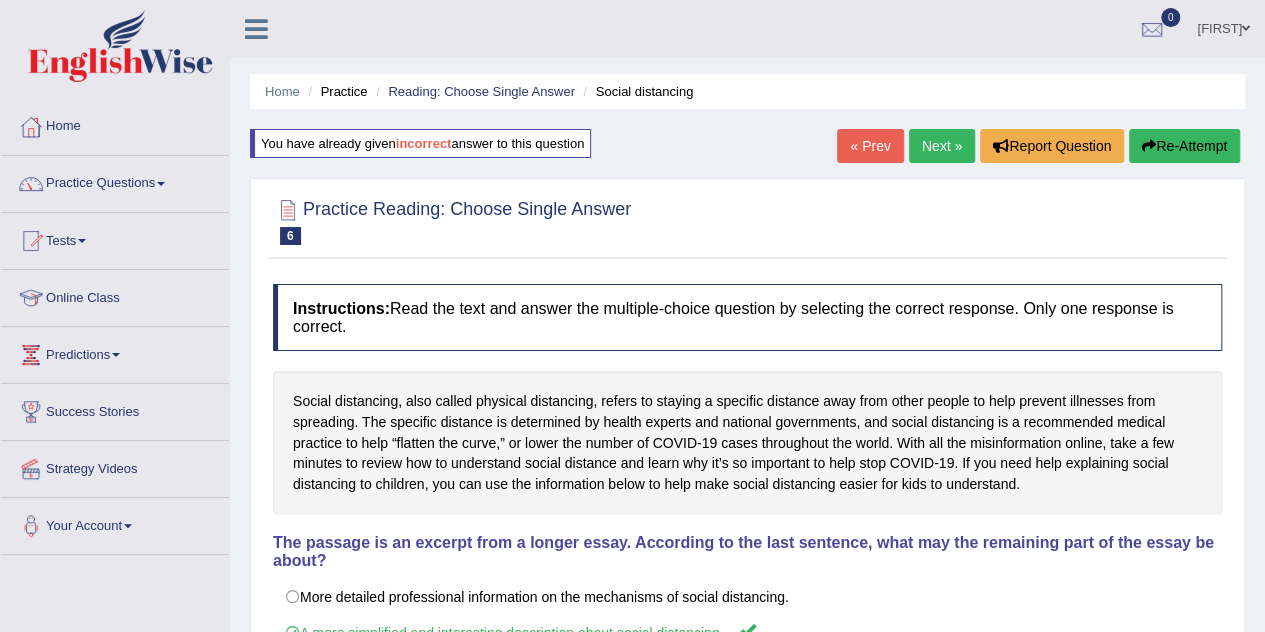 click on "Next »" at bounding box center [942, 146] 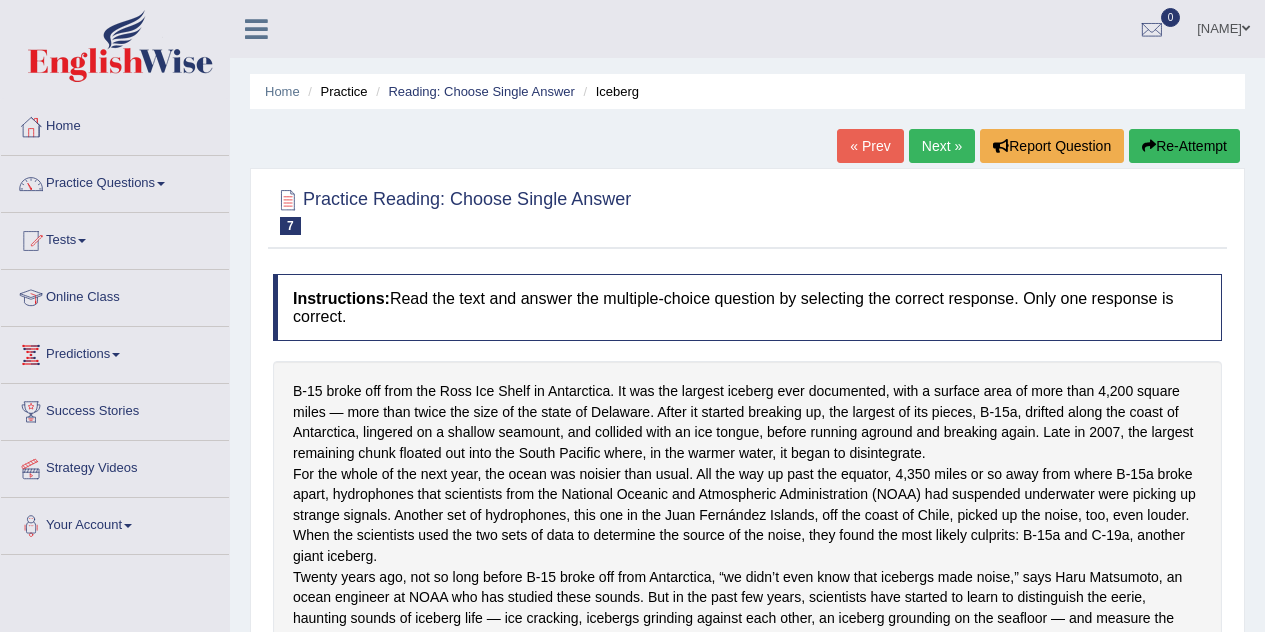 scroll, scrollTop: 0, scrollLeft: 0, axis: both 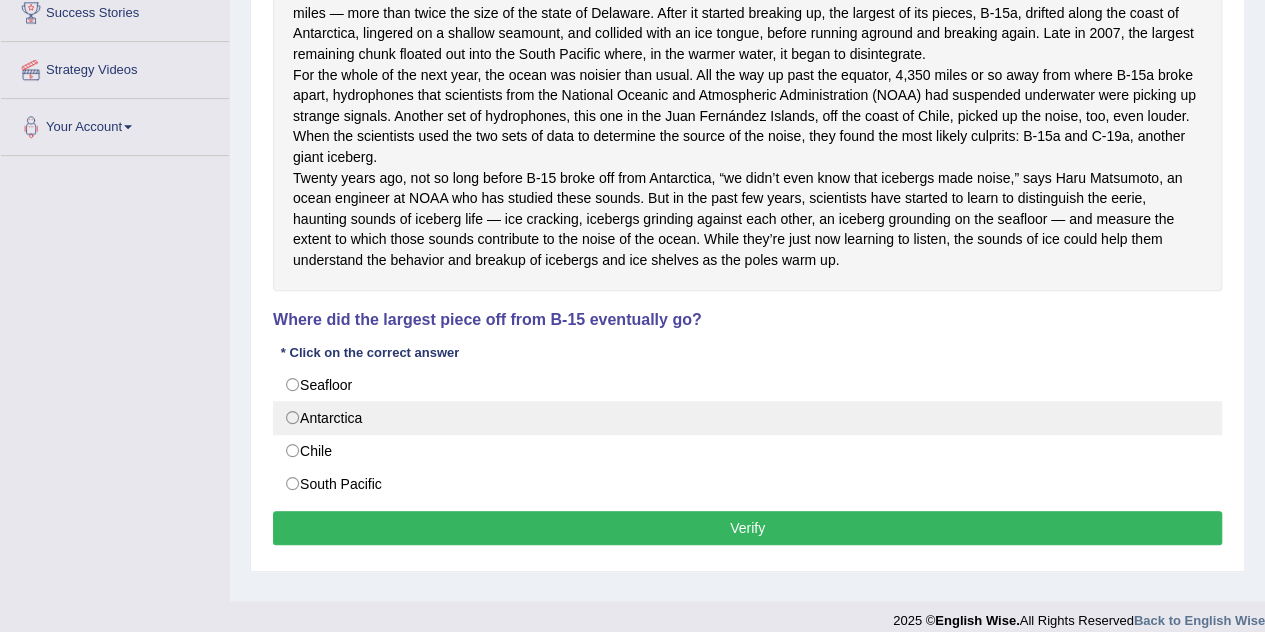 click on "Antarctica" at bounding box center (747, 418) 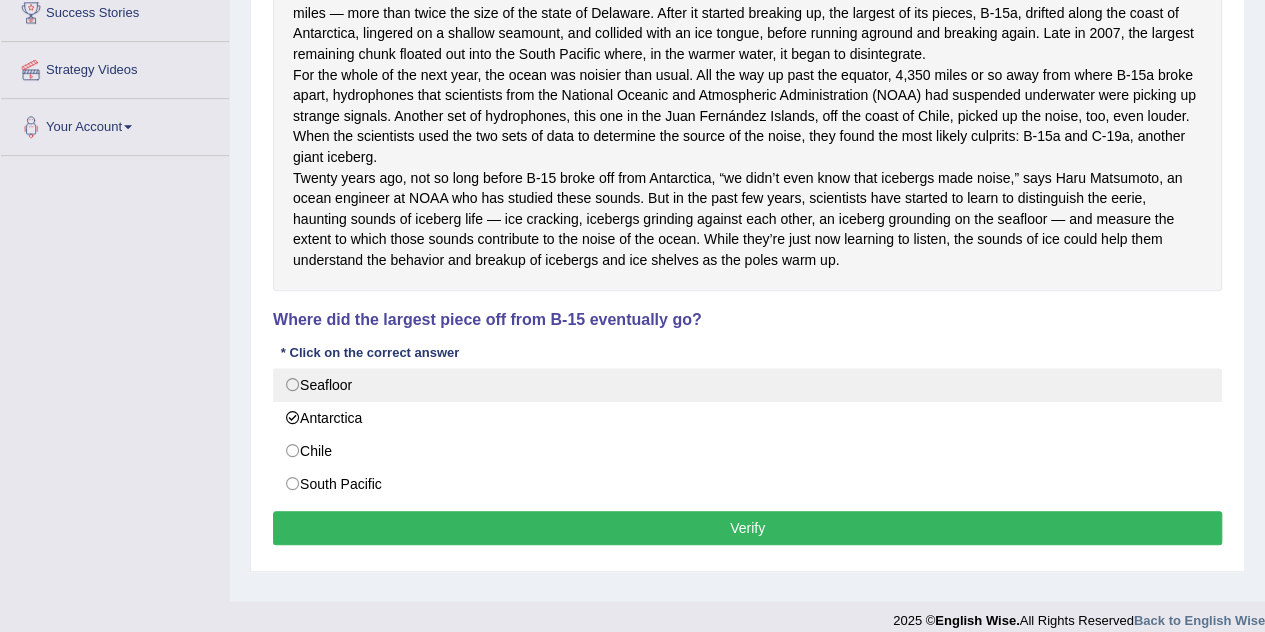 click on "Seafloor" at bounding box center (747, 385) 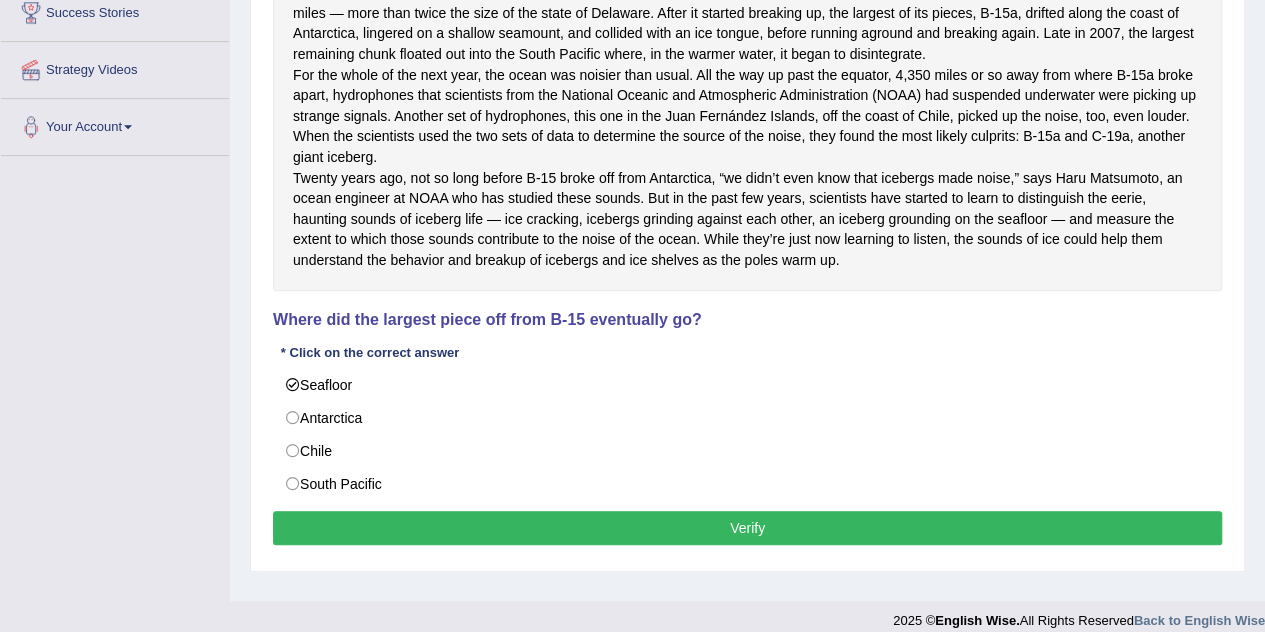 click on "Verify" at bounding box center [747, 528] 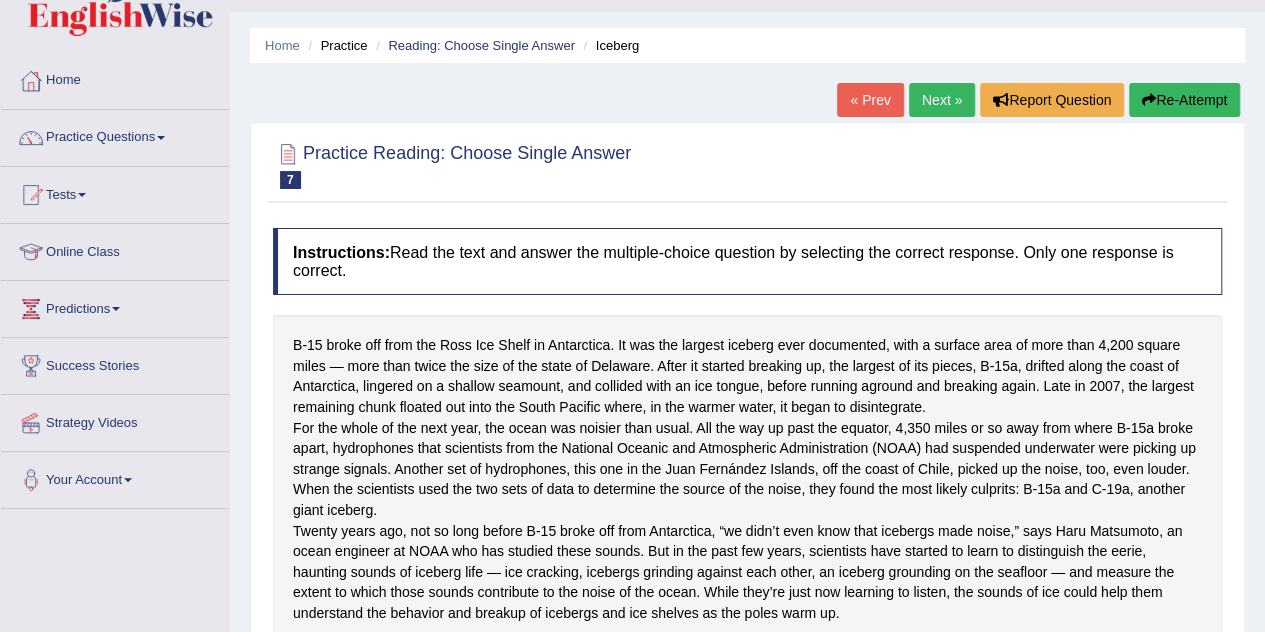 scroll, scrollTop: 0, scrollLeft: 0, axis: both 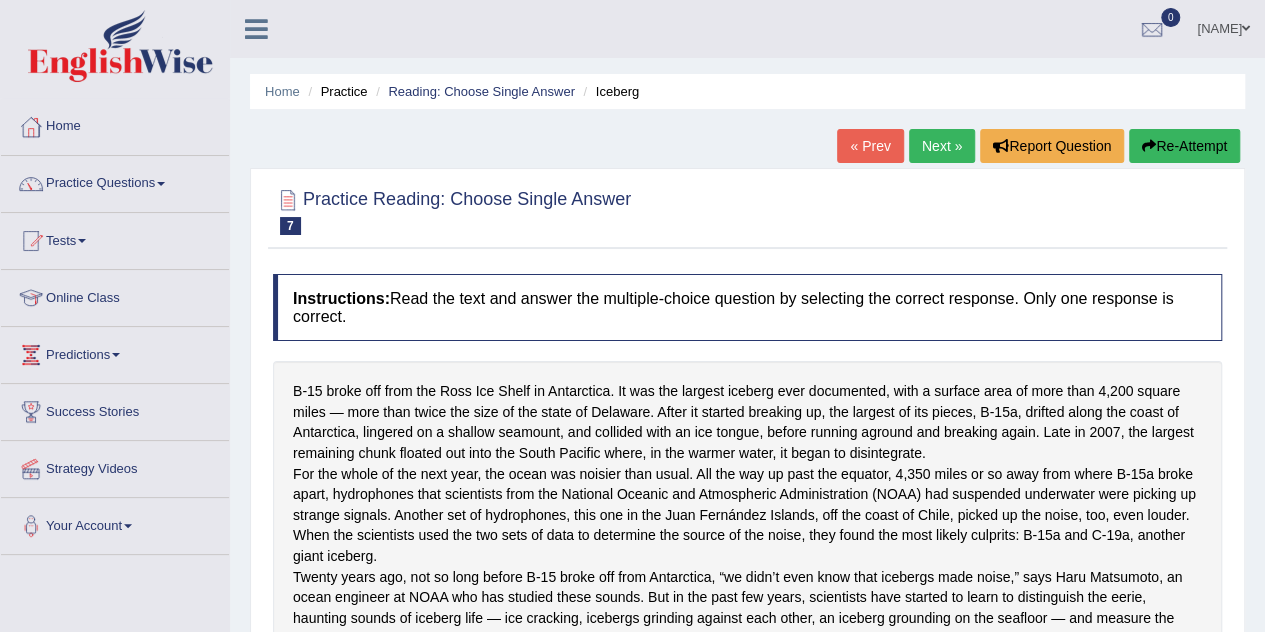 click on "Re-Attempt" at bounding box center (1184, 146) 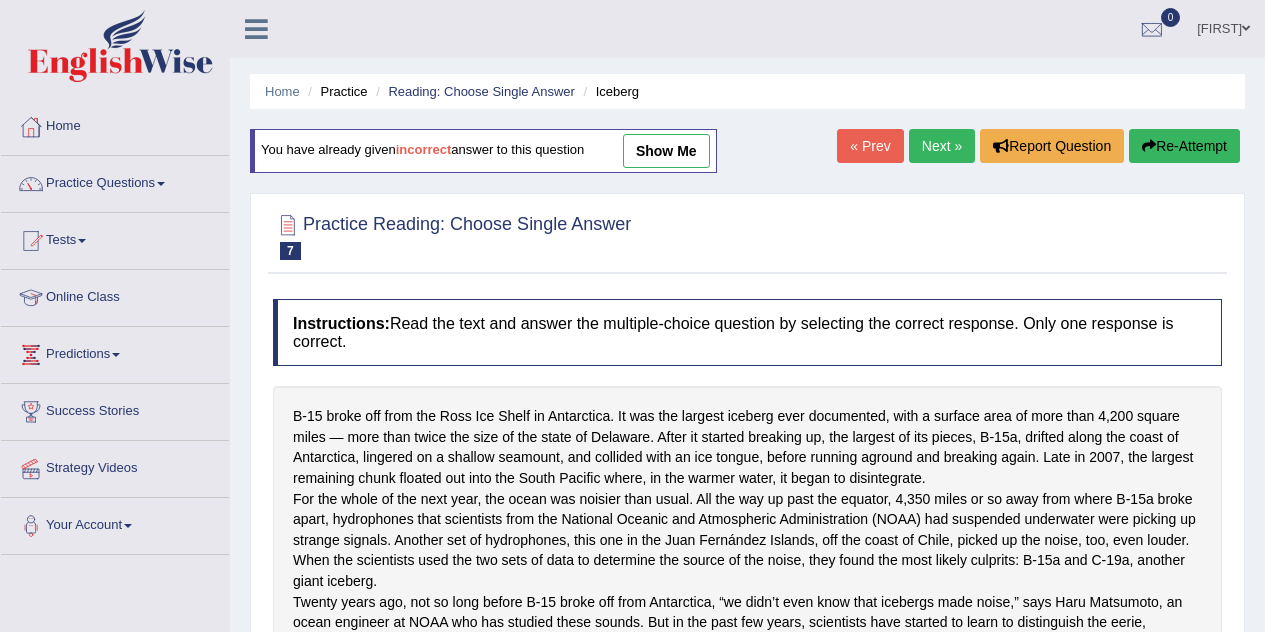 scroll, scrollTop: 0, scrollLeft: 0, axis: both 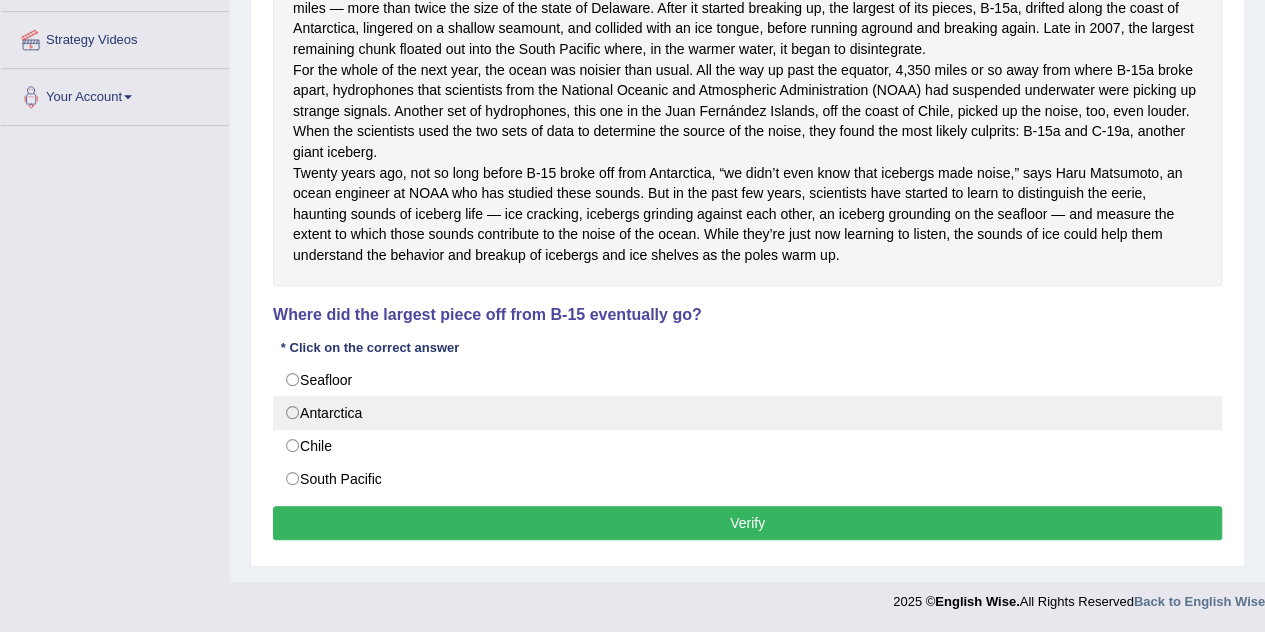 click on "Antarctica" at bounding box center [747, 413] 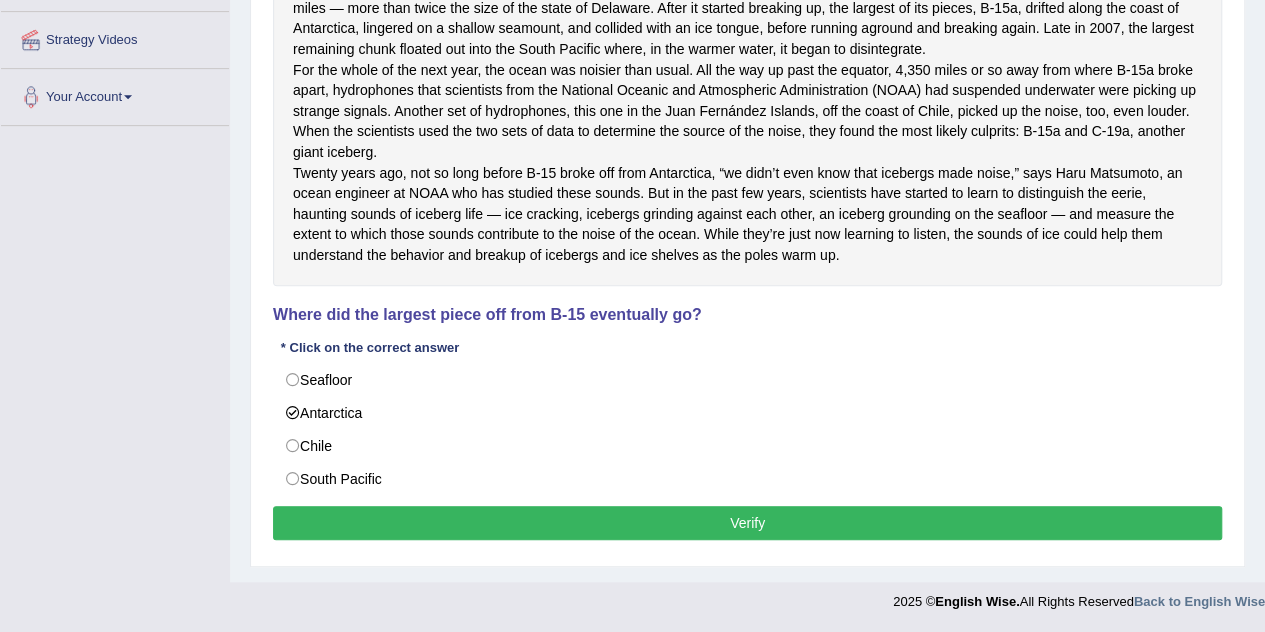 click on "Instructions:  Read the text and answer the multiple-choice question by selecting the correct response. Only one response is correct.
B-15 broke off from the Ross Ice Shelf in Antarctica. It was the largest iceberg ever documented, with a surface area of more than 4,200 square miles — more than twice the size of the state of Delaware. After it started breaking up, the largest of its pieces, B-15a, drifted along the coast of Antarctica, lingered on a shallow seamount, and collided with an ice tongue, before running aground and breaking again. Late in 2007, the largest remaining chunk floated out into the South Pacific where, in the warmer water, it began to disintegrate. Where did the largest piece off from B-15 eventually go? * Click on the correct answer  Seafloor  Antarctica  Chile  South Pacific Result:  Verify" at bounding box center [747, 208] 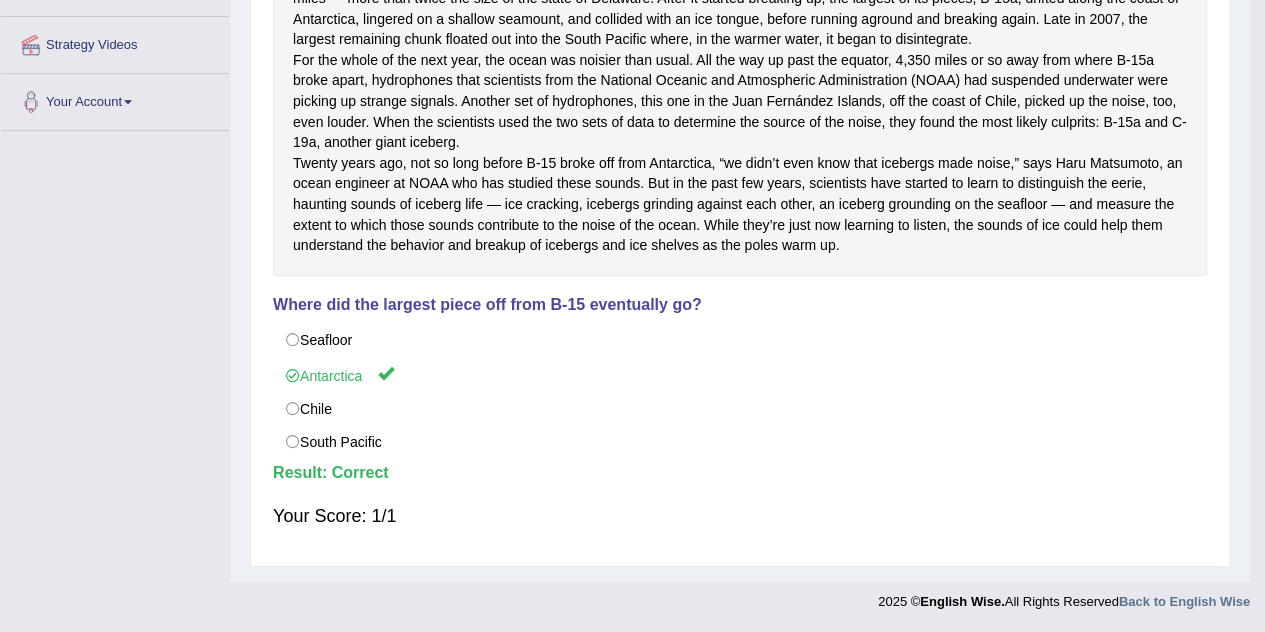 scroll, scrollTop: 418, scrollLeft: 0, axis: vertical 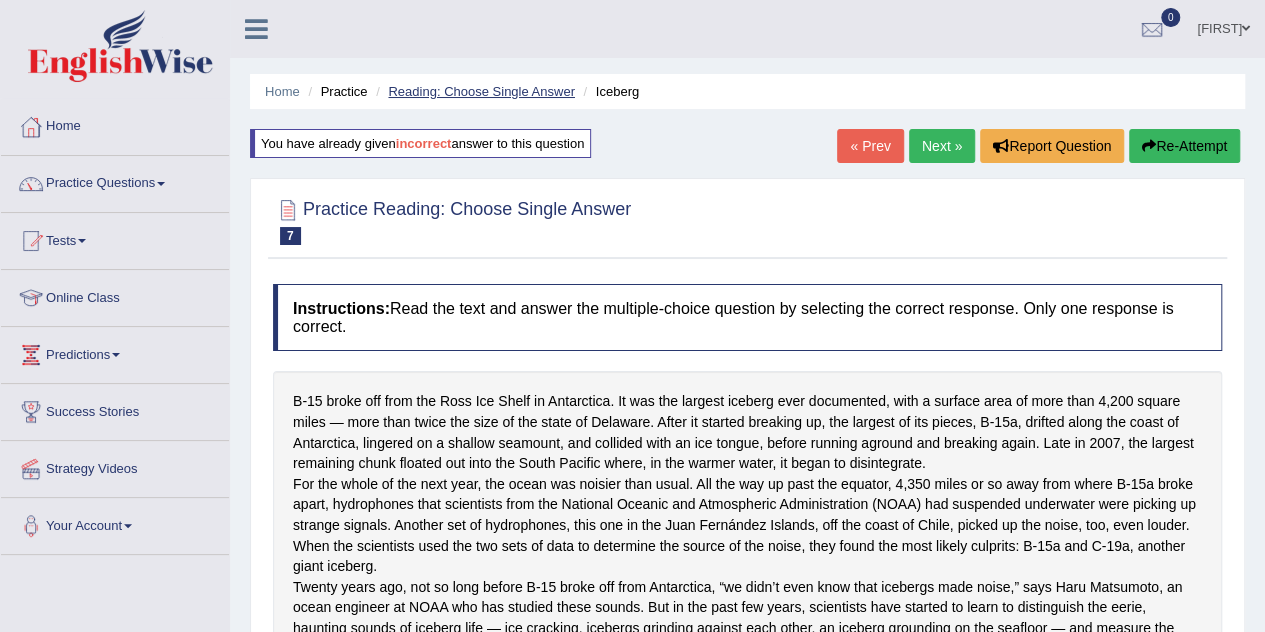 click on "Reading: Choose Single Answer" at bounding box center [481, 91] 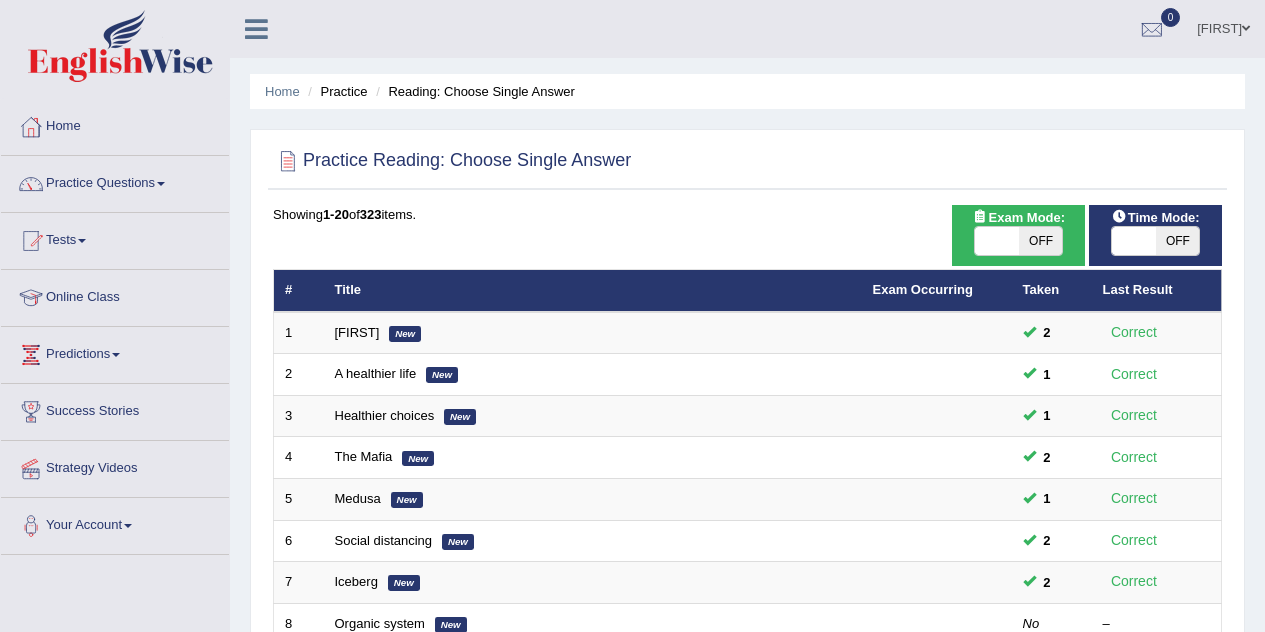 scroll, scrollTop: 0, scrollLeft: 0, axis: both 